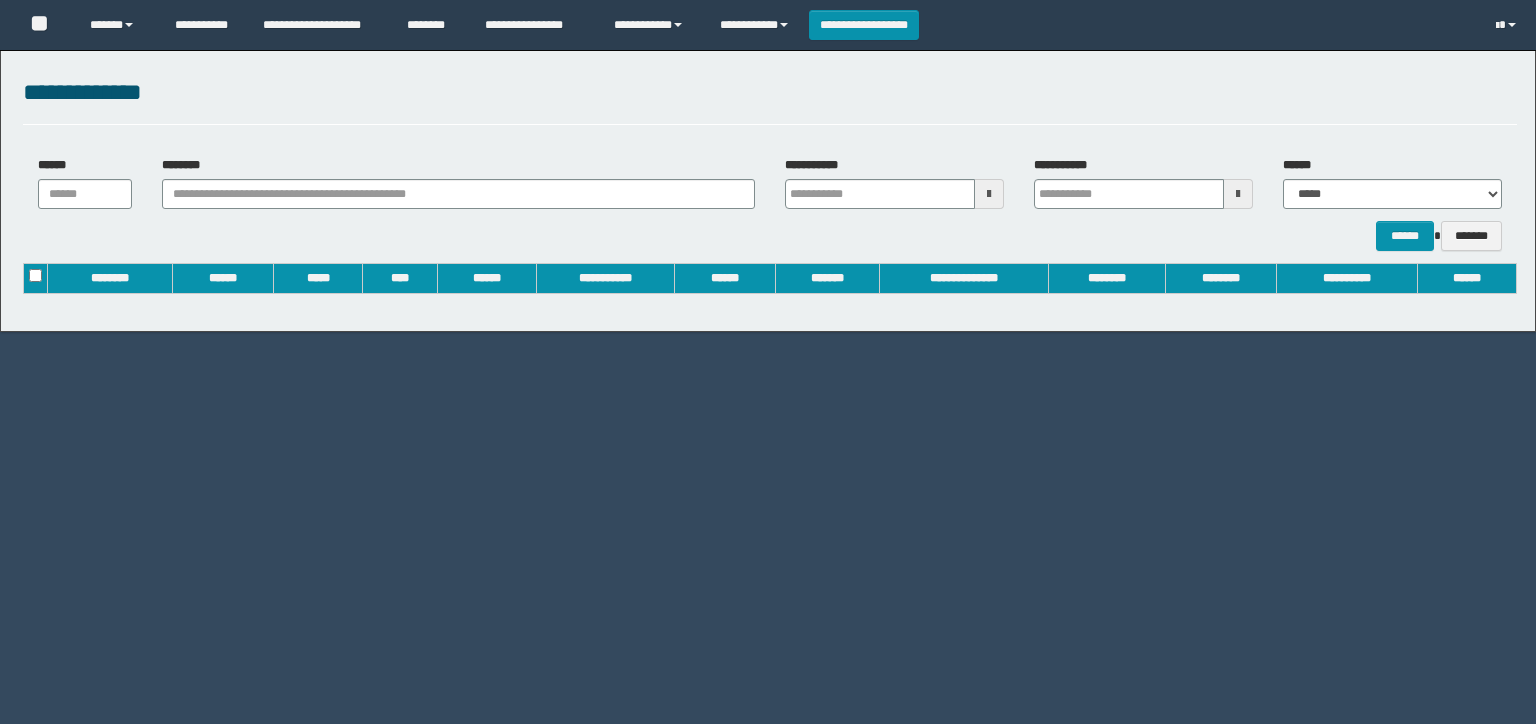 scroll, scrollTop: 0, scrollLeft: 0, axis: both 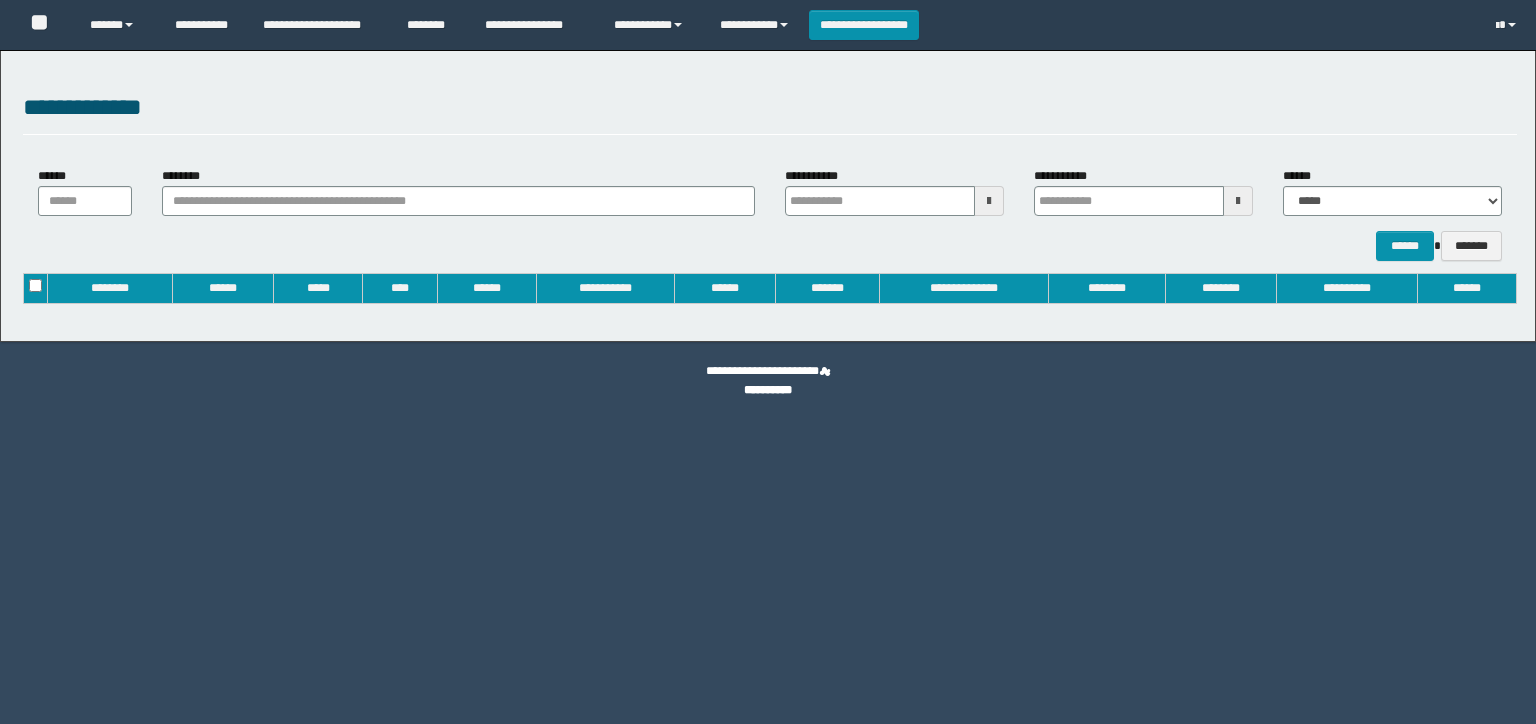type on "**********" 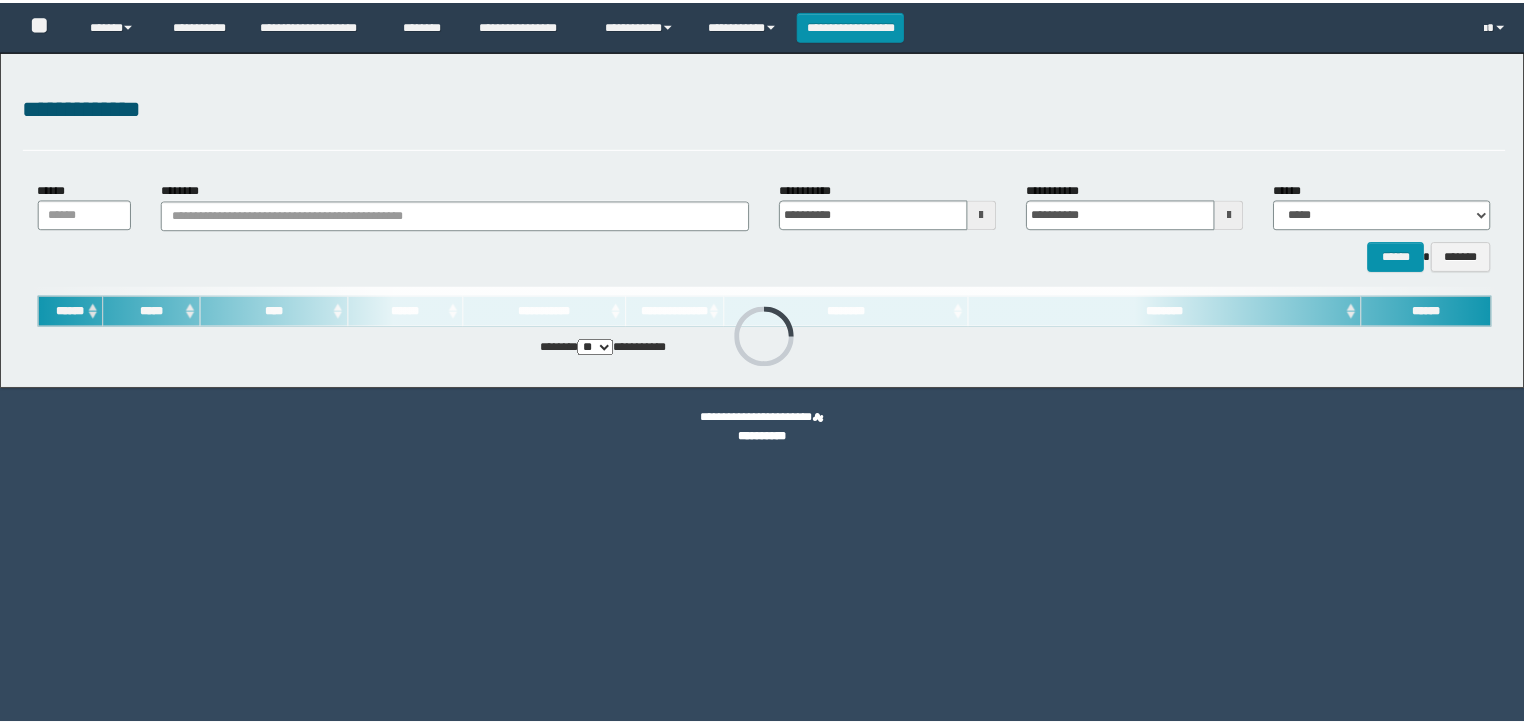 scroll, scrollTop: 0, scrollLeft: 0, axis: both 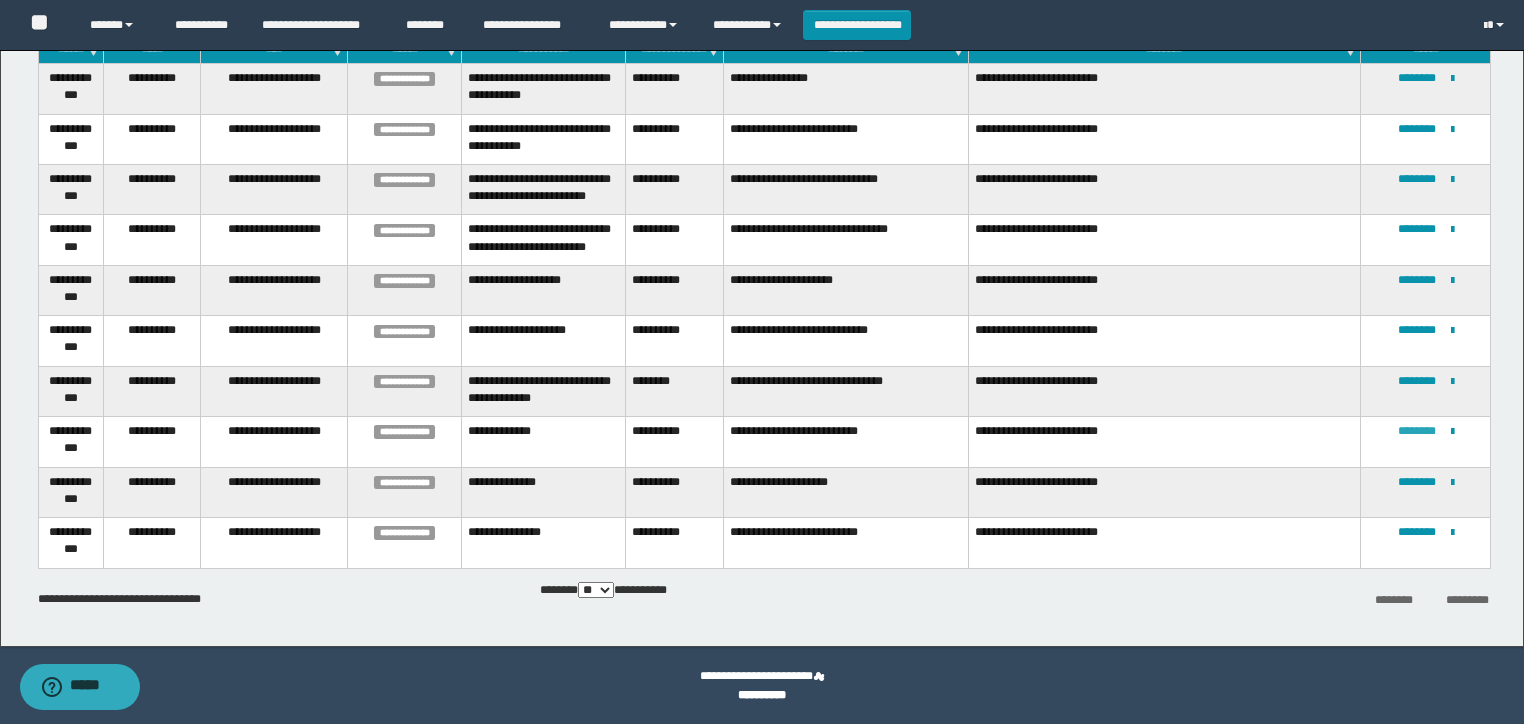 click on "********" at bounding box center [1417, 431] 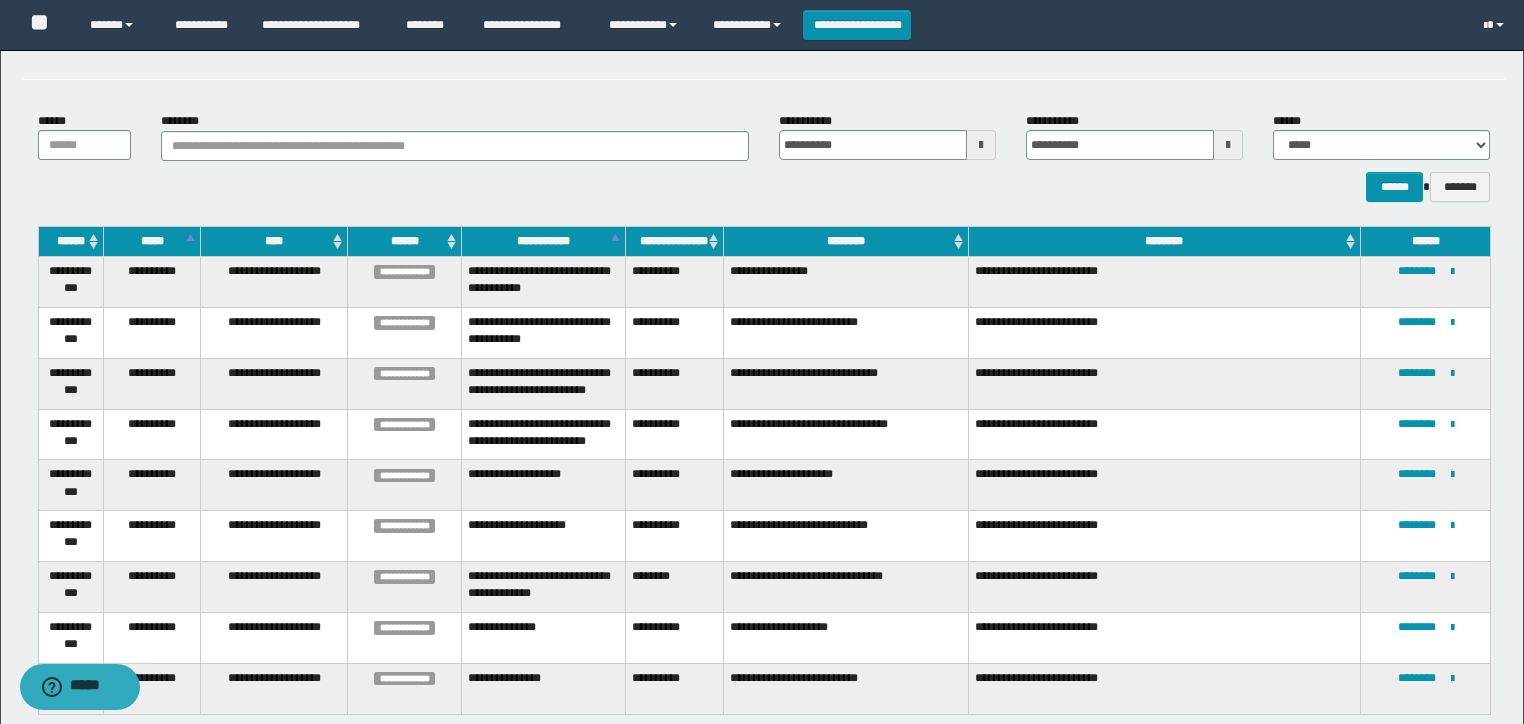 scroll, scrollTop: 215, scrollLeft: 0, axis: vertical 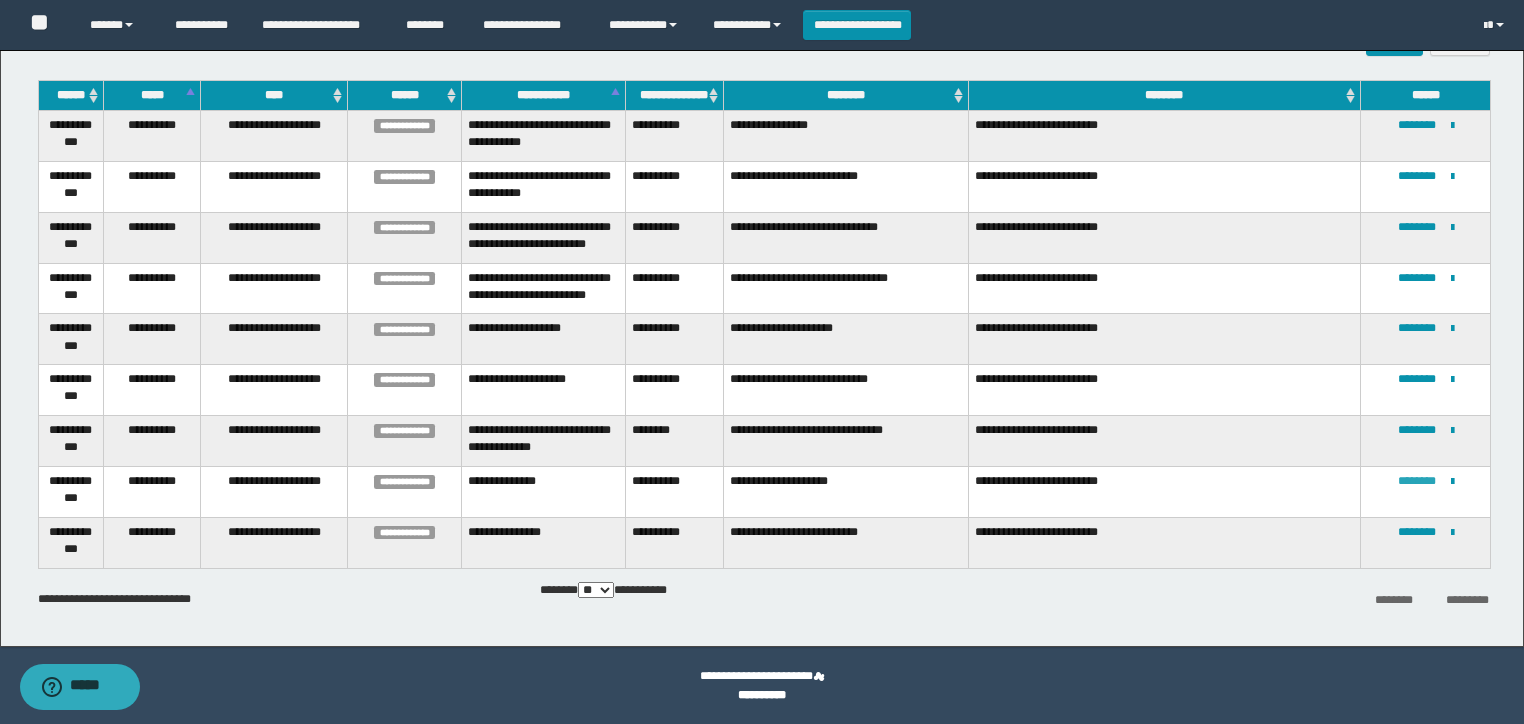 click on "********" at bounding box center (1417, 481) 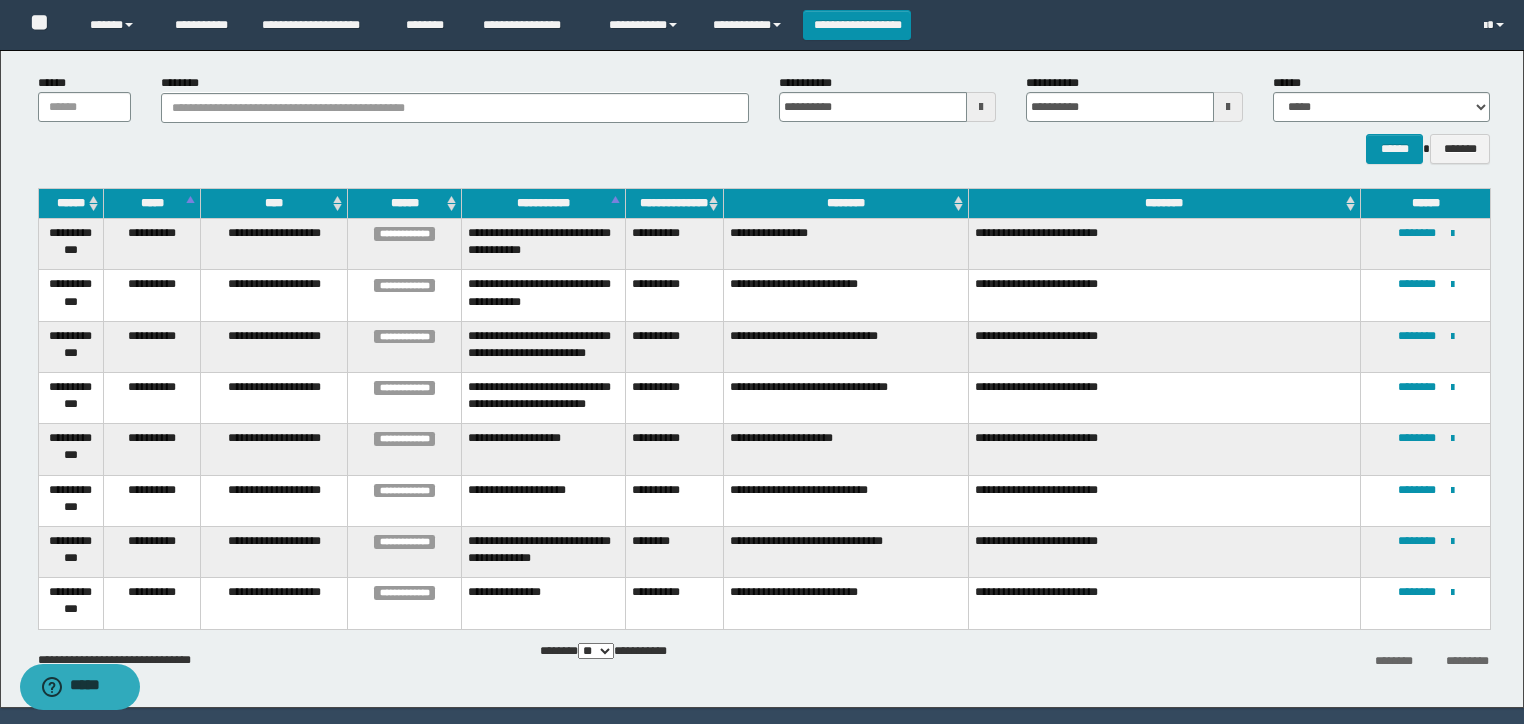 scroll, scrollTop: 160, scrollLeft: 0, axis: vertical 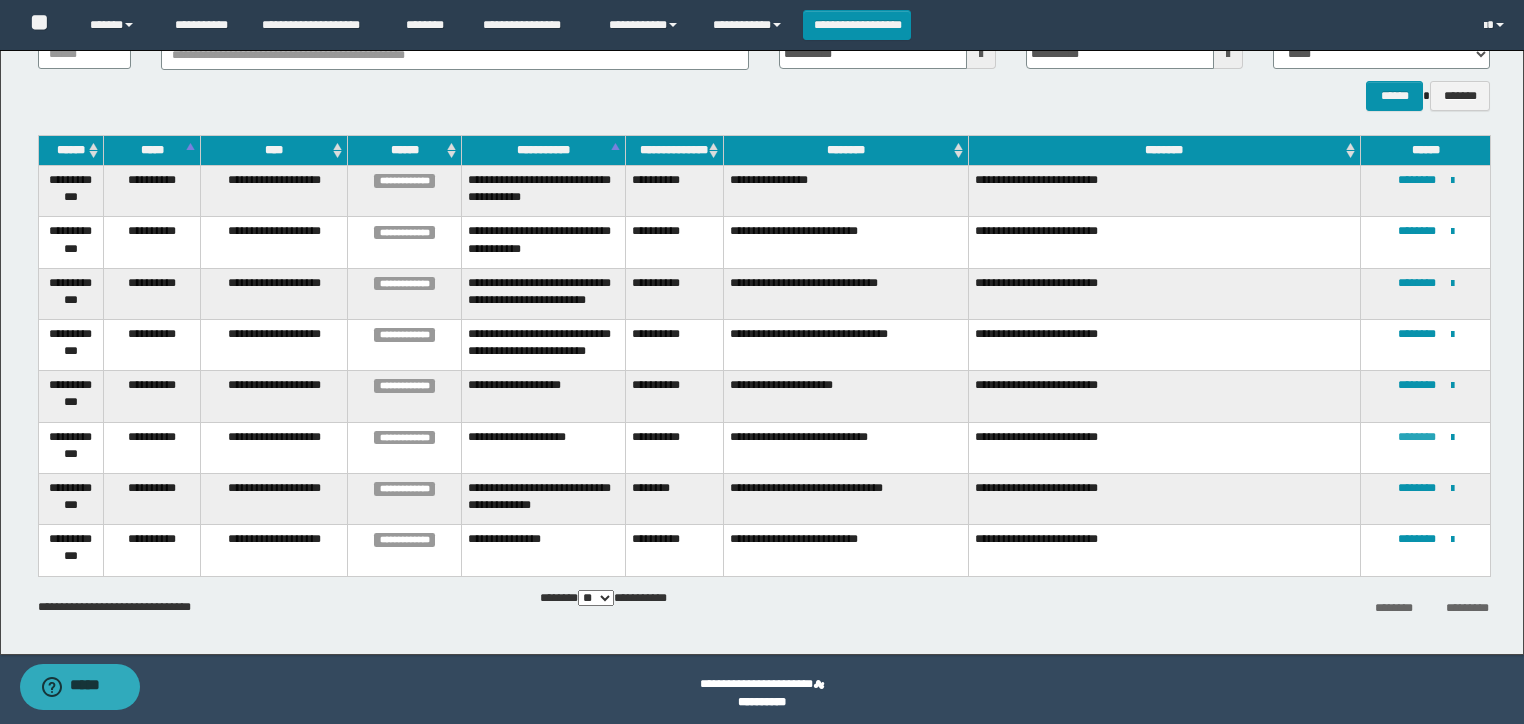 click on "********" at bounding box center (1417, 437) 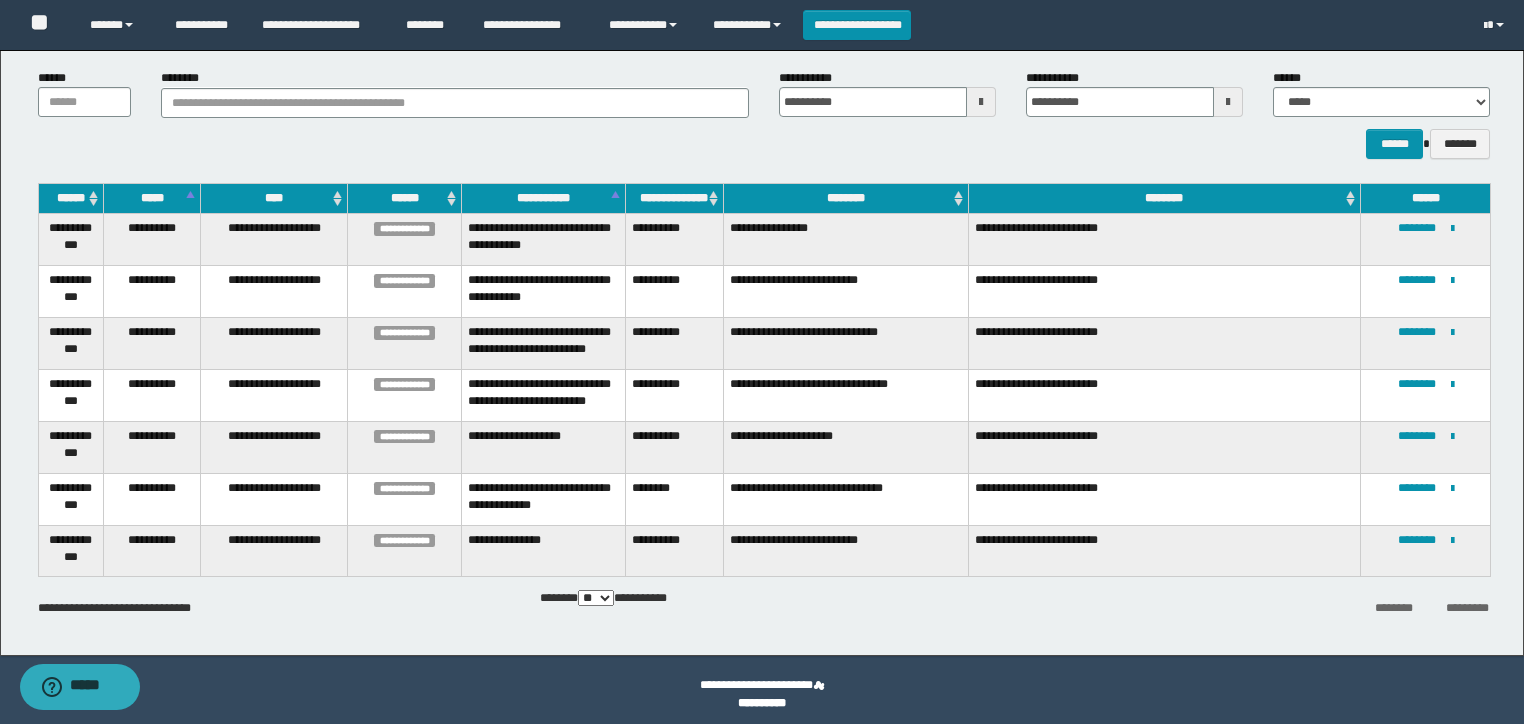 scroll, scrollTop: 121, scrollLeft: 0, axis: vertical 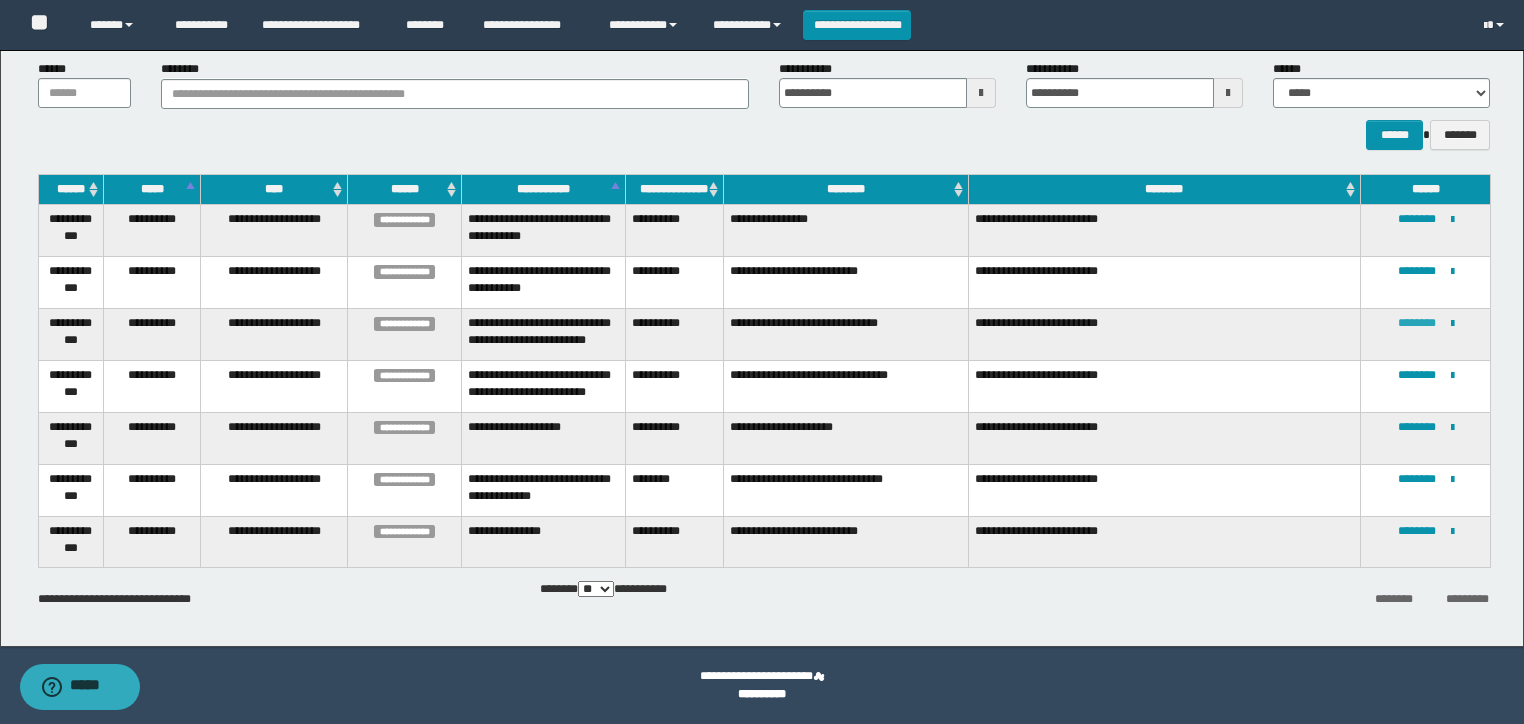 click on "********" at bounding box center (1417, 323) 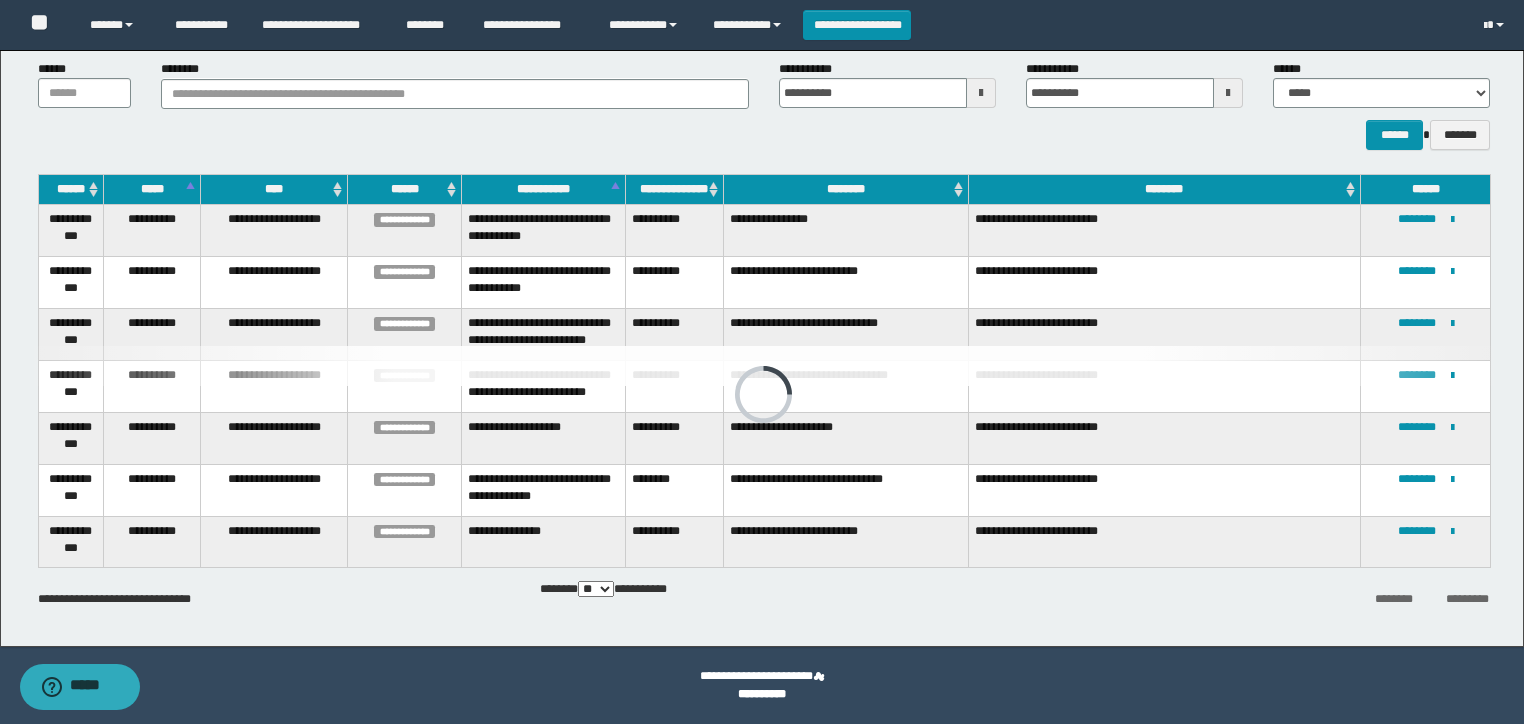 scroll, scrollTop: 56, scrollLeft: 0, axis: vertical 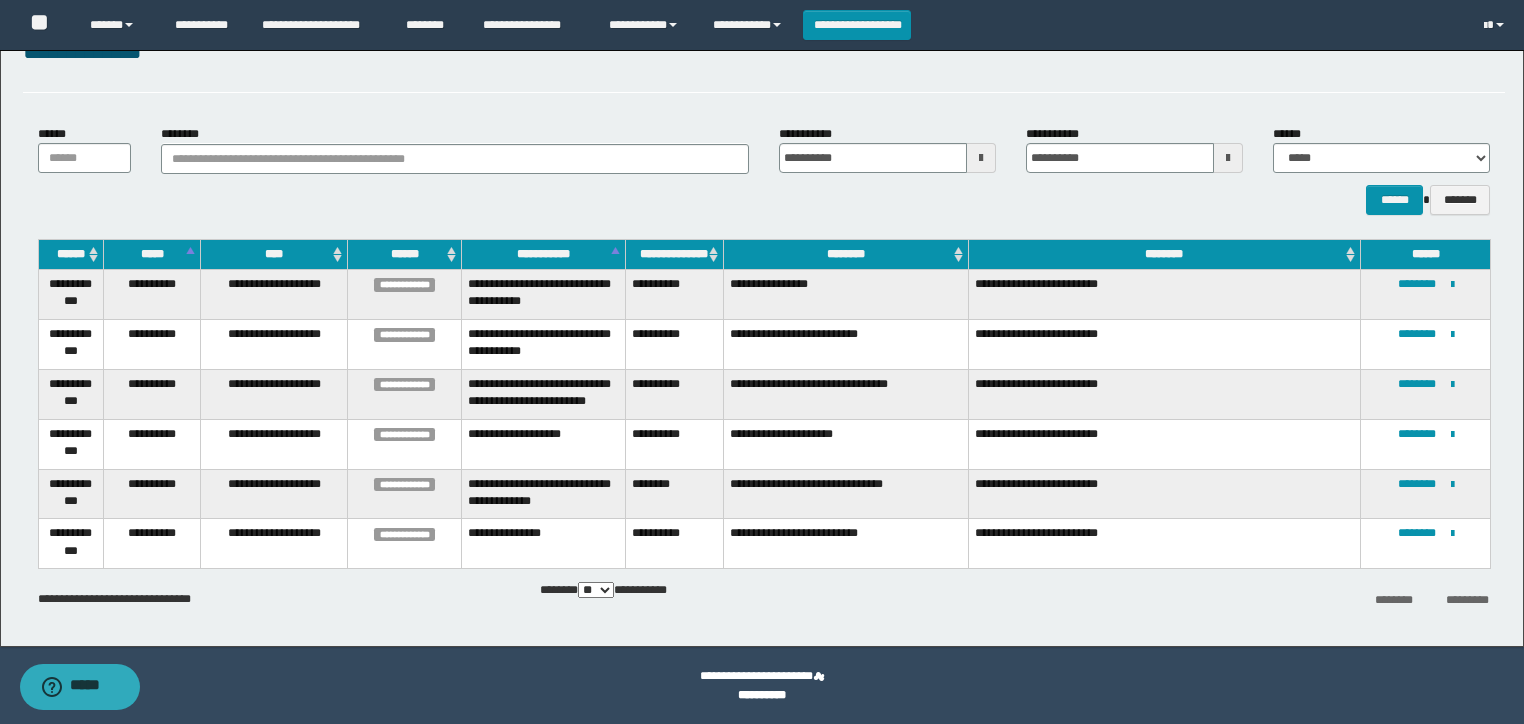 click on "**********" at bounding box center (1425, 444) 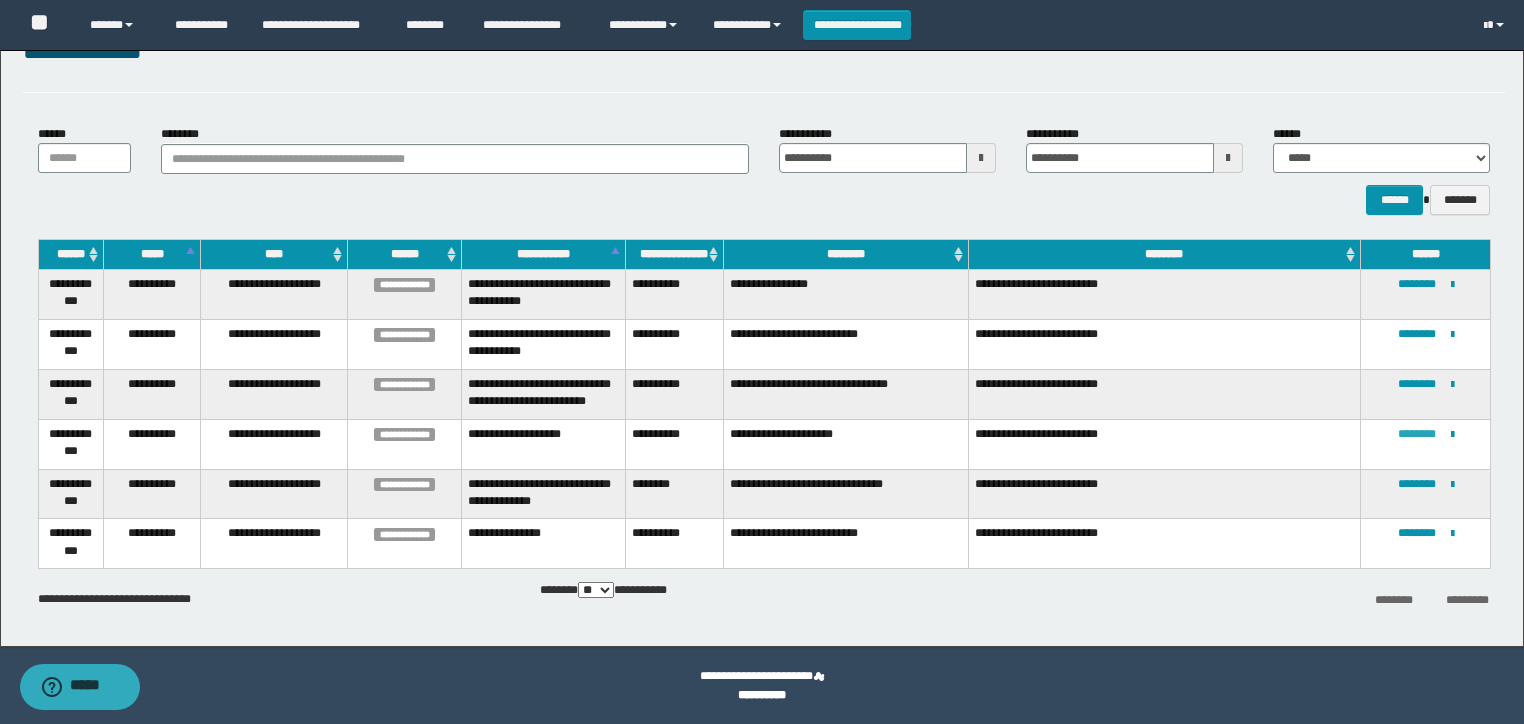 click on "********" at bounding box center [1417, 434] 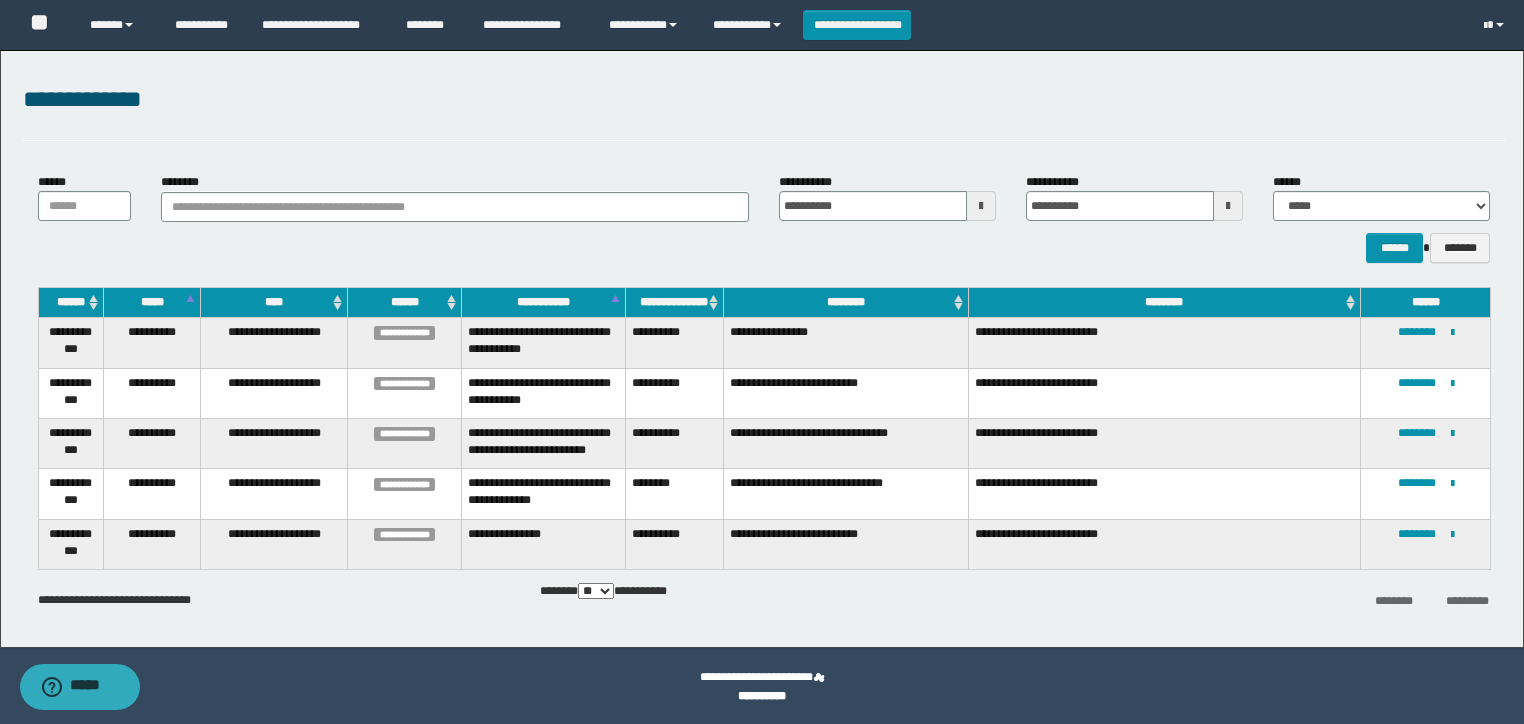 scroll, scrollTop: 9, scrollLeft: 0, axis: vertical 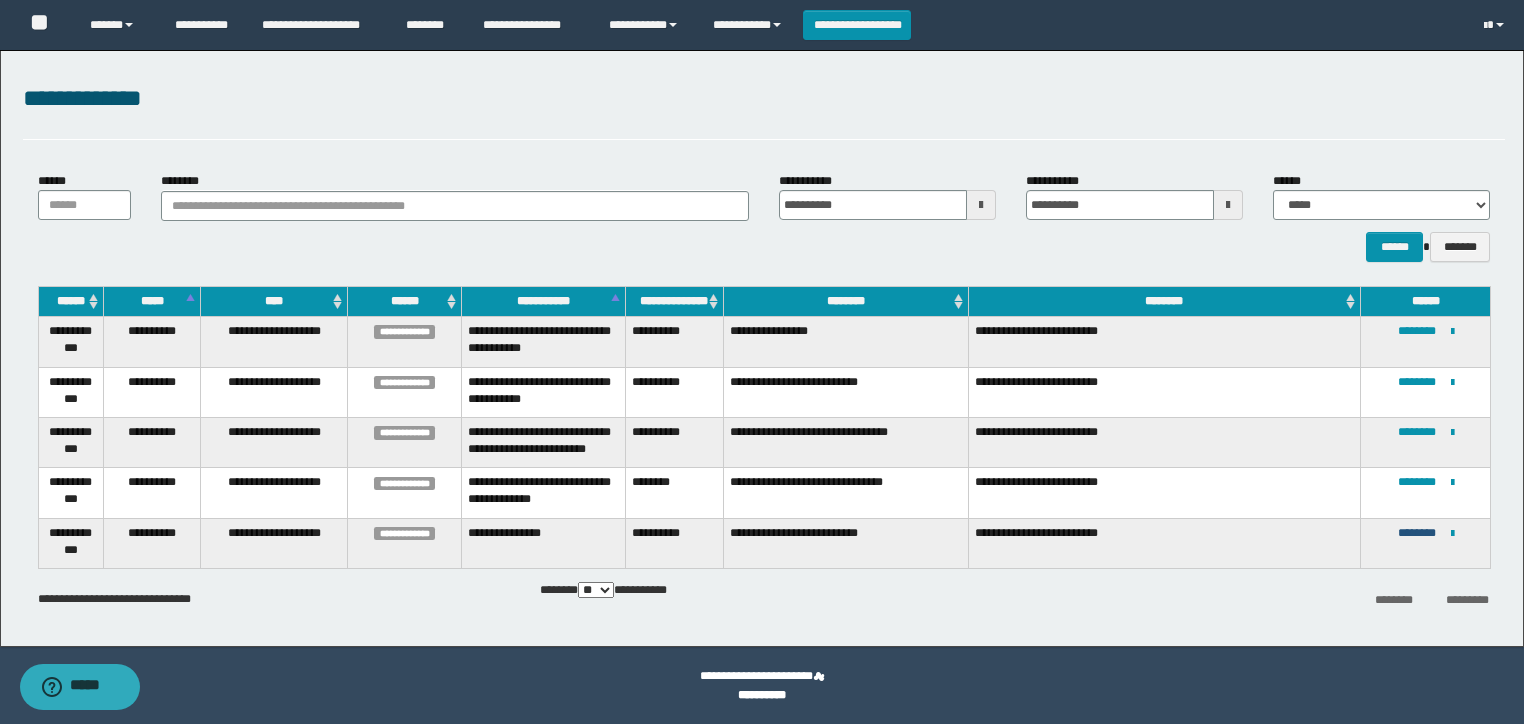 click on "**********" at bounding box center (1425, 543) 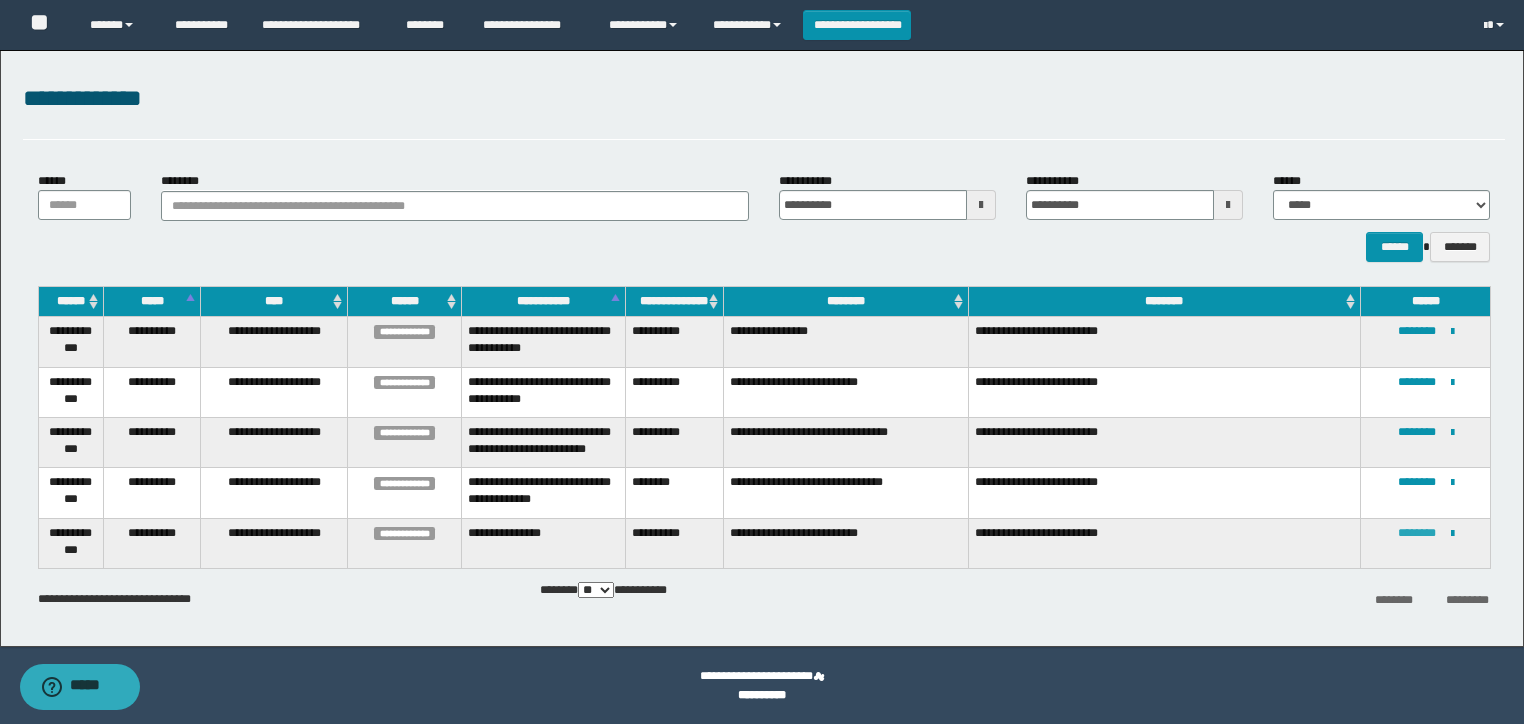 click on "********" at bounding box center [1417, 533] 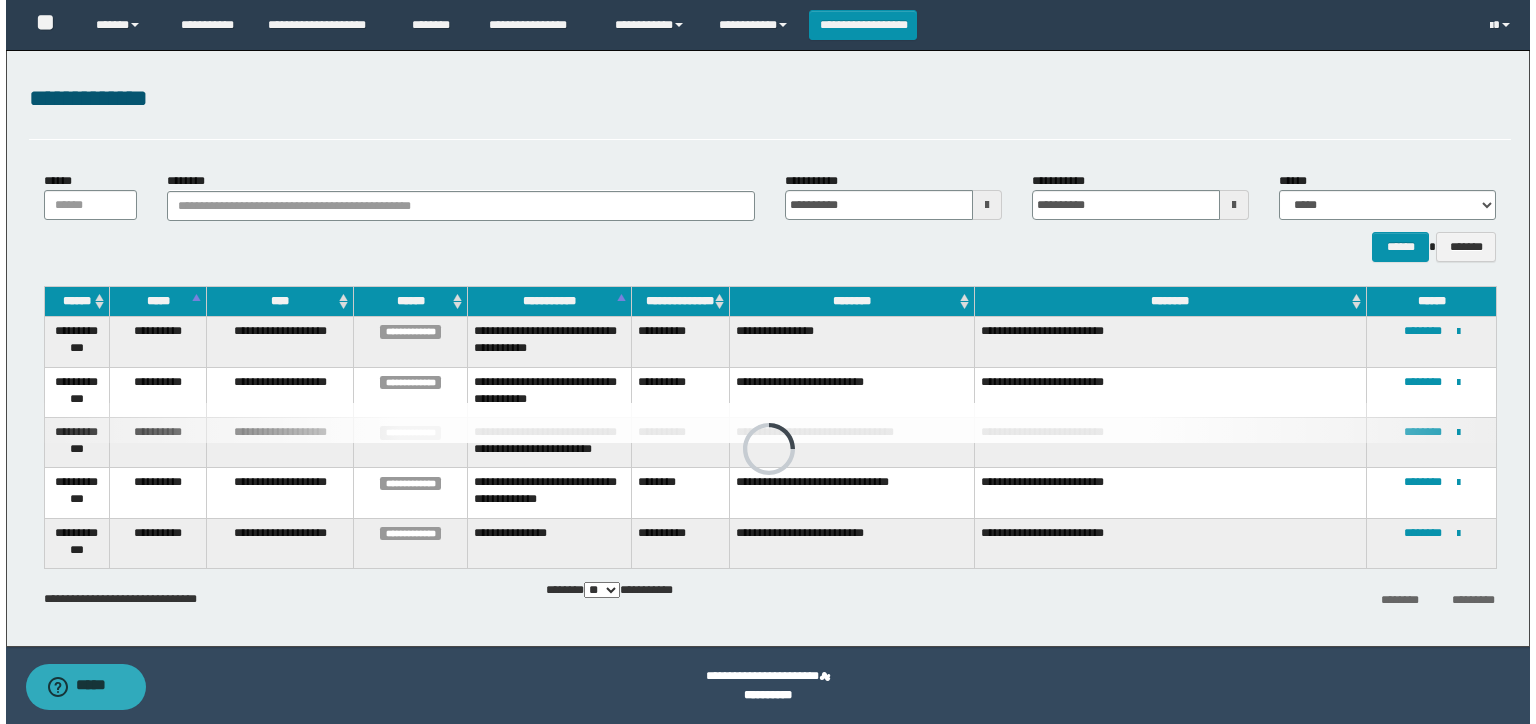 scroll, scrollTop: 0, scrollLeft: 0, axis: both 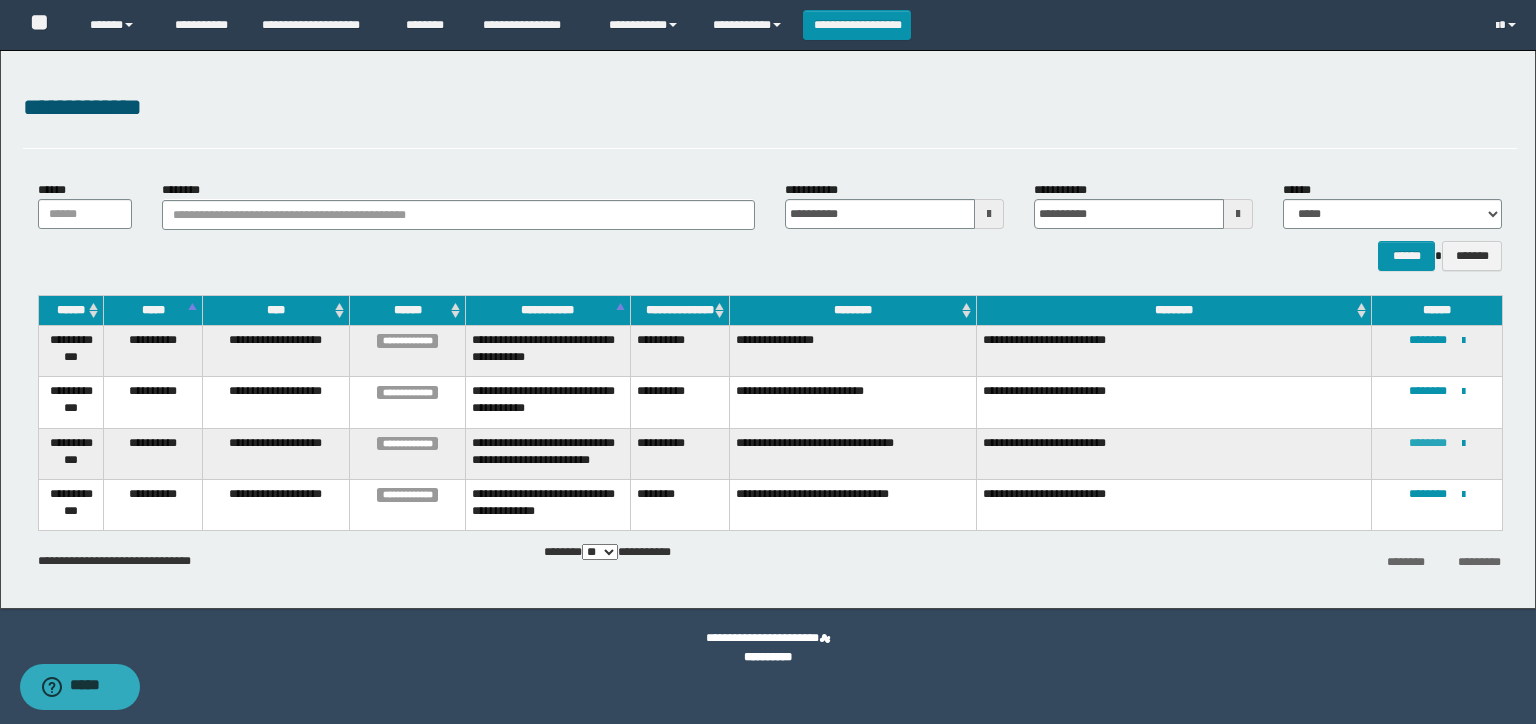 click on "********" at bounding box center (1428, 443) 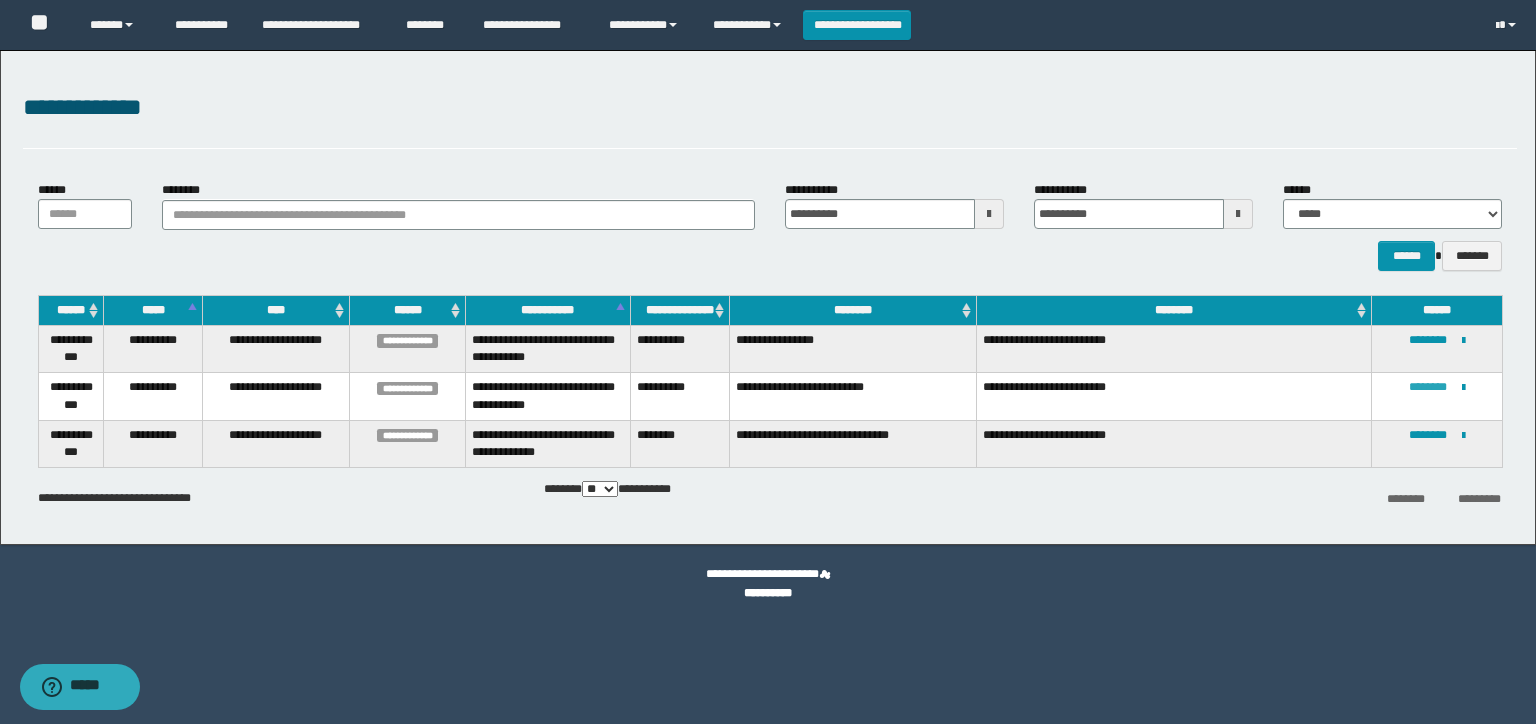 click on "********" at bounding box center [1428, 387] 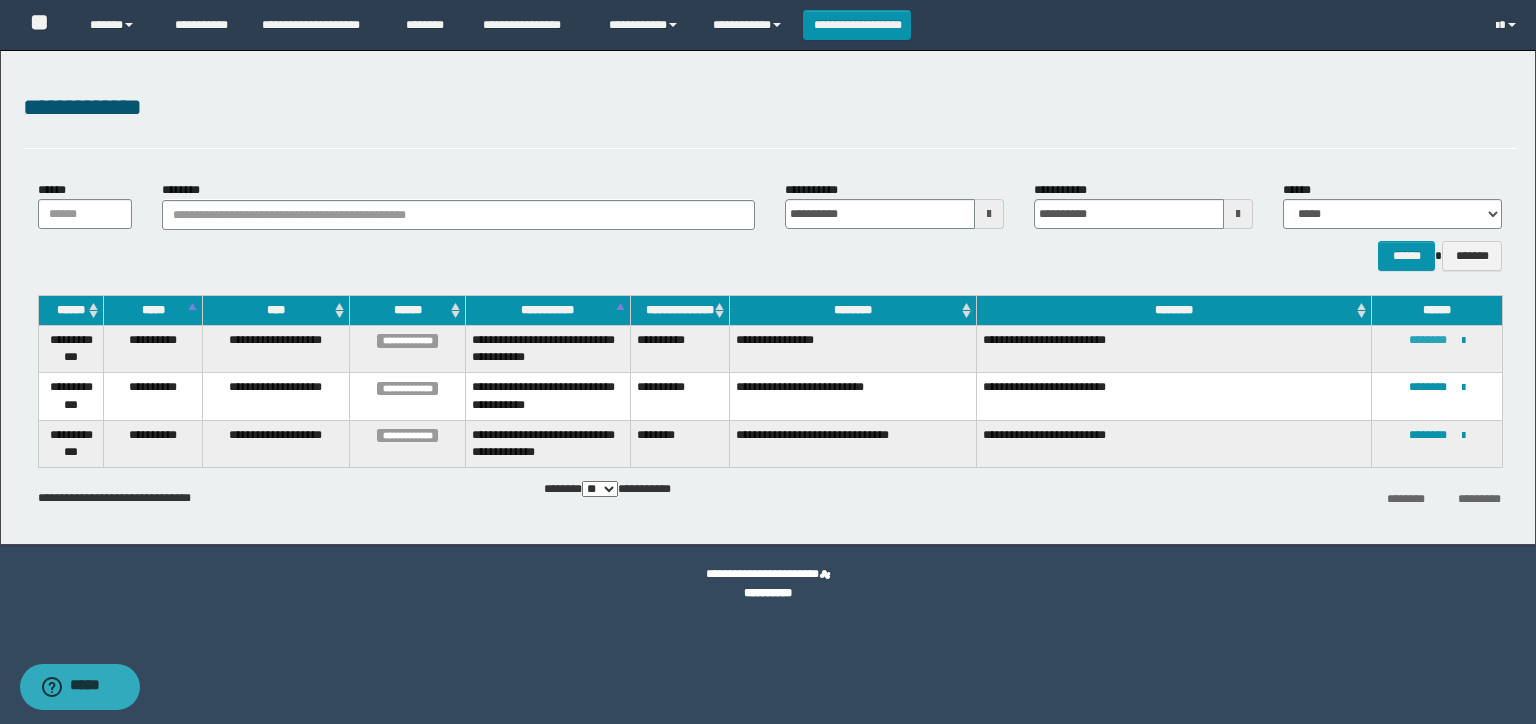 click on "********" at bounding box center [1428, 340] 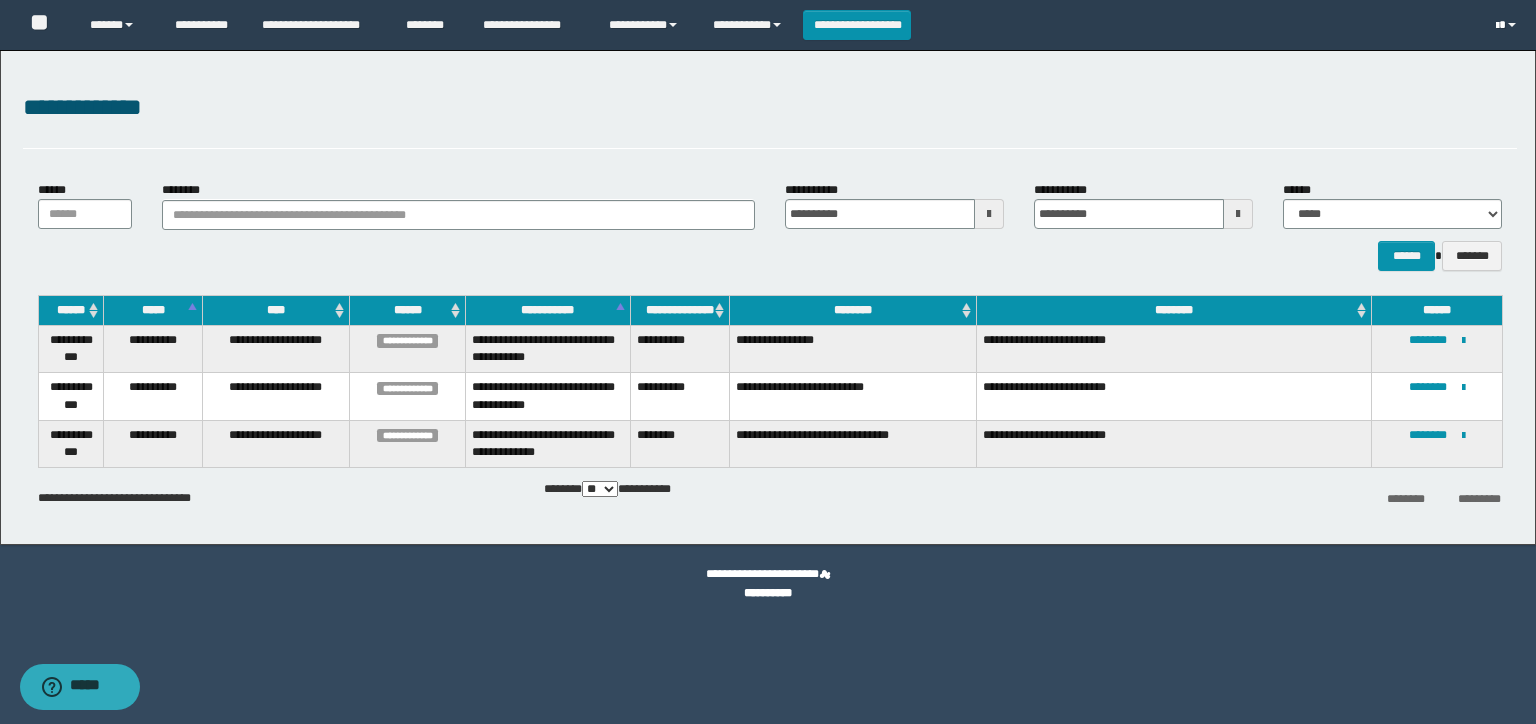 drag, startPoint x: 1515, startPoint y: 25, endPoint x: 1516, endPoint y: 45, distance: 20.024984 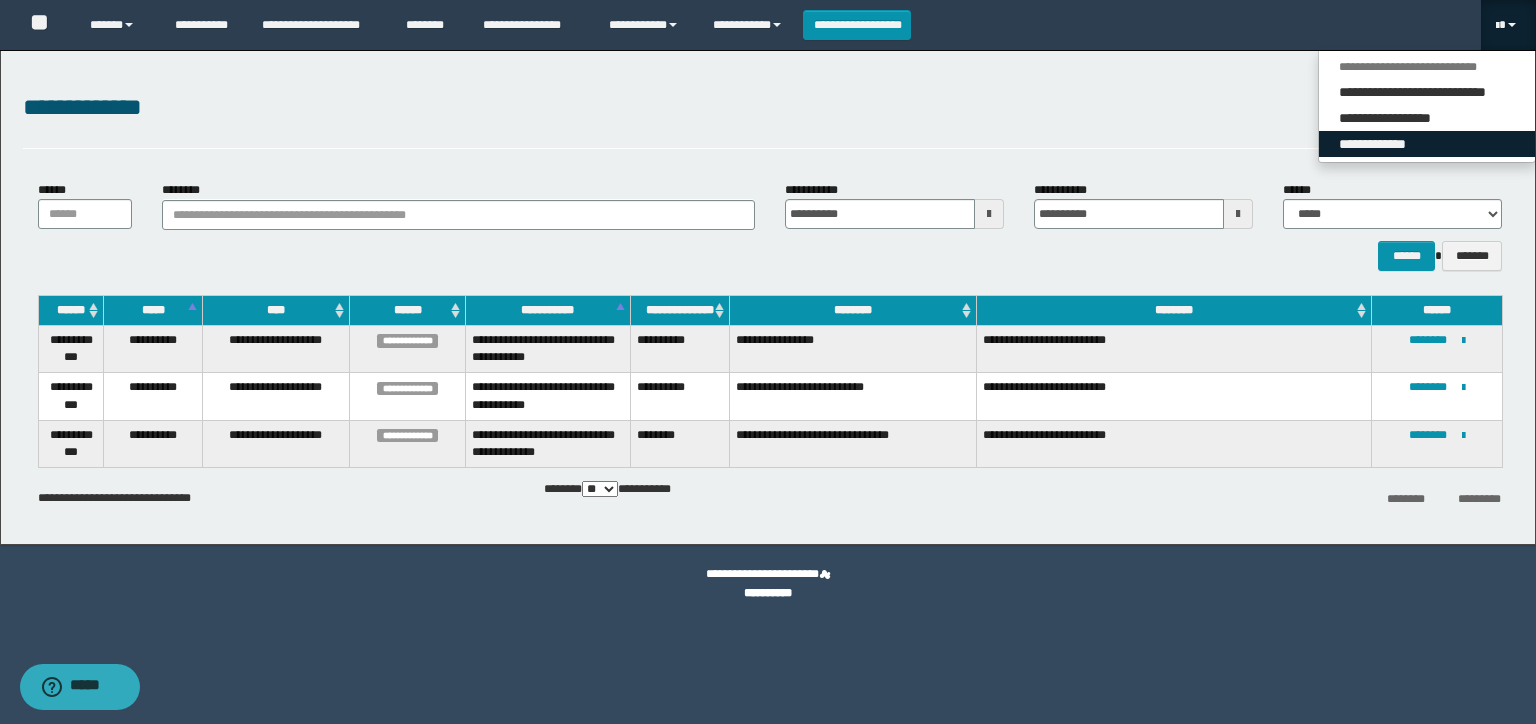 click on "**********" at bounding box center [1427, 144] 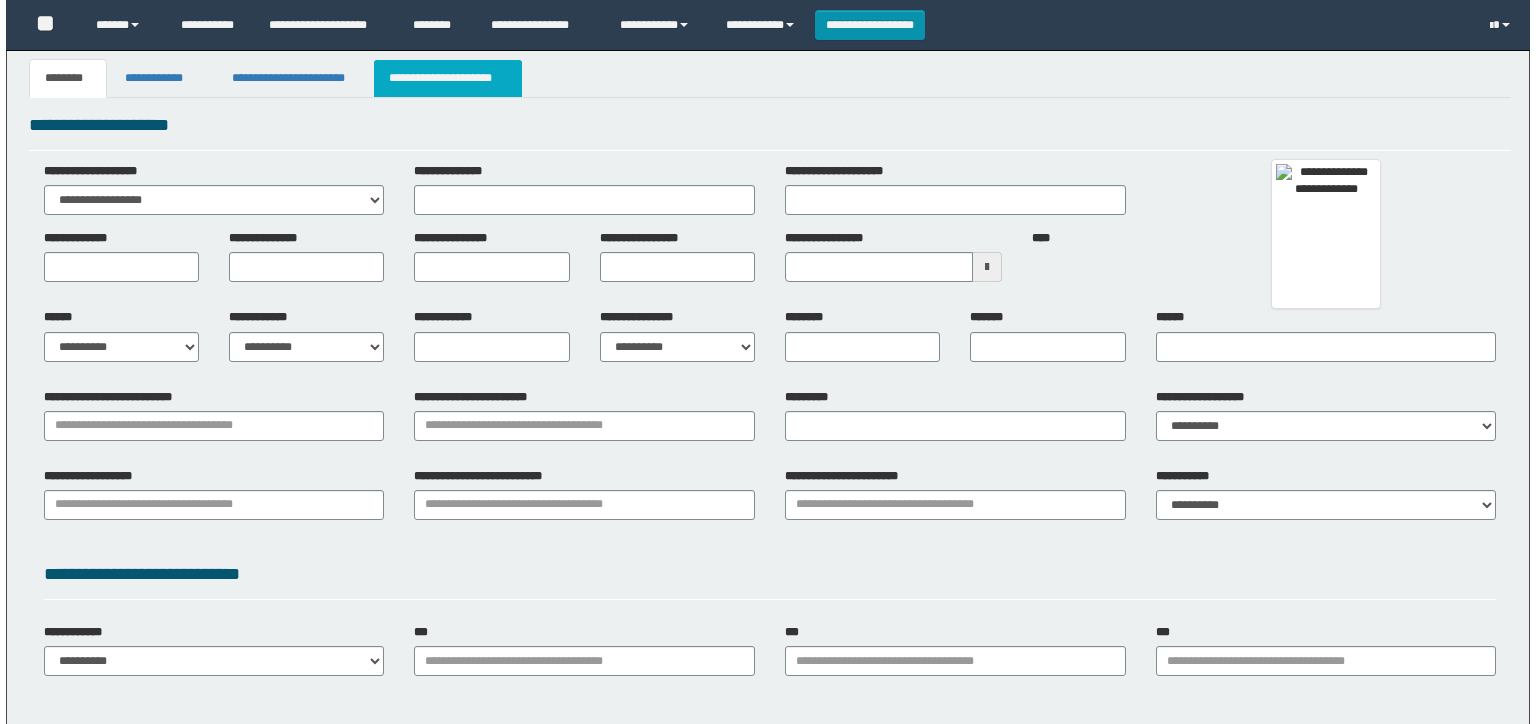 scroll, scrollTop: 0, scrollLeft: 0, axis: both 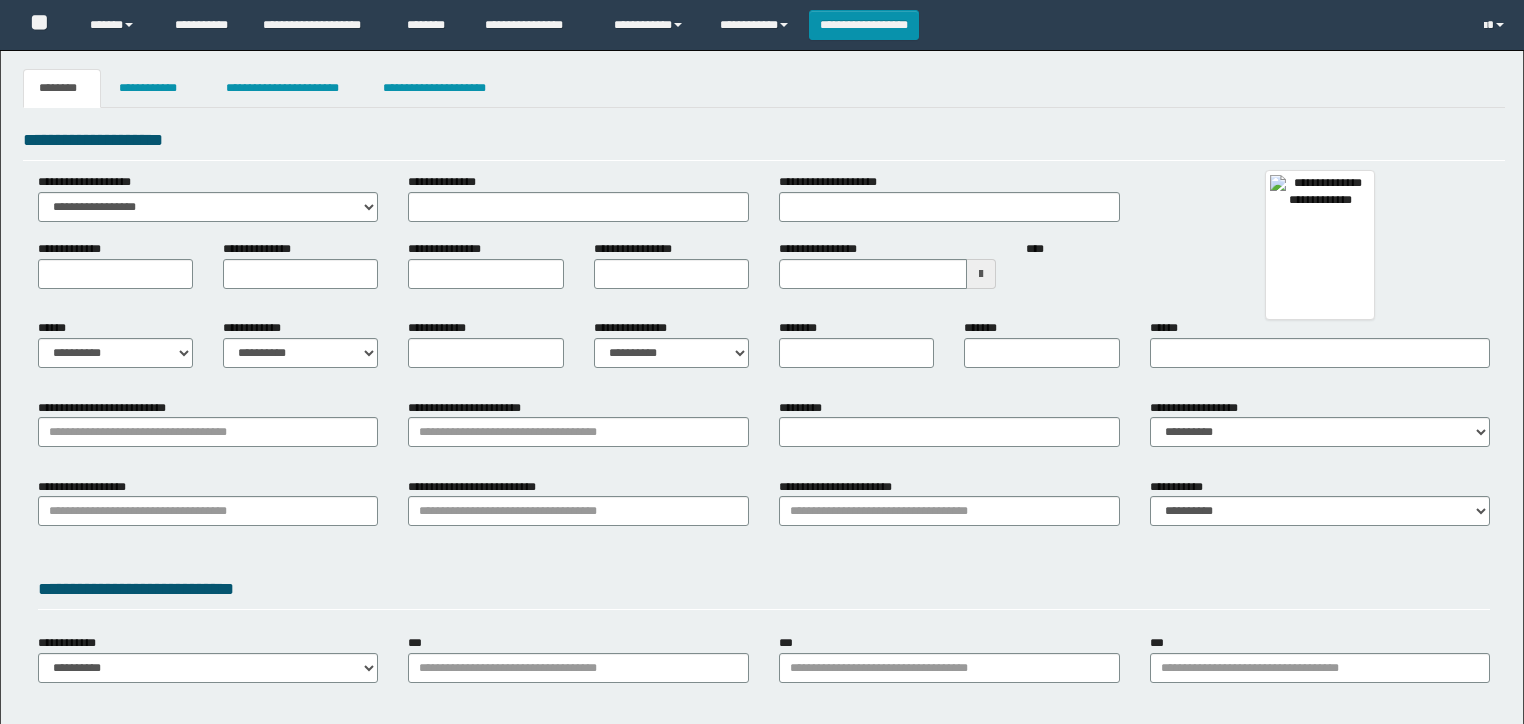 type 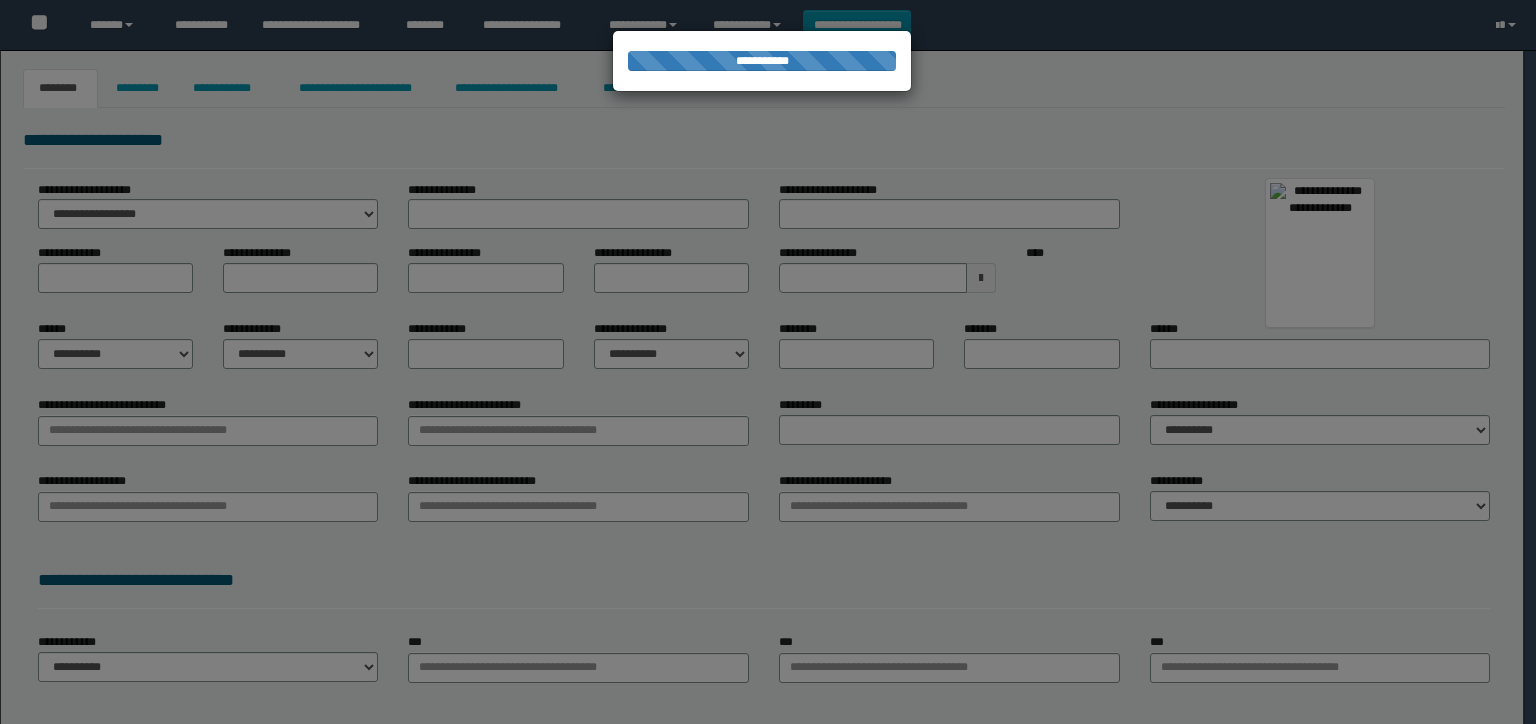 type on "**********" 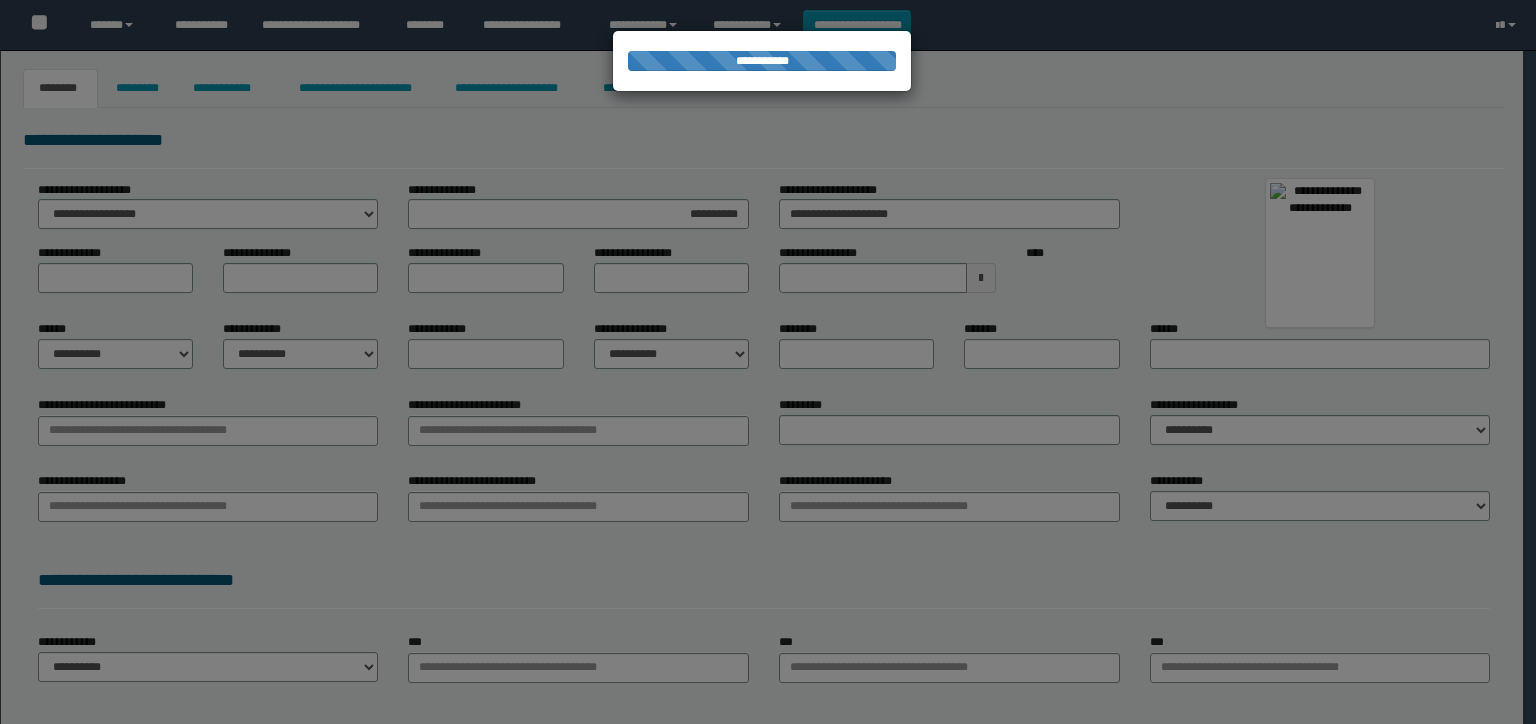 type on "*******" 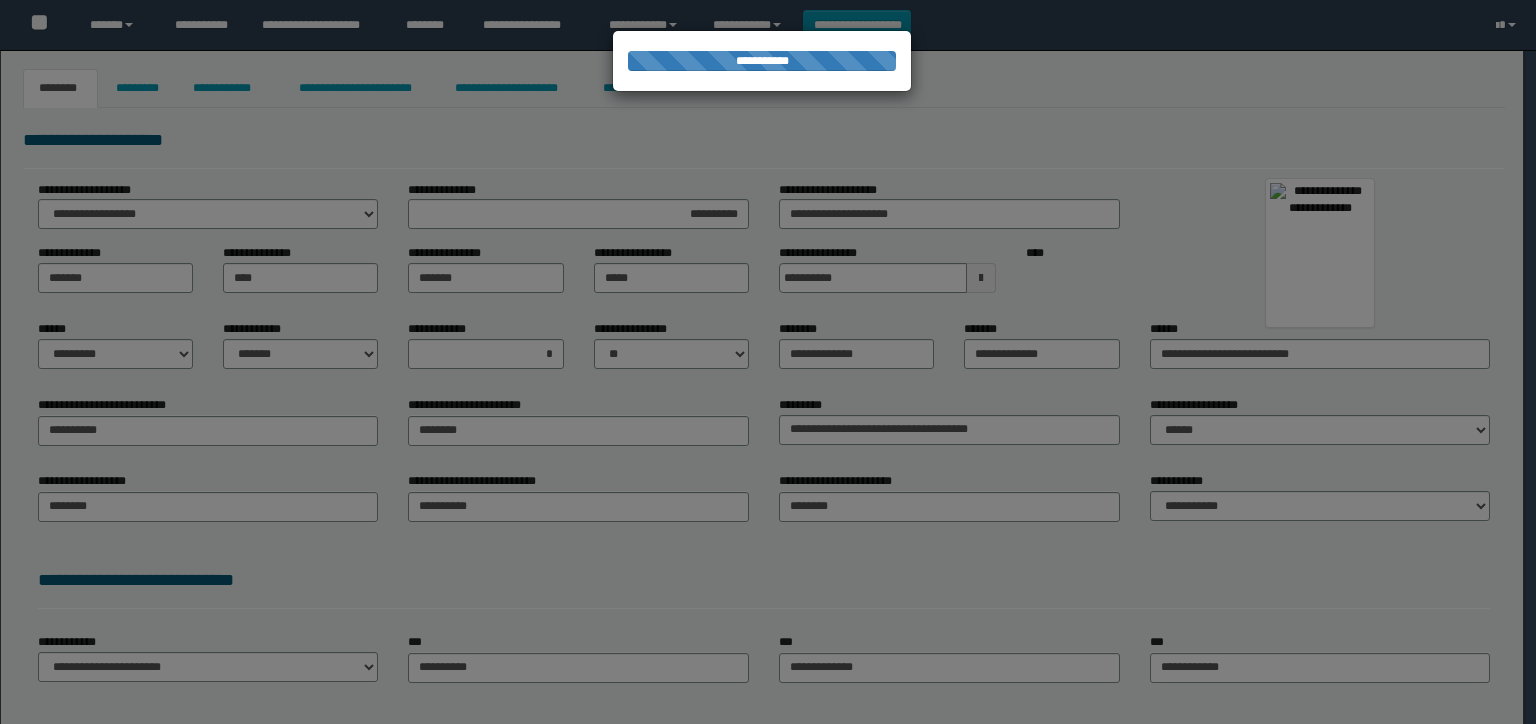 scroll, scrollTop: 0, scrollLeft: 0, axis: both 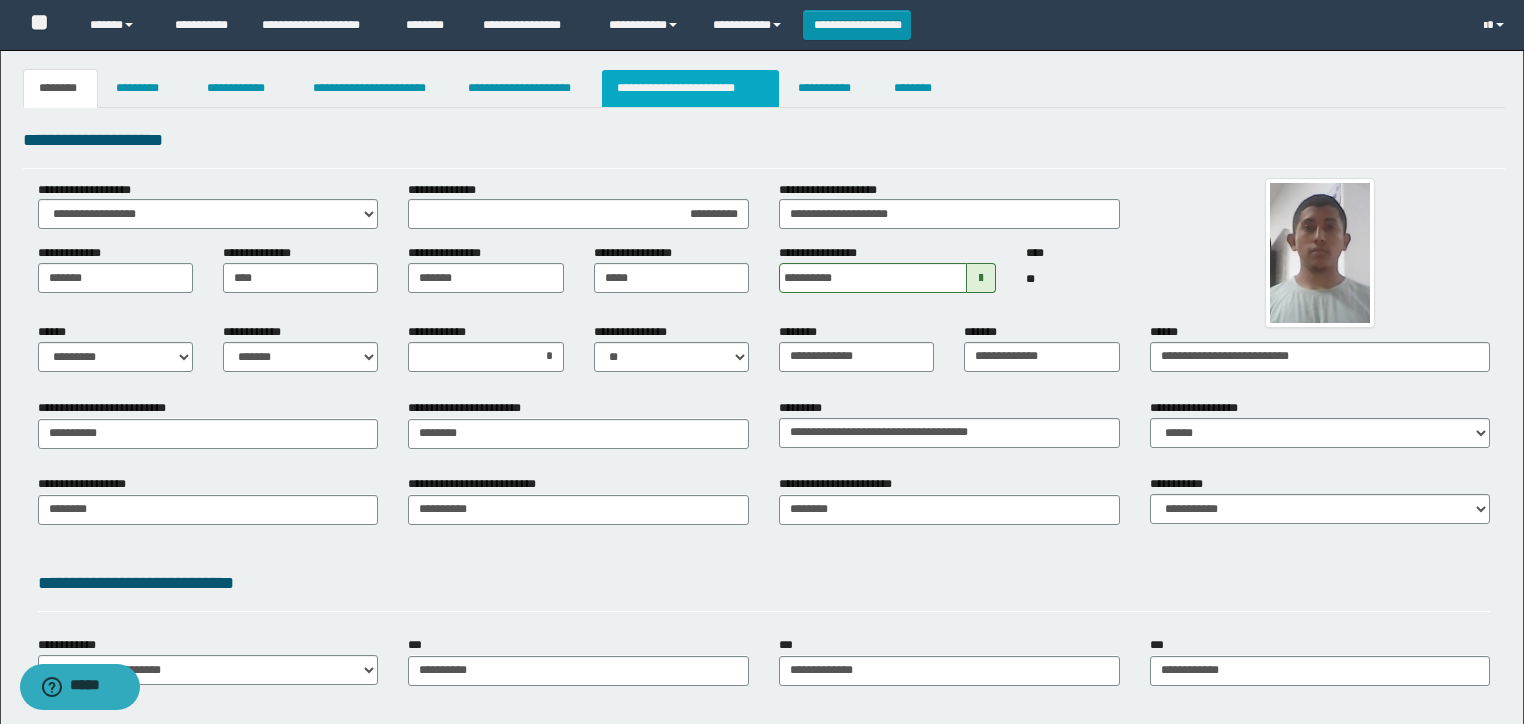 click on "**********" at bounding box center (690, 88) 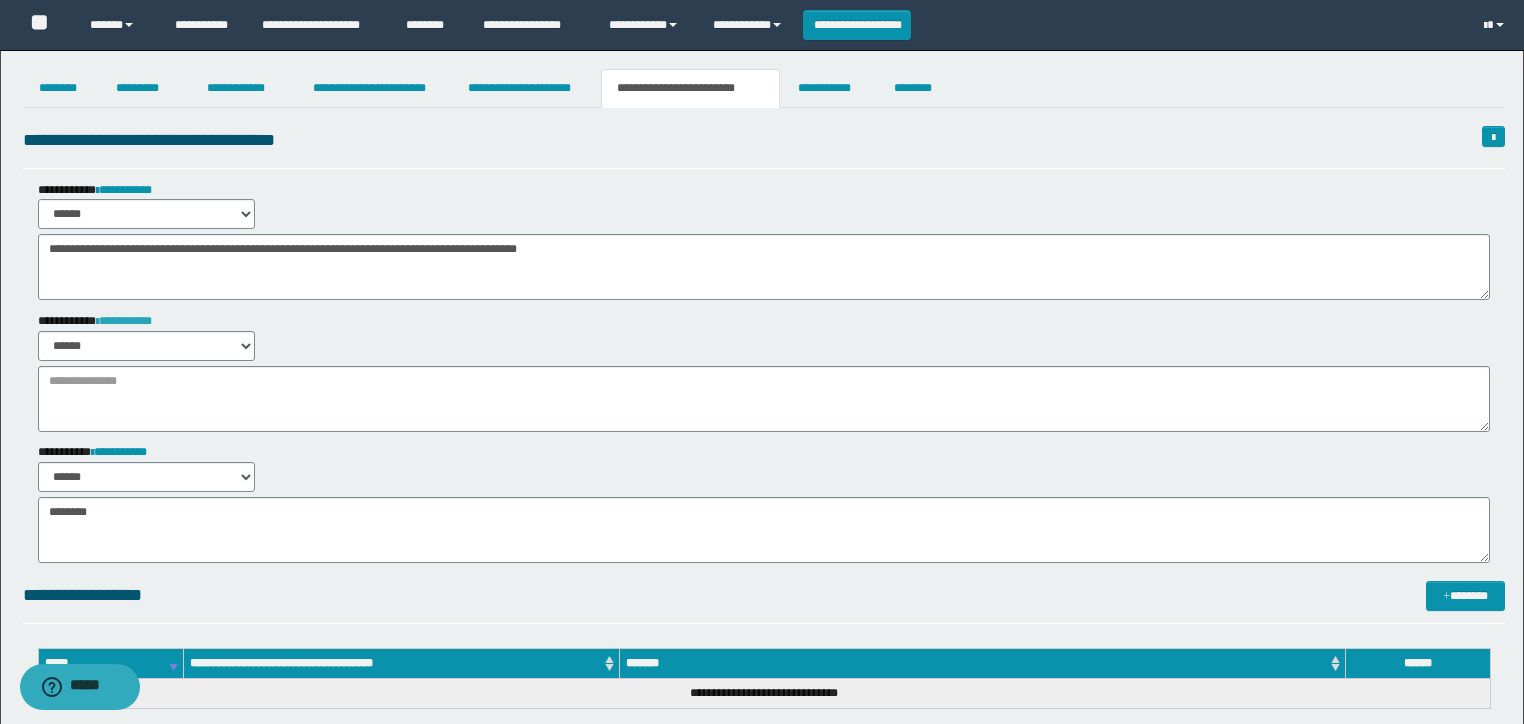 click on "**********" at bounding box center [124, 321] 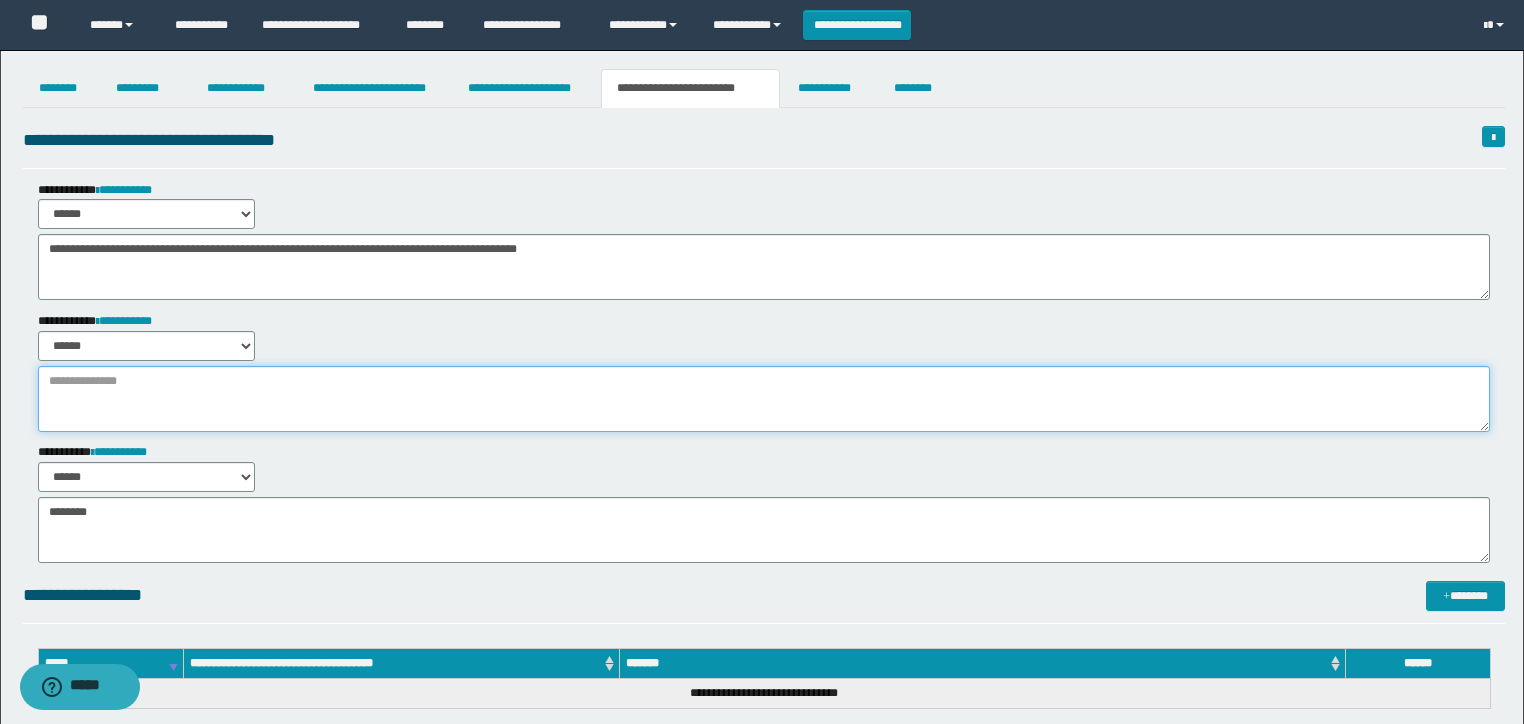 drag, startPoint x: 127, startPoint y: 400, endPoint x: 116, endPoint y: 401, distance: 11.045361 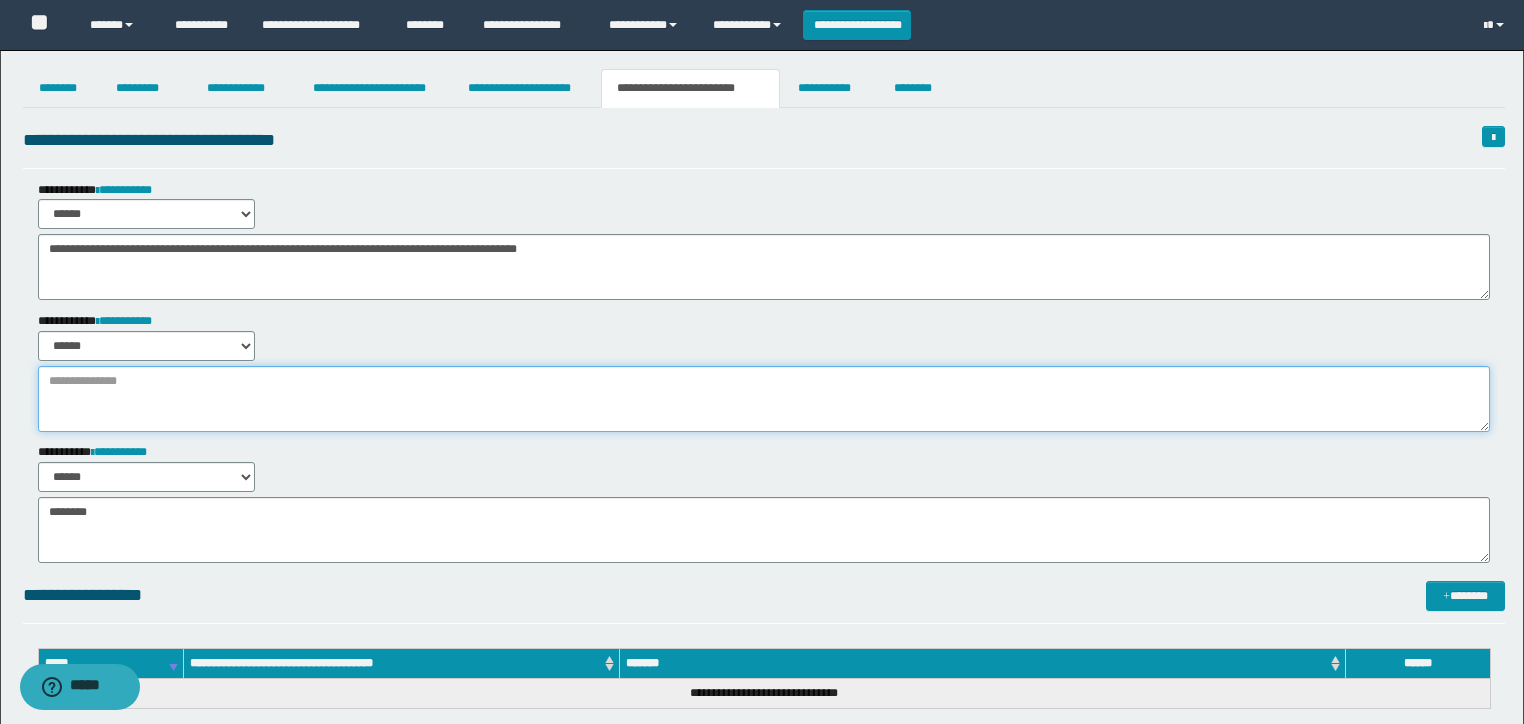 click at bounding box center [764, 399] 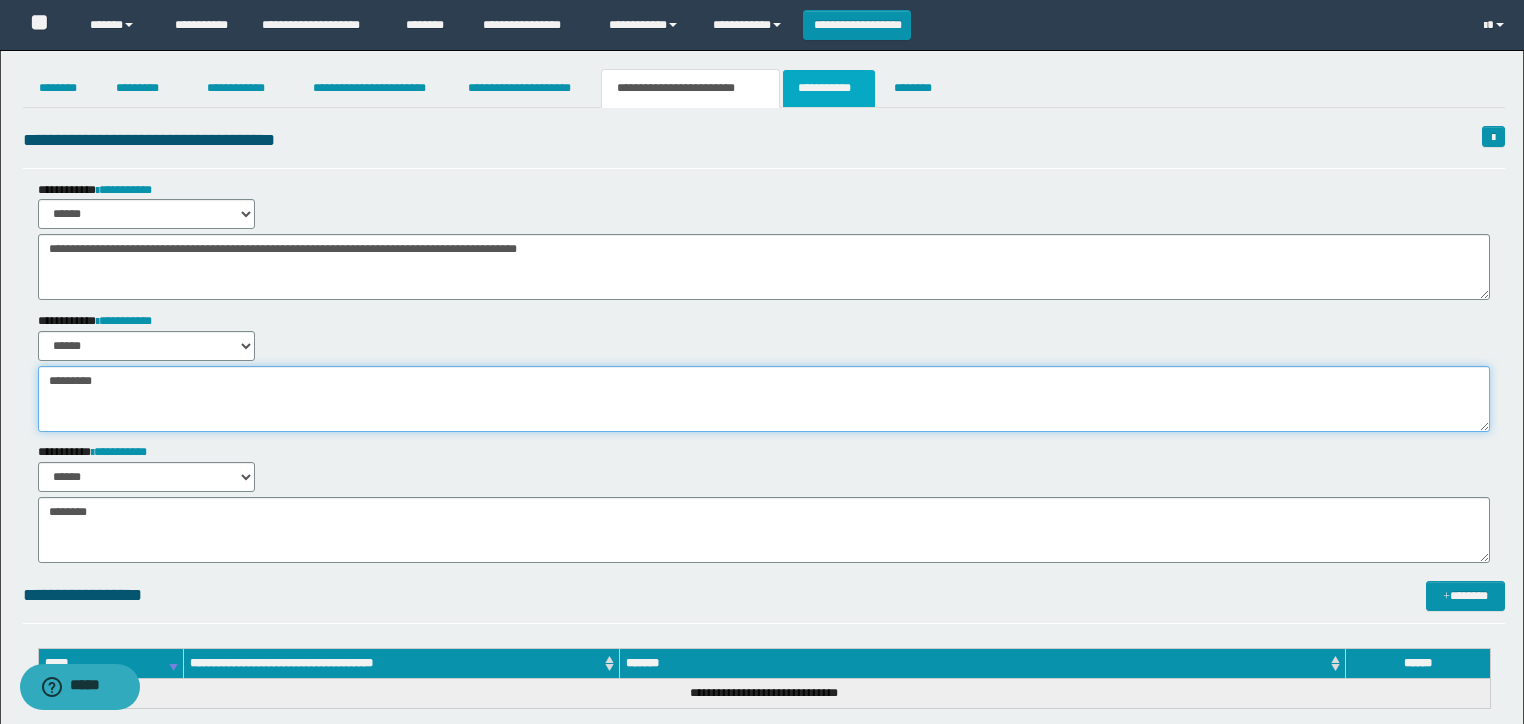 type on "********" 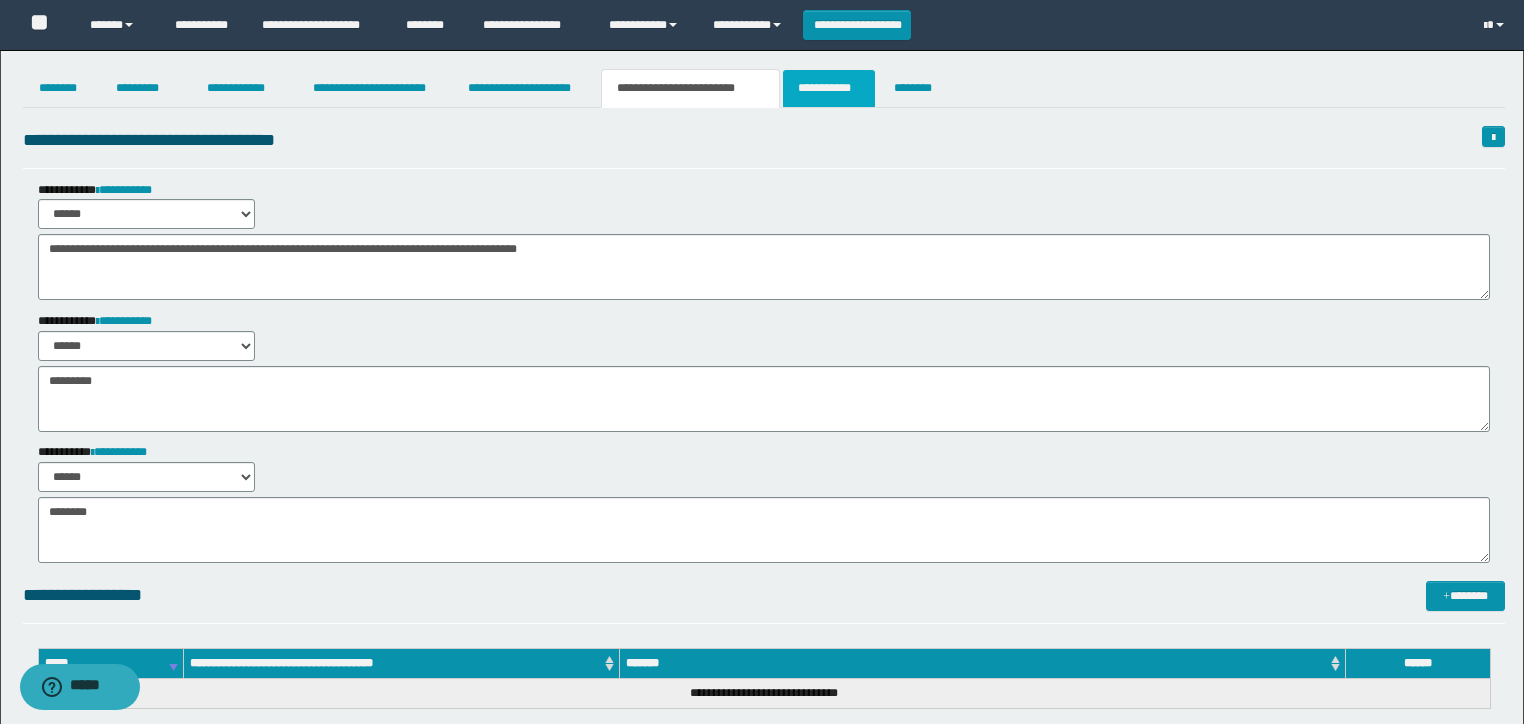 click on "**********" at bounding box center [829, 88] 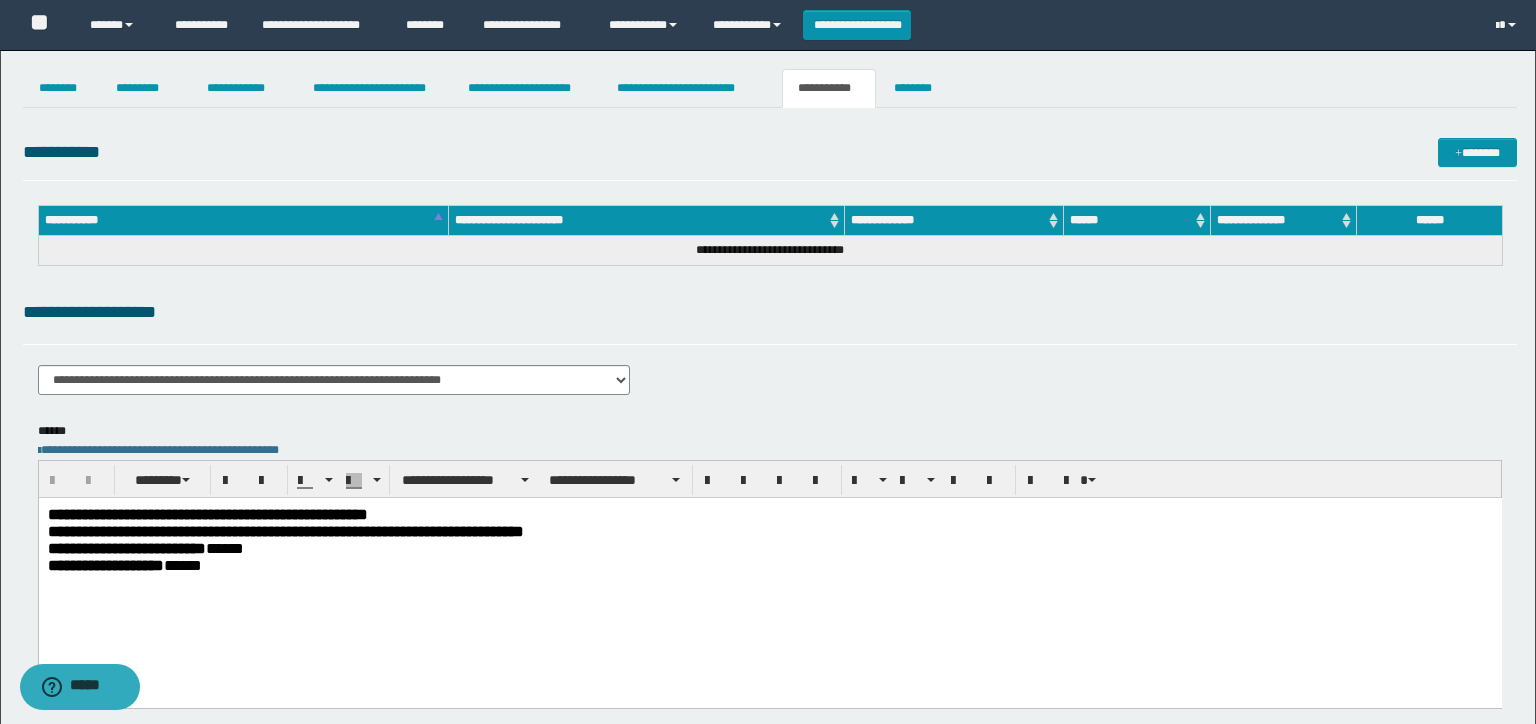scroll, scrollTop: 0, scrollLeft: 0, axis: both 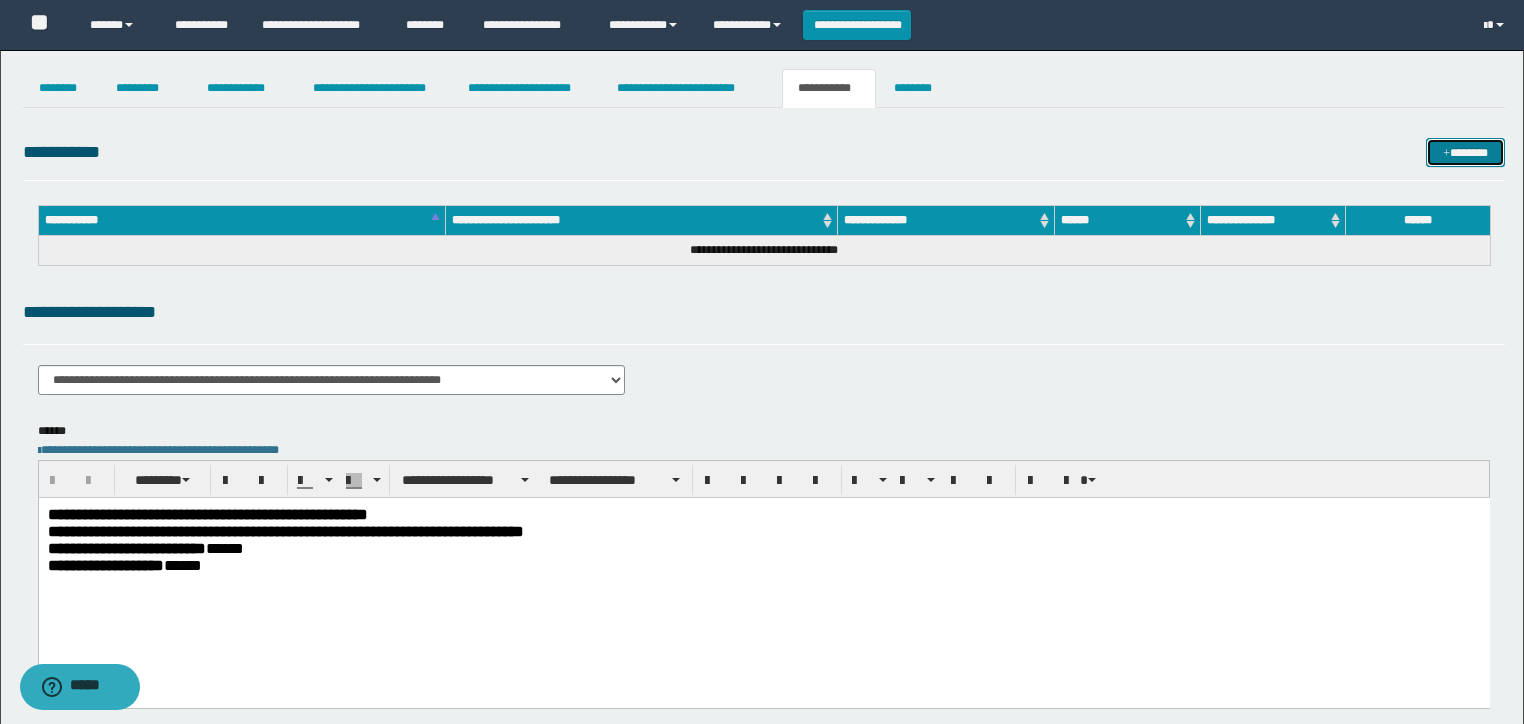click on "*******" at bounding box center (1465, 153) 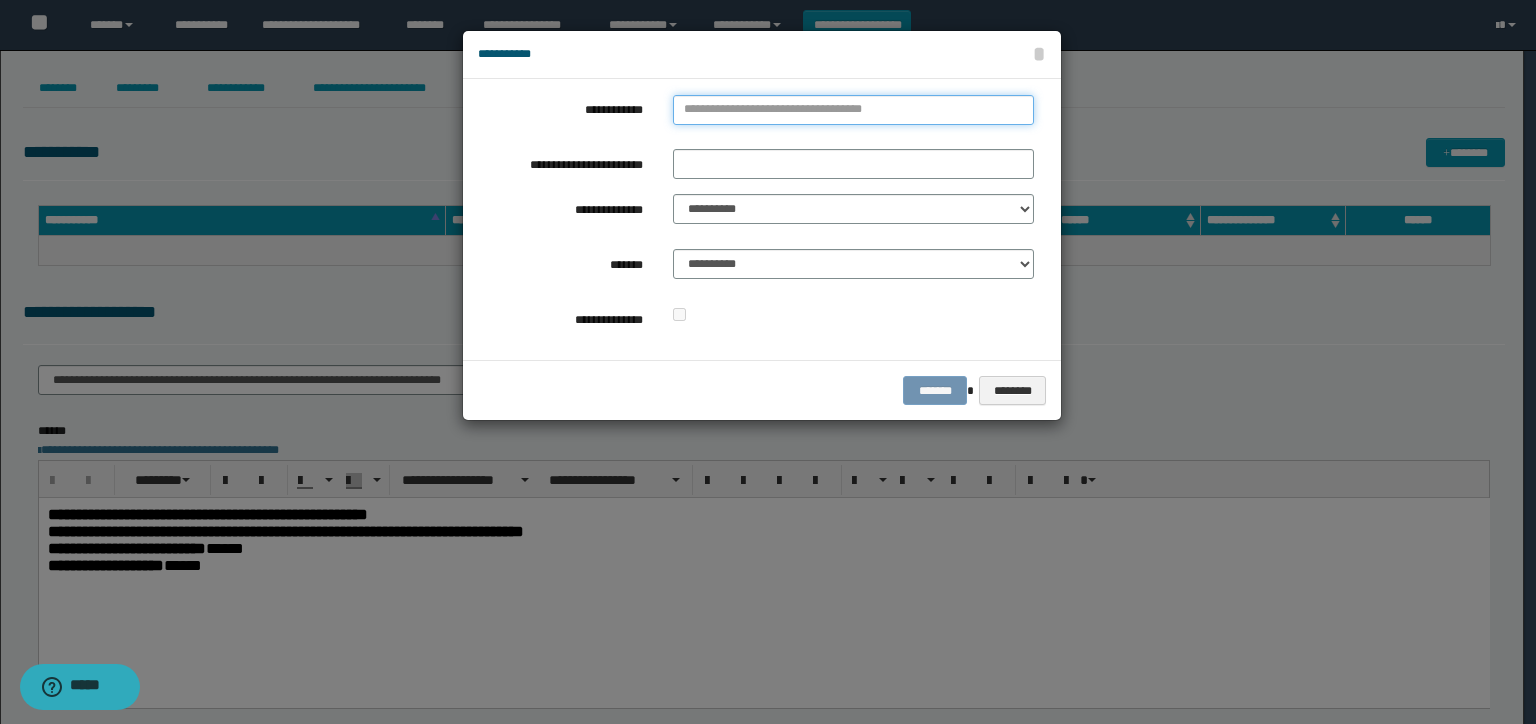 click on "**********" at bounding box center [853, 110] 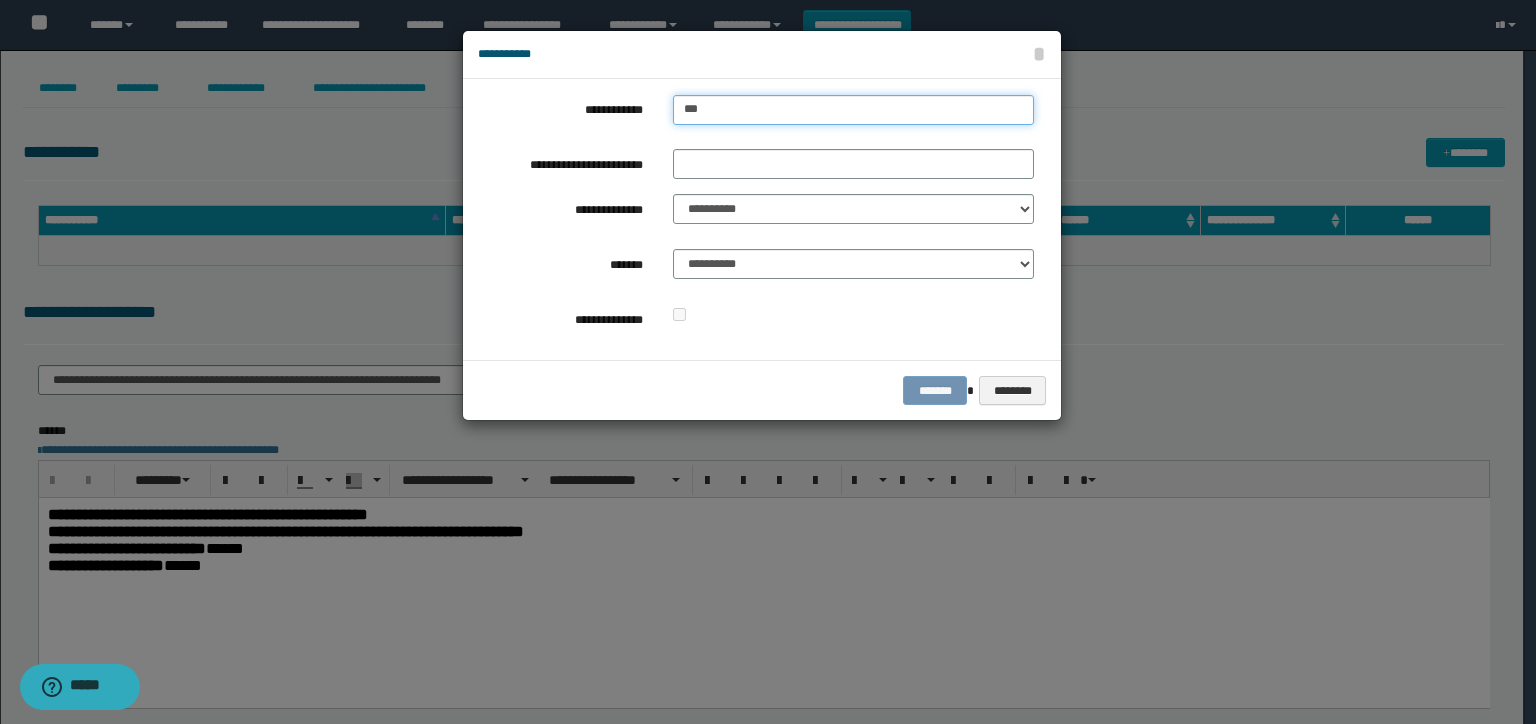 type on "****" 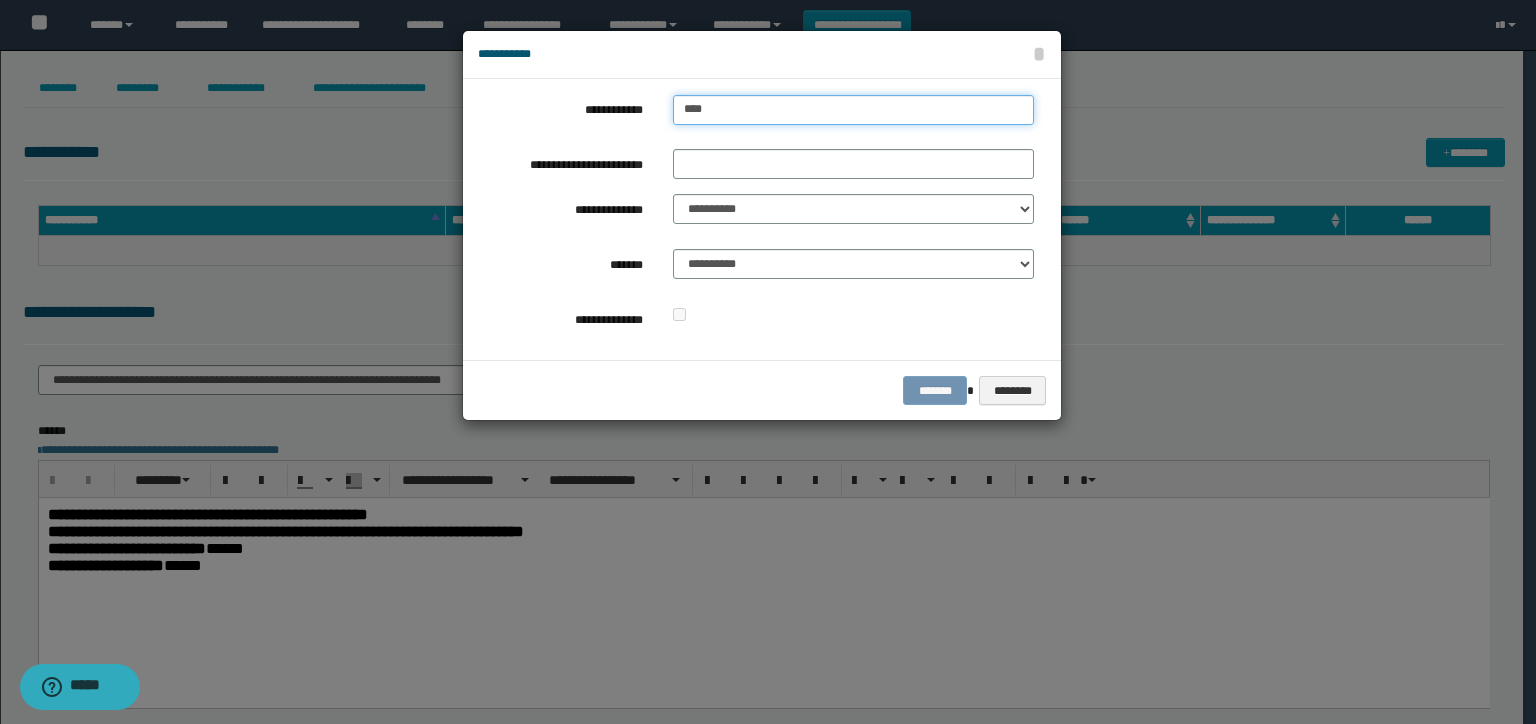 type on "****" 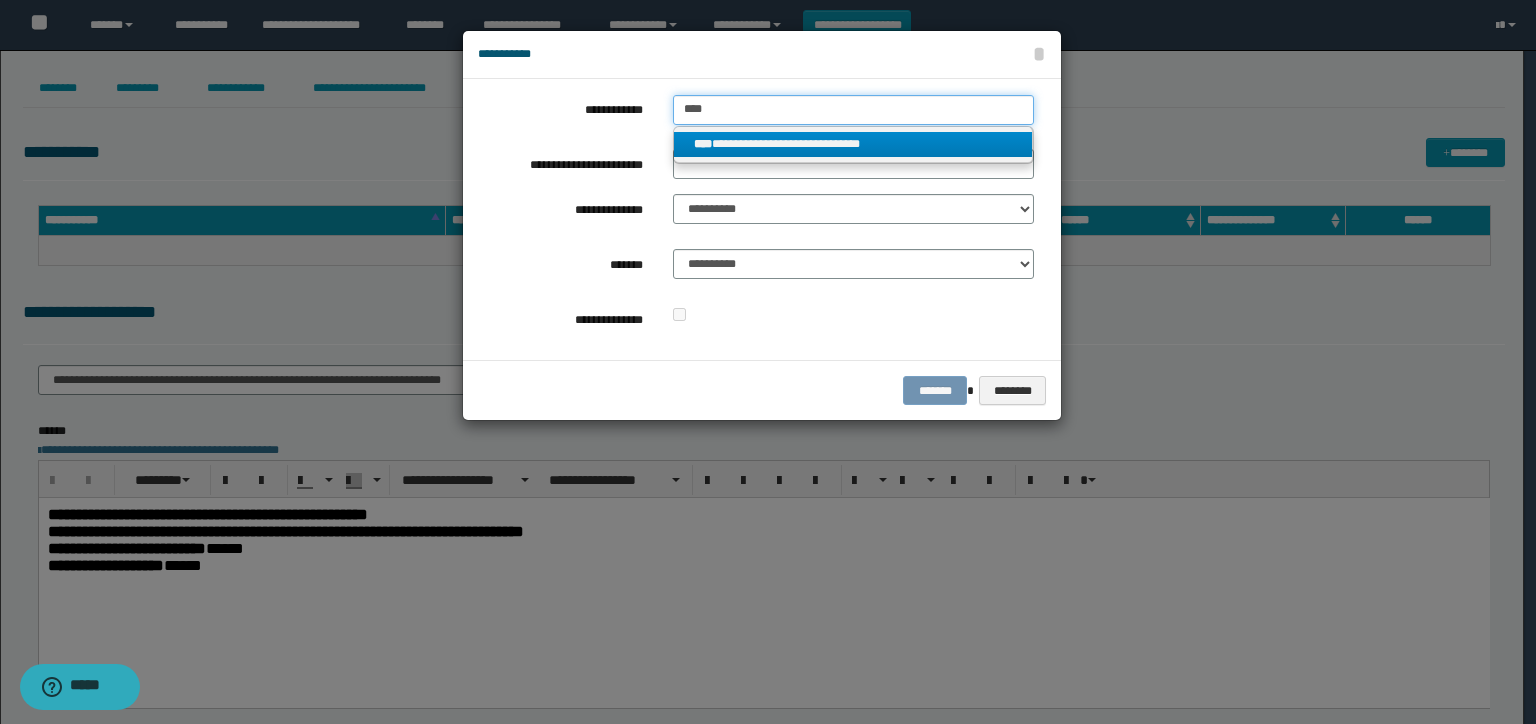 type on "****" 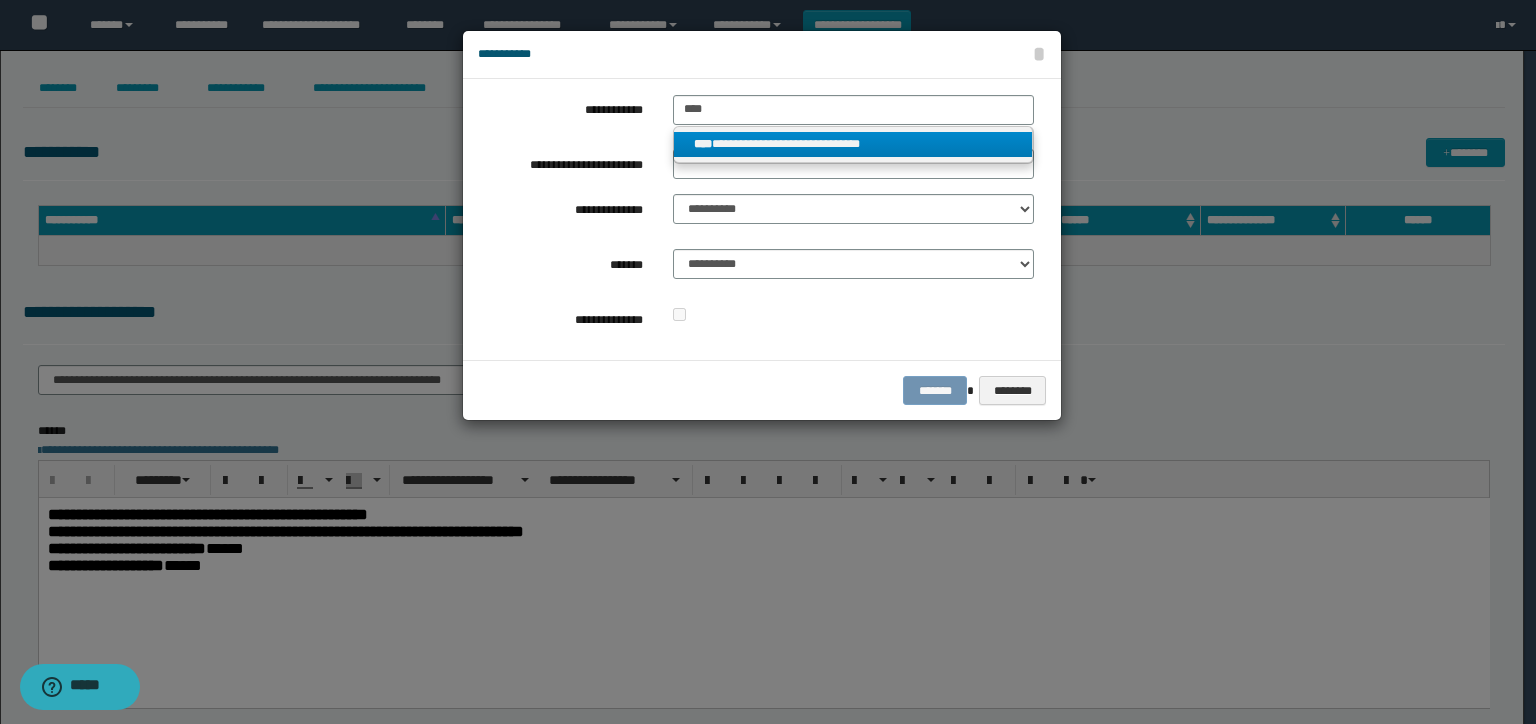 click on "**********" at bounding box center (853, 145) 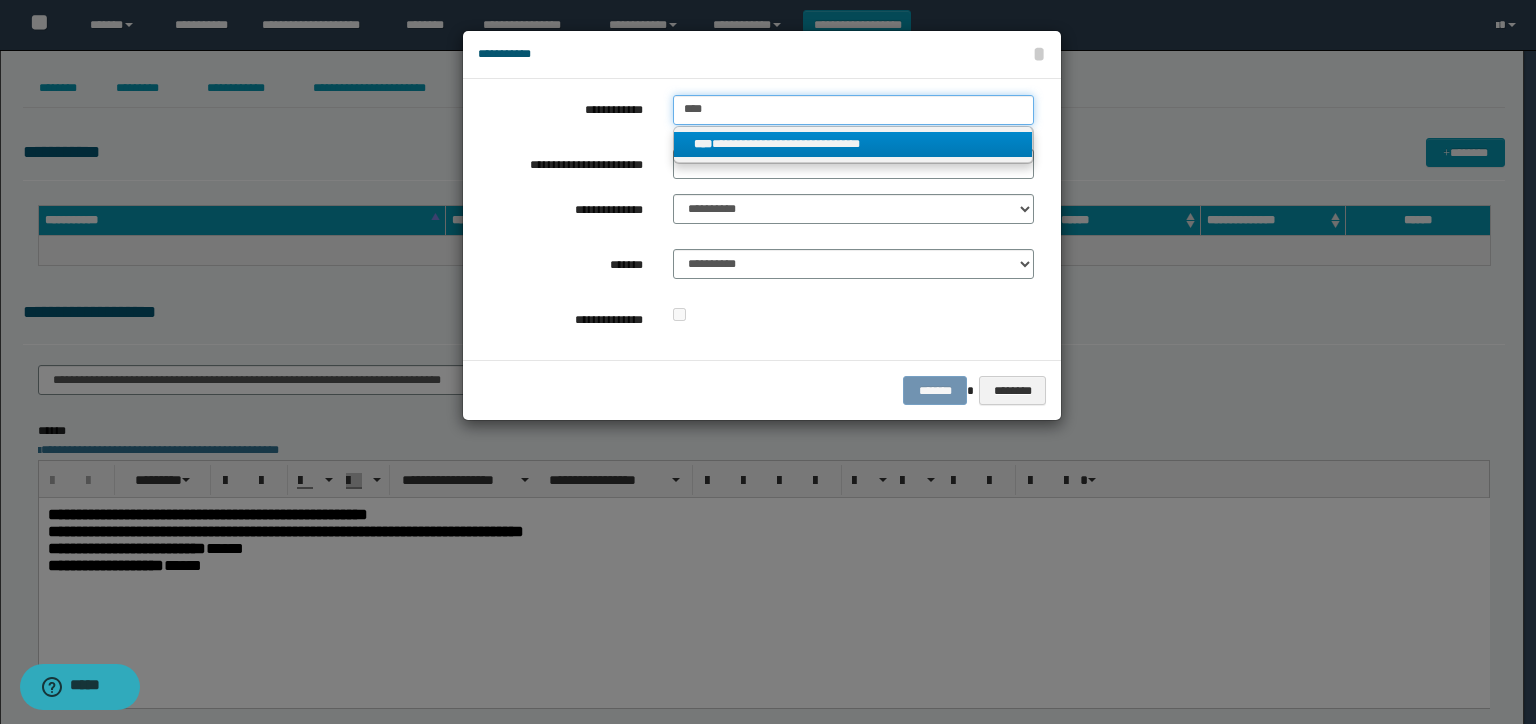 type 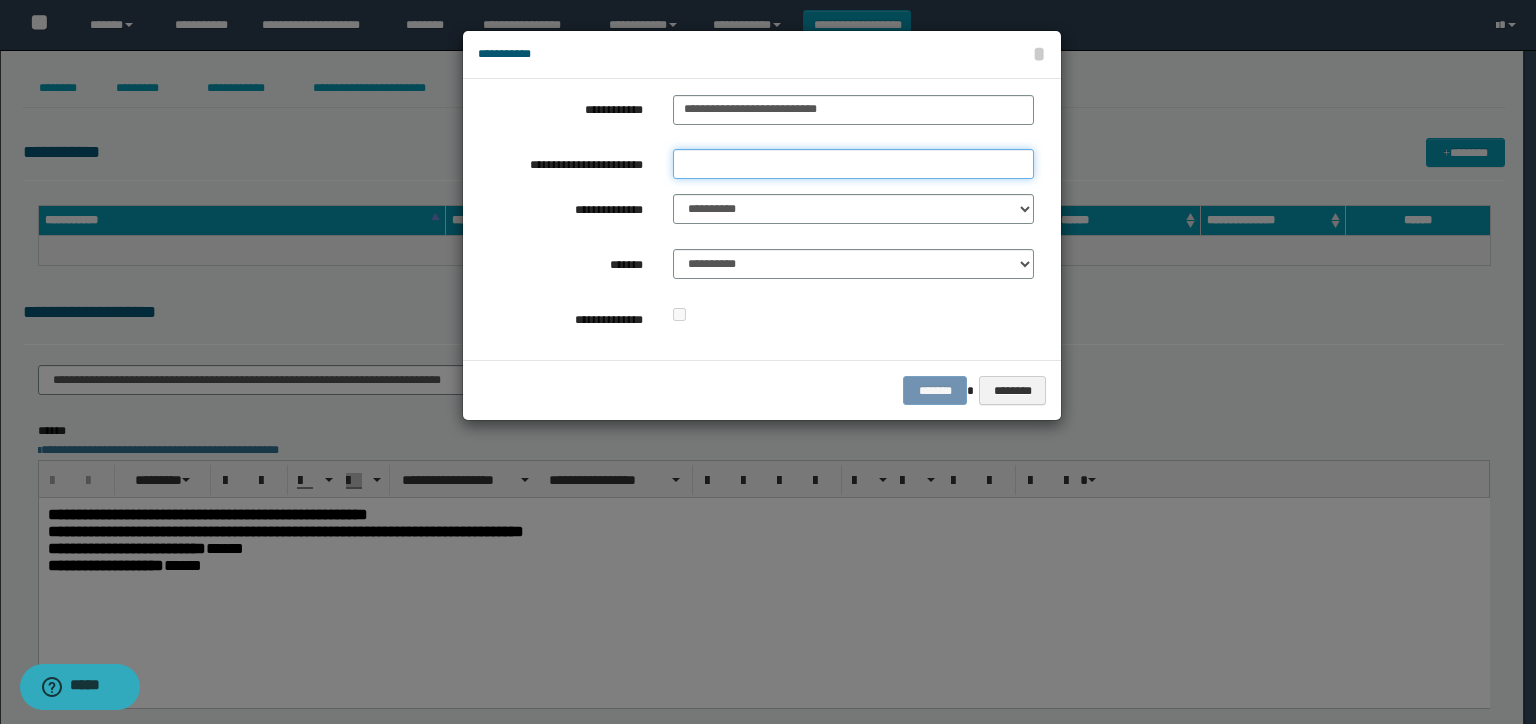 click on "**********" at bounding box center (853, 164) 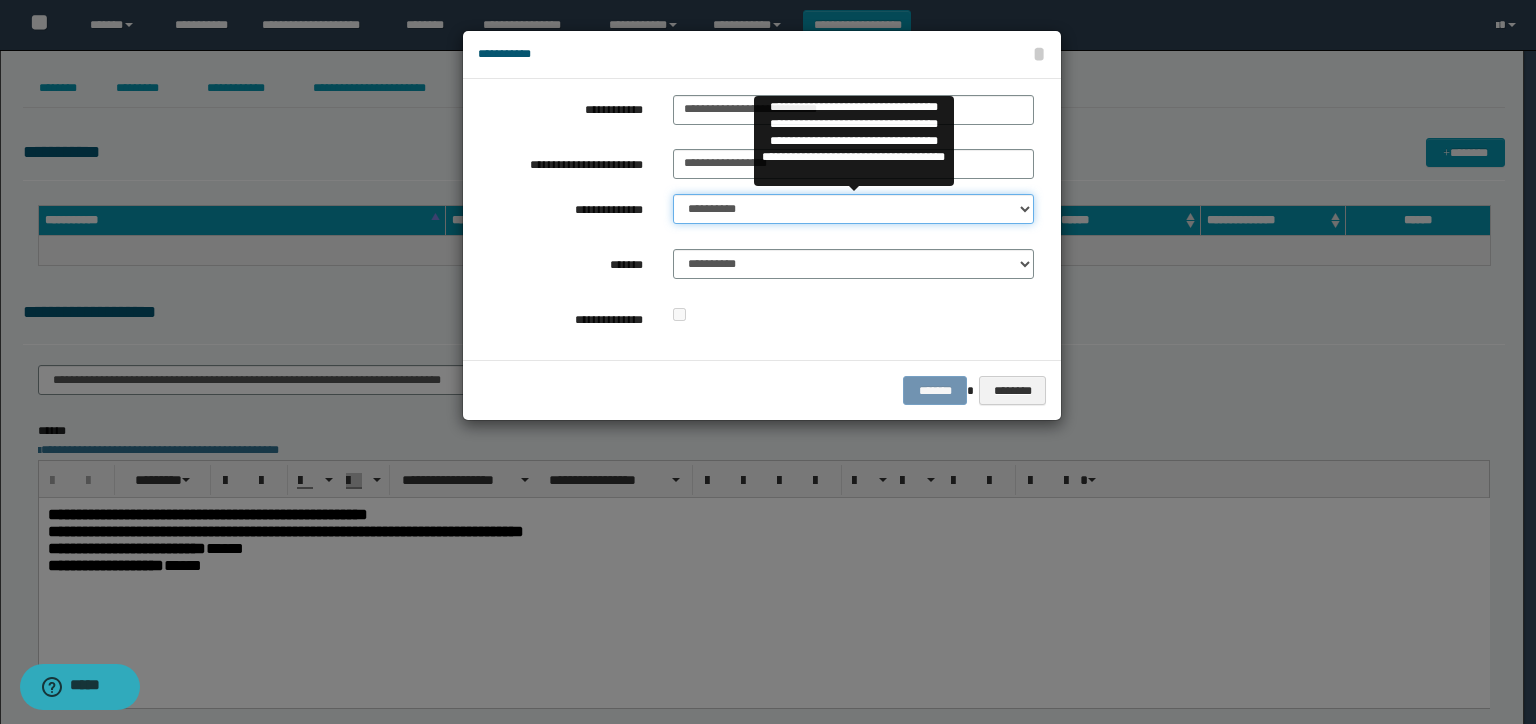 click on "**********" at bounding box center (853, 209) 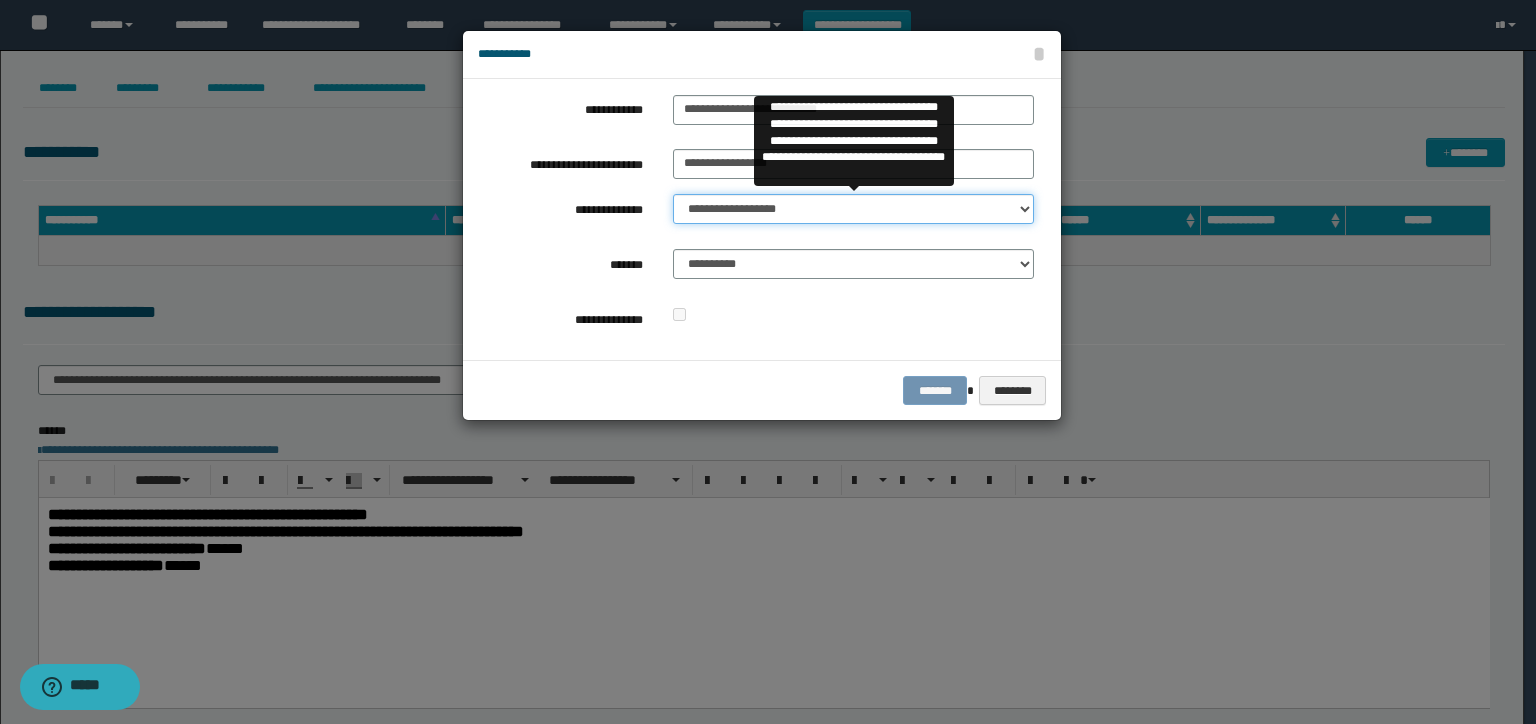 click on "**********" at bounding box center [853, 209] 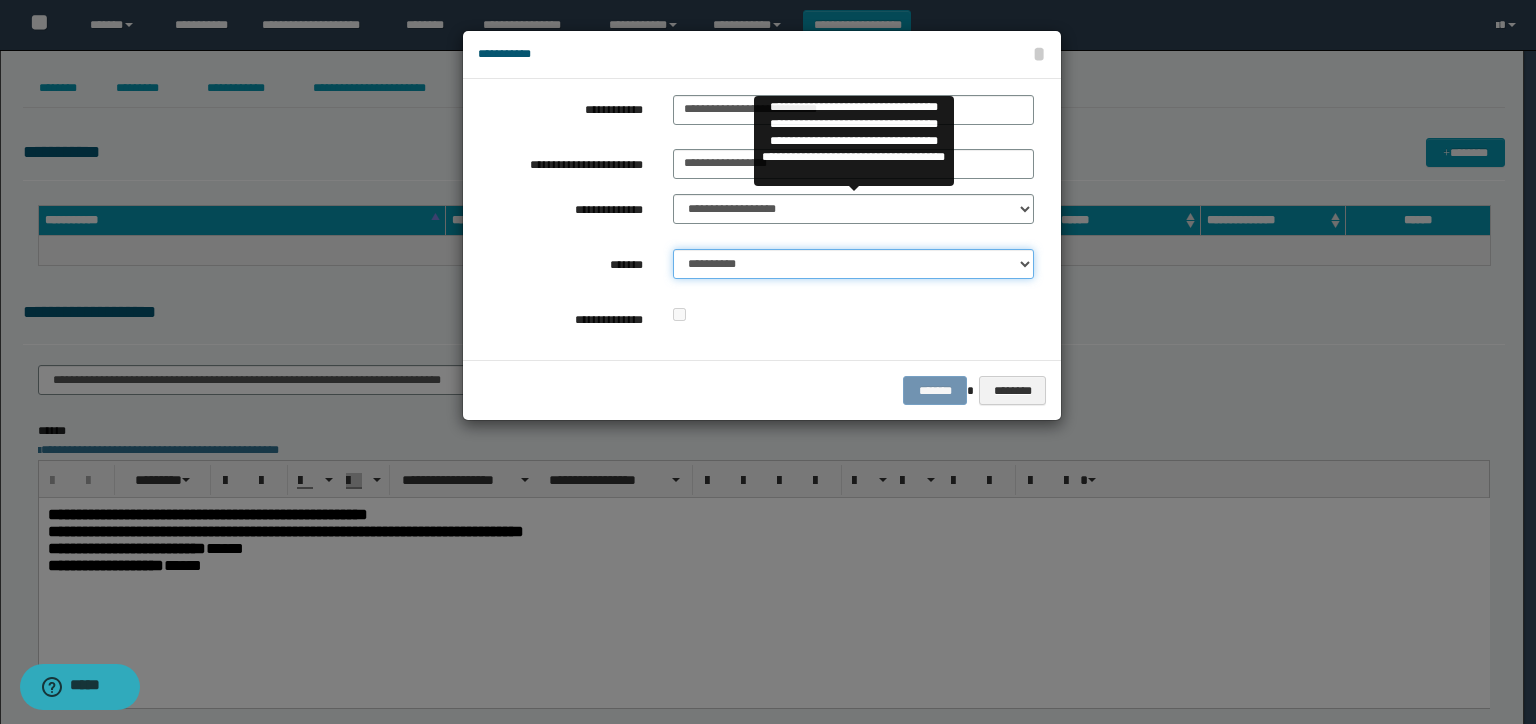 click on "**********" at bounding box center (853, 264) 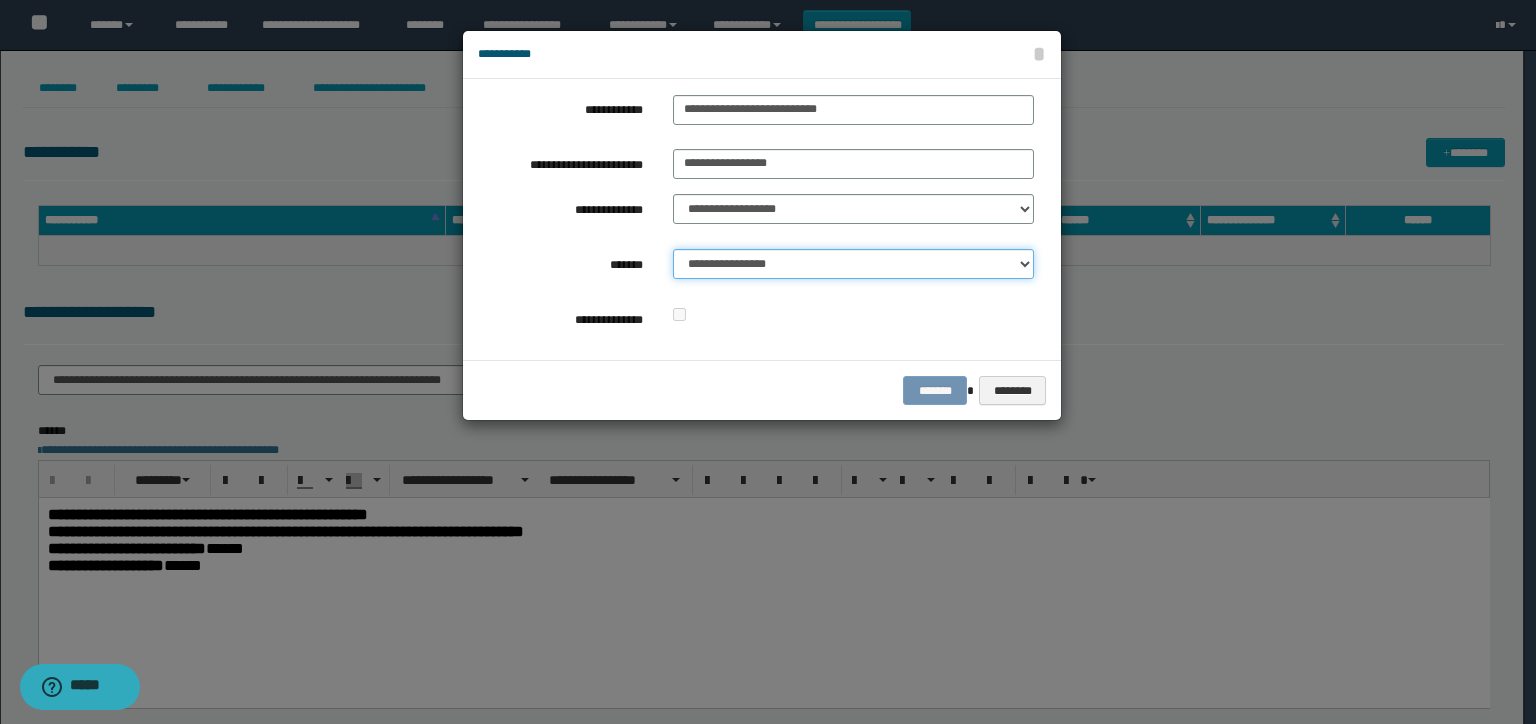 click on "**********" at bounding box center [853, 264] 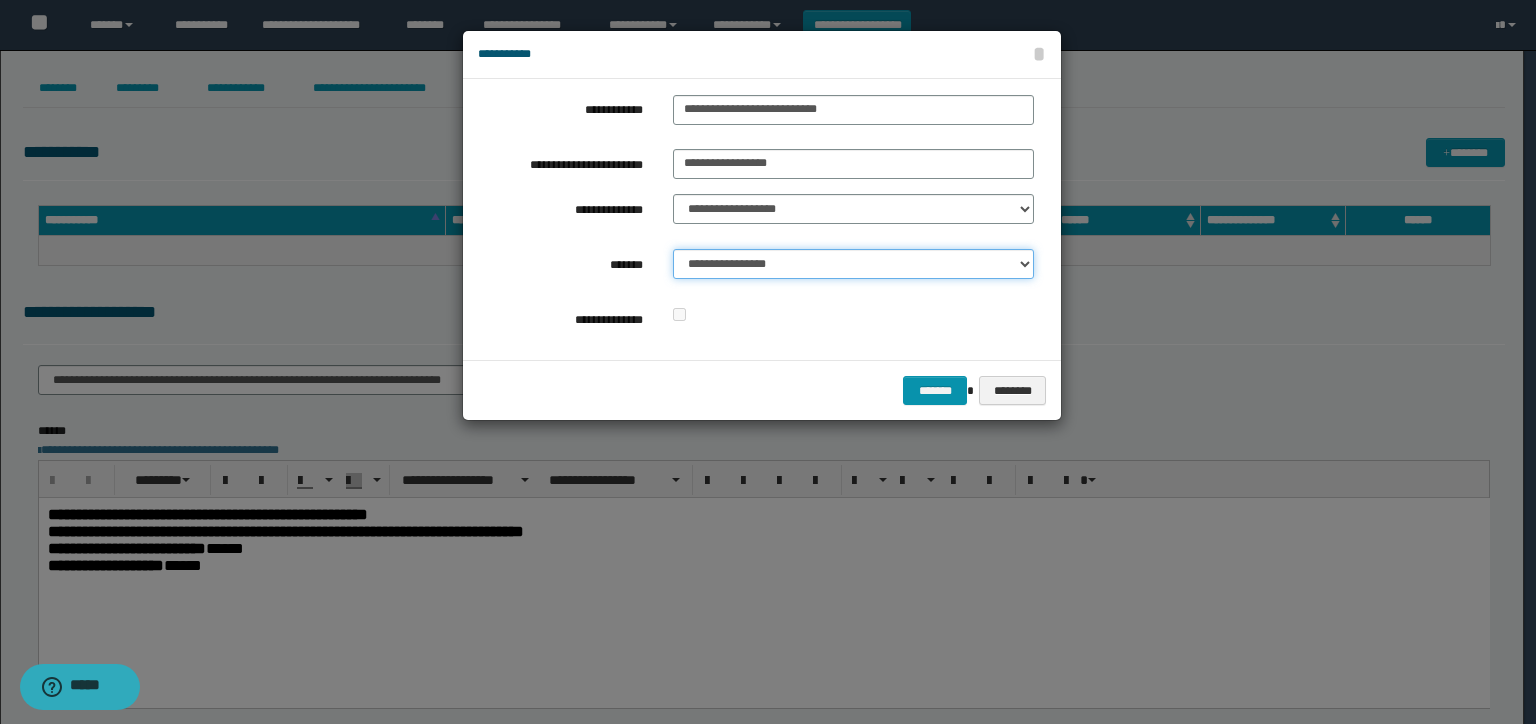 click on "**********" at bounding box center [853, 264] 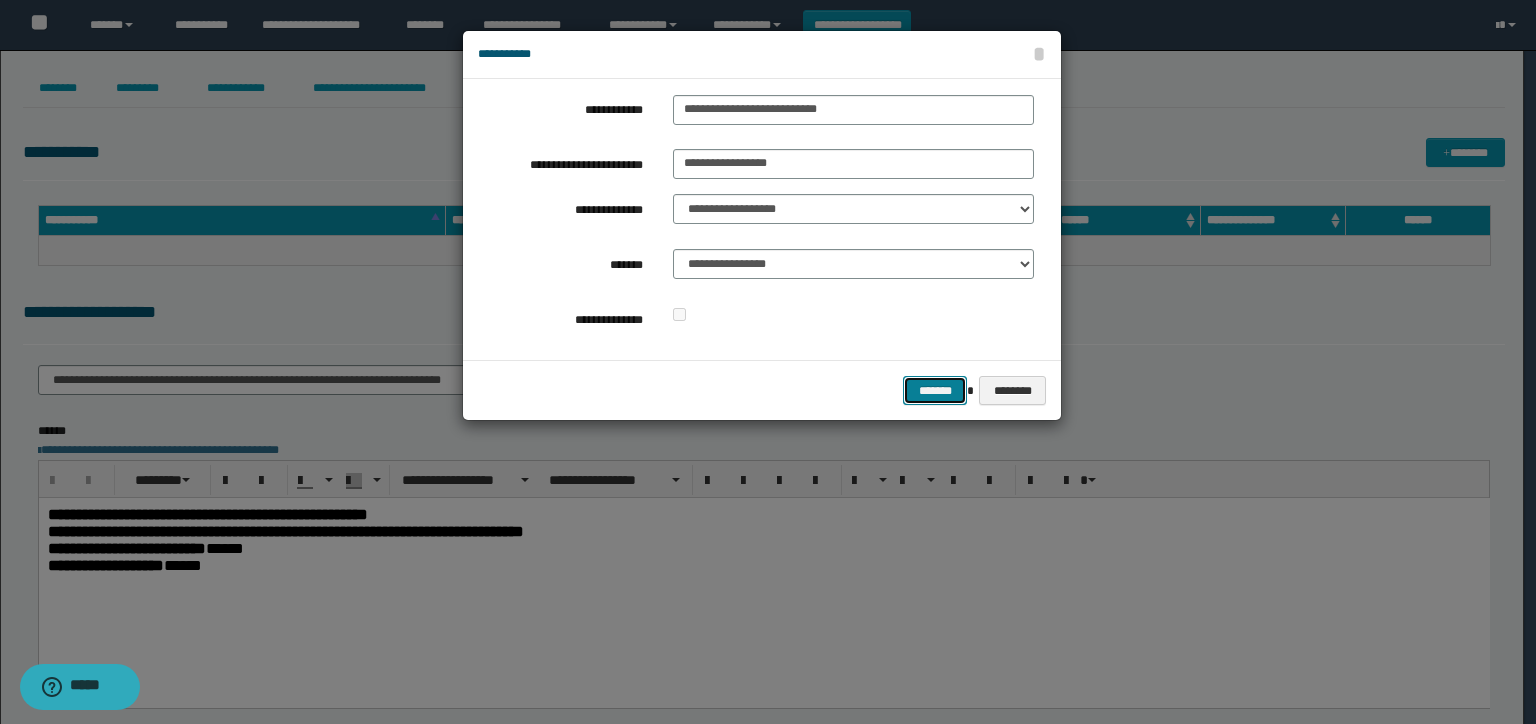 click on "*******" at bounding box center [935, 391] 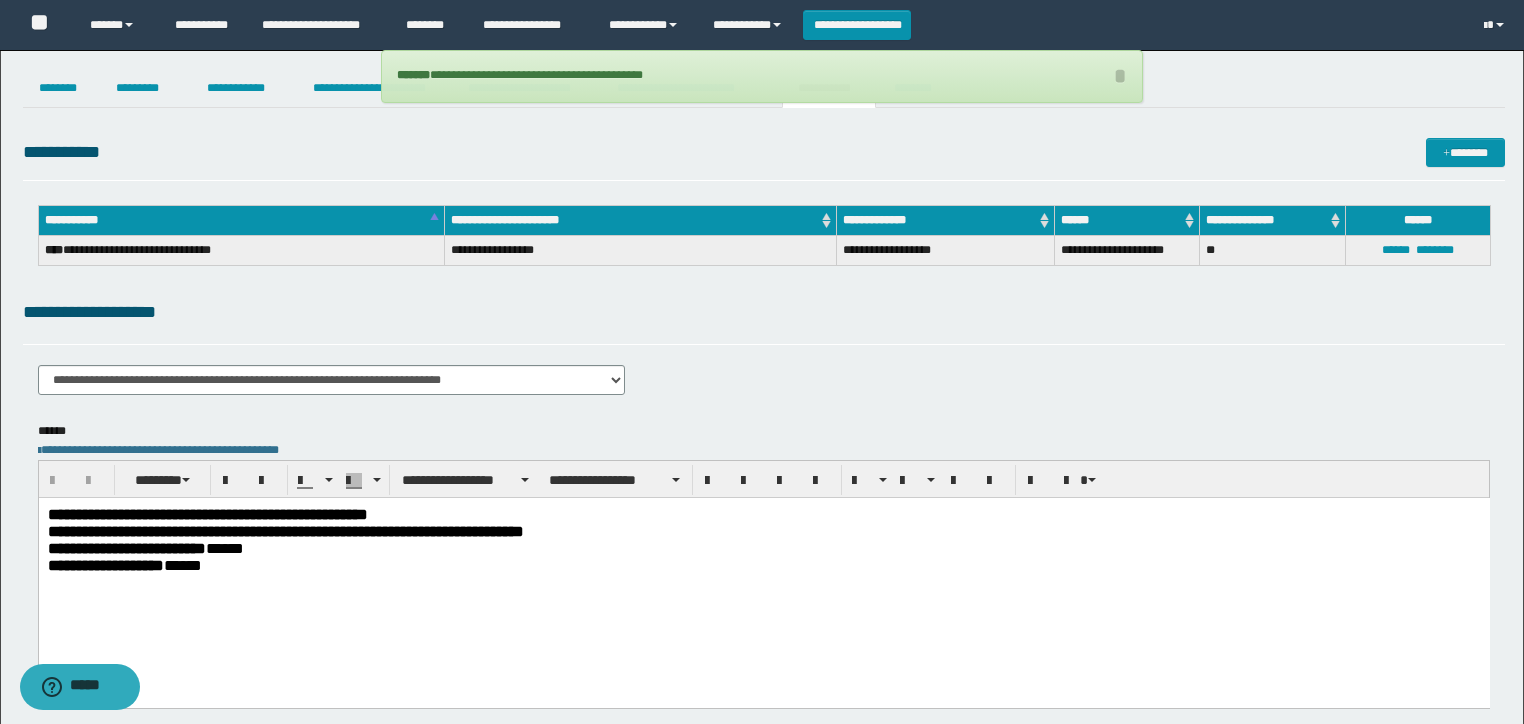 click on "**********" at bounding box center (762, 465) 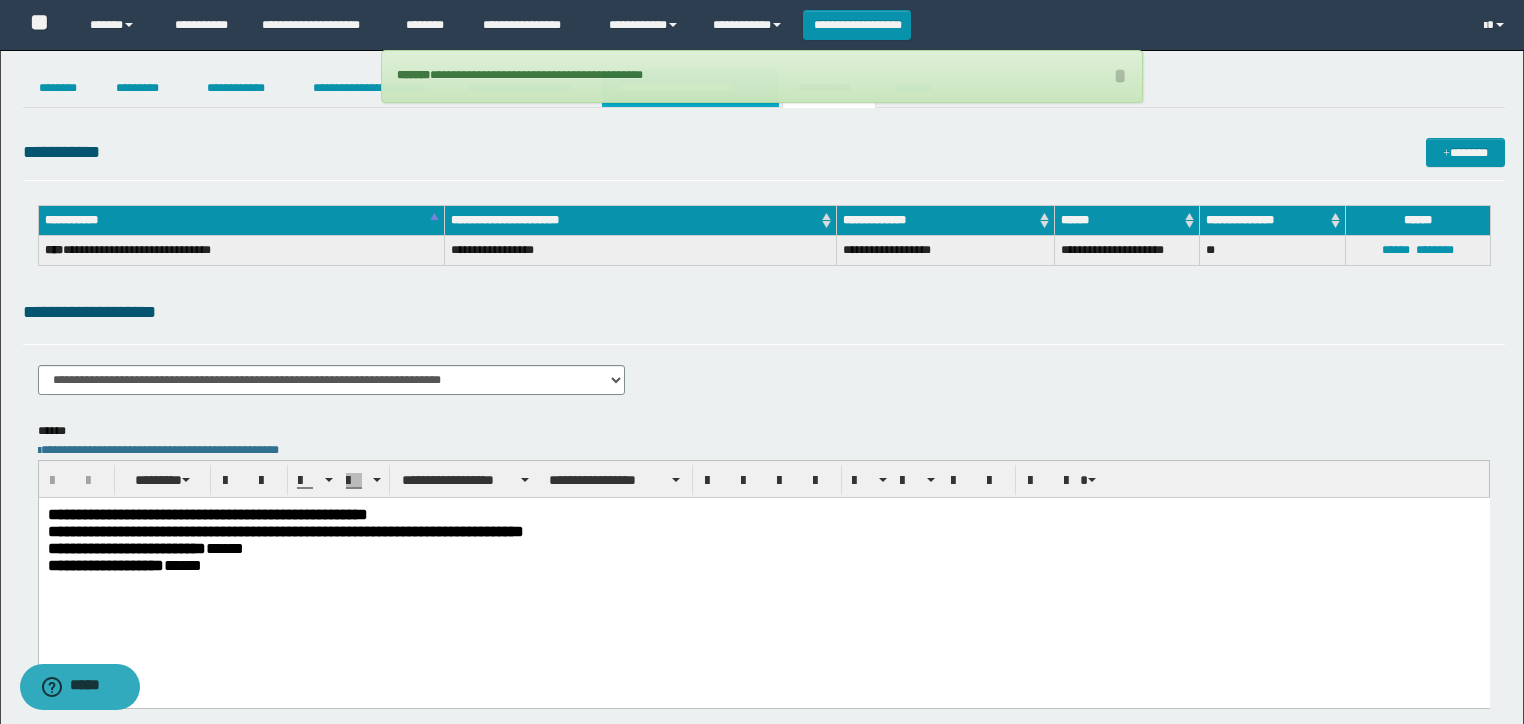 click on "**********" at bounding box center [690, 88] 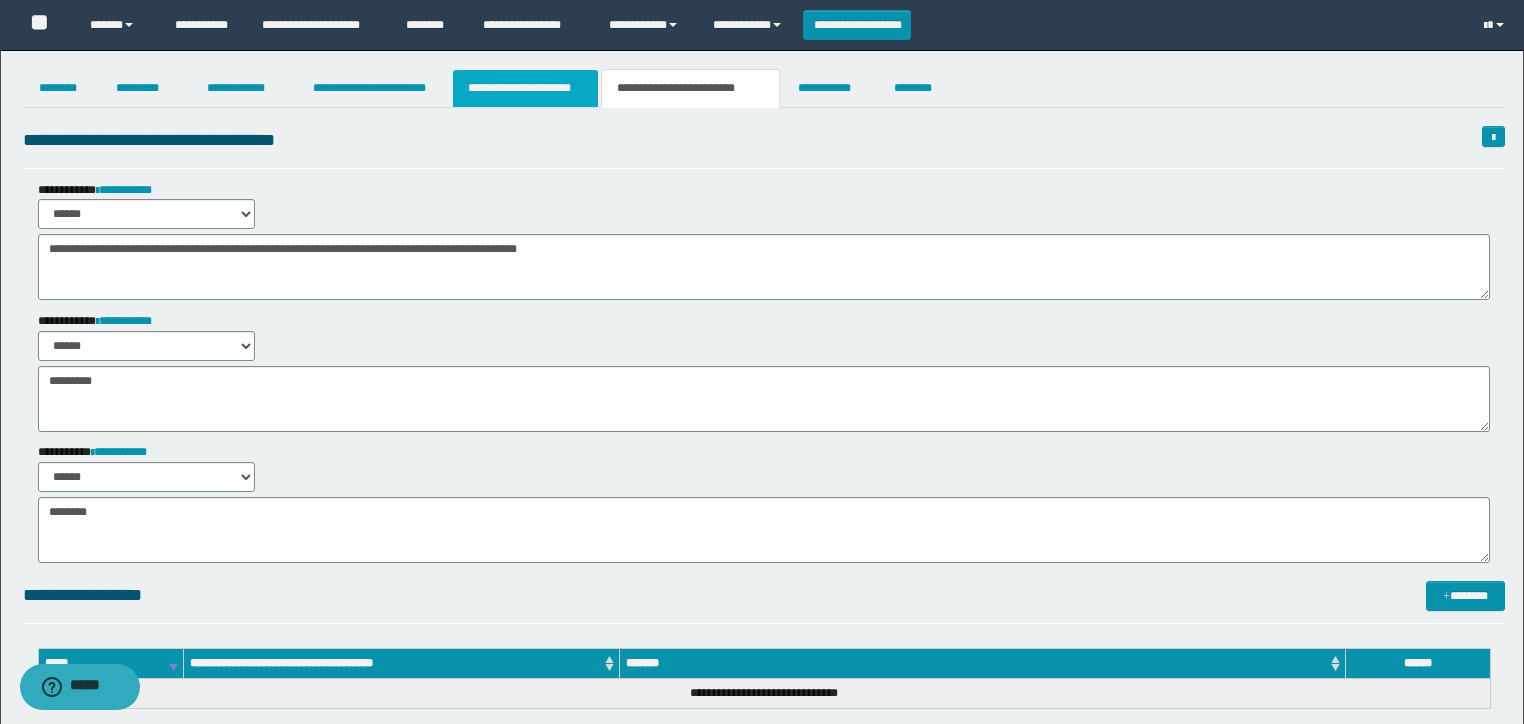 click on "**********" at bounding box center [525, 88] 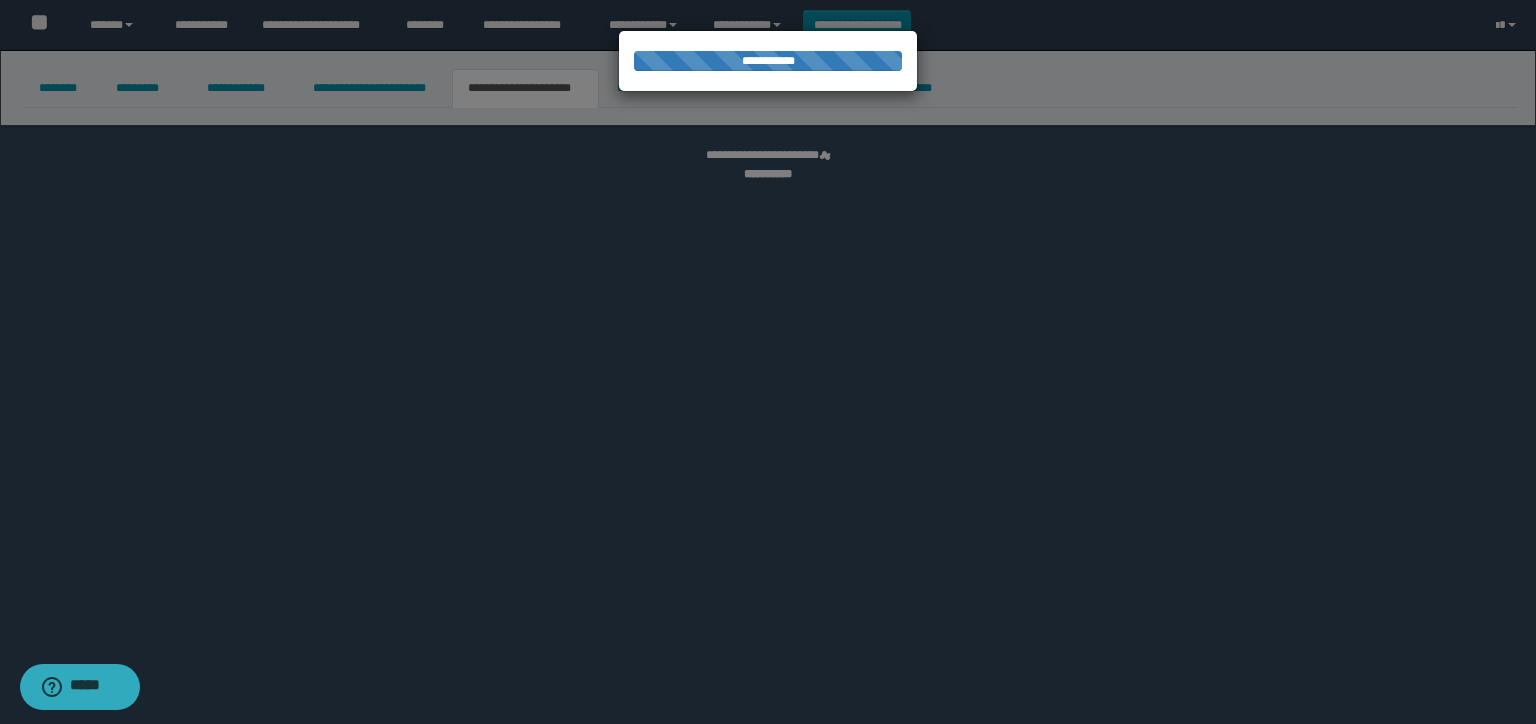 select on "*" 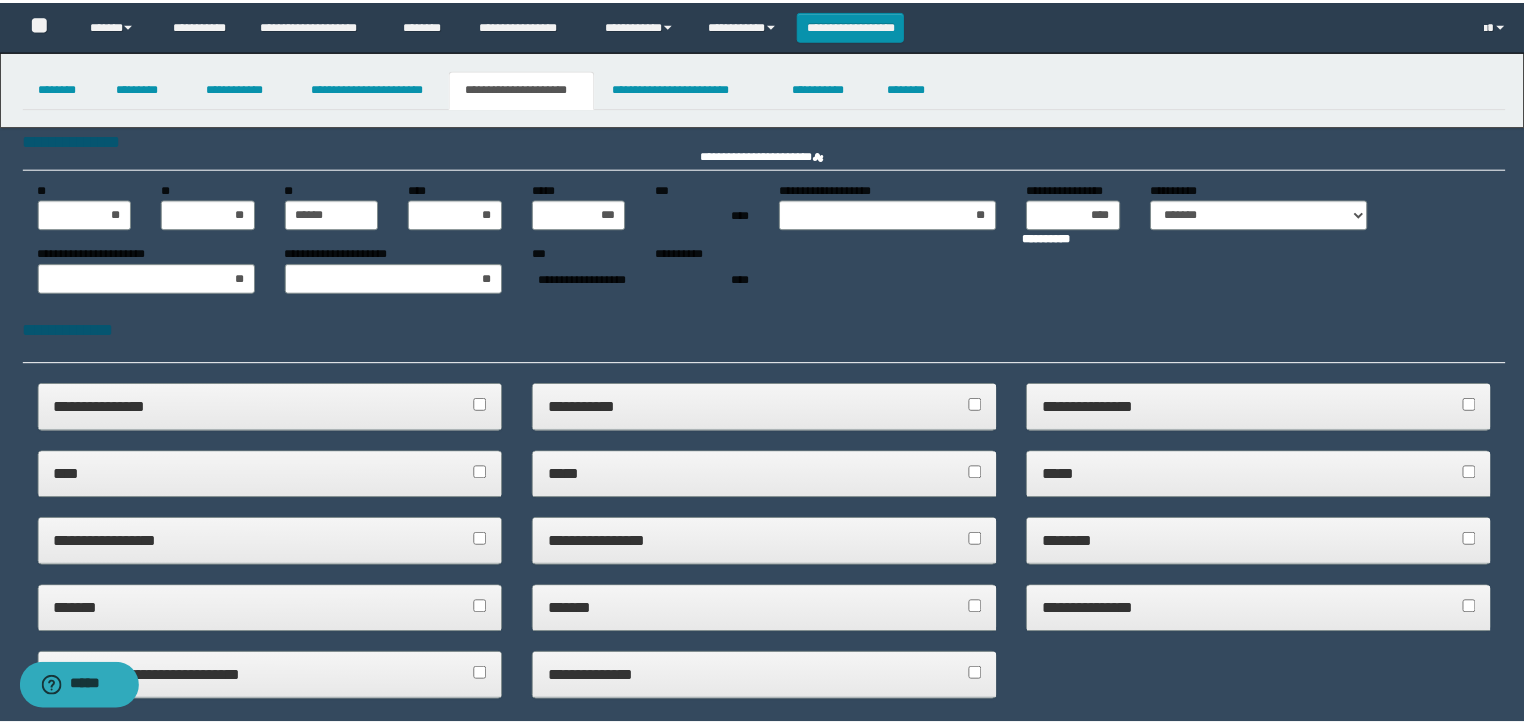 scroll, scrollTop: 0, scrollLeft: 0, axis: both 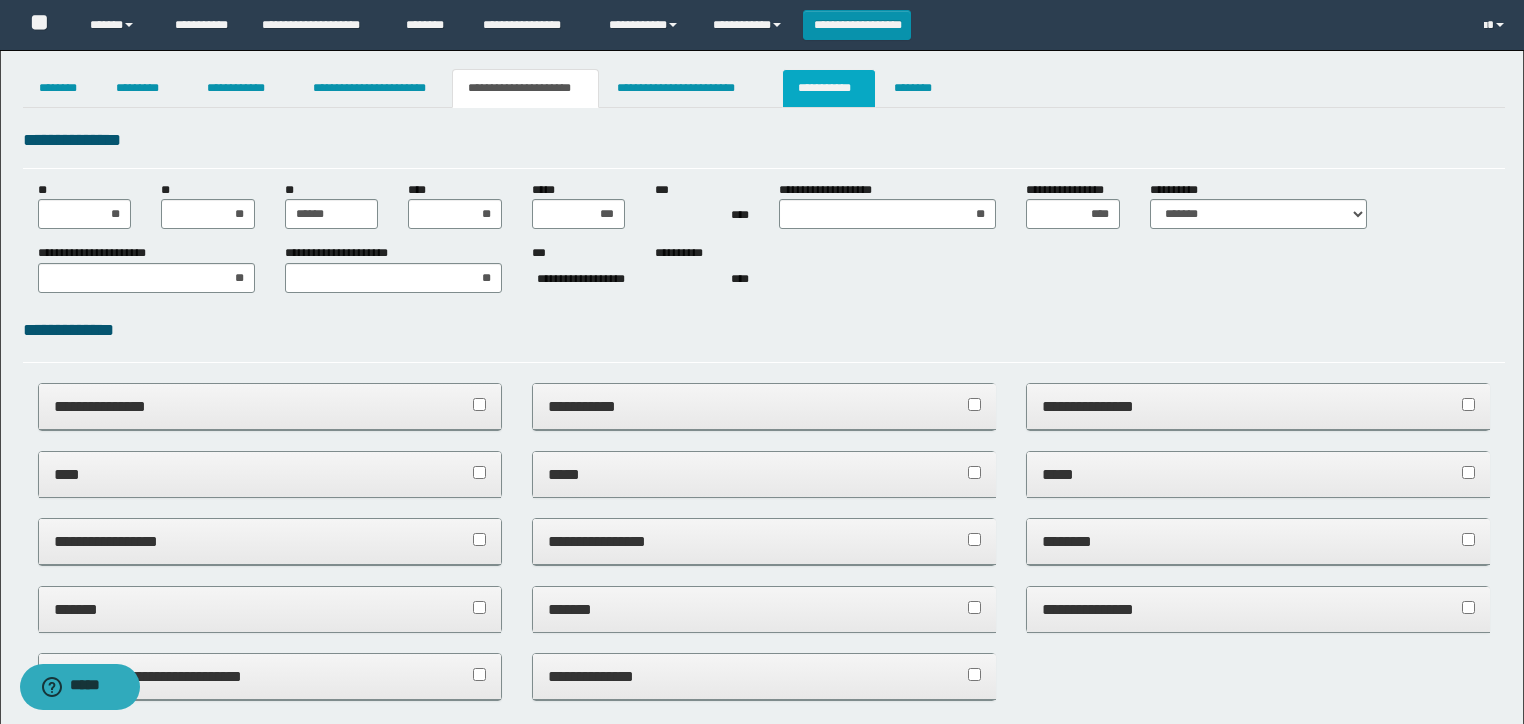 click on "**********" at bounding box center (829, 88) 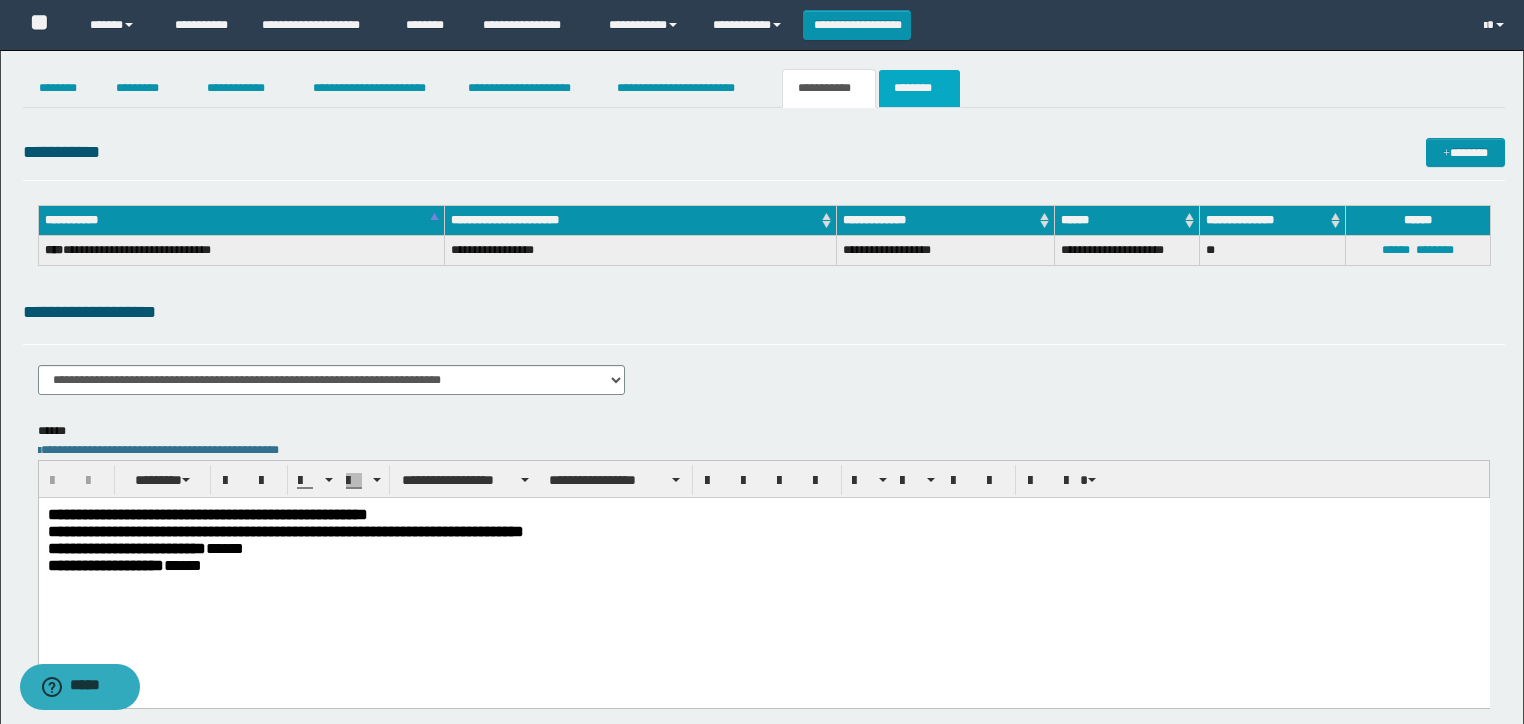 click on "********" at bounding box center [919, 88] 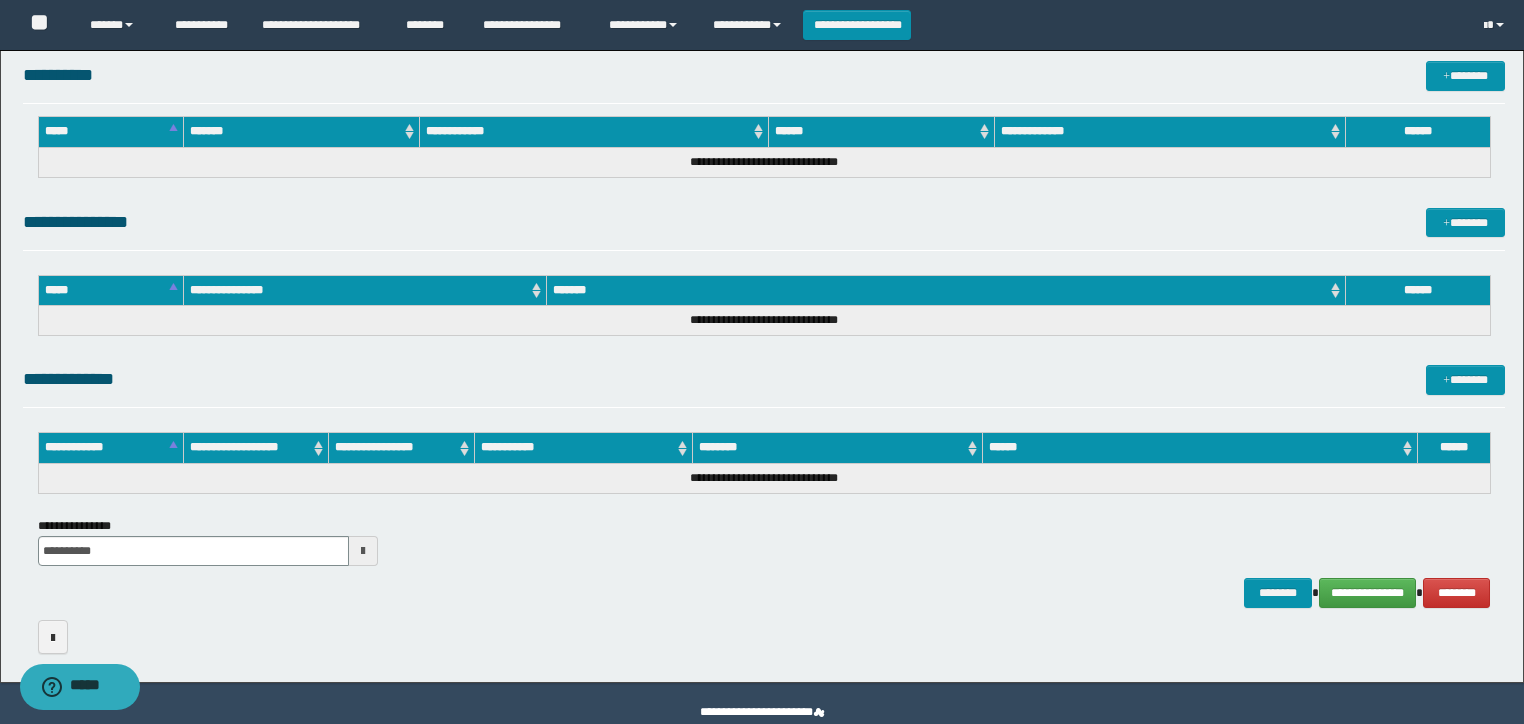 scroll, scrollTop: 998, scrollLeft: 0, axis: vertical 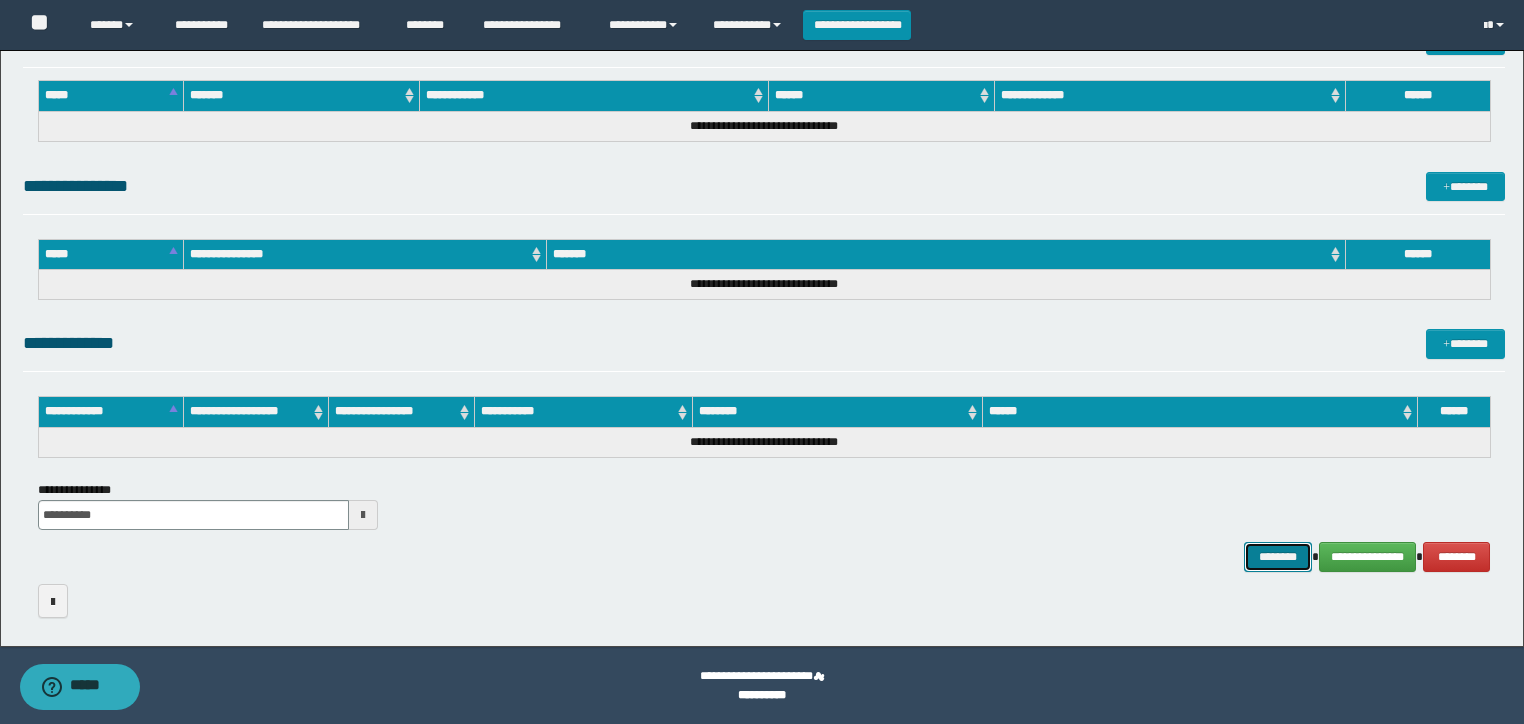 click on "********" at bounding box center (1277, 557) 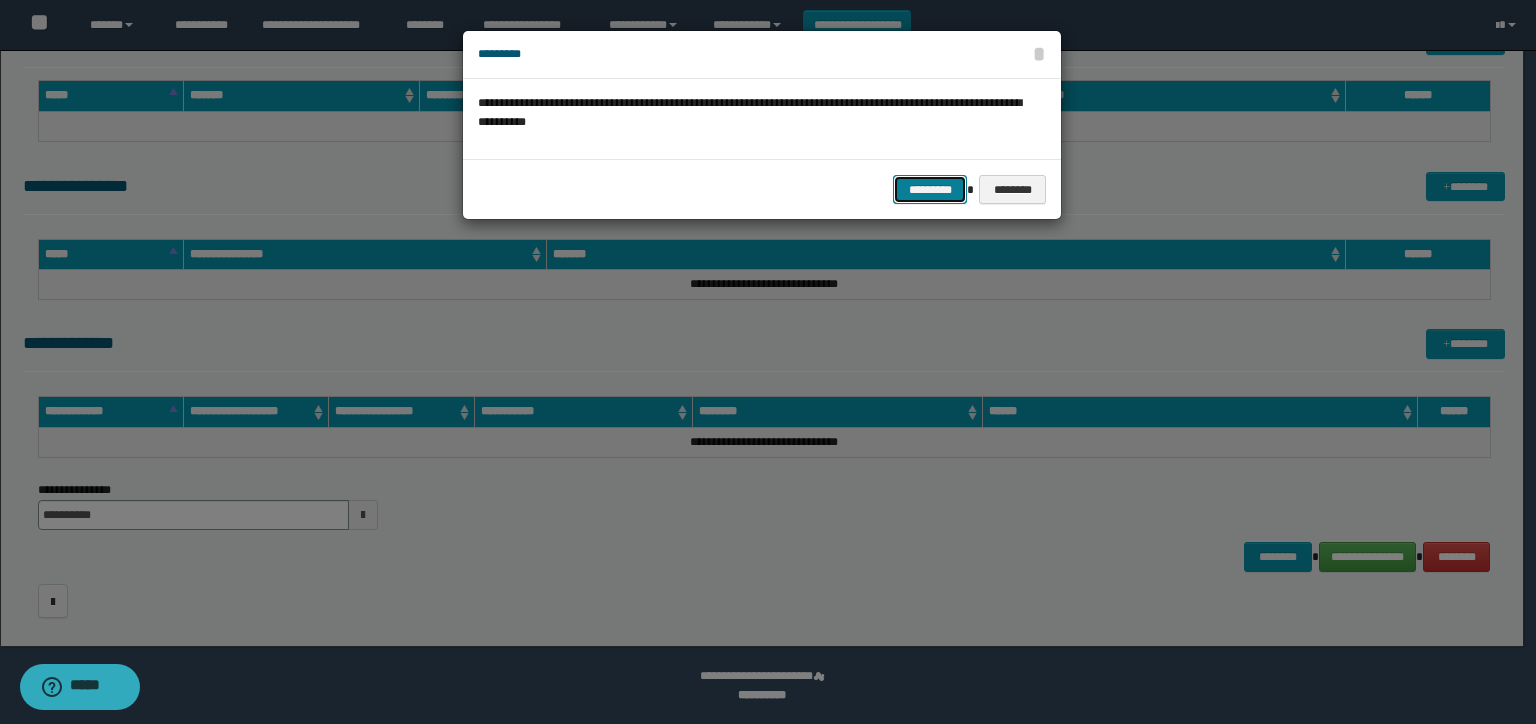 click on "*********" at bounding box center (930, 190) 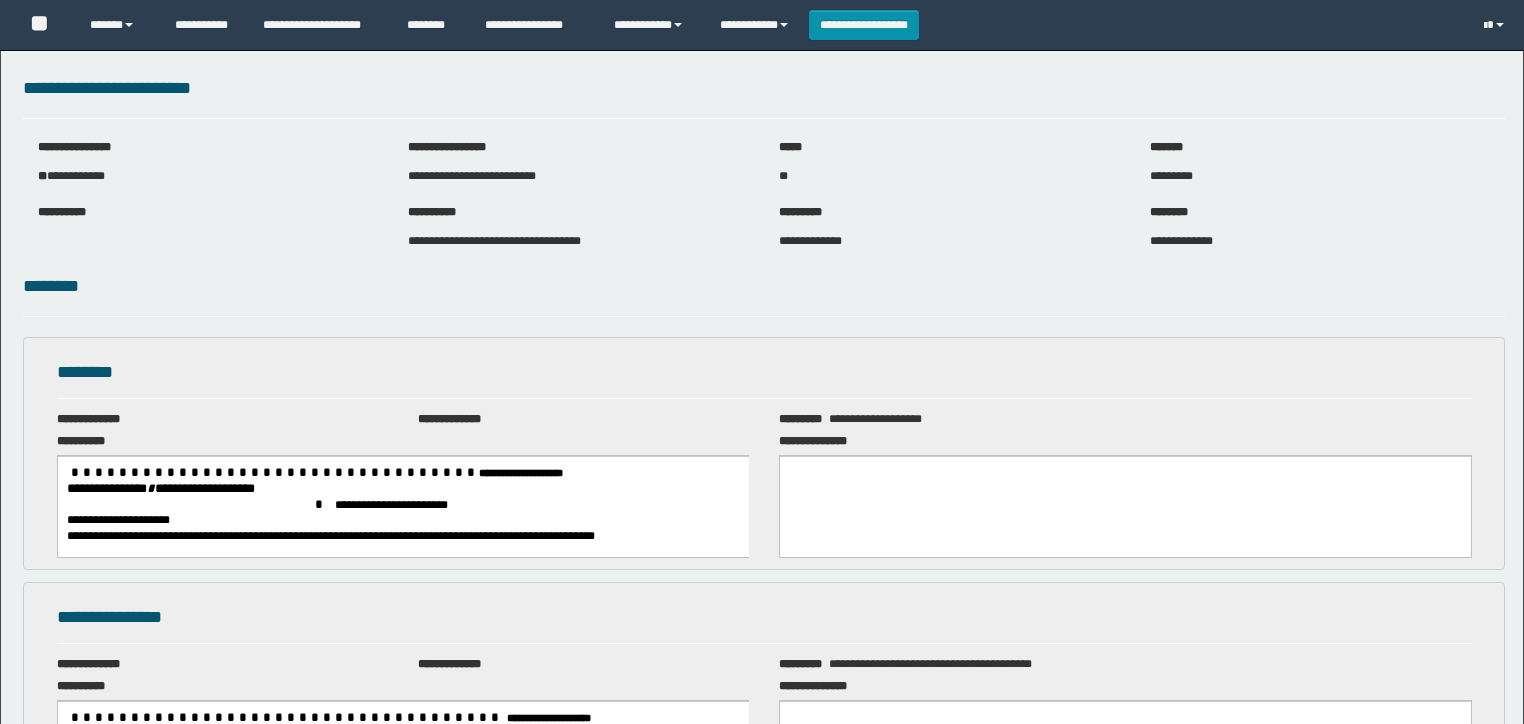 scroll, scrollTop: 0, scrollLeft: 0, axis: both 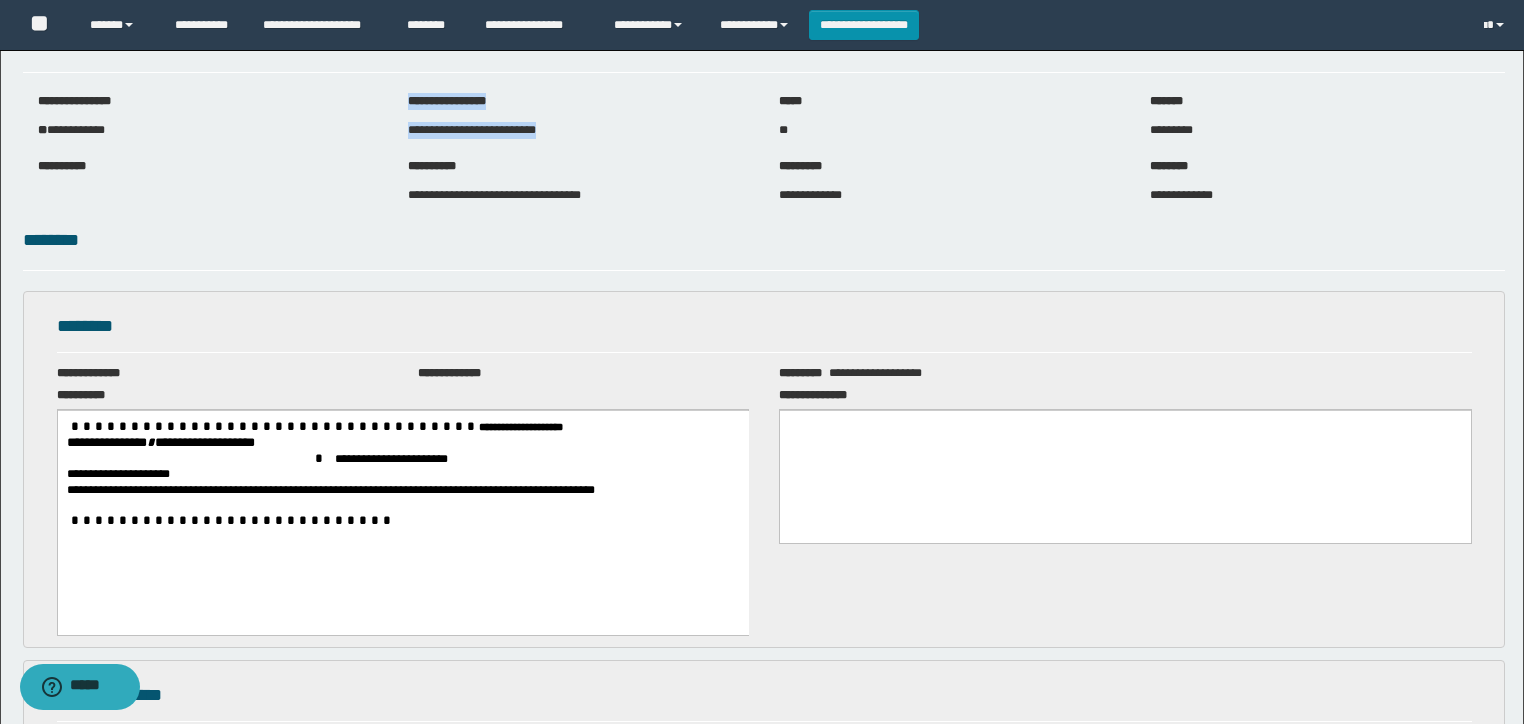 drag, startPoint x: 392, startPoint y: 122, endPoint x: 628, endPoint y: 130, distance: 236.13556 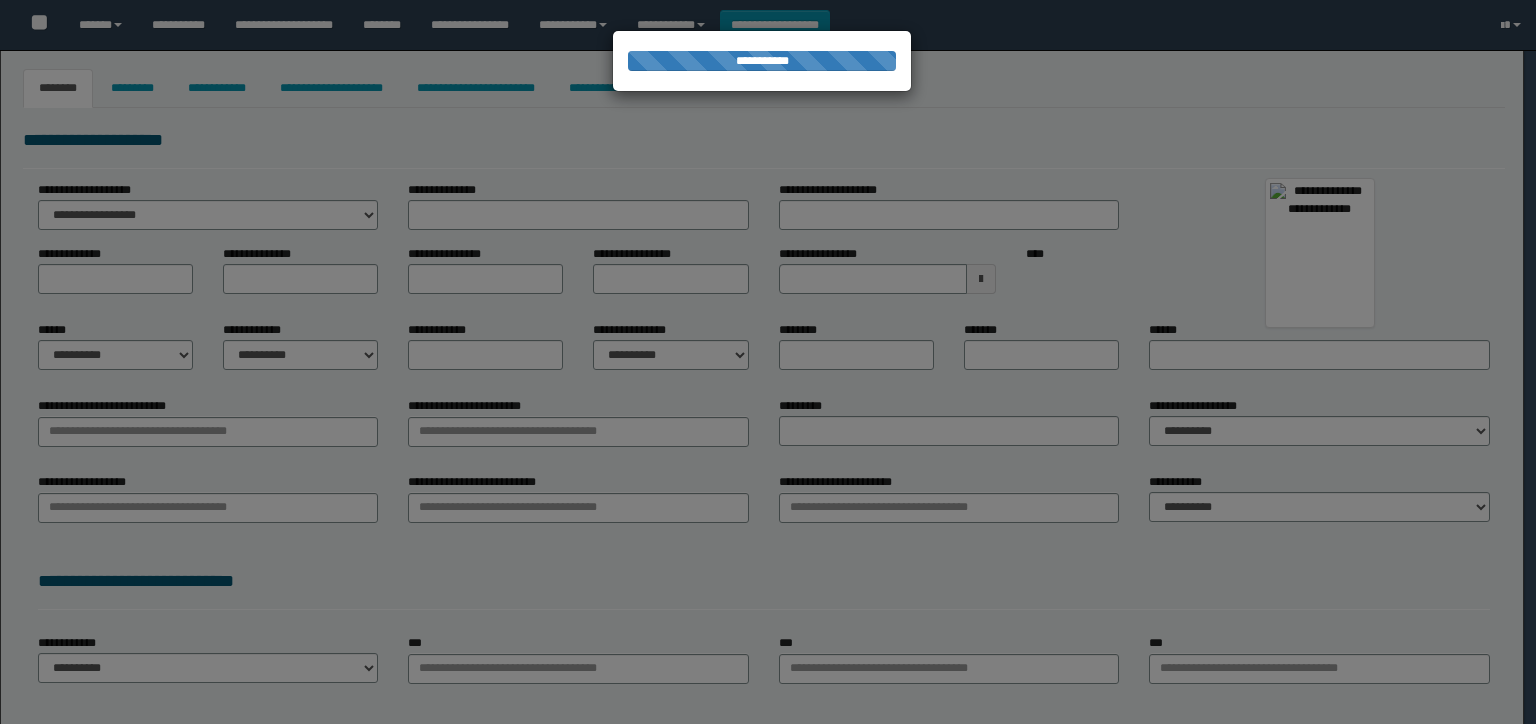 type on "**********" 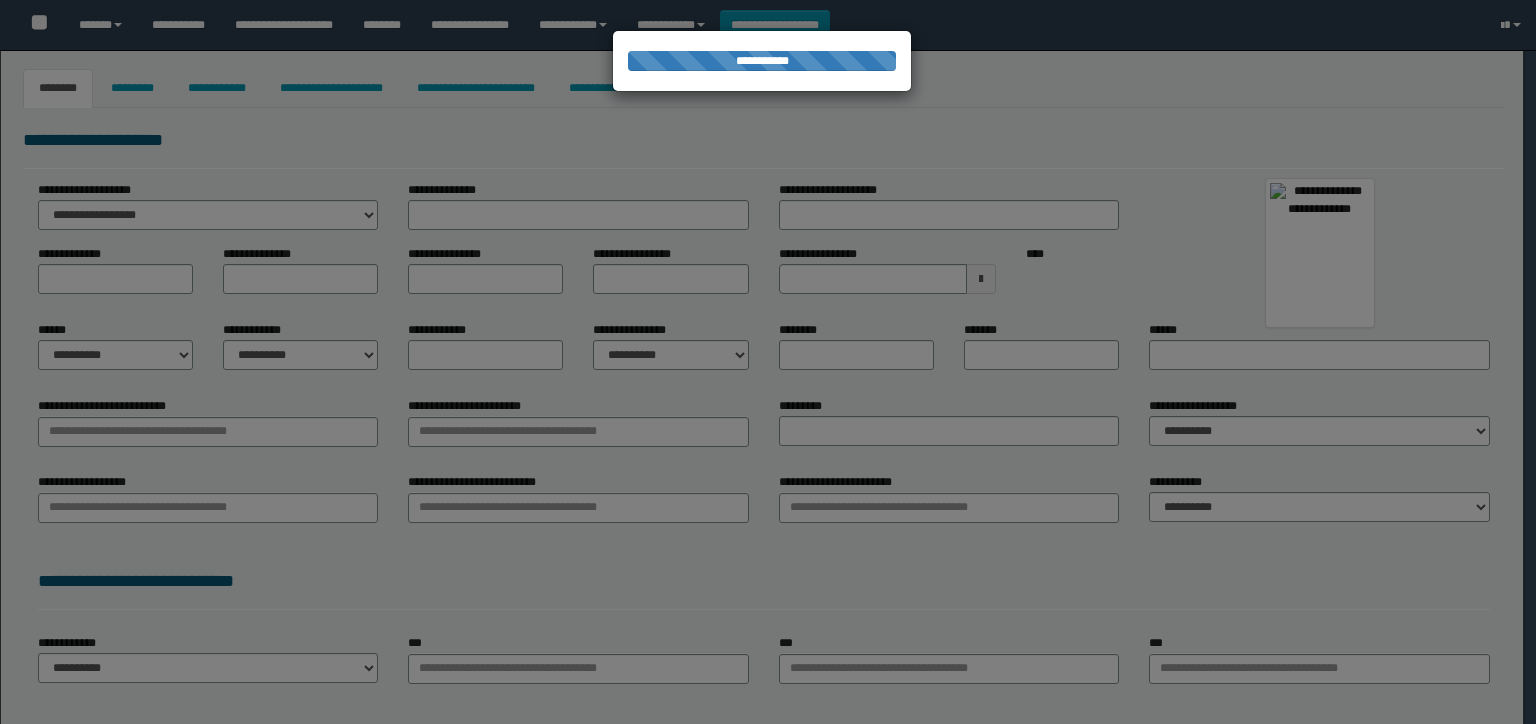 type on "******" 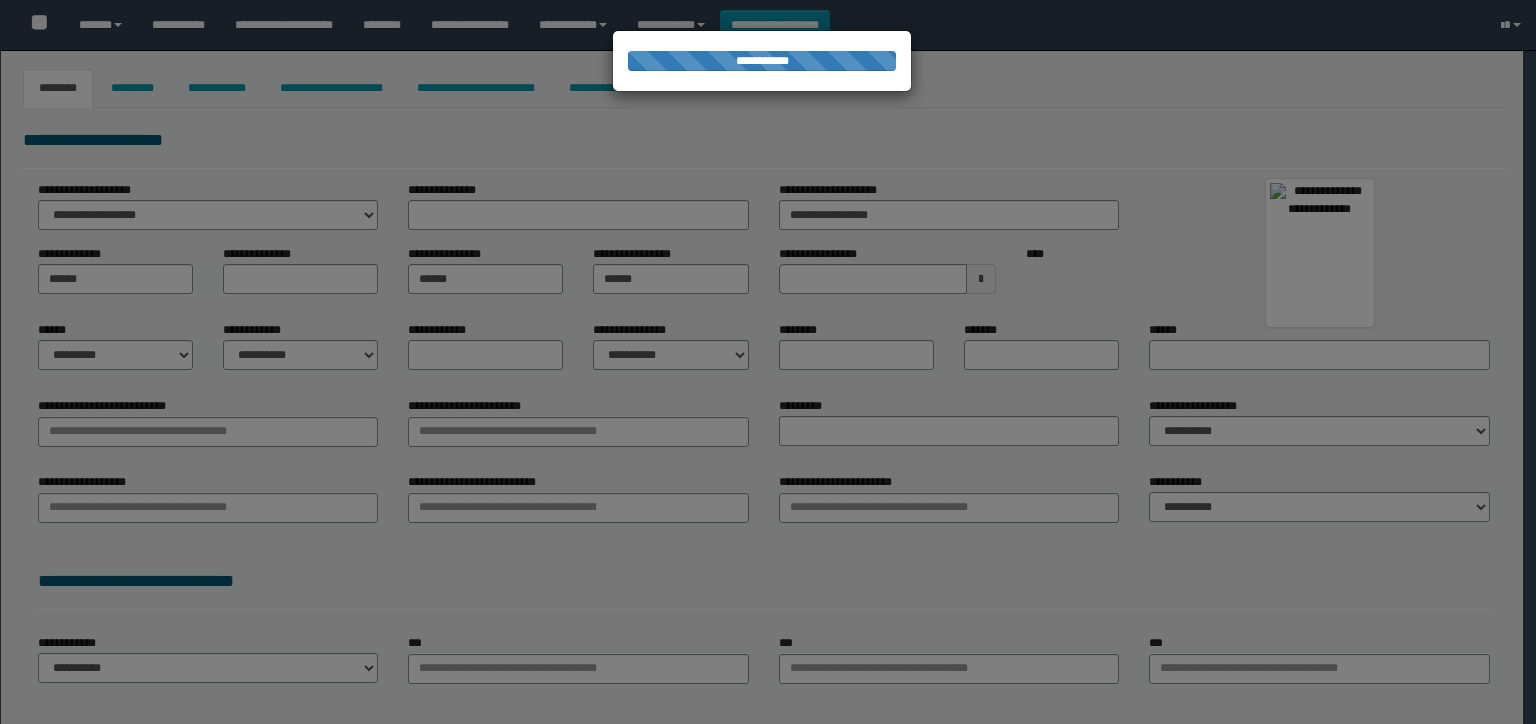 select on "*" 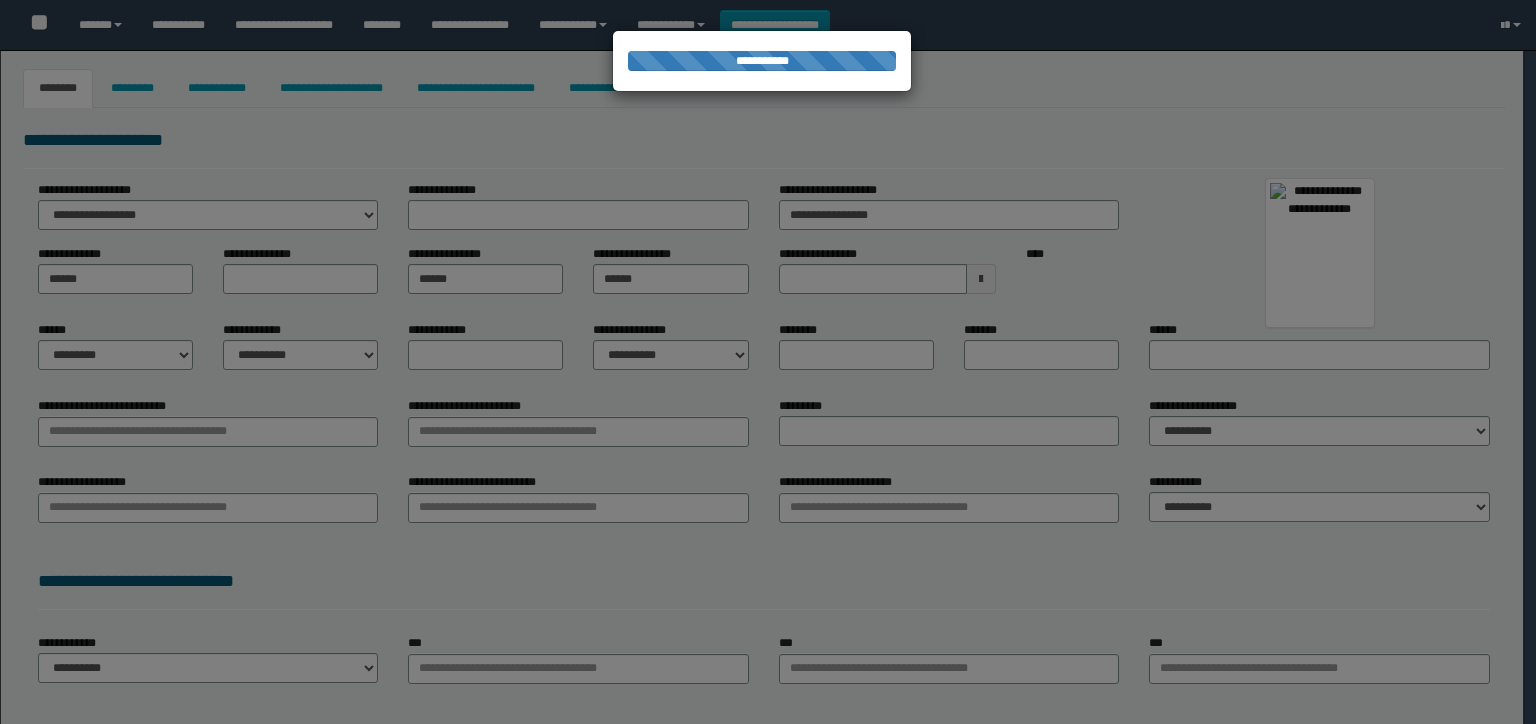 select on "*" 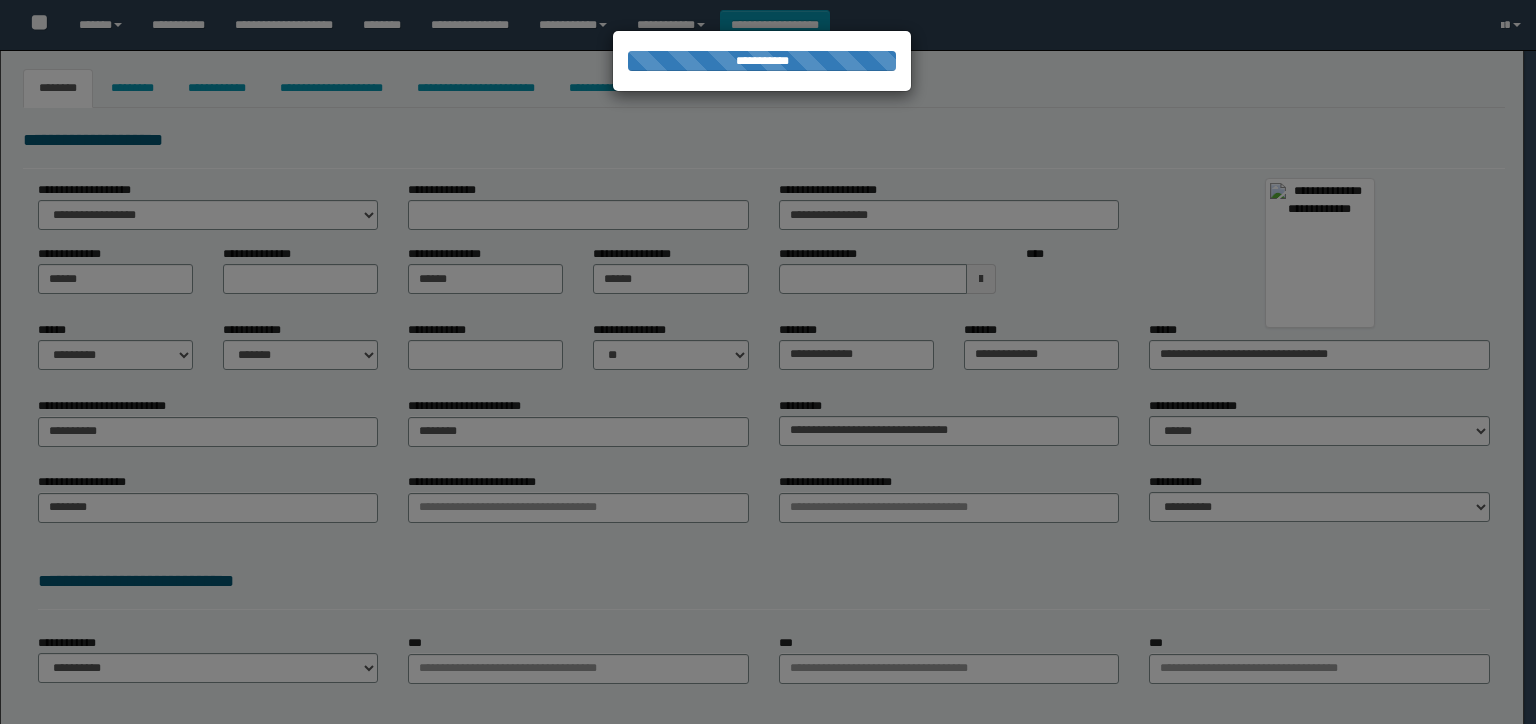 type on "*****" 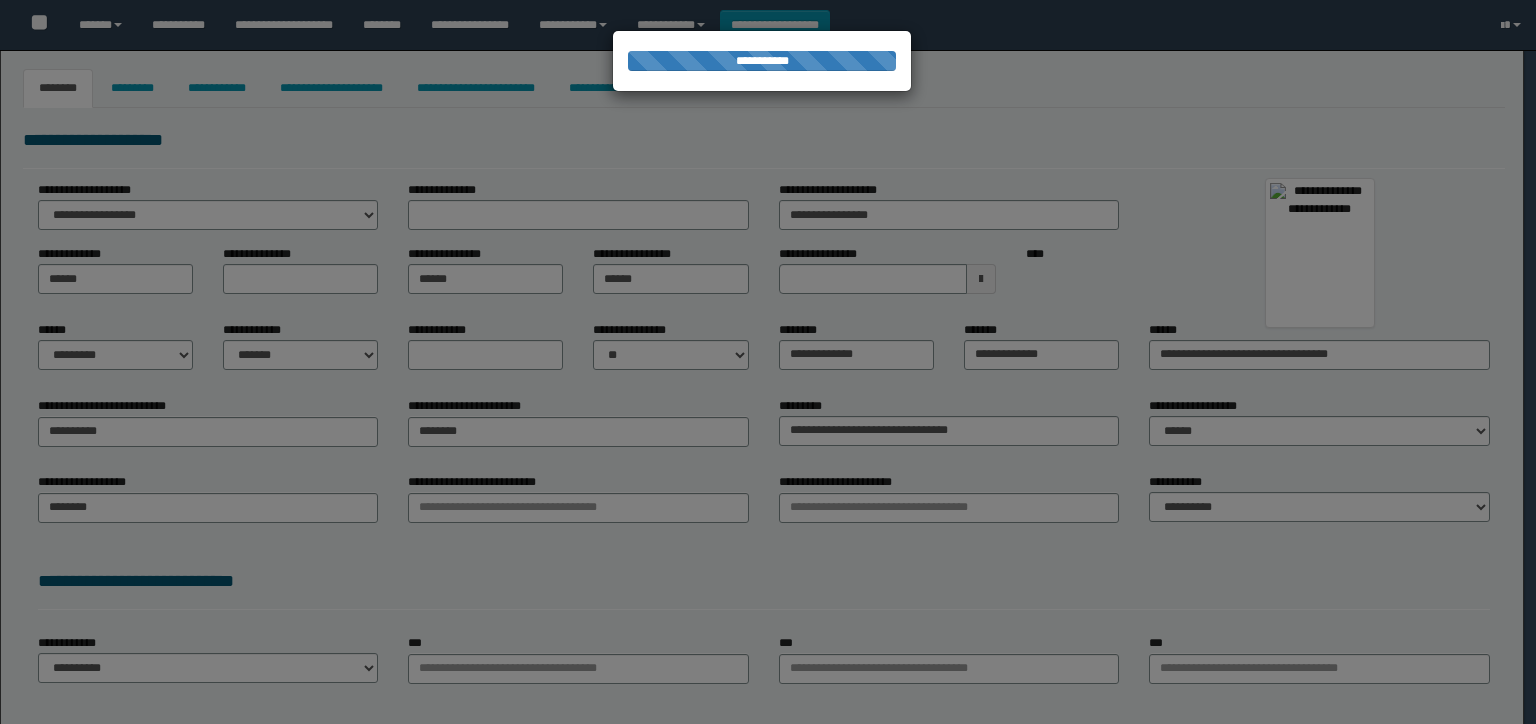 type on "*******" 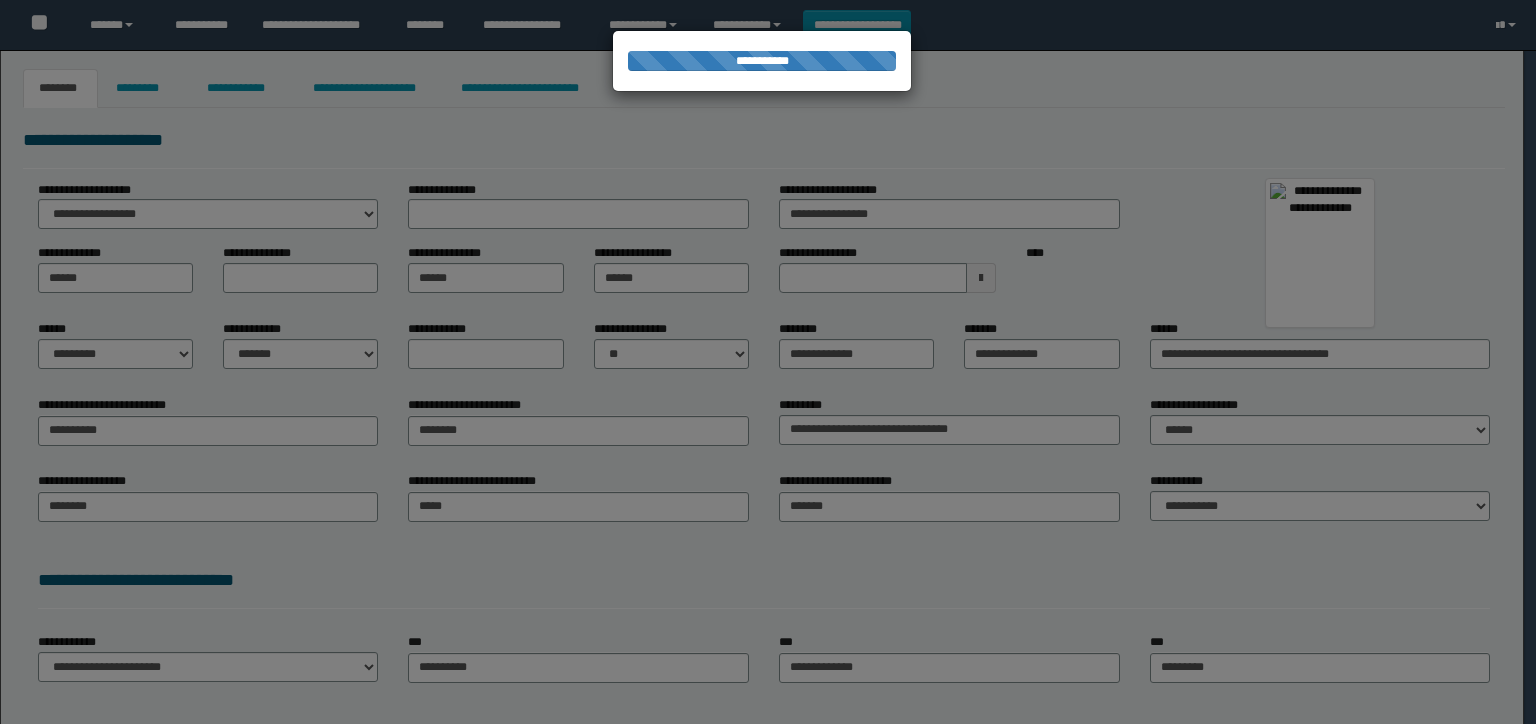 scroll, scrollTop: 0, scrollLeft: 0, axis: both 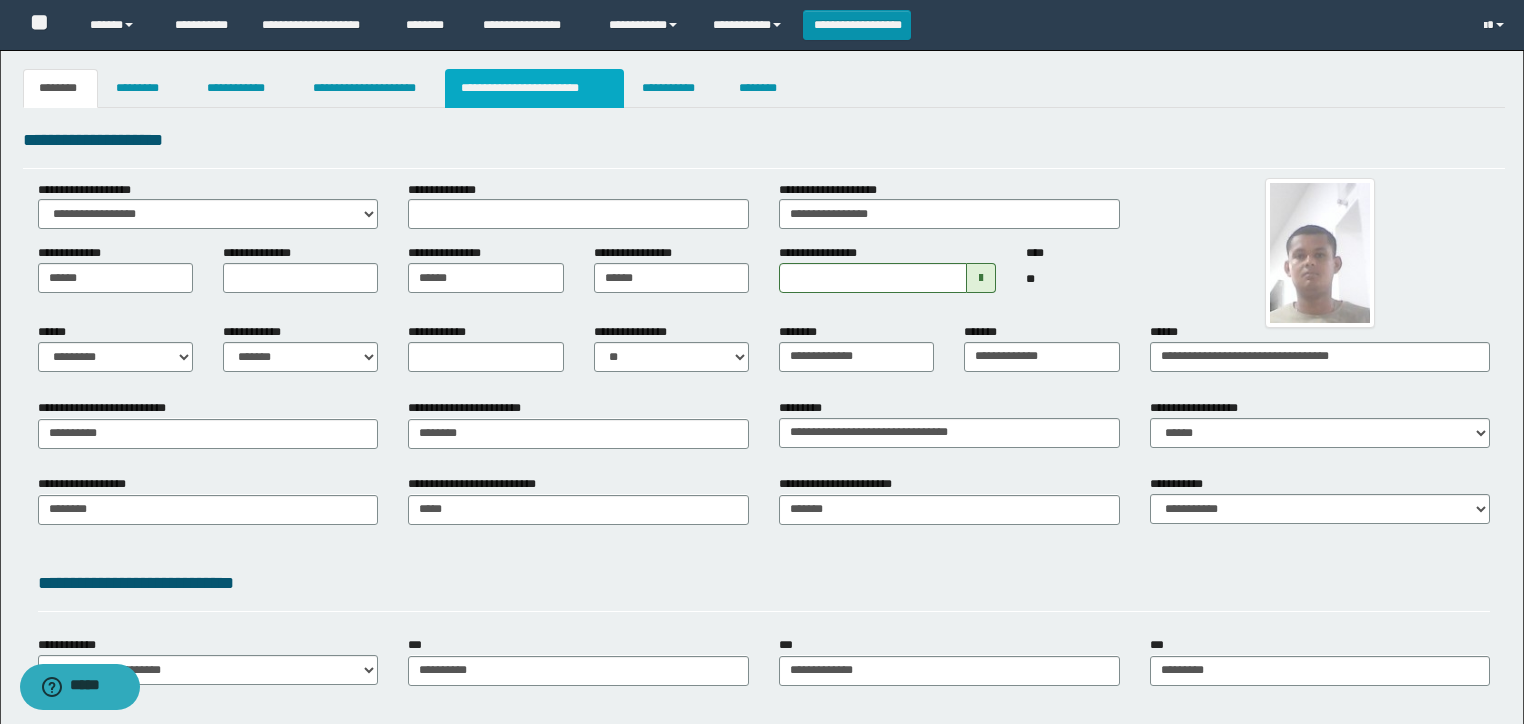 click on "**********" at bounding box center [534, 88] 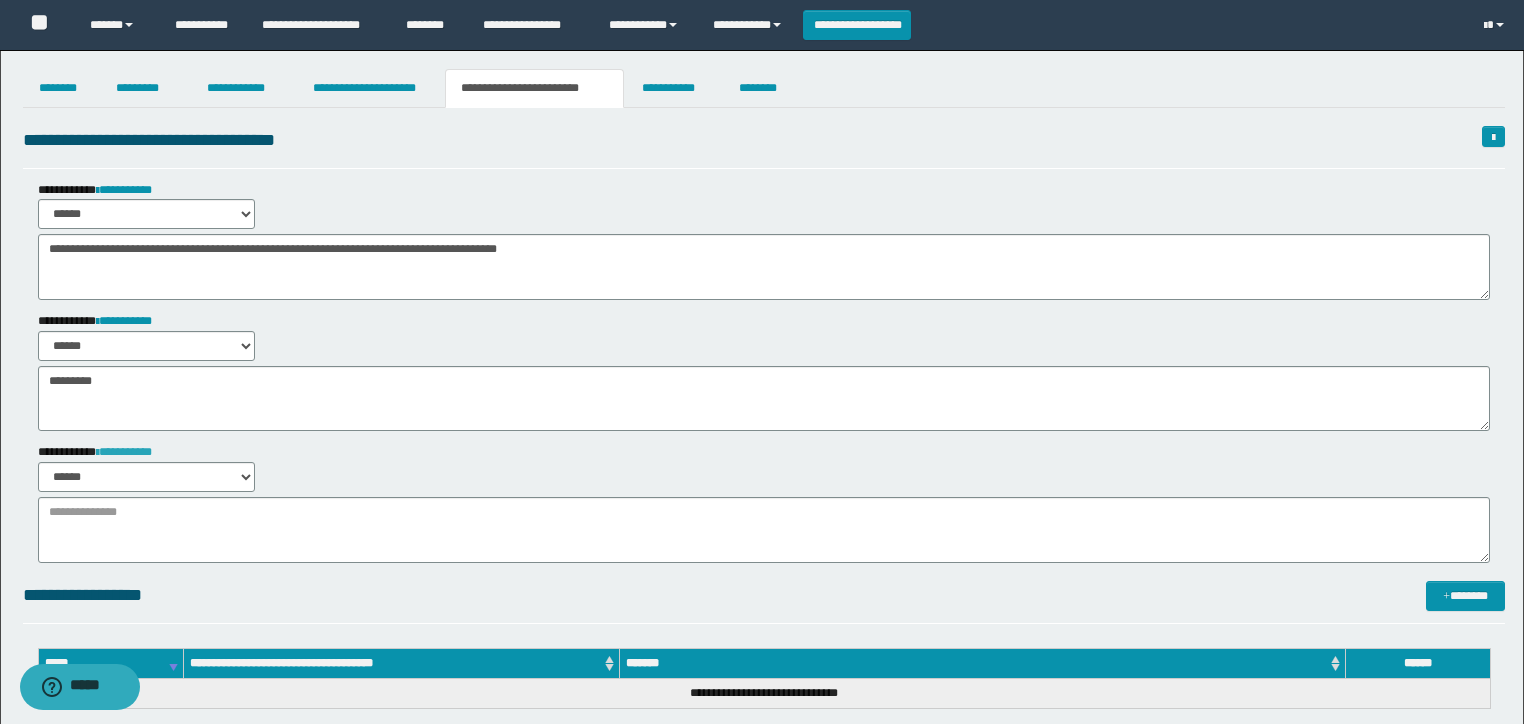 click on "**********" at bounding box center (124, 452) 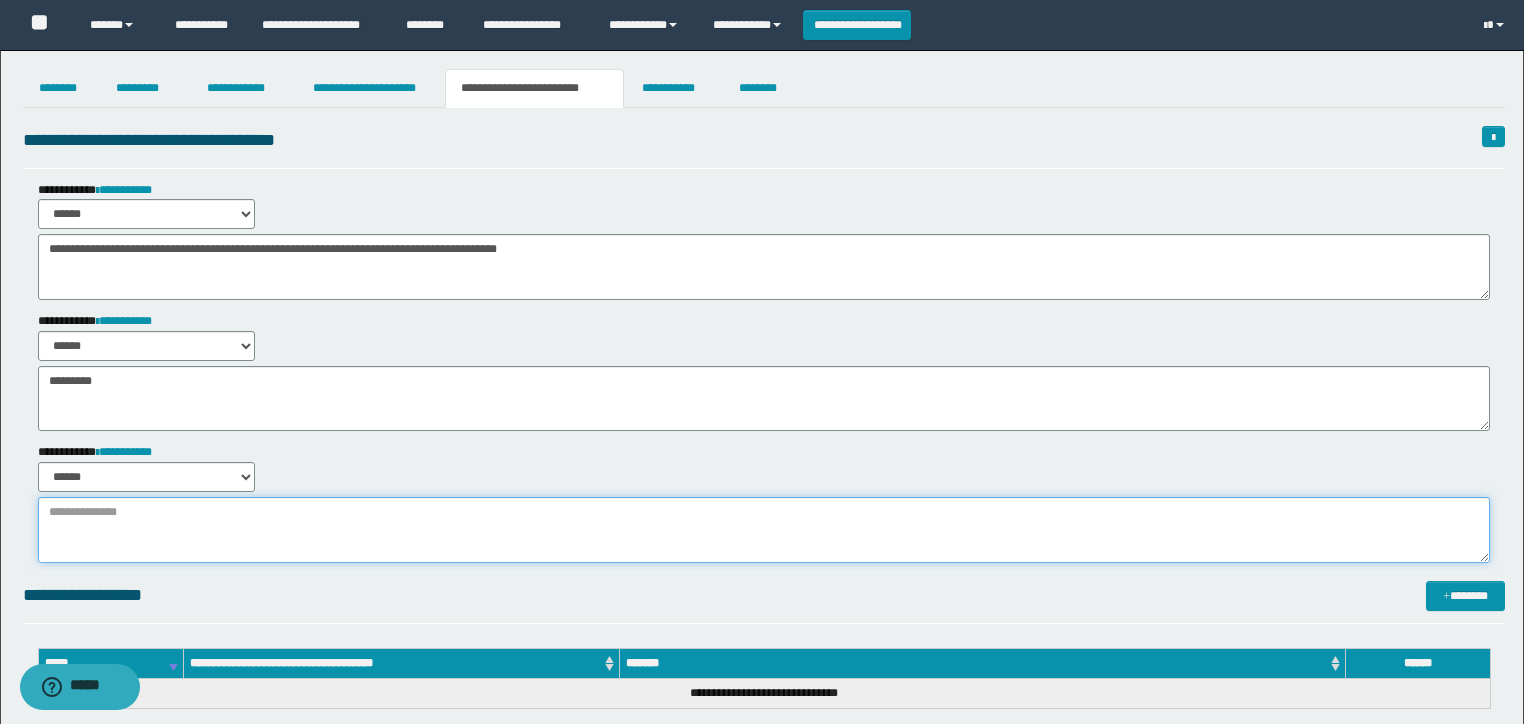 click at bounding box center (764, 530) 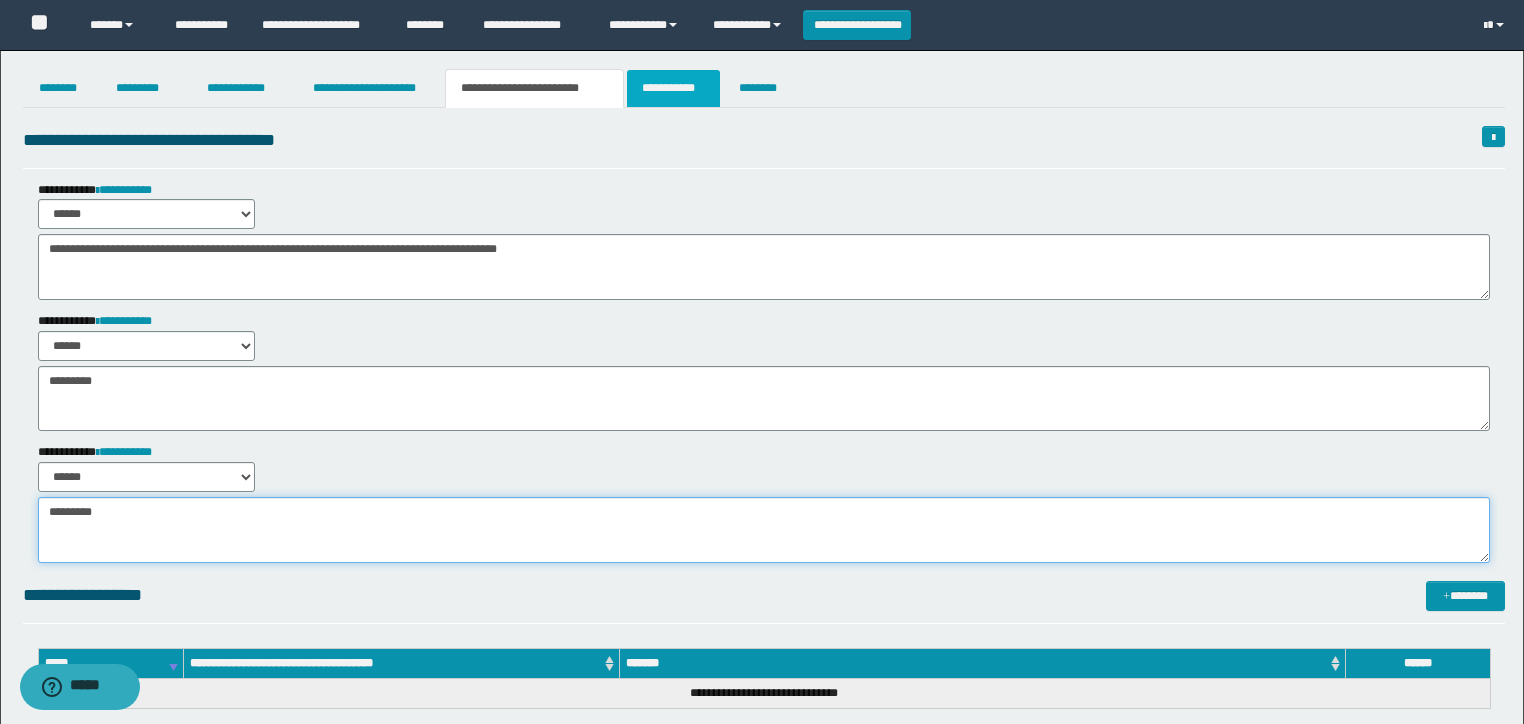 type on "*********" 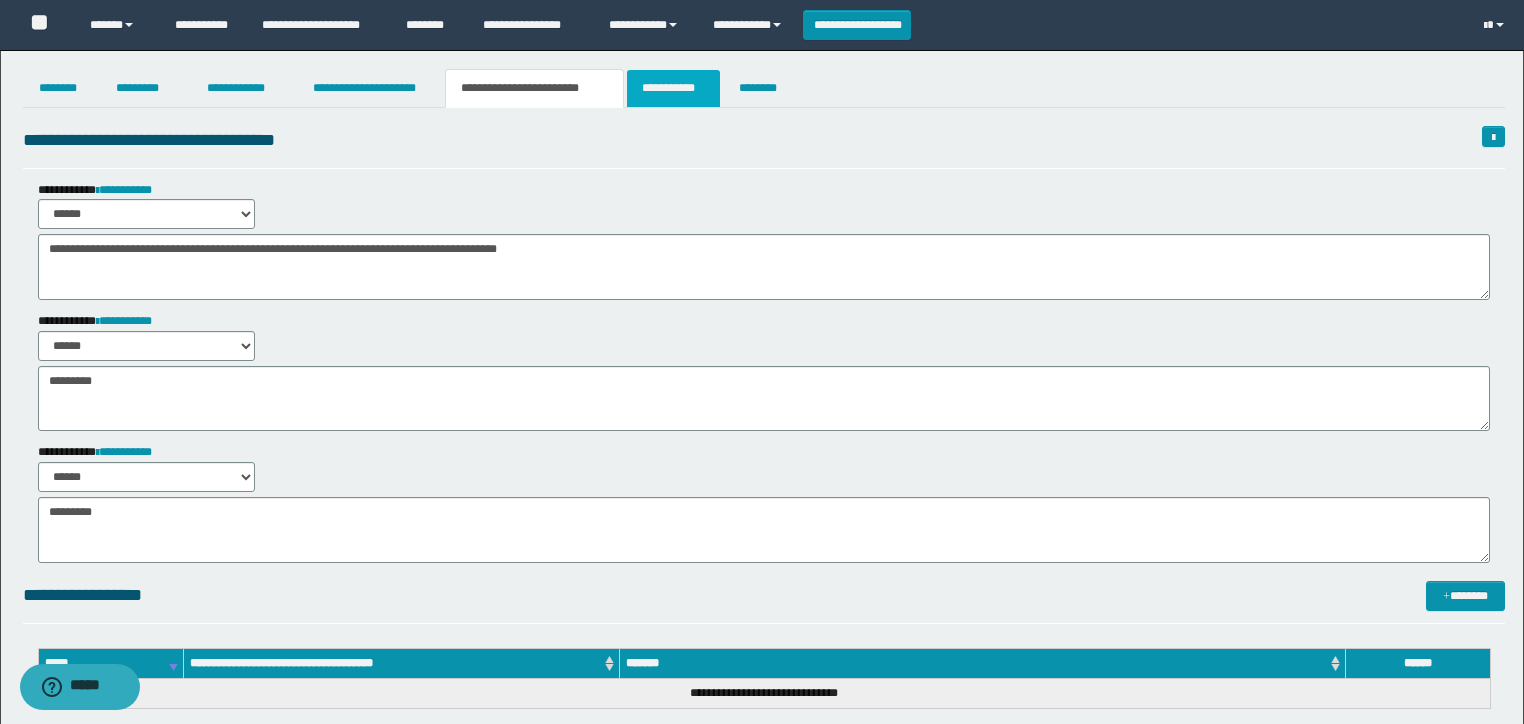 click on "**********" at bounding box center [673, 88] 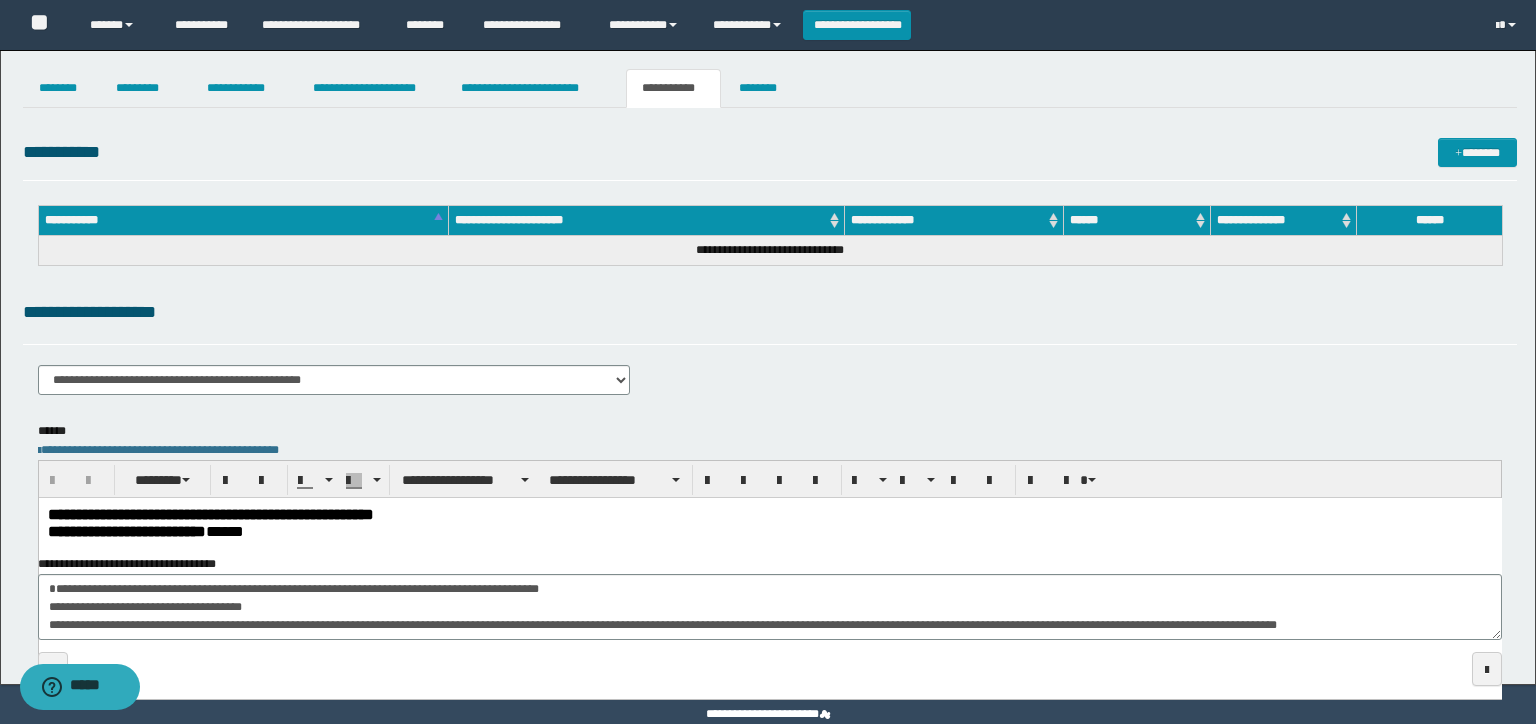 scroll, scrollTop: 0, scrollLeft: 0, axis: both 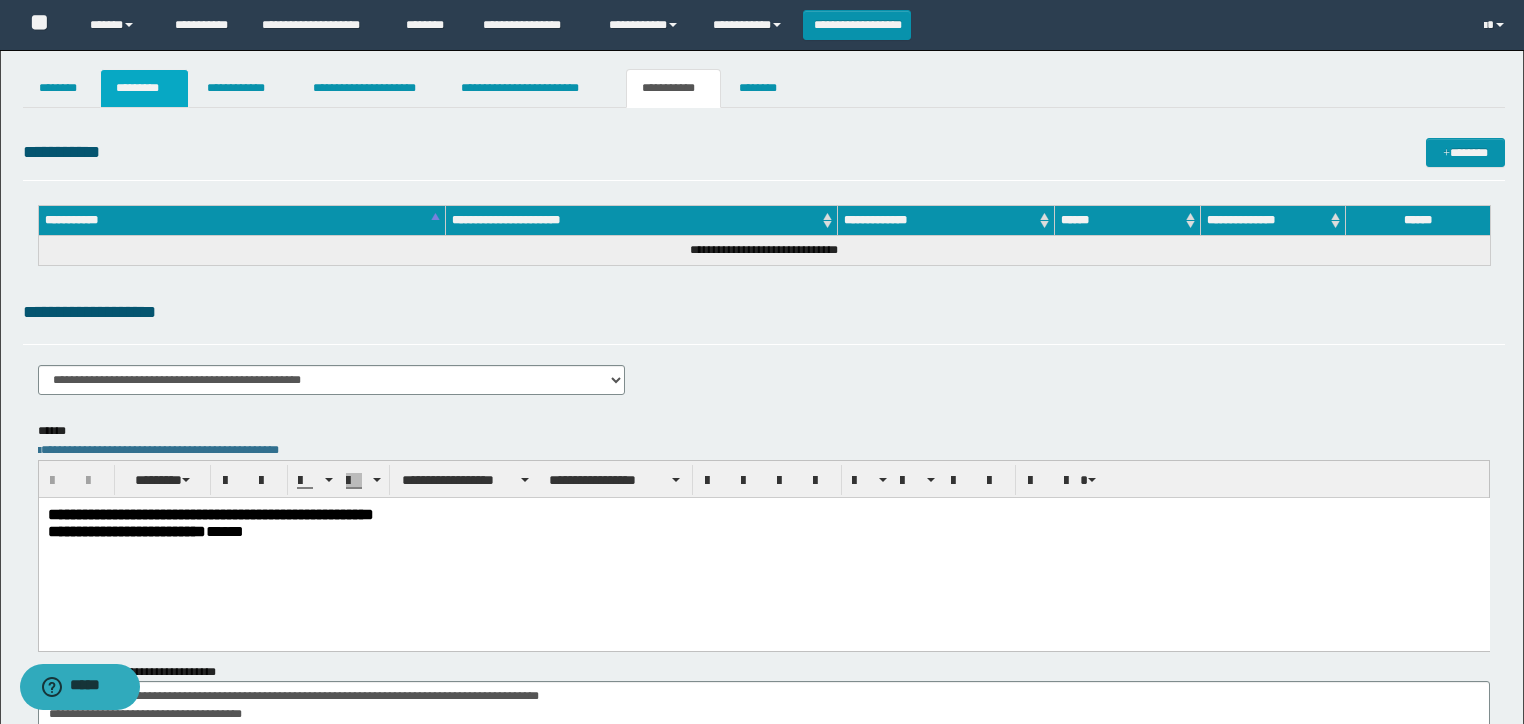 click on "*********" at bounding box center [144, 88] 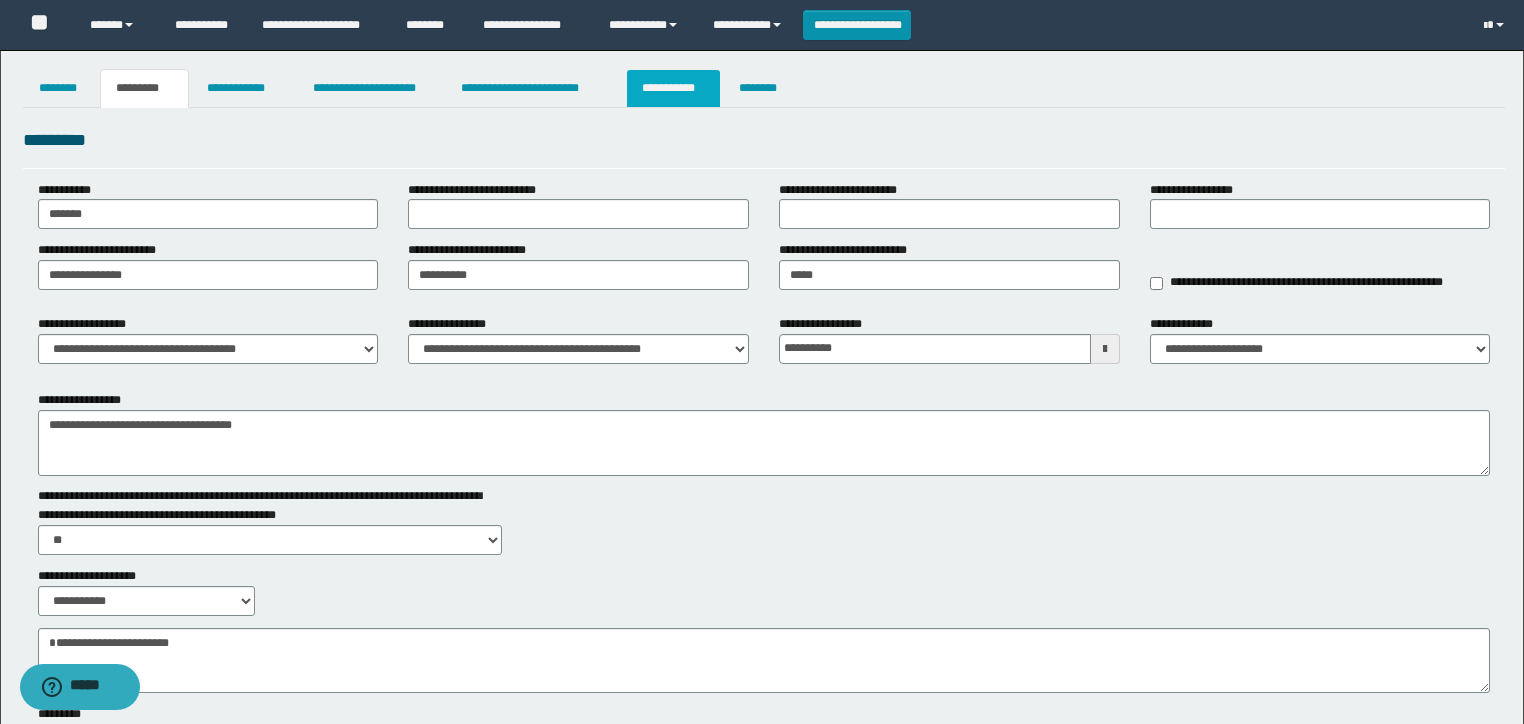 click on "**********" at bounding box center (673, 88) 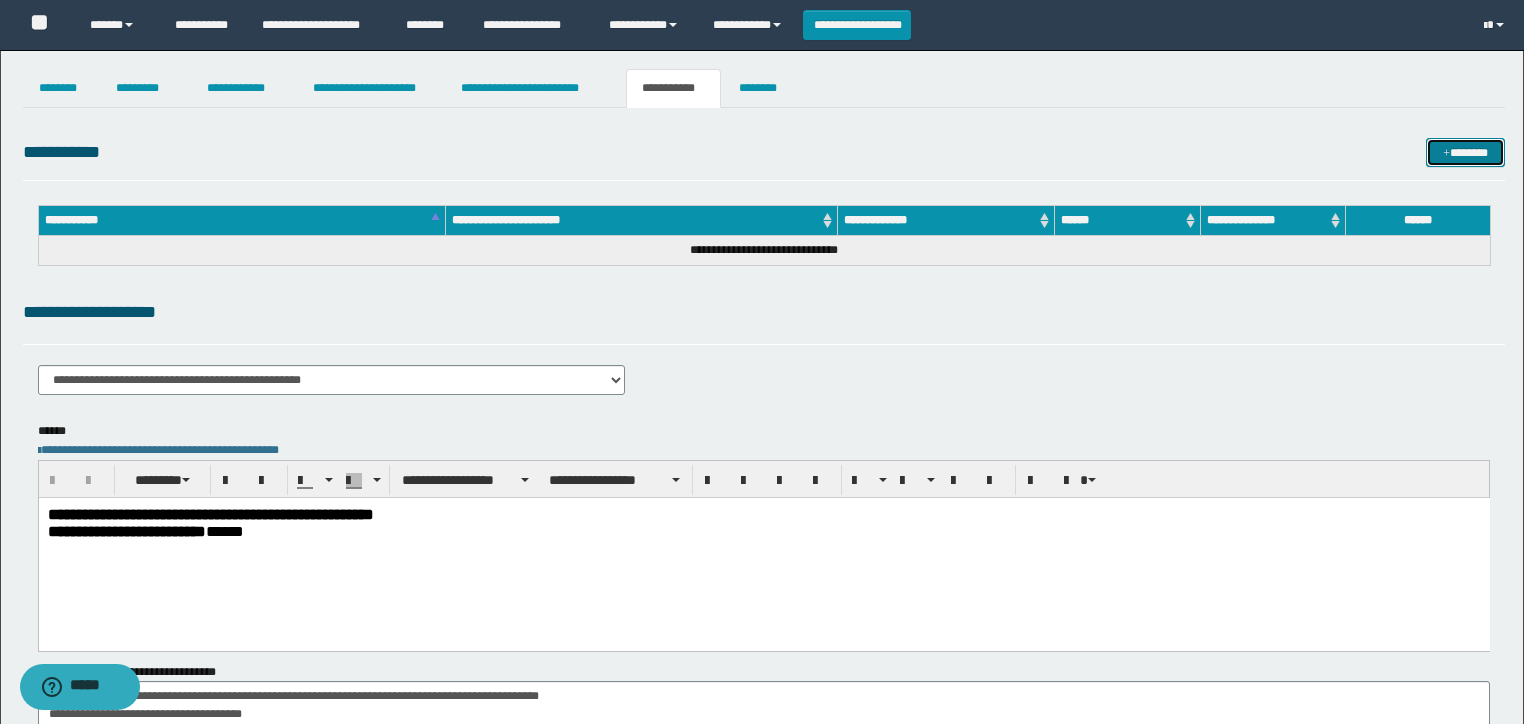 click on "*******" at bounding box center [1465, 153] 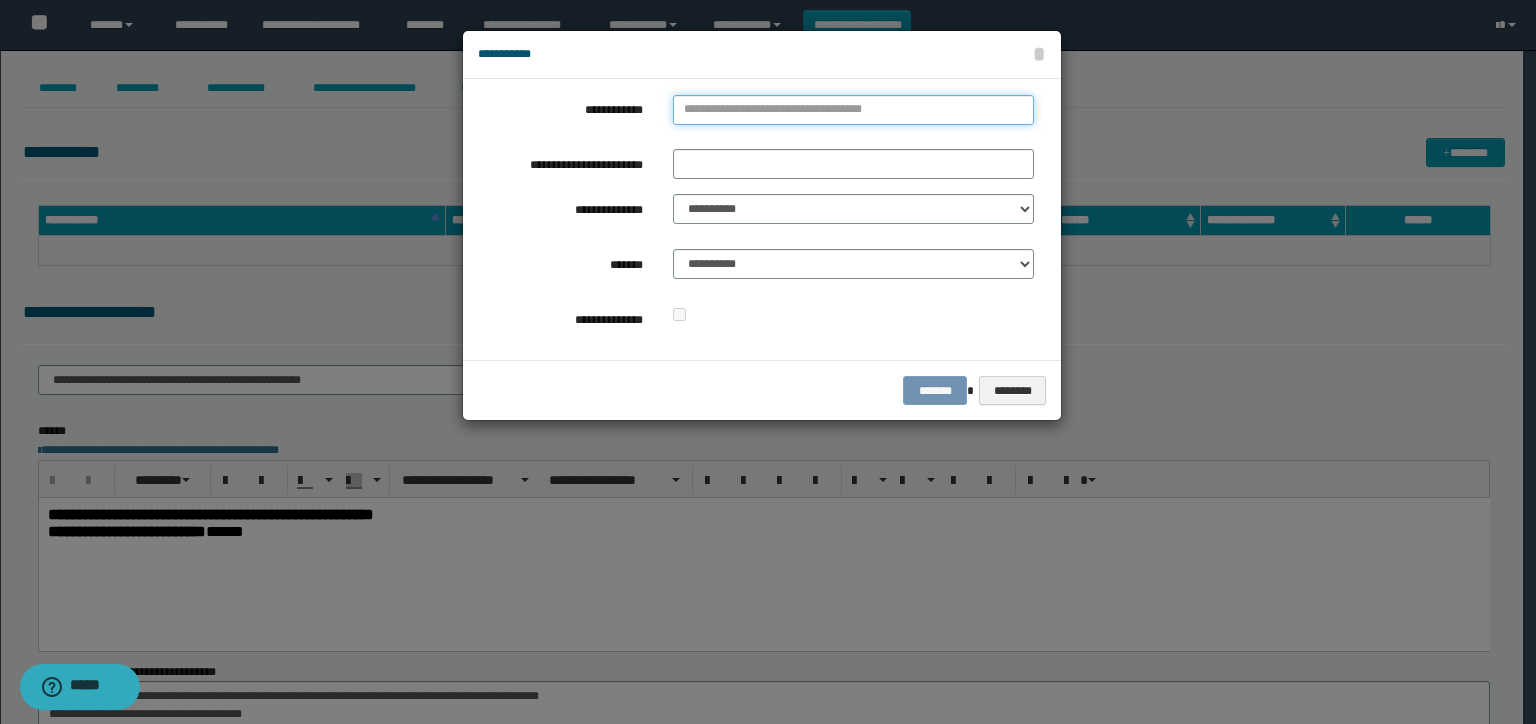 click on "**********" at bounding box center (853, 110) 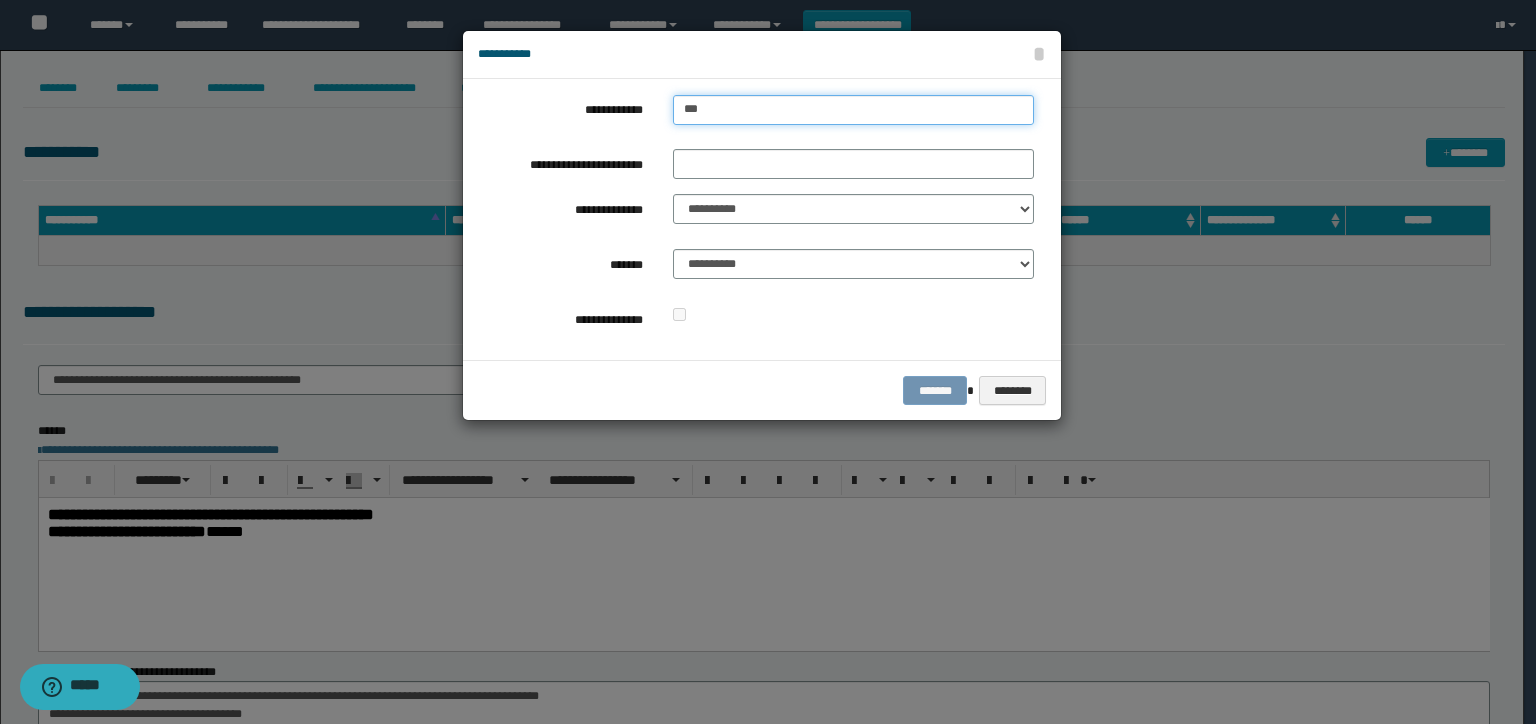 type on "****" 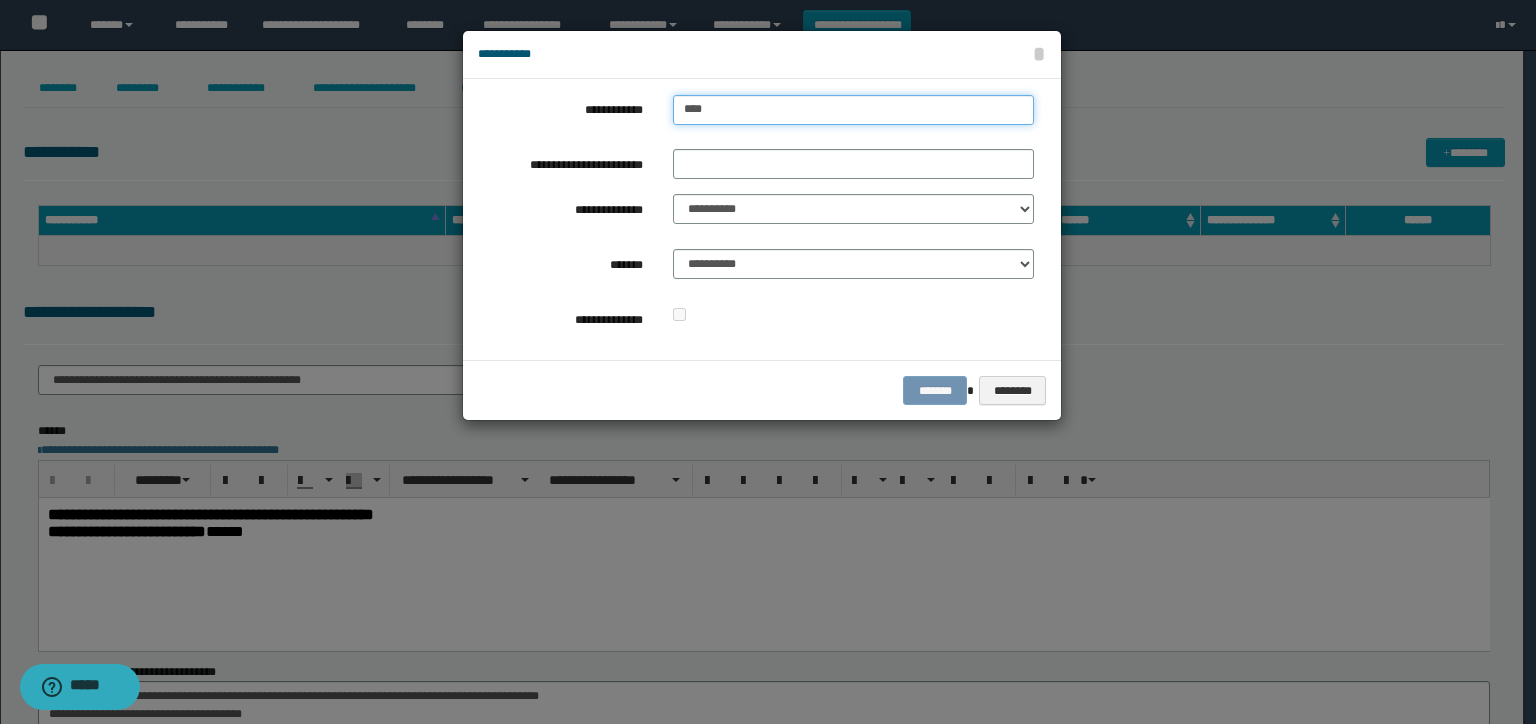type on "****" 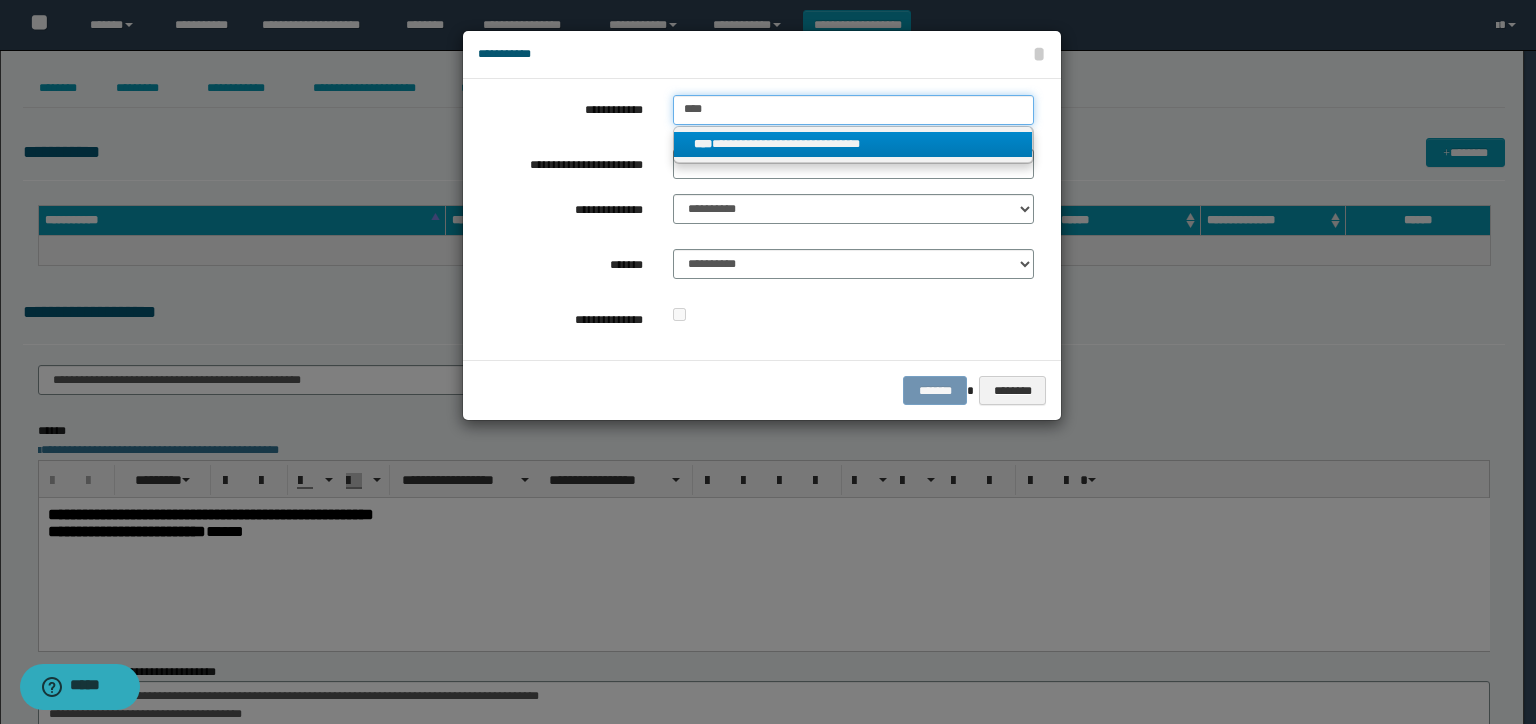type on "****" 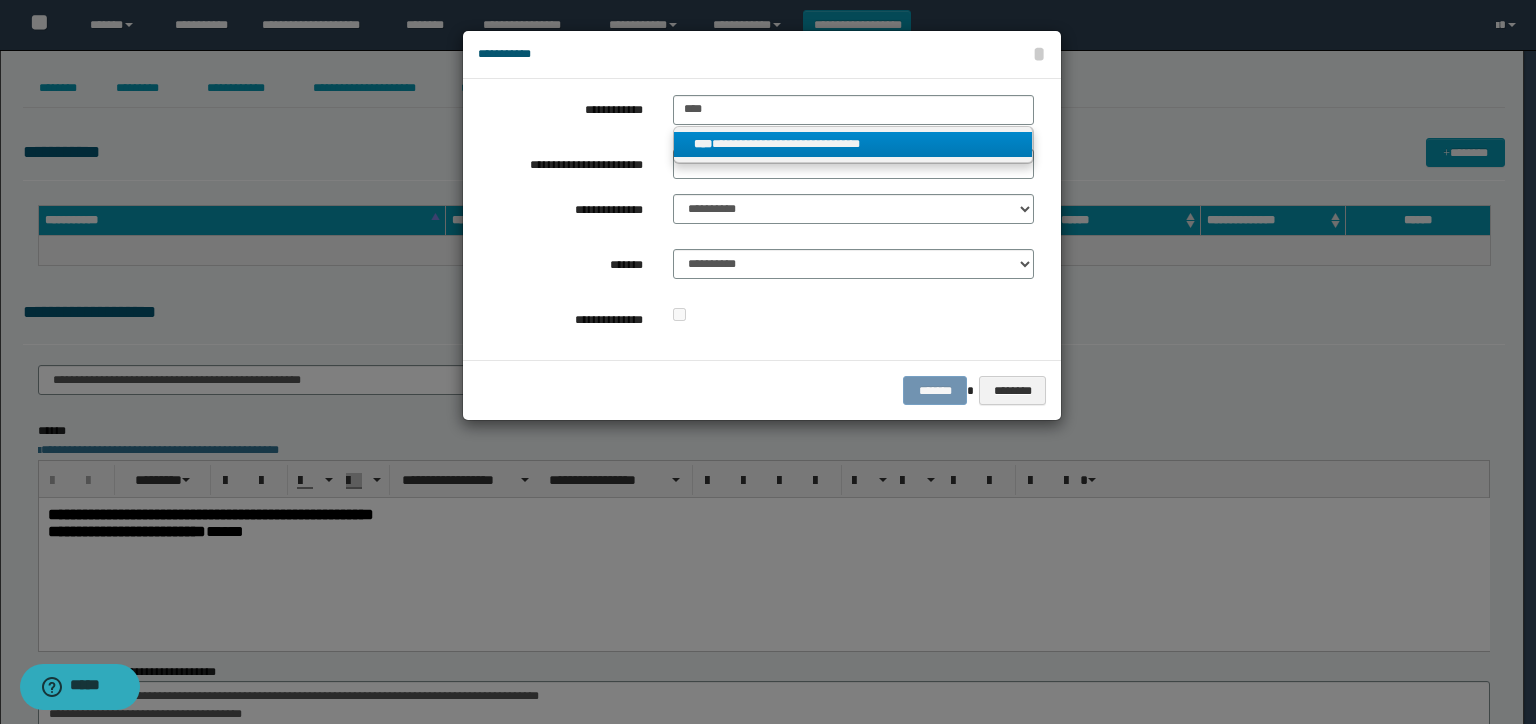 drag, startPoint x: 737, startPoint y: 139, endPoint x: 738, endPoint y: 164, distance: 25.019993 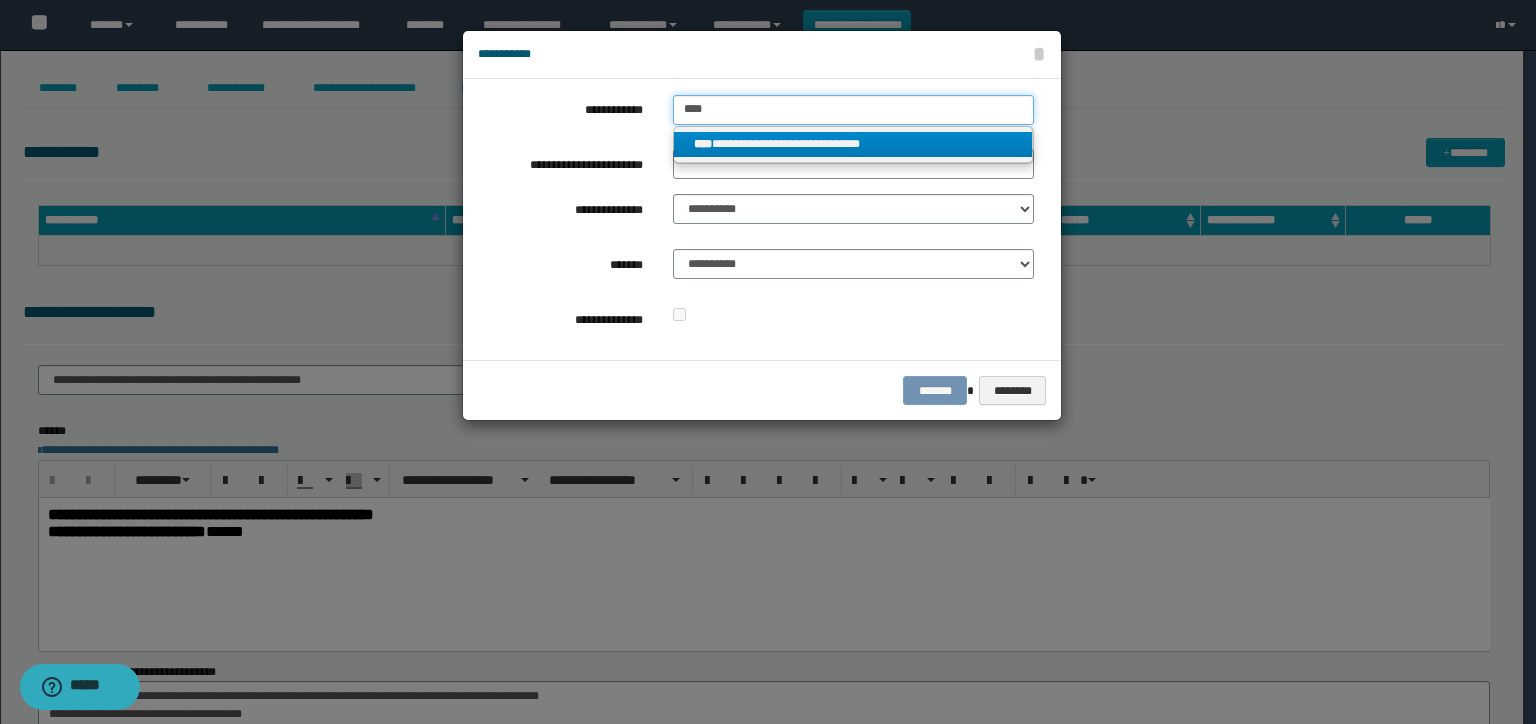 type 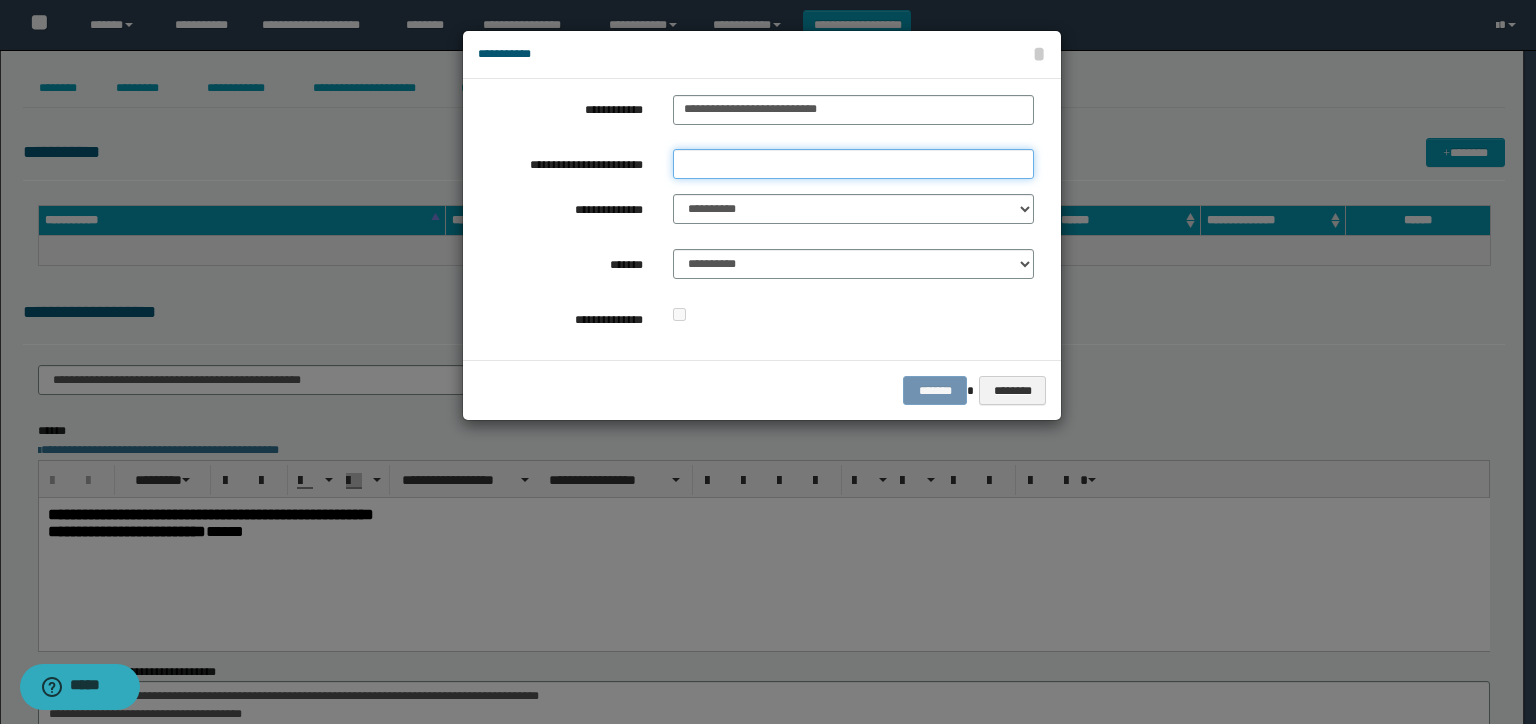 drag, startPoint x: 737, startPoint y: 165, endPoint x: 736, endPoint y: 178, distance: 13.038404 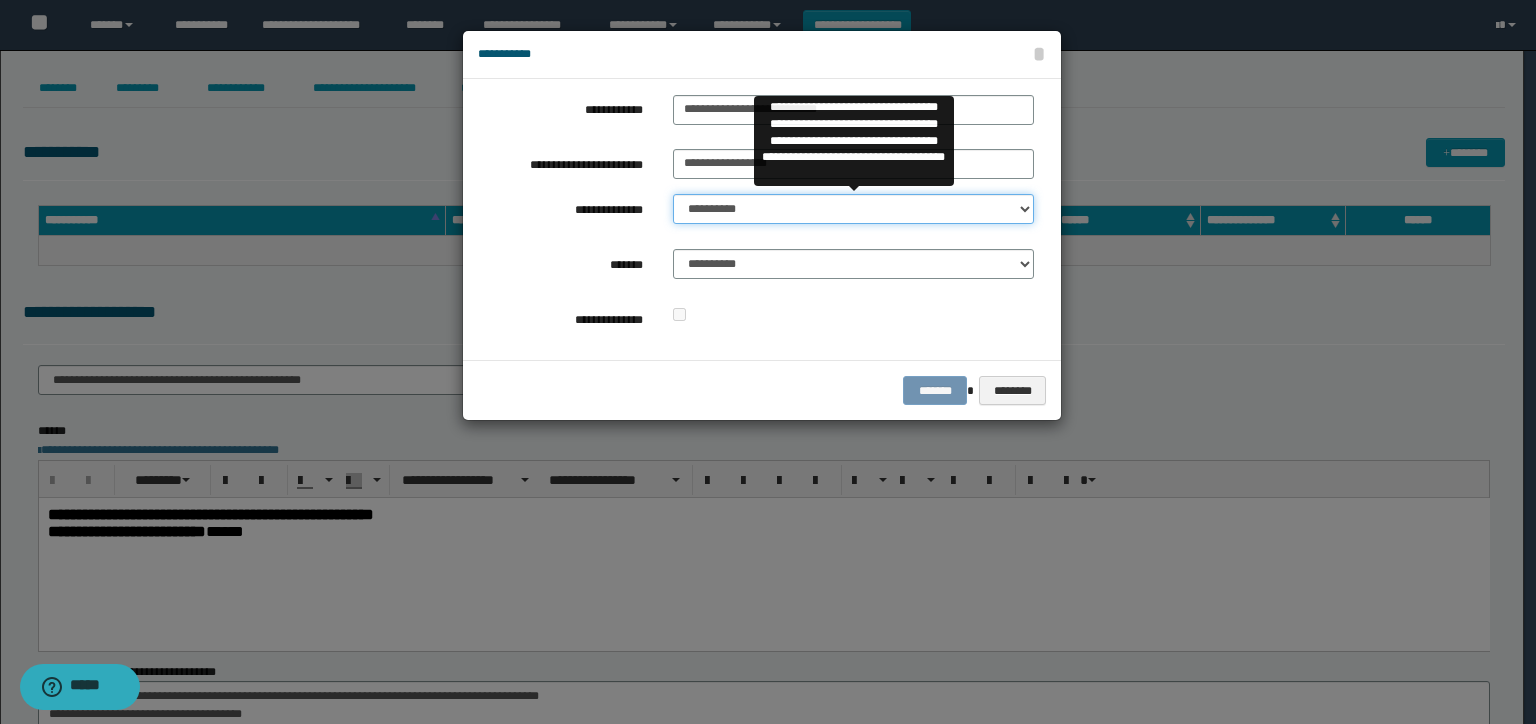 drag, startPoint x: 741, startPoint y: 217, endPoint x: 757, endPoint y: 223, distance: 17.088007 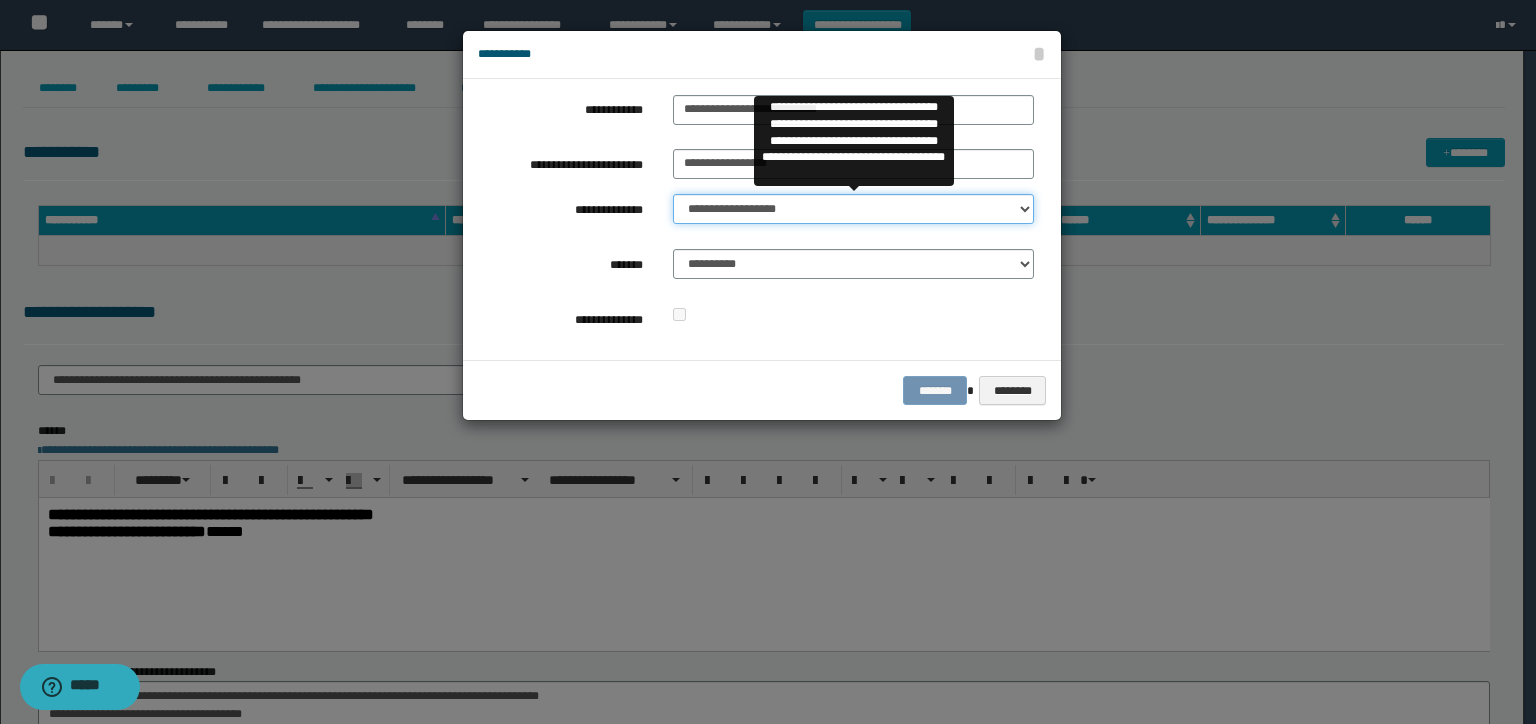 click on "**********" at bounding box center [853, 209] 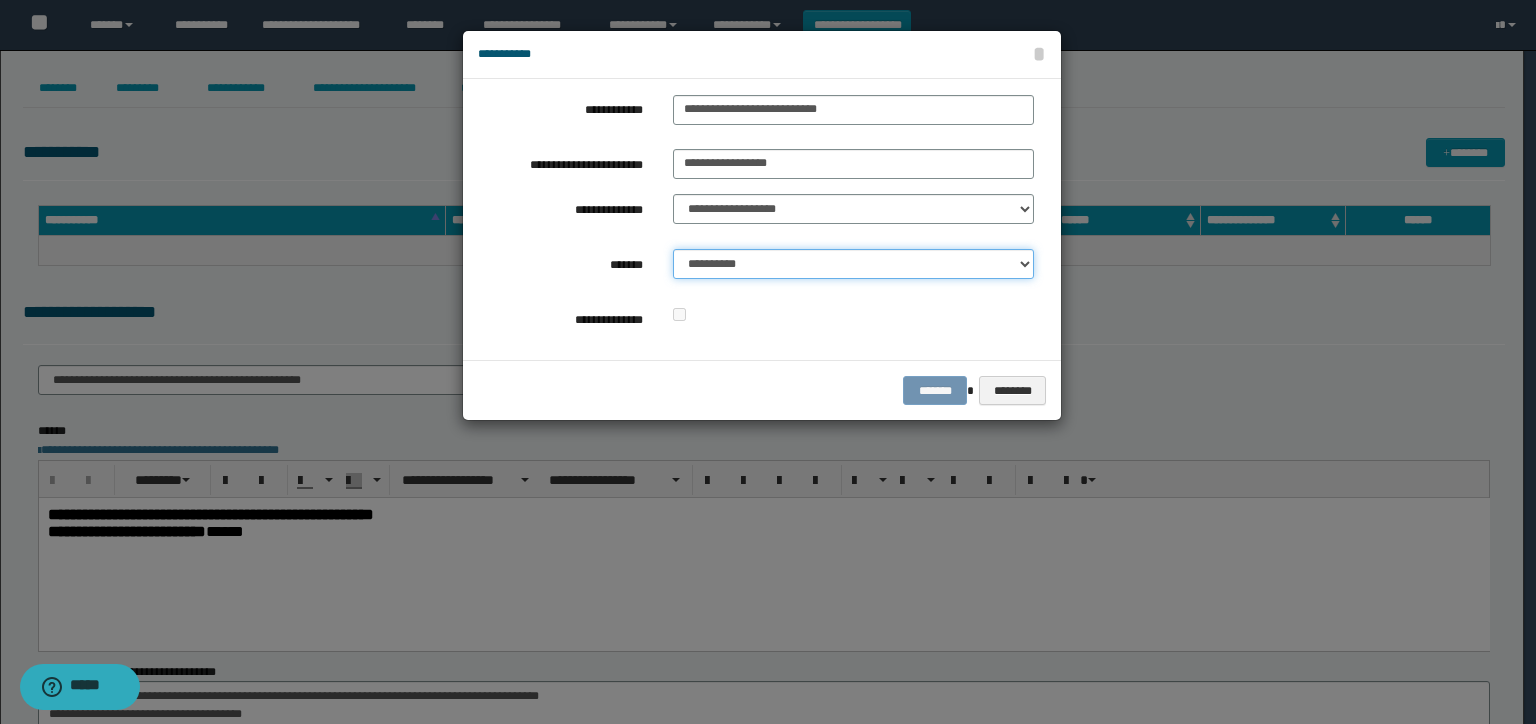 click on "**********" at bounding box center (853, 264) 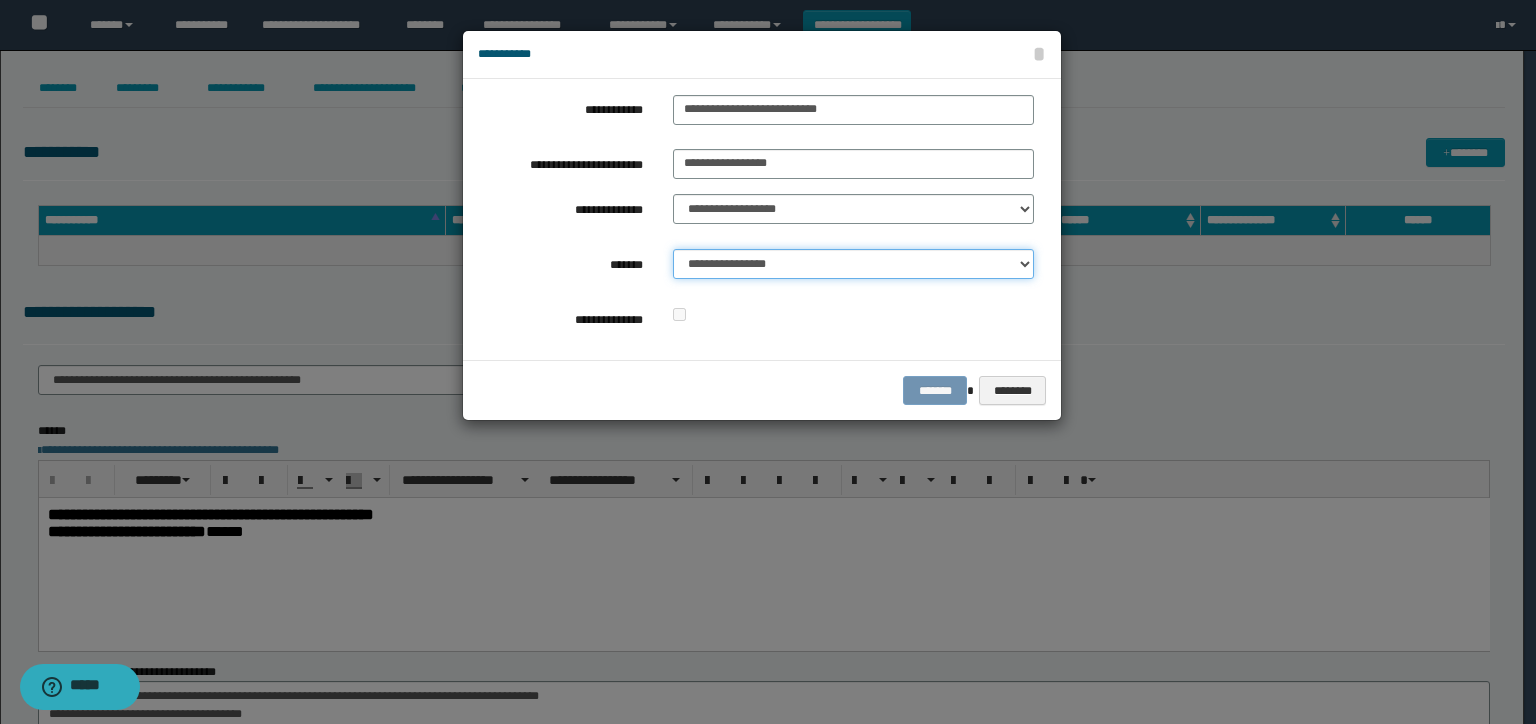 click on "**********" at bounding box center [853, 264] 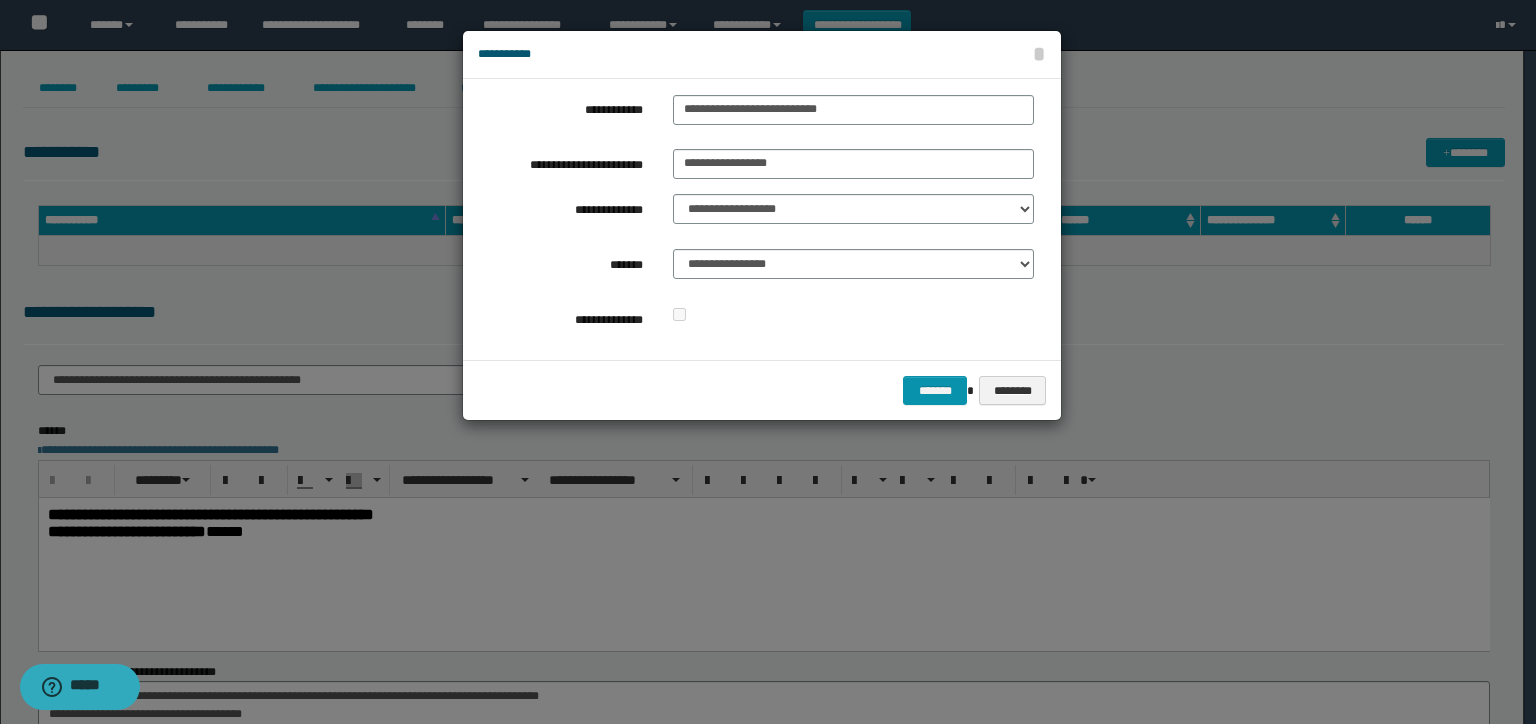click on "*******
********" at bounding box center [762, 390] 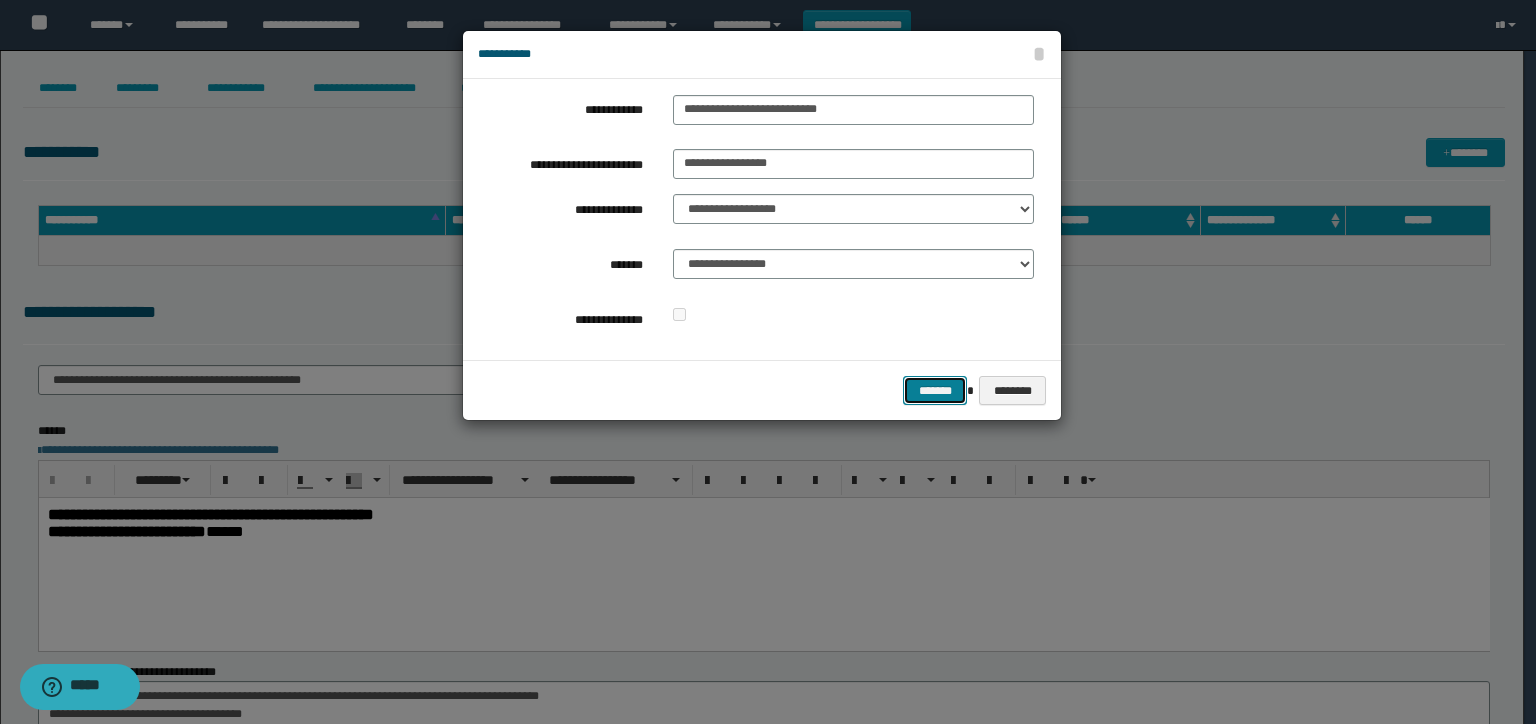 click on "*******" at bounding box center [935, 391] 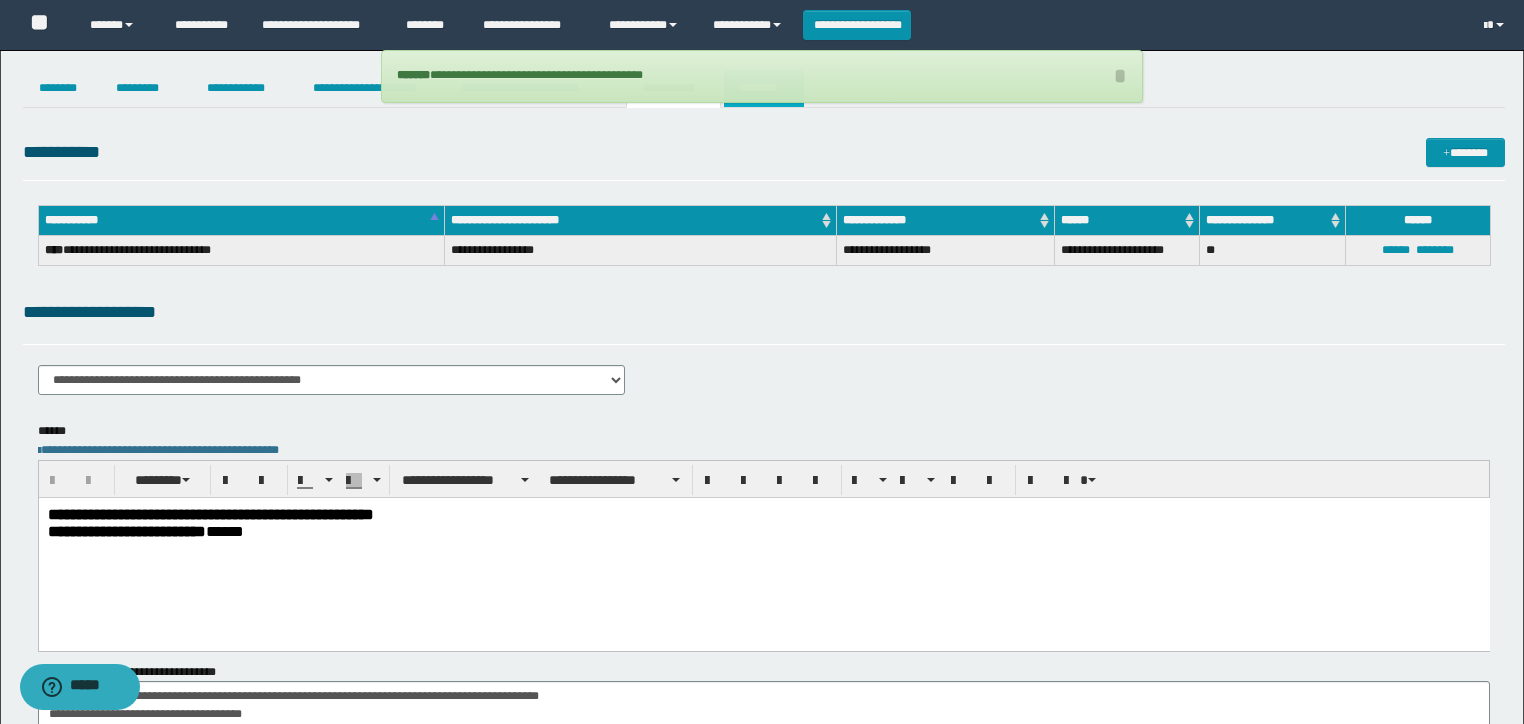 click on "********" at bounding box center [764, 88] 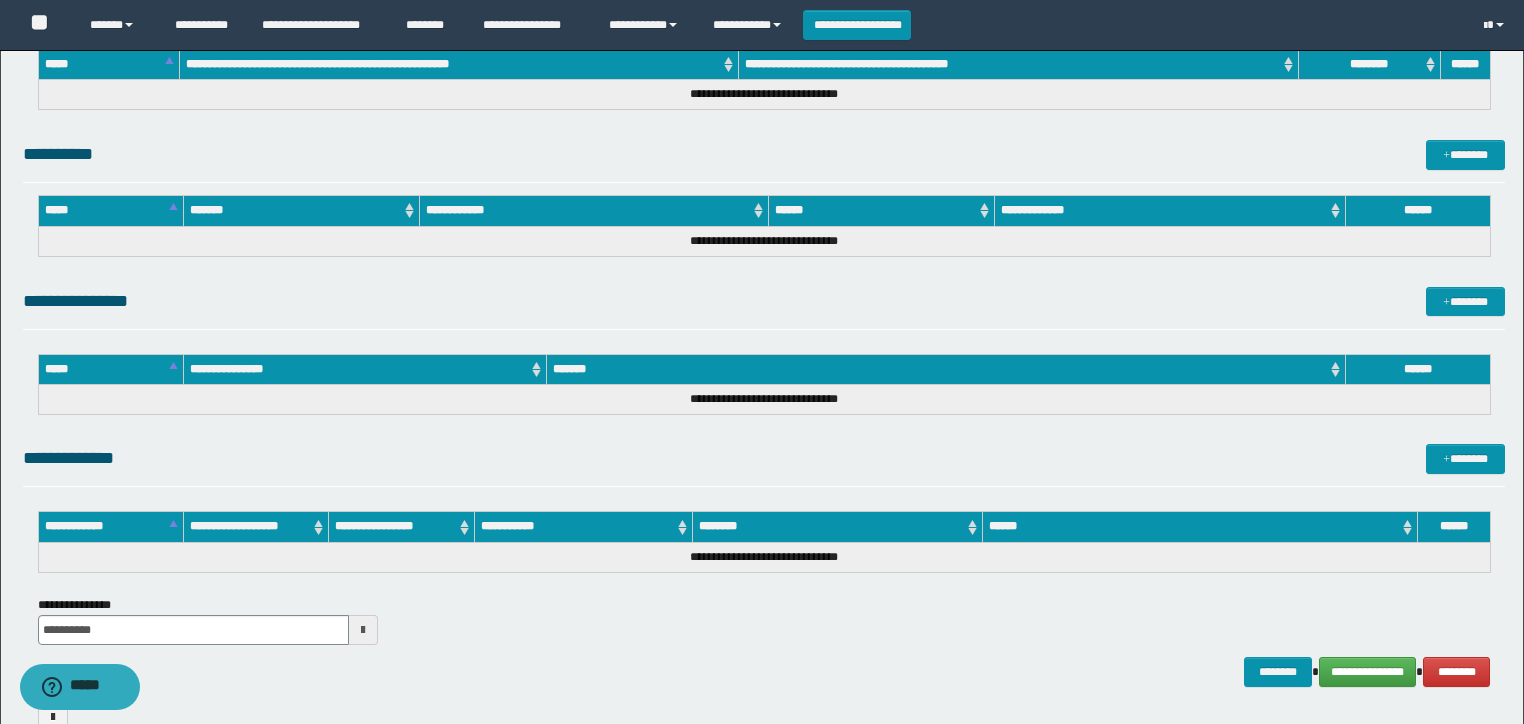scroll, scrollTop: 880, scrollLeft: 0, axis: vertical 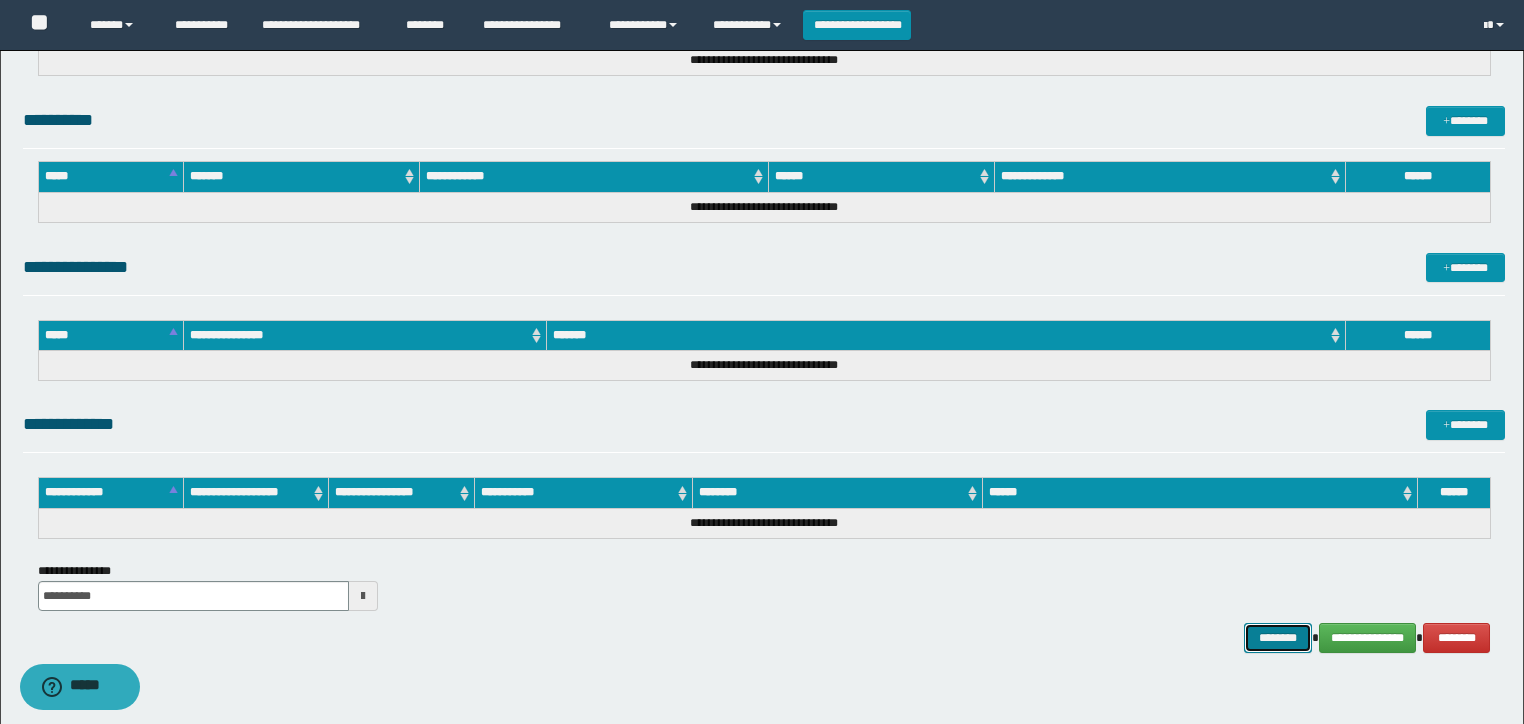 click on "********" at bounding box center (1277, 638) 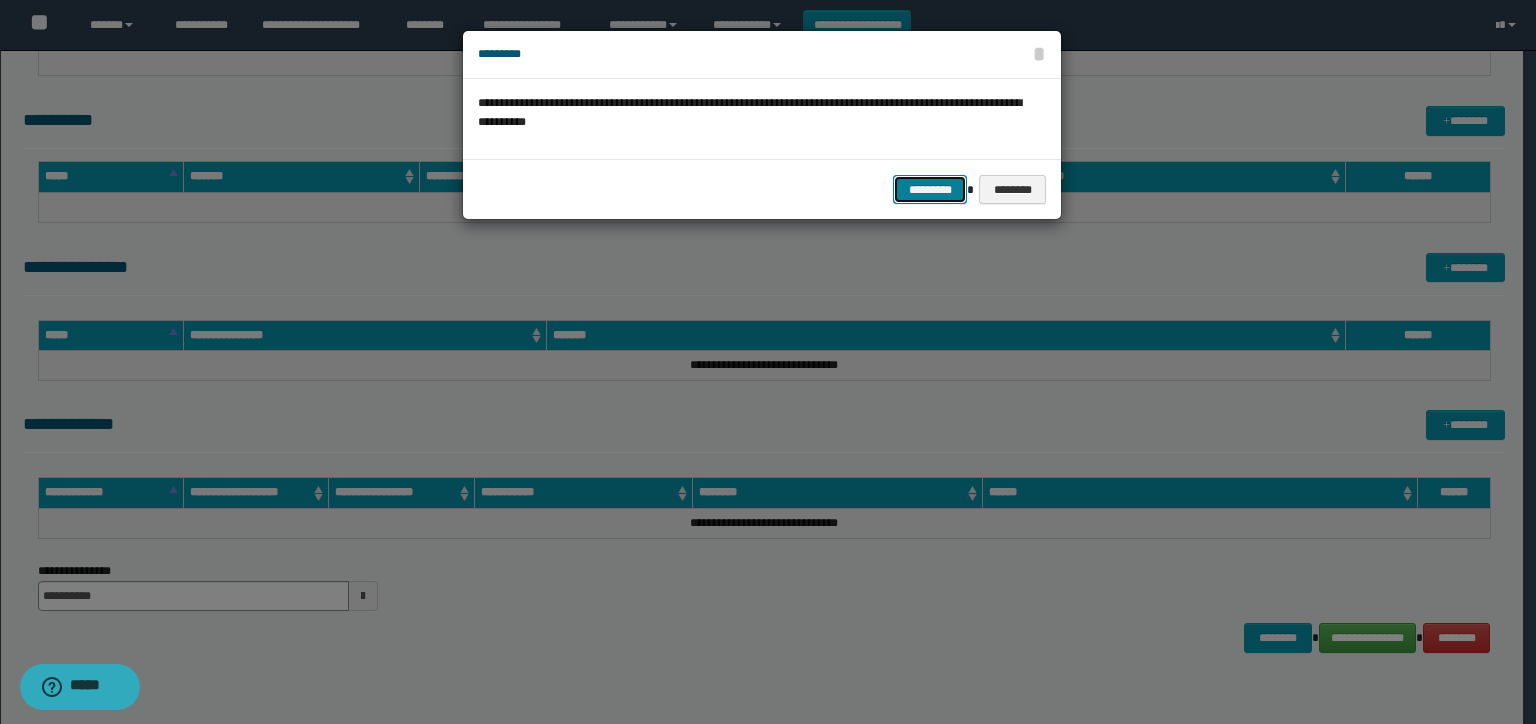click on "*********" at bounding box center [930, 190] 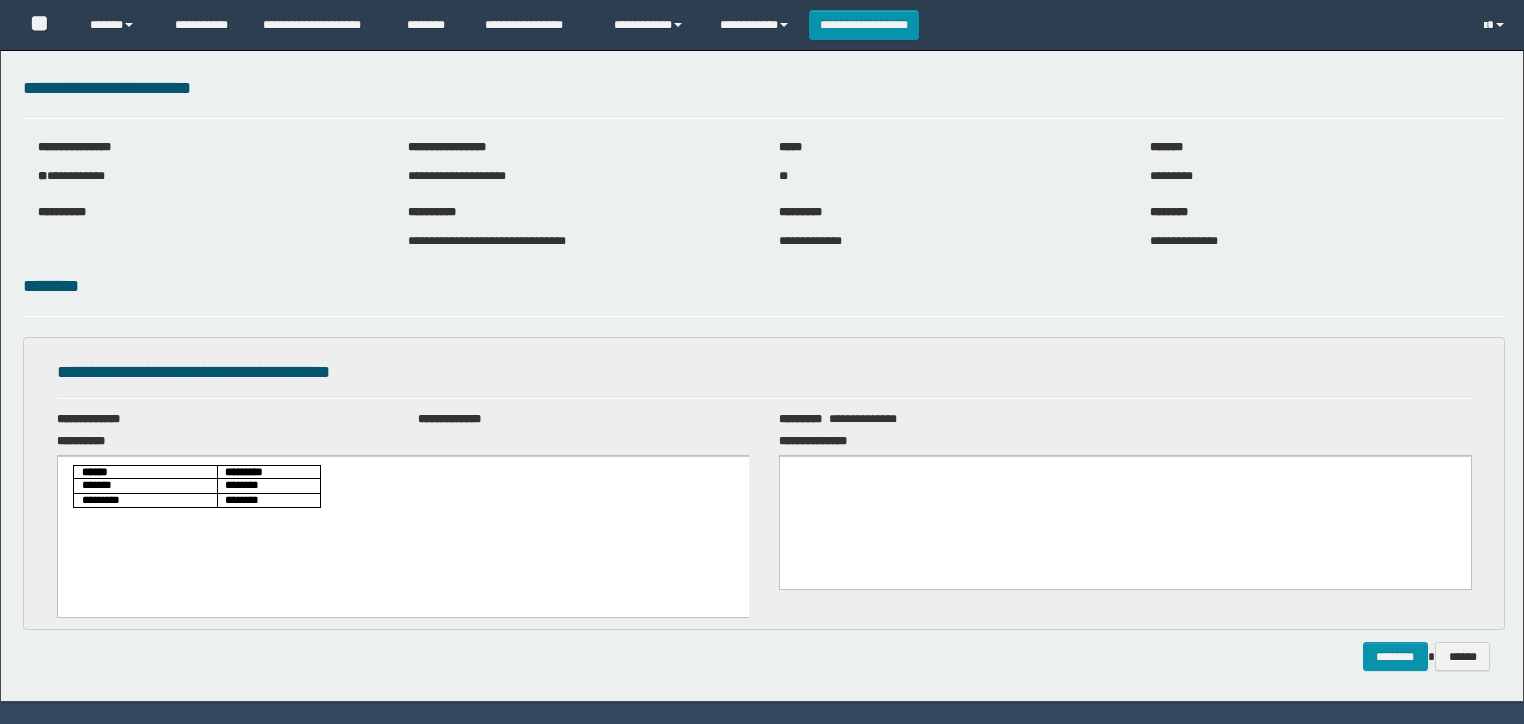 scroll, scrollTop: 0, scrollLeft: 0, axis: both 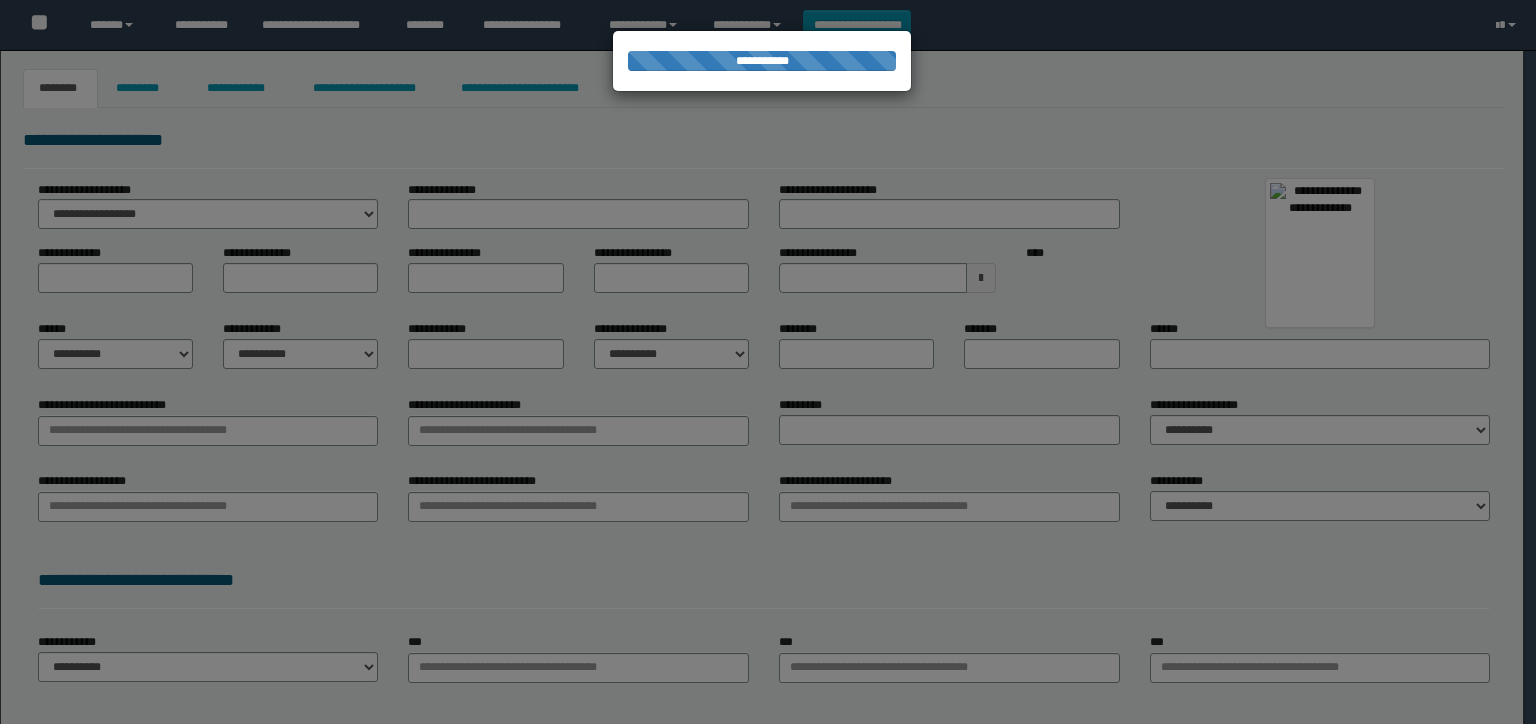type on "**********" 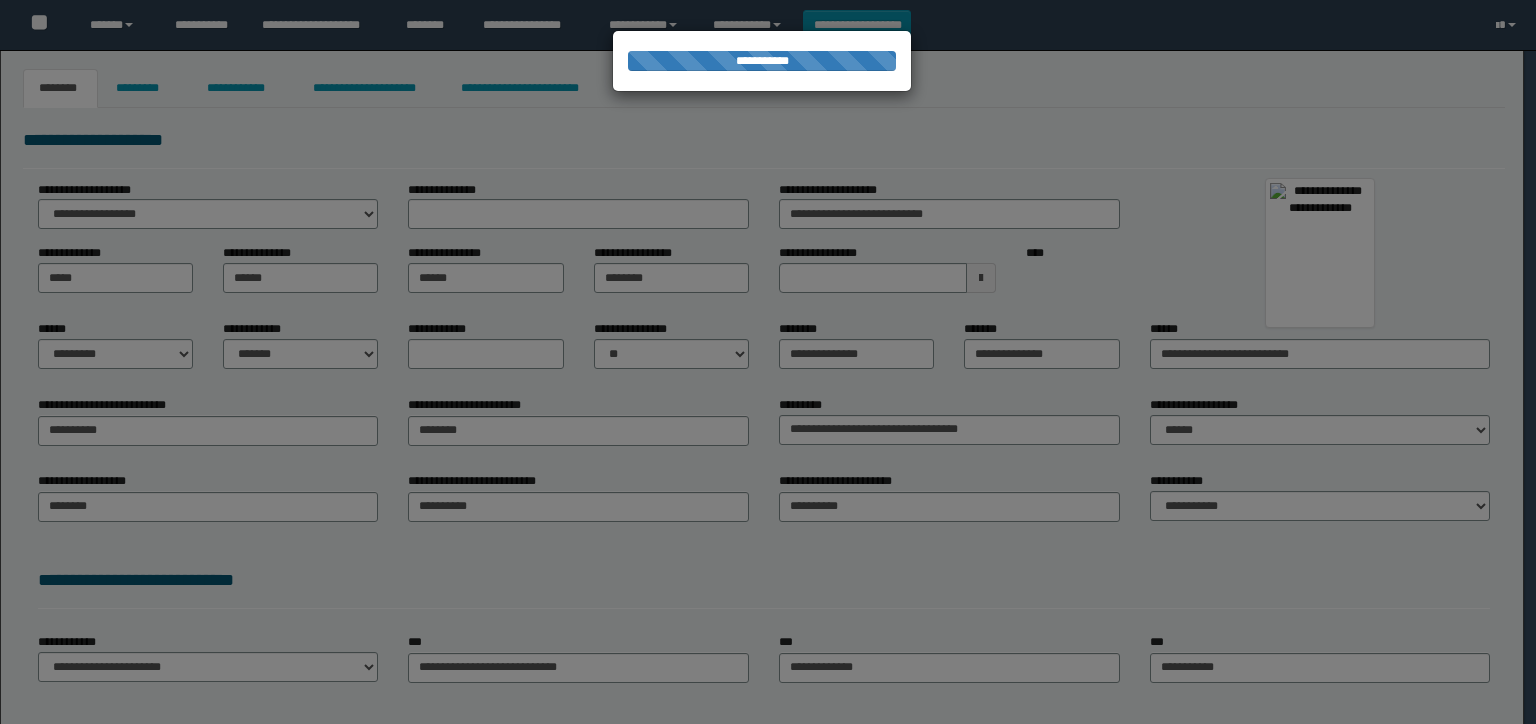 scroll, scrollTop: 0, scrollLeft: 0, axis: both 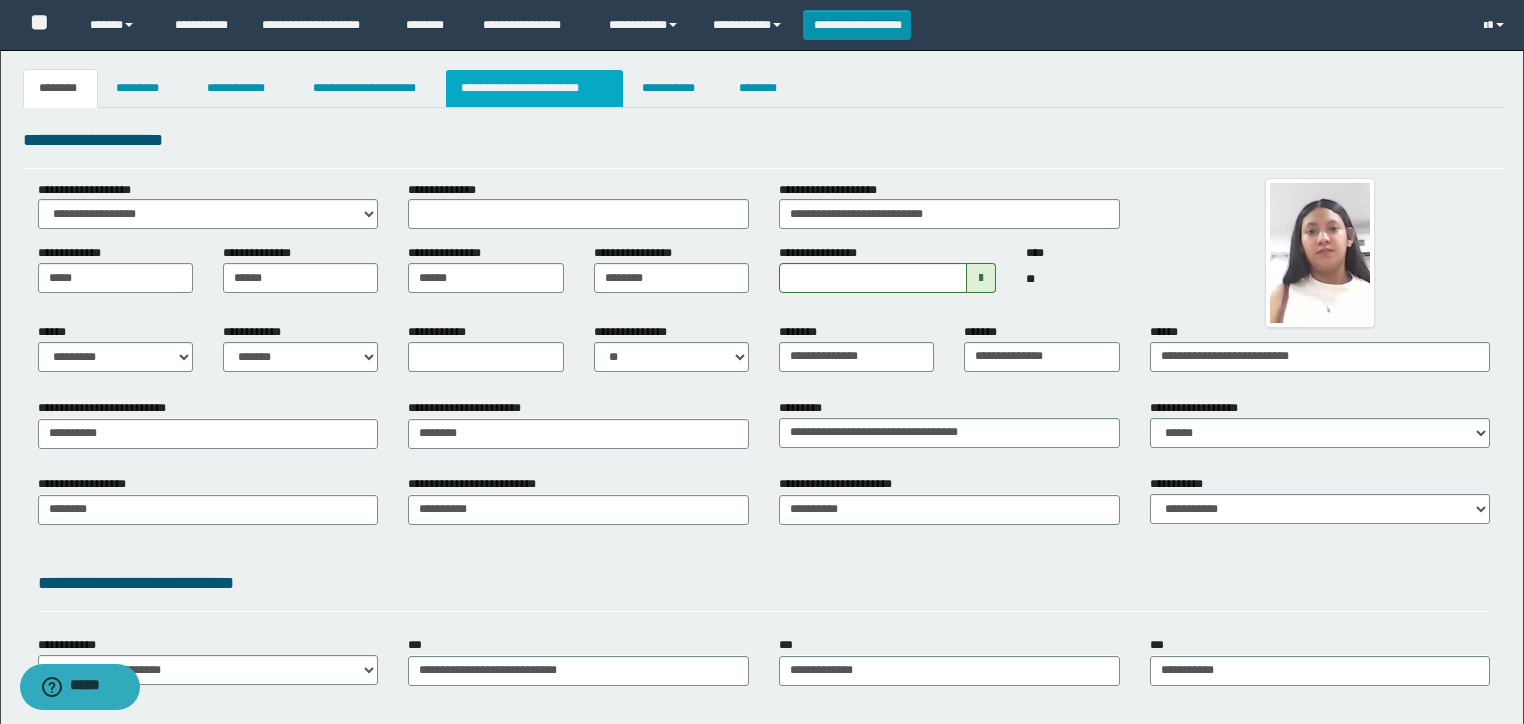 click on "**********" at bounding box center (534, 88) 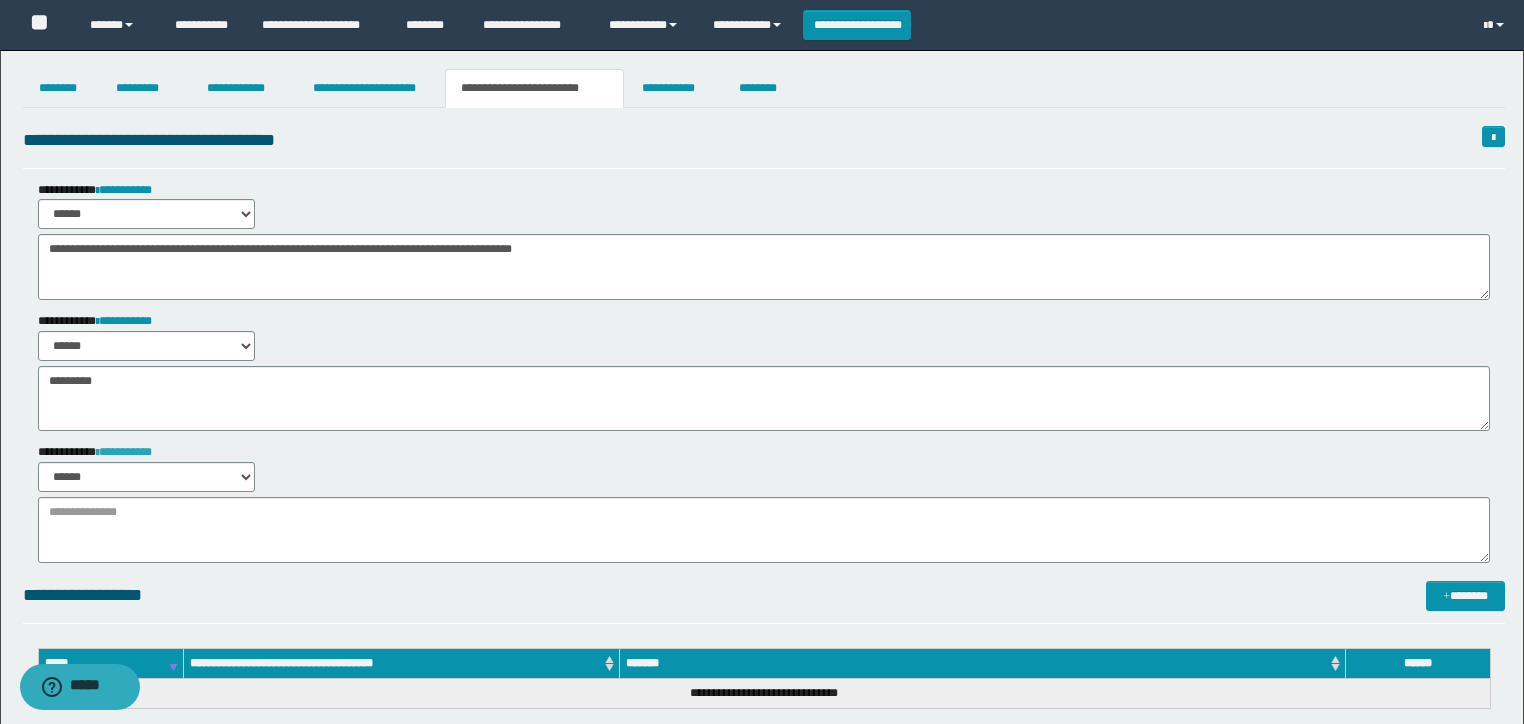 click on "**********" at bounding box center (124, 452) 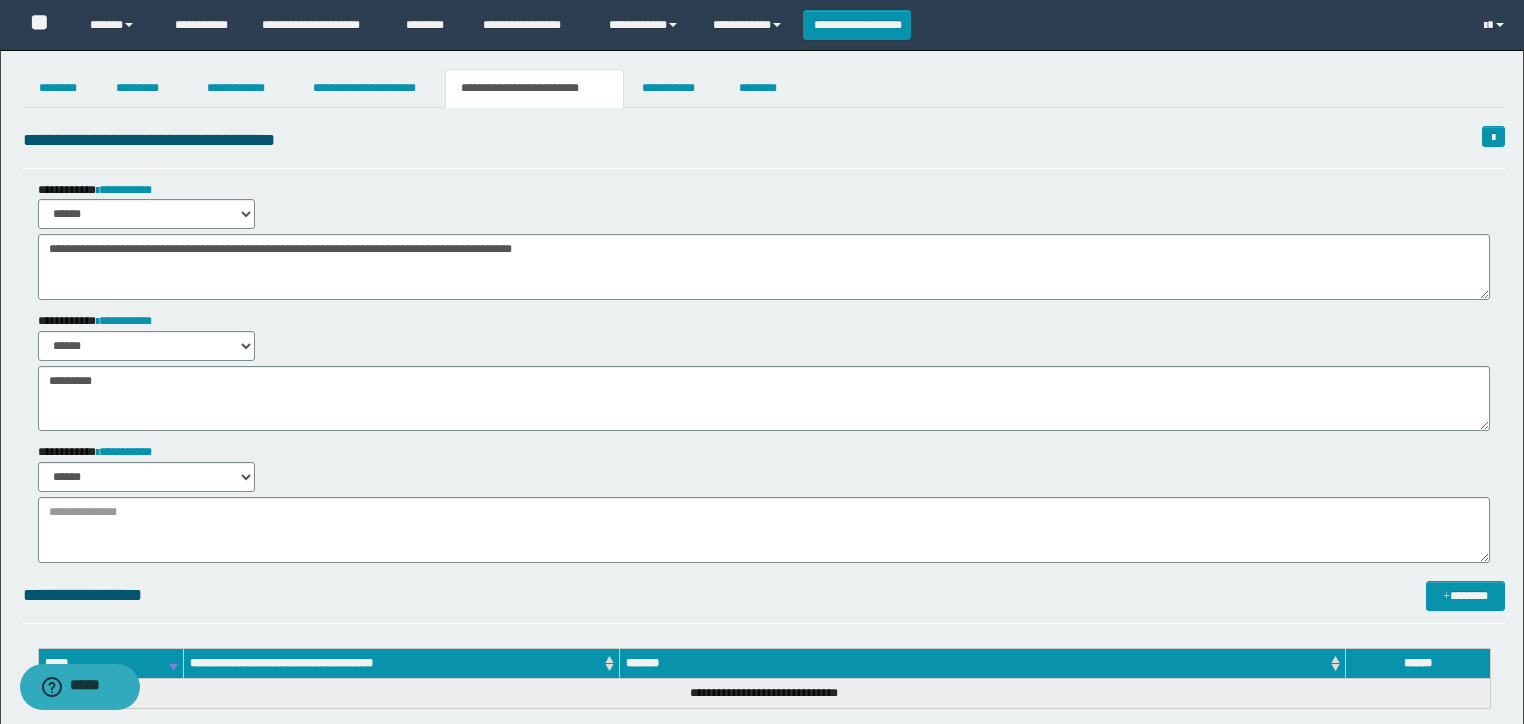 click on "**********" at bounding box center (764, 502) 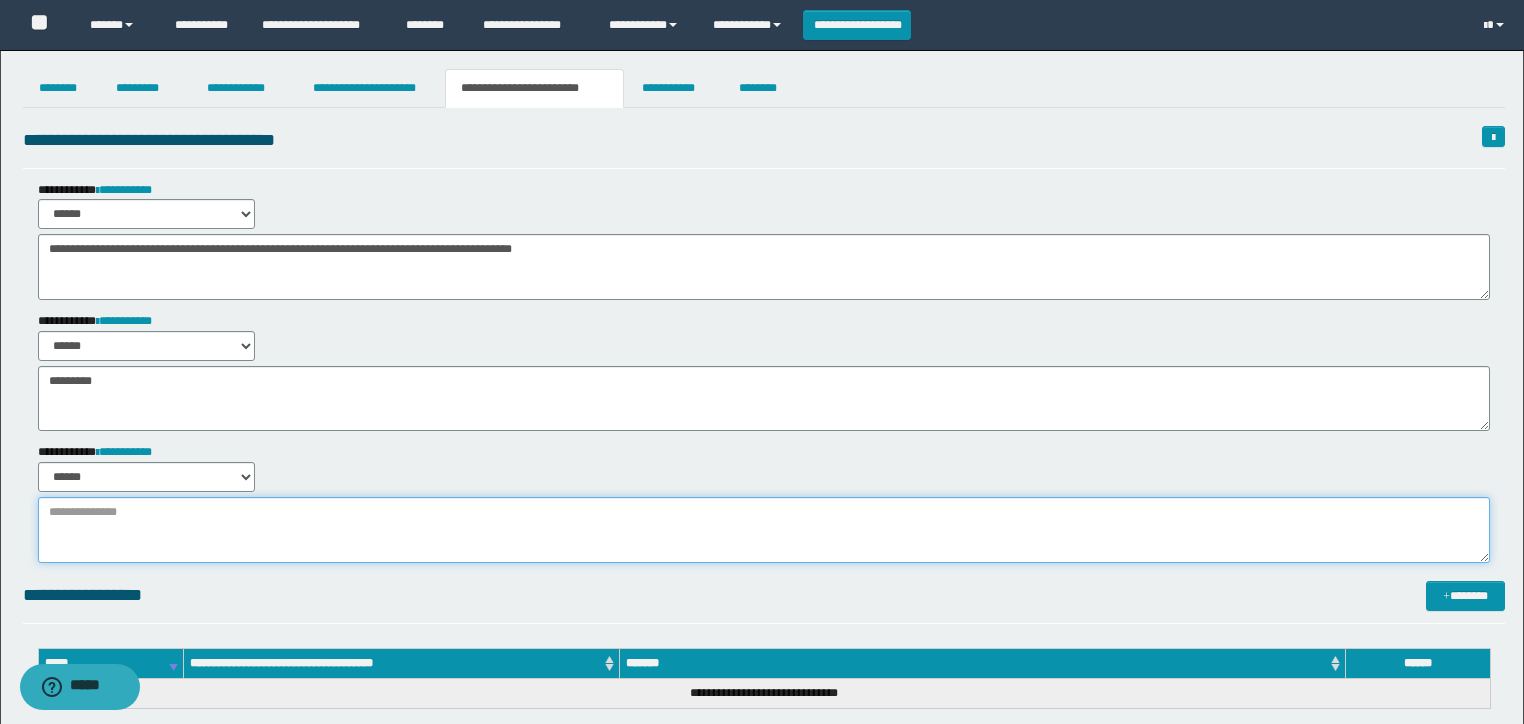 click at bounding box center (764, 530) 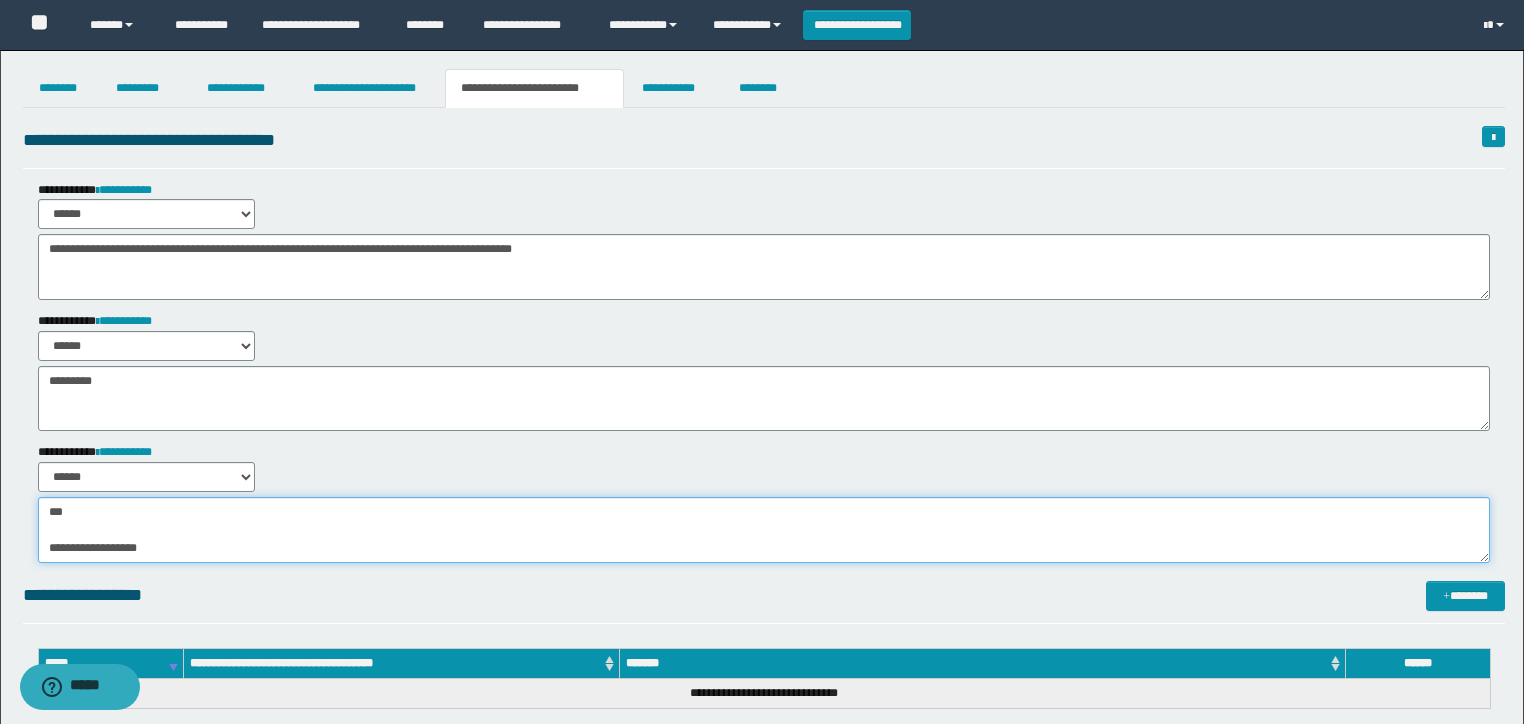 type on "**********" 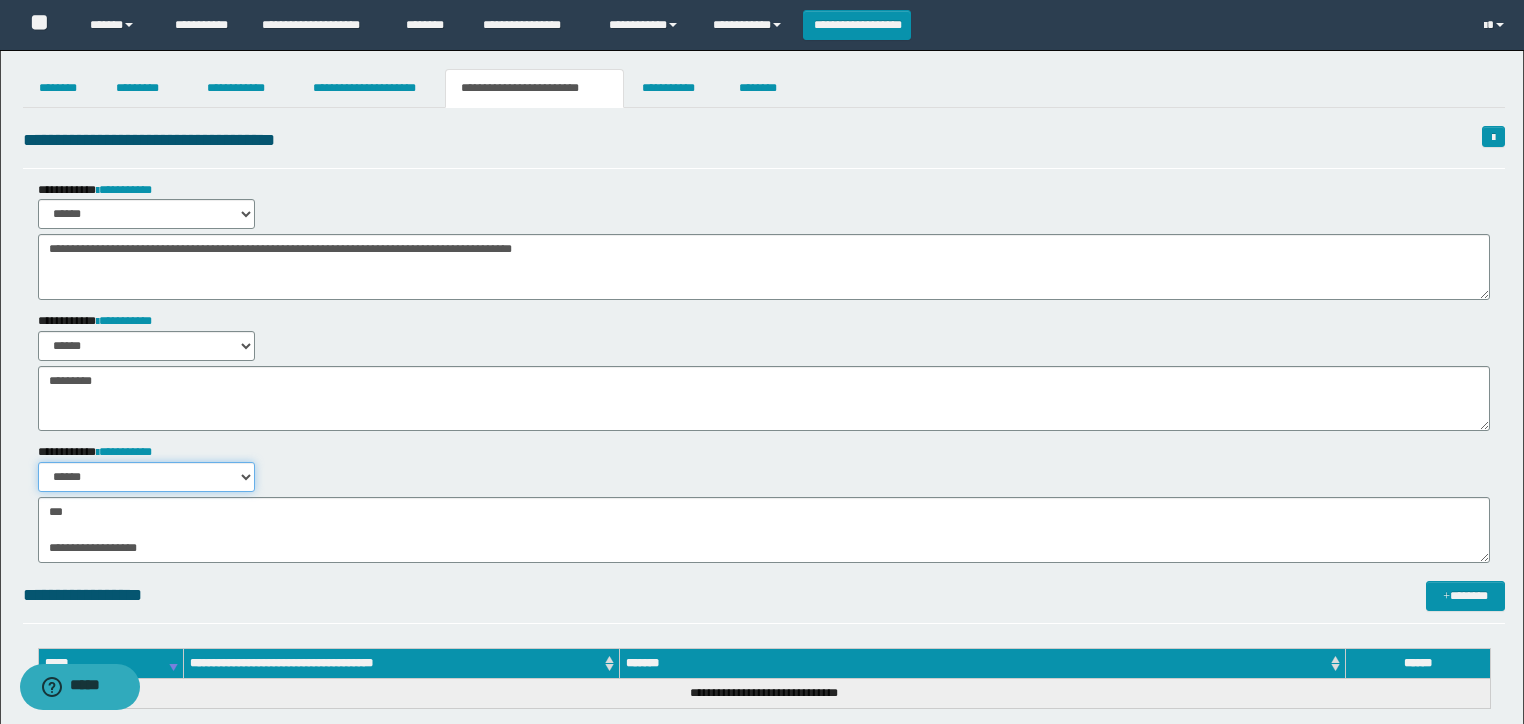 drag, startPoint x: 201, startPoint y: 468, endPoint x: 199, endPoint y: 488, distance: 20.09975 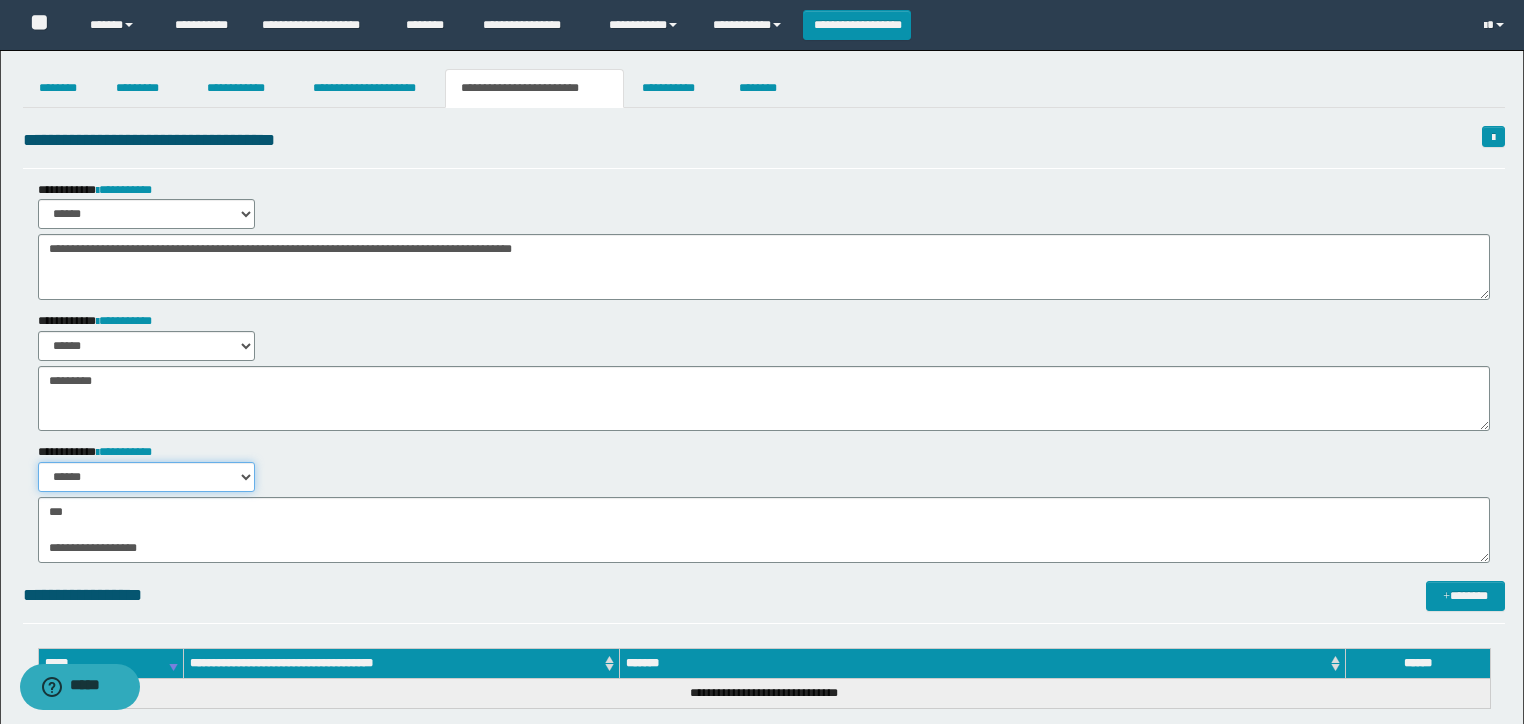 click on "******
*******" at bounding box center (146, 477) 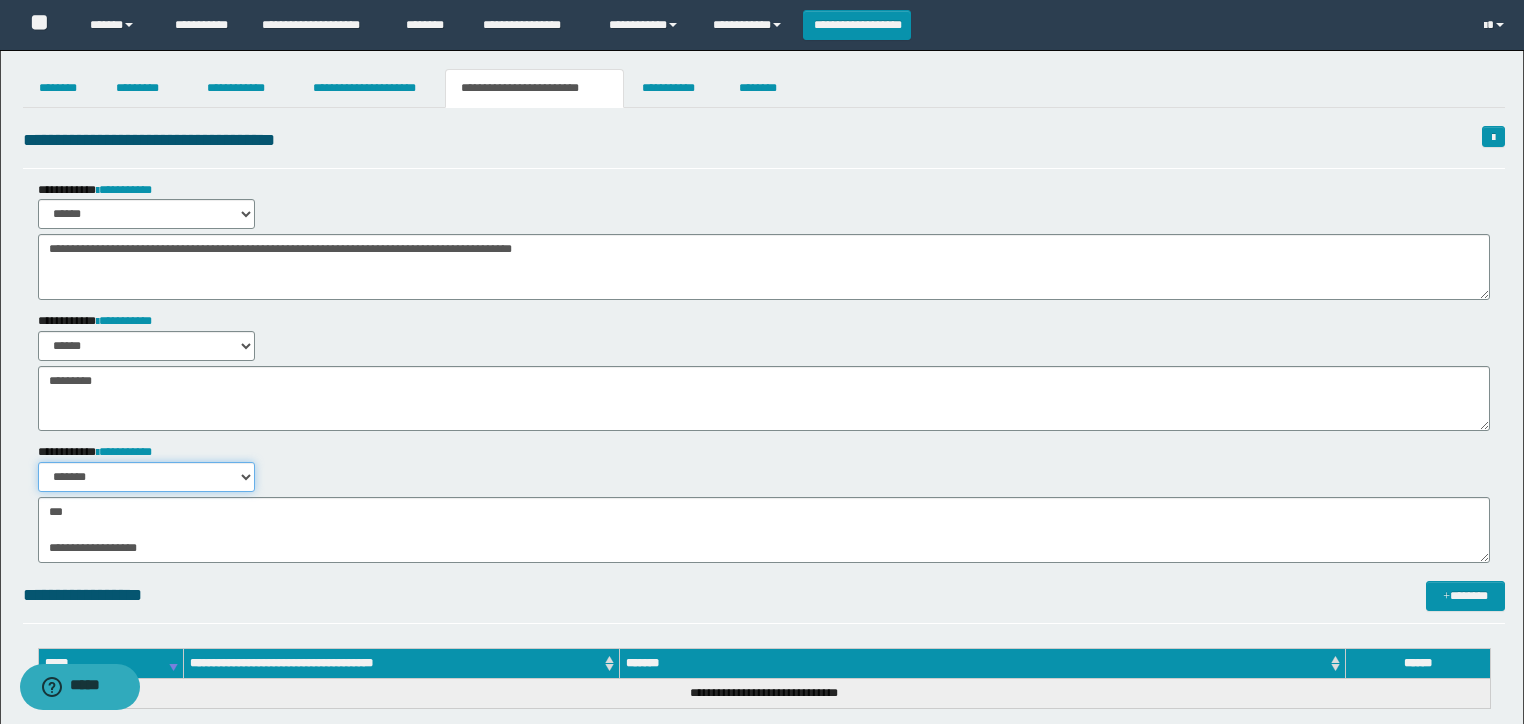 click on "******
*******" at bounding box center (146, 477) 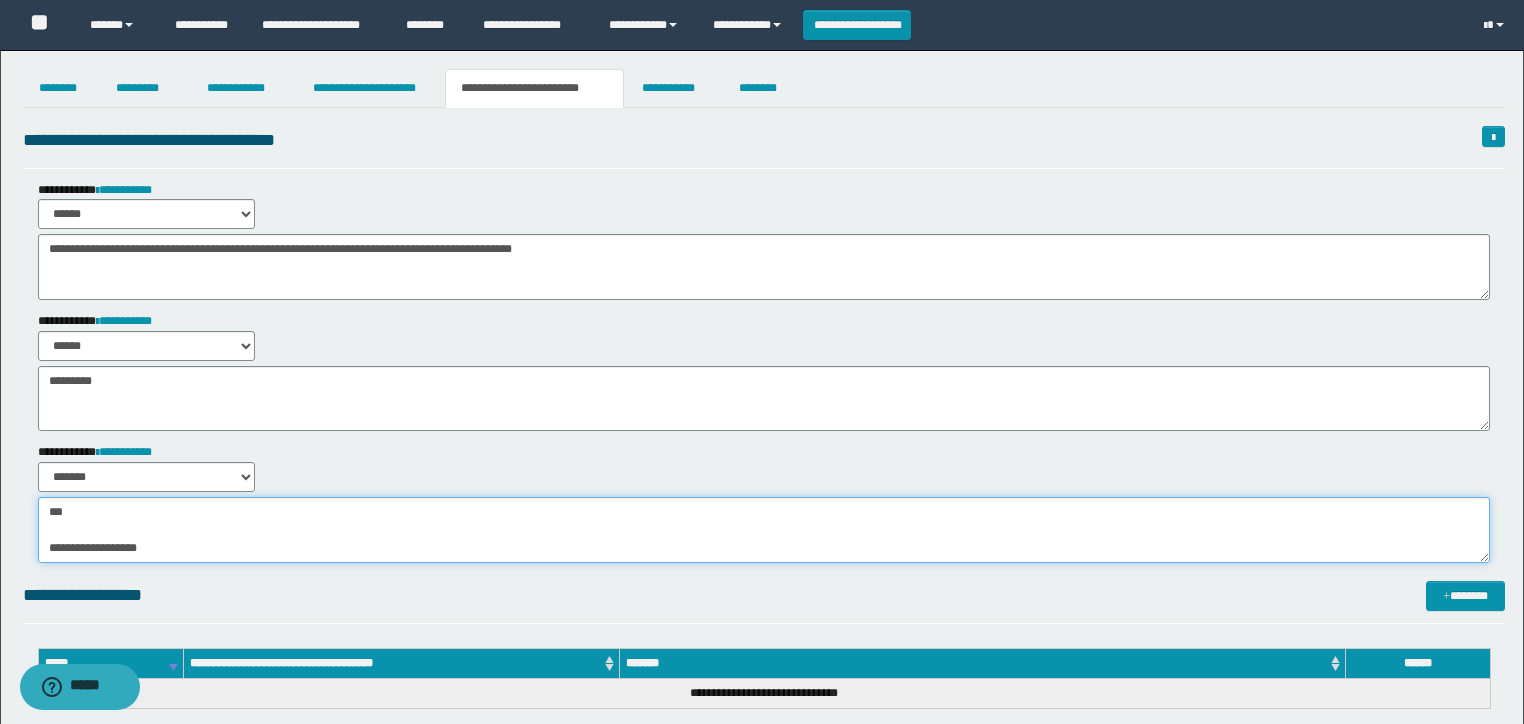 click on "**********" at bounding box center (764, 530) 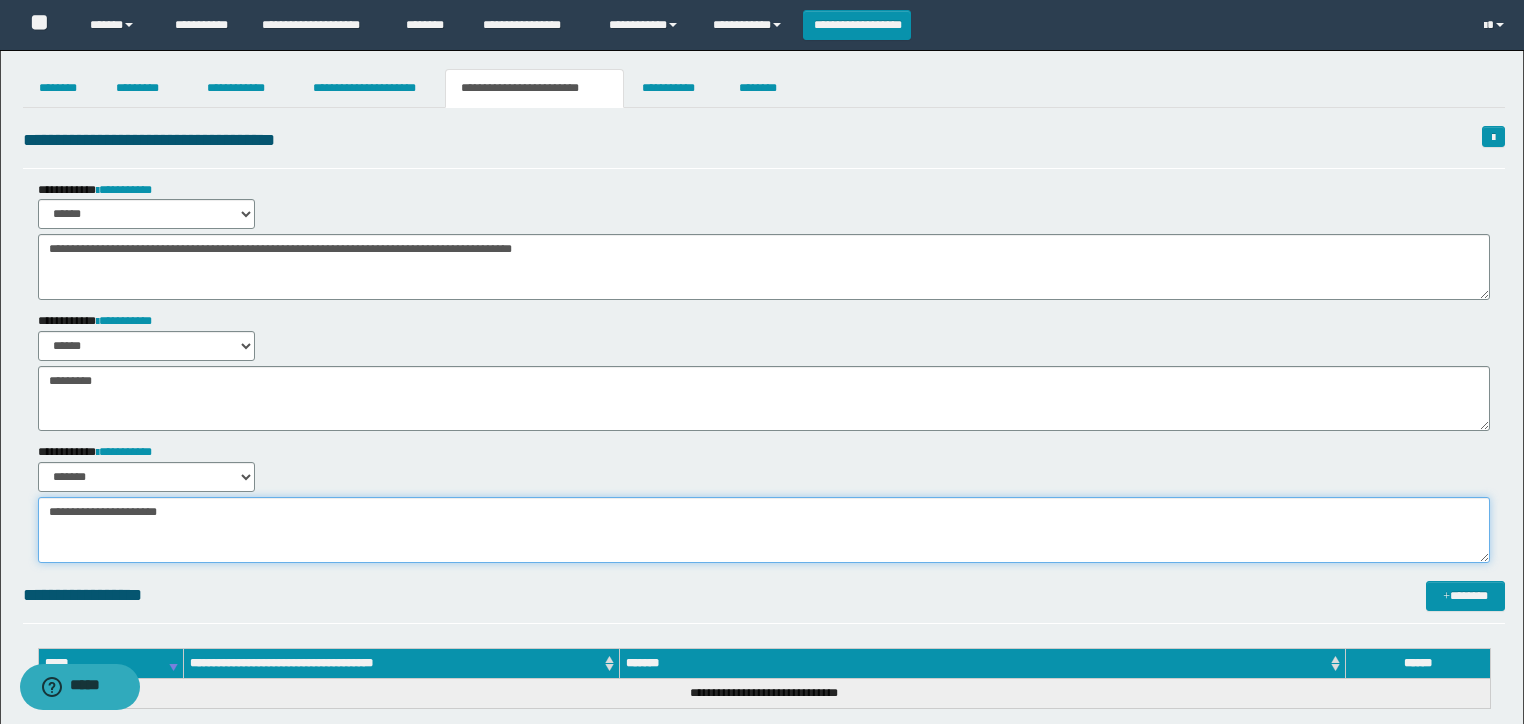 click on "**********" at bounding box center [764, 530] 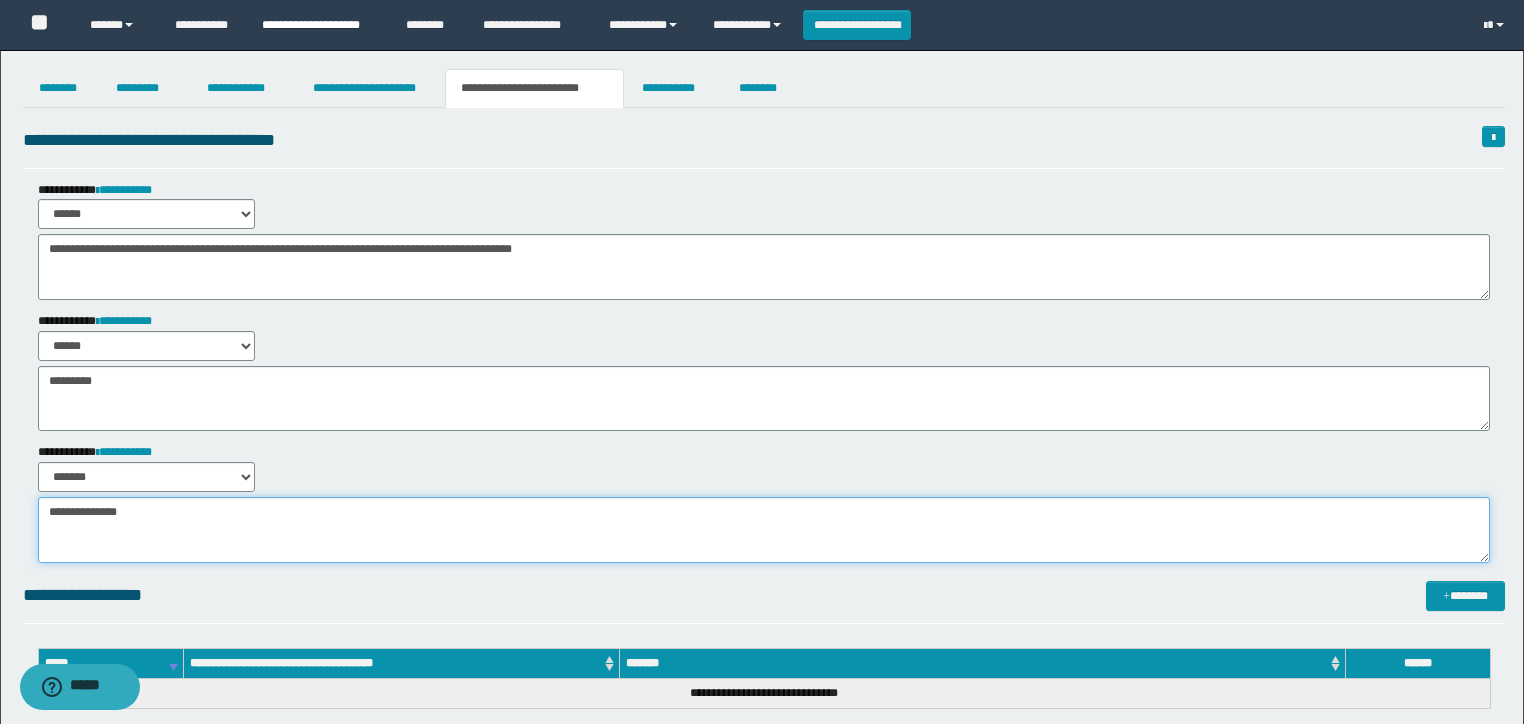 type on "**********" 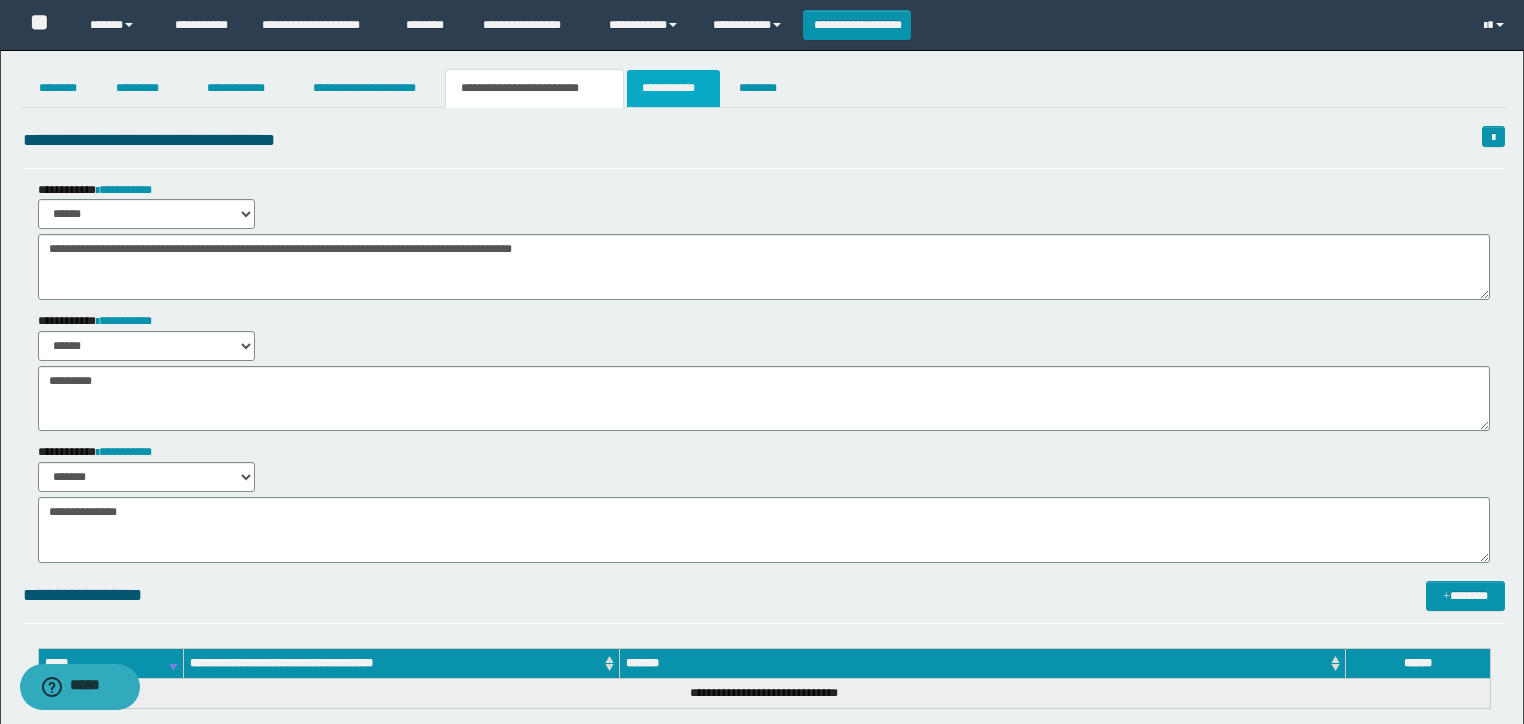 click on "**********" at bounding box center (673, 88) 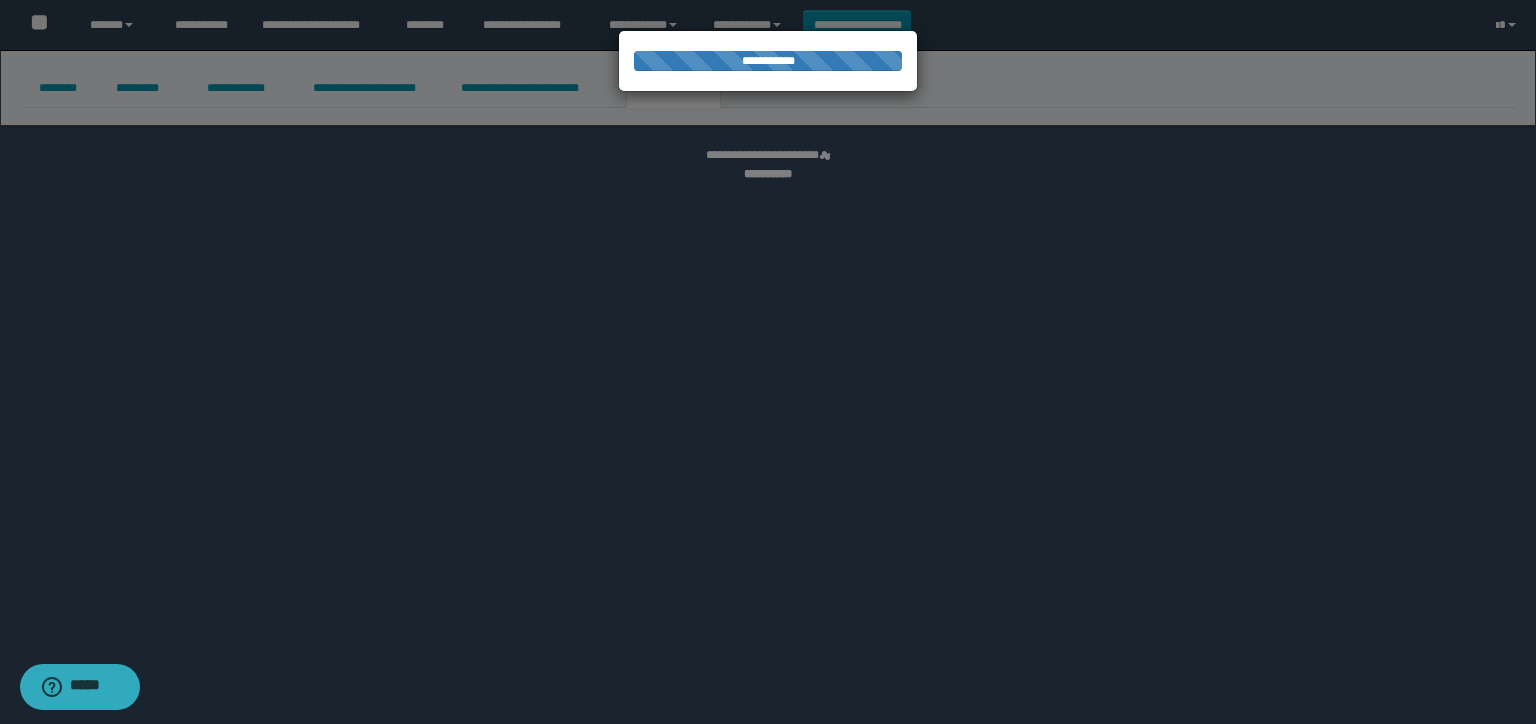 select on "****" 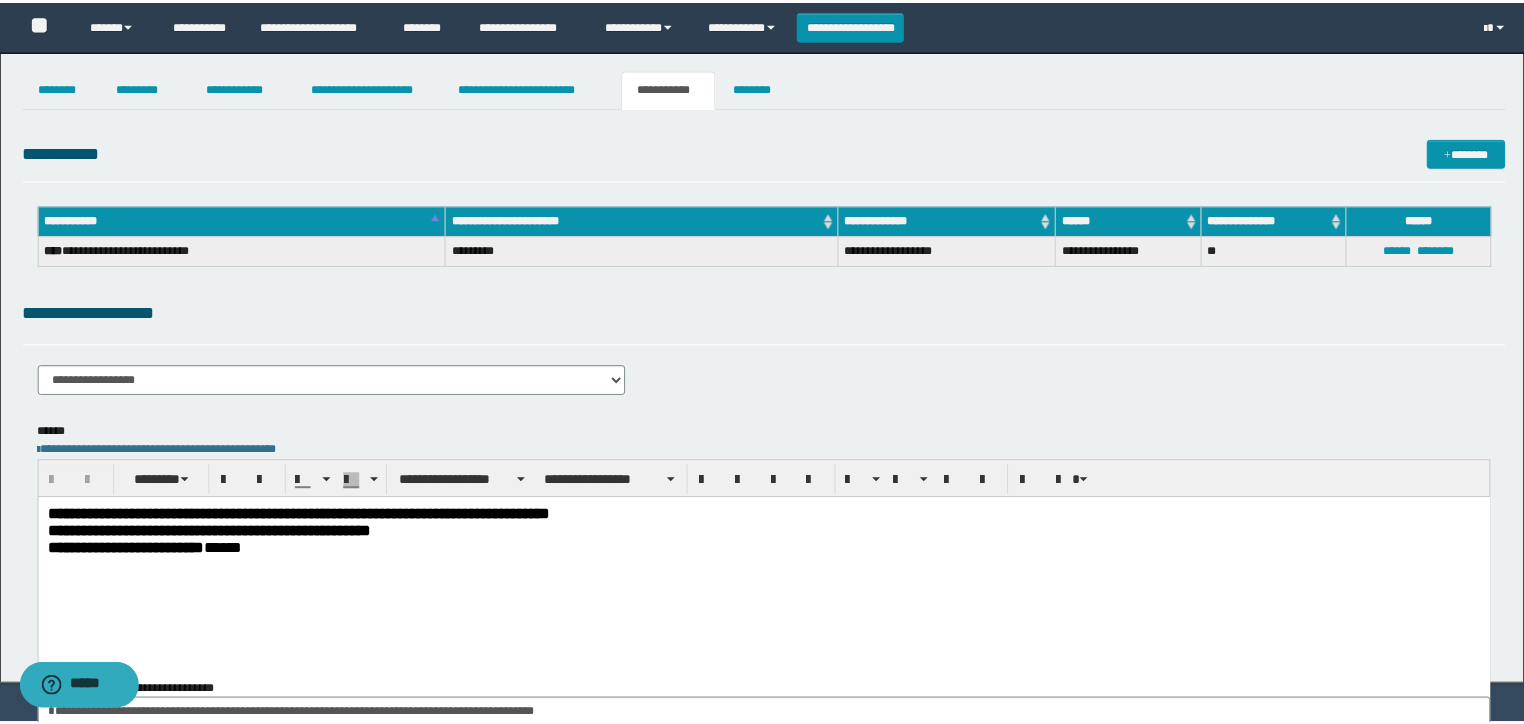 scroll, scrollTop: 0, scrollLeft: 0, axis: both 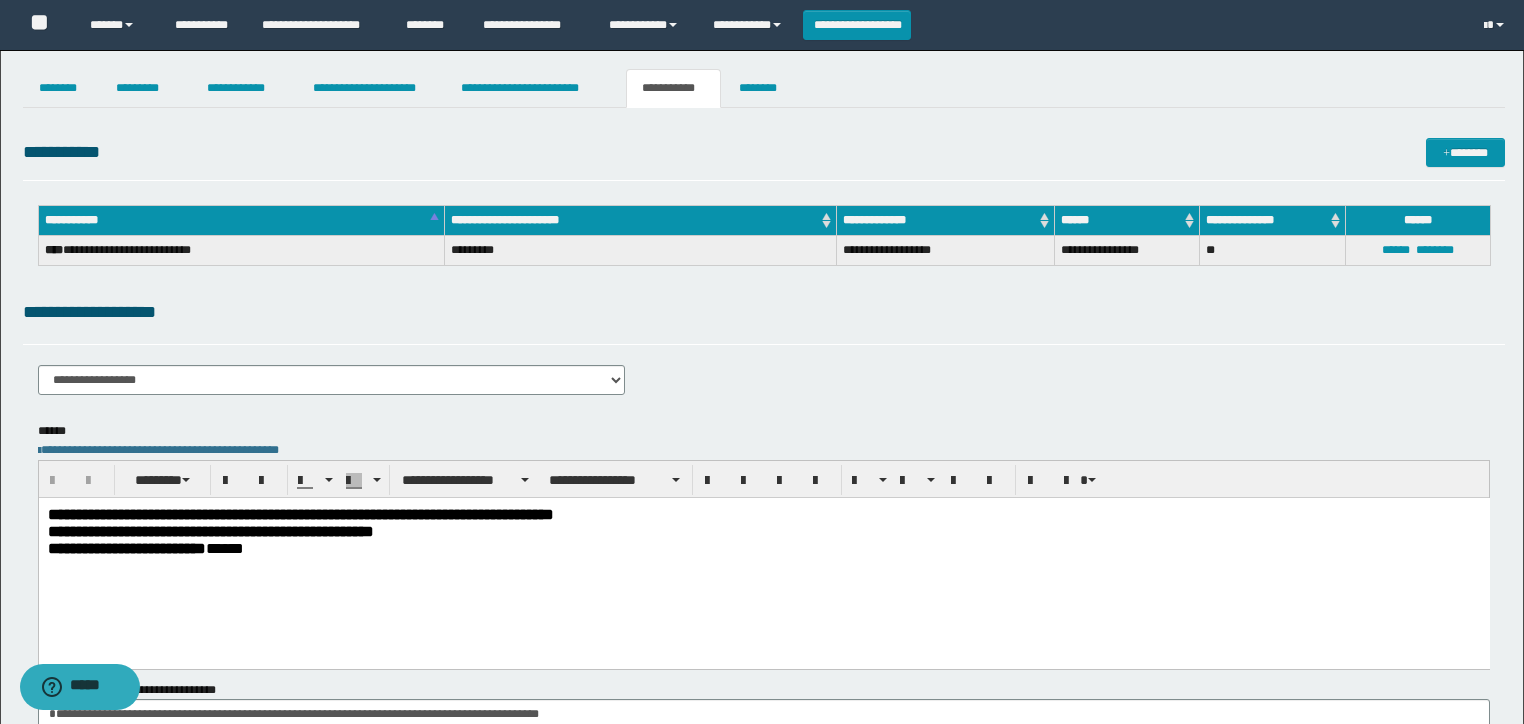 click on "**********" at bounding box center (764, 156) 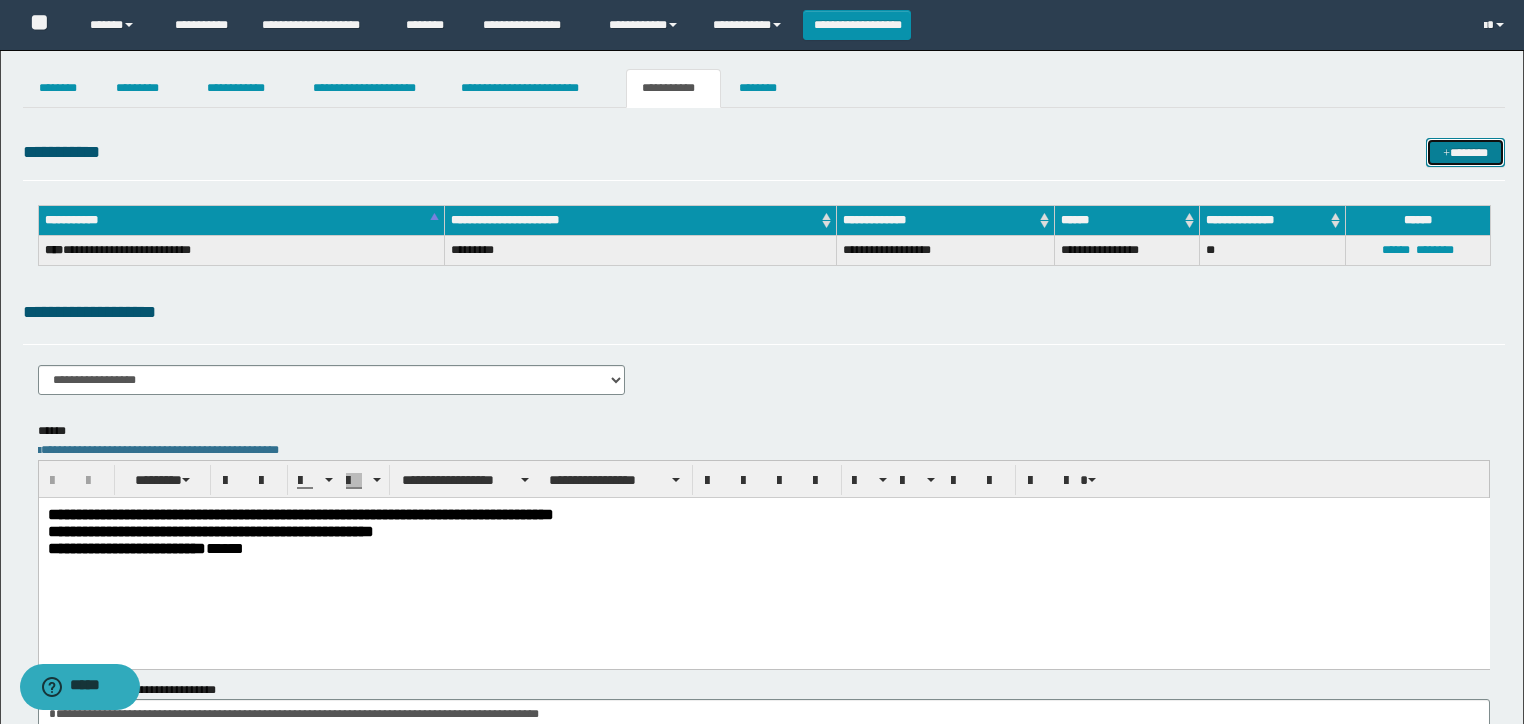click on "*******" at bounding box center [1465, 153] 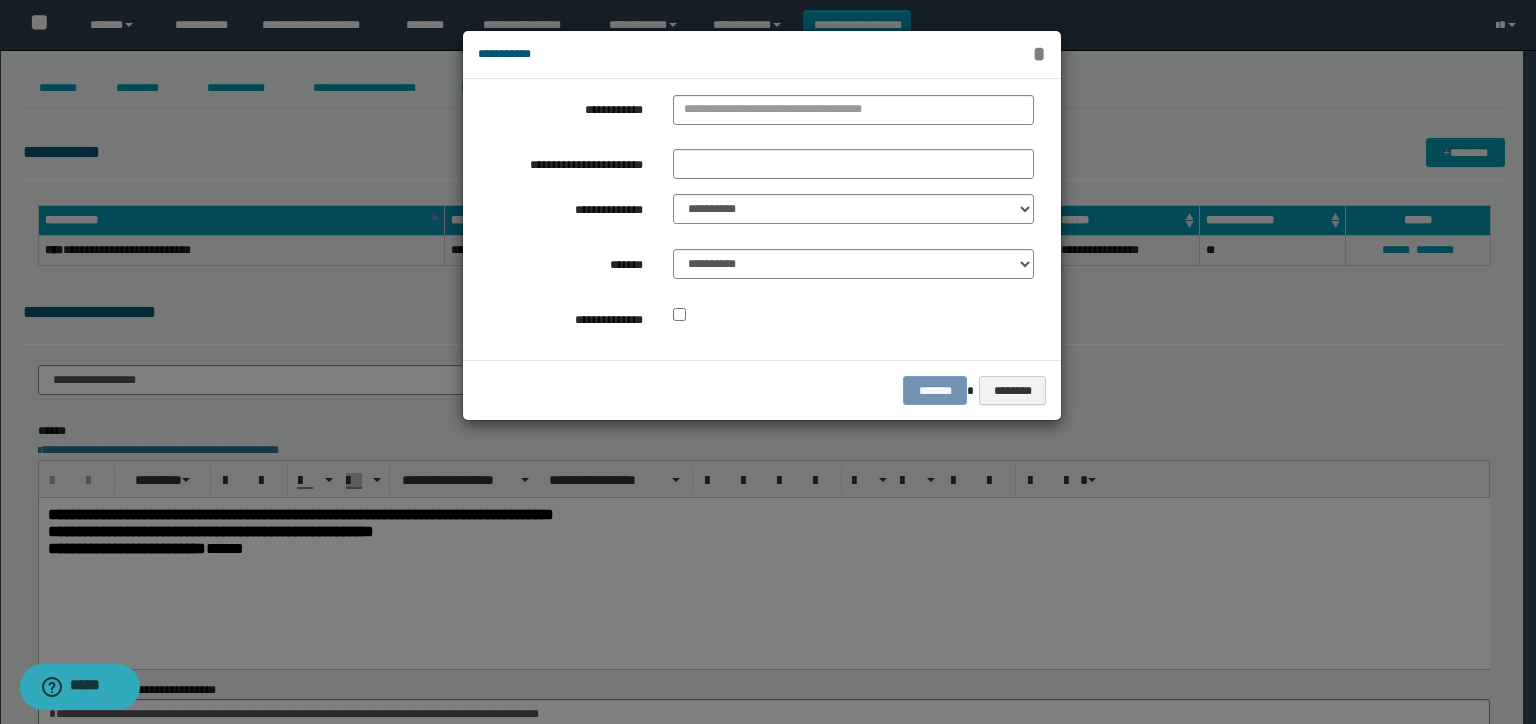 click on "*" at bounding box center [1039, 54] 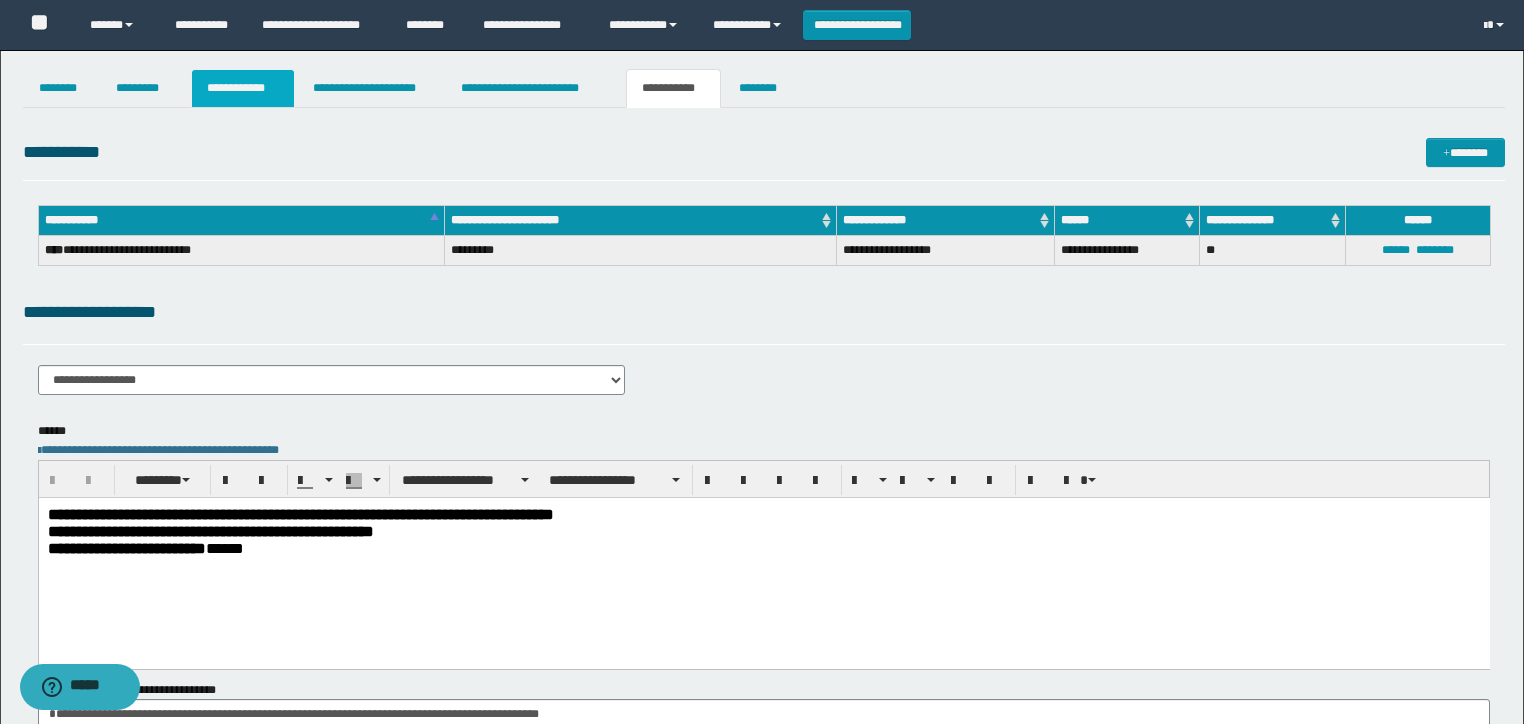 click on "**********" at bounding box center [243, 88] 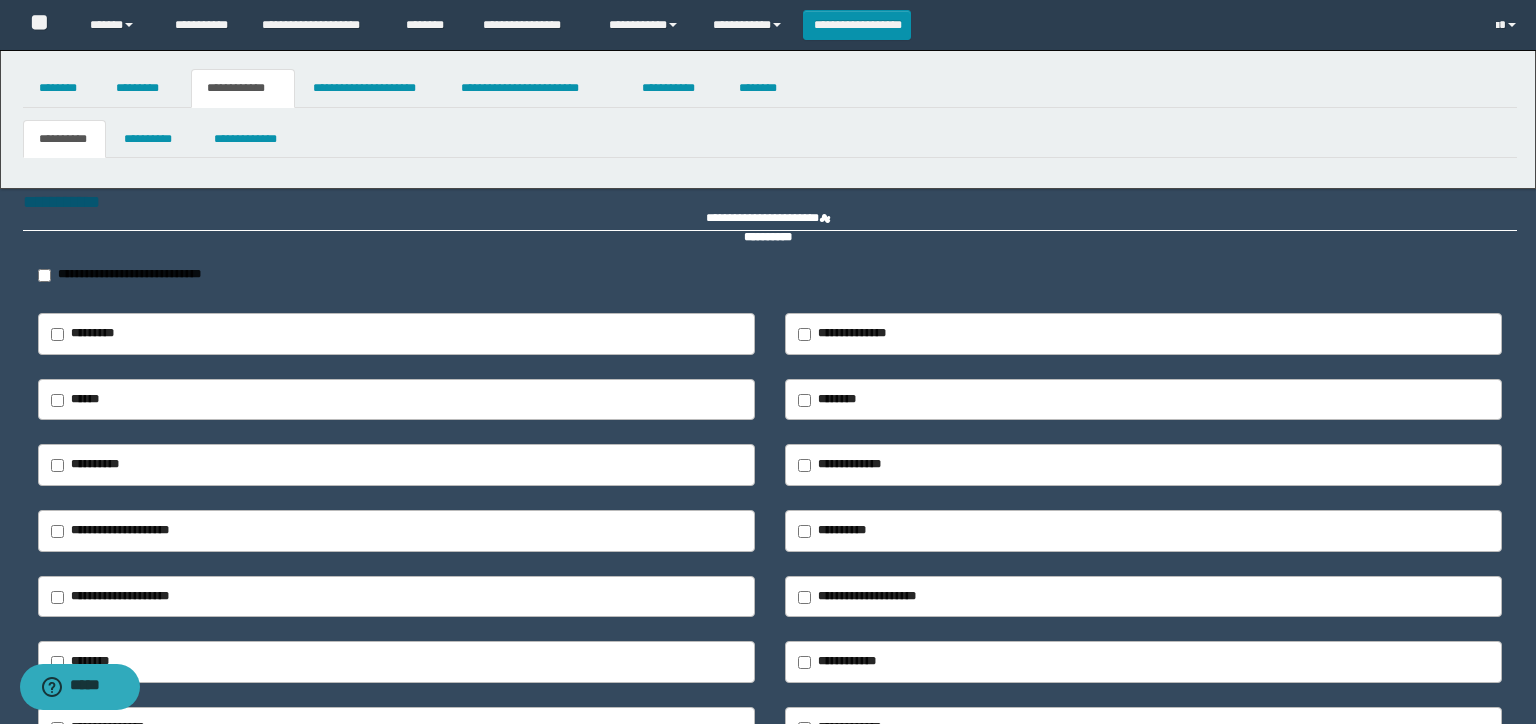 type on "**********" 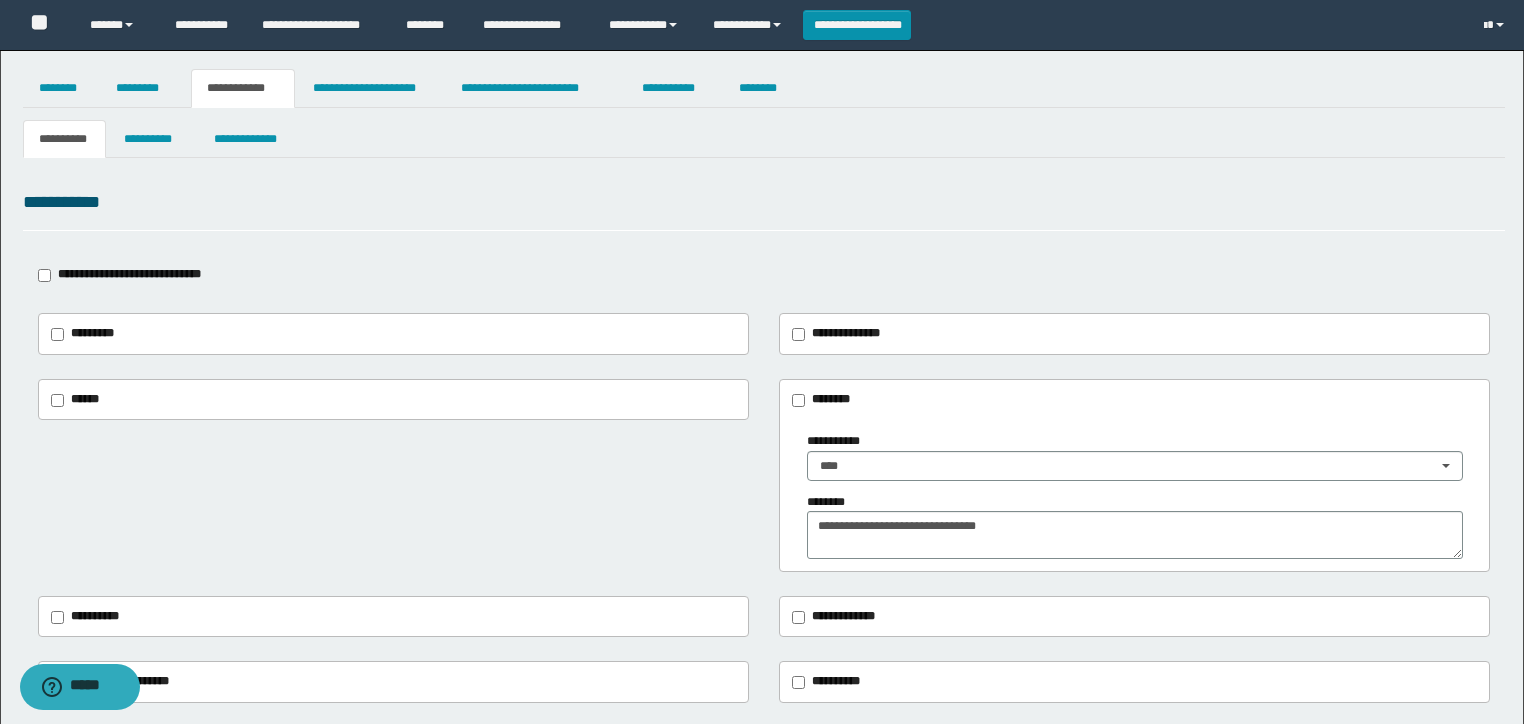 click on "**********" at bounding box center (764, 574) 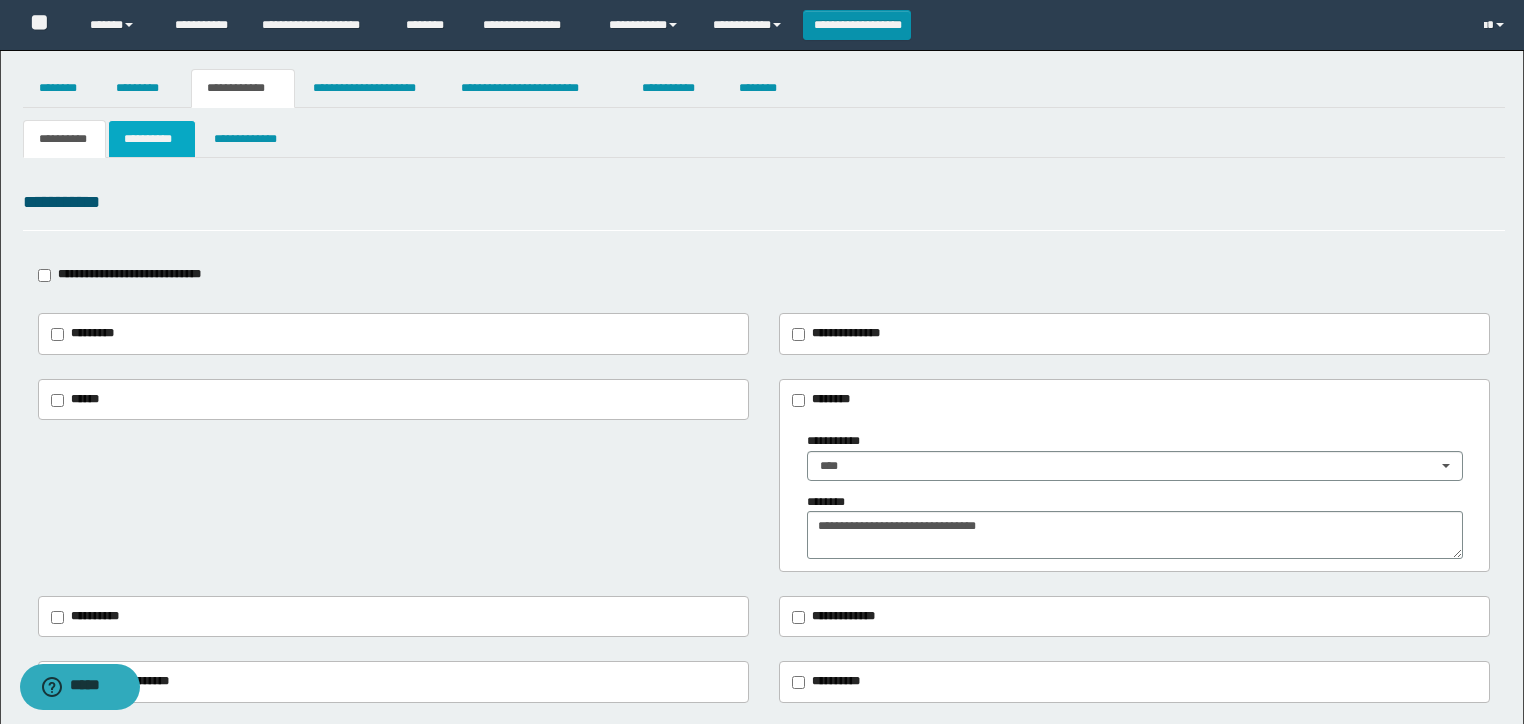 click on "**********" at bounding box center (152, 139) 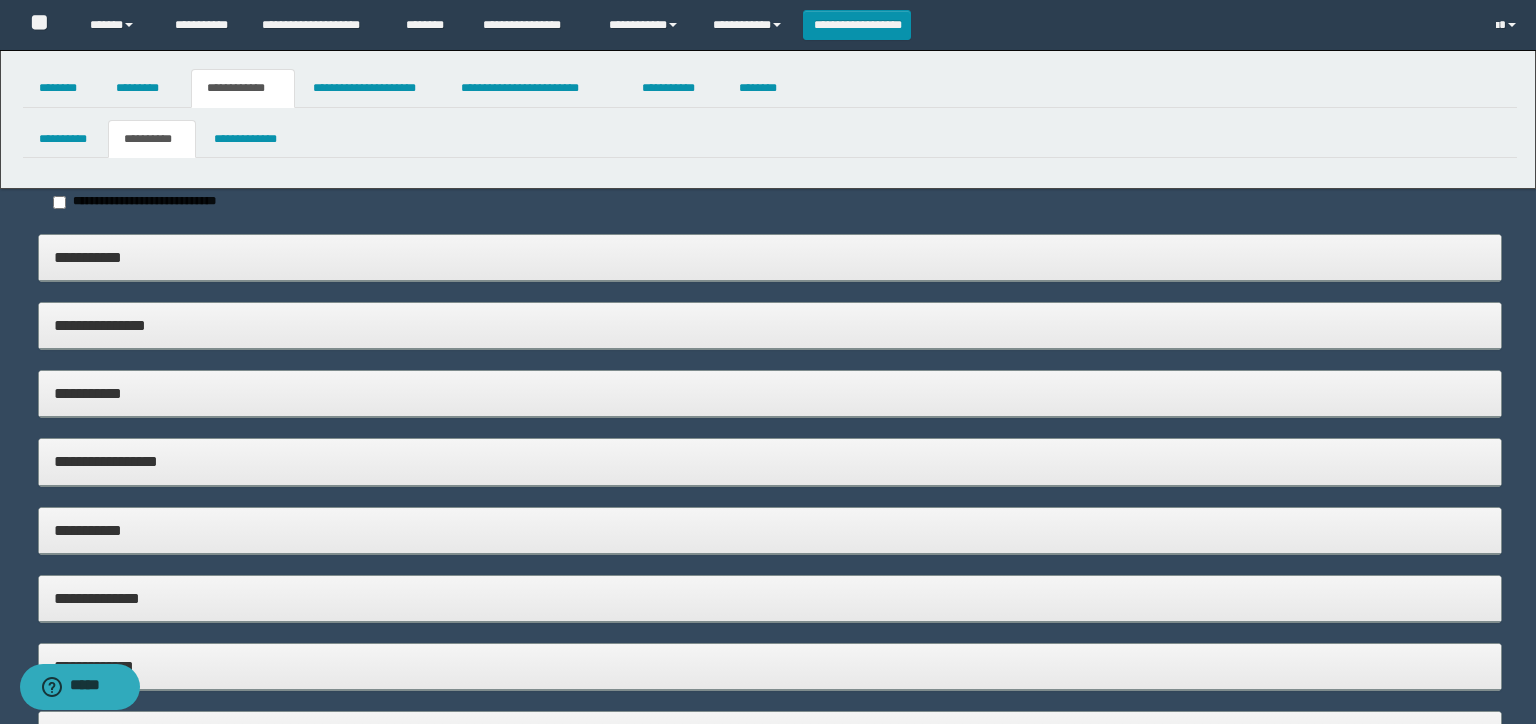 type on "*******" 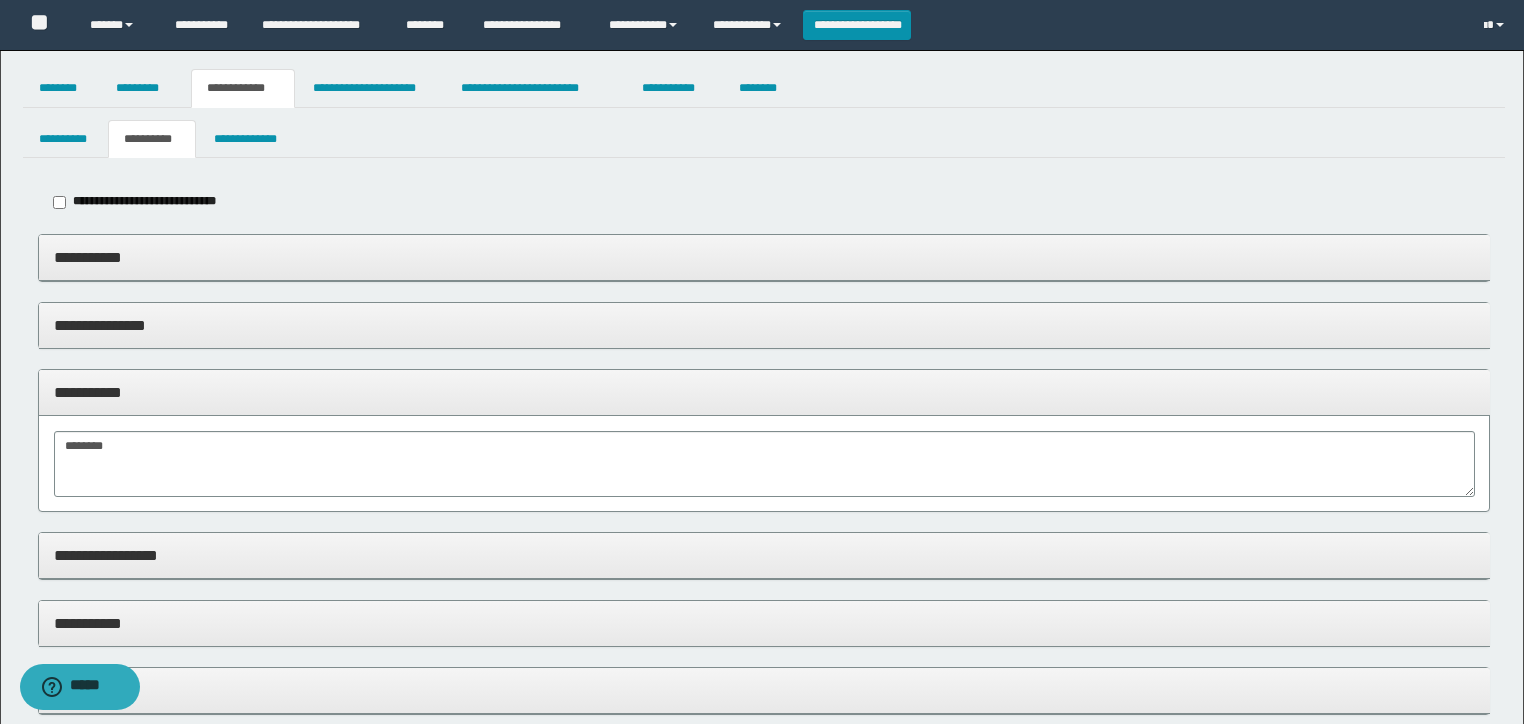 click on "**********" at bounding box center [764, 392] 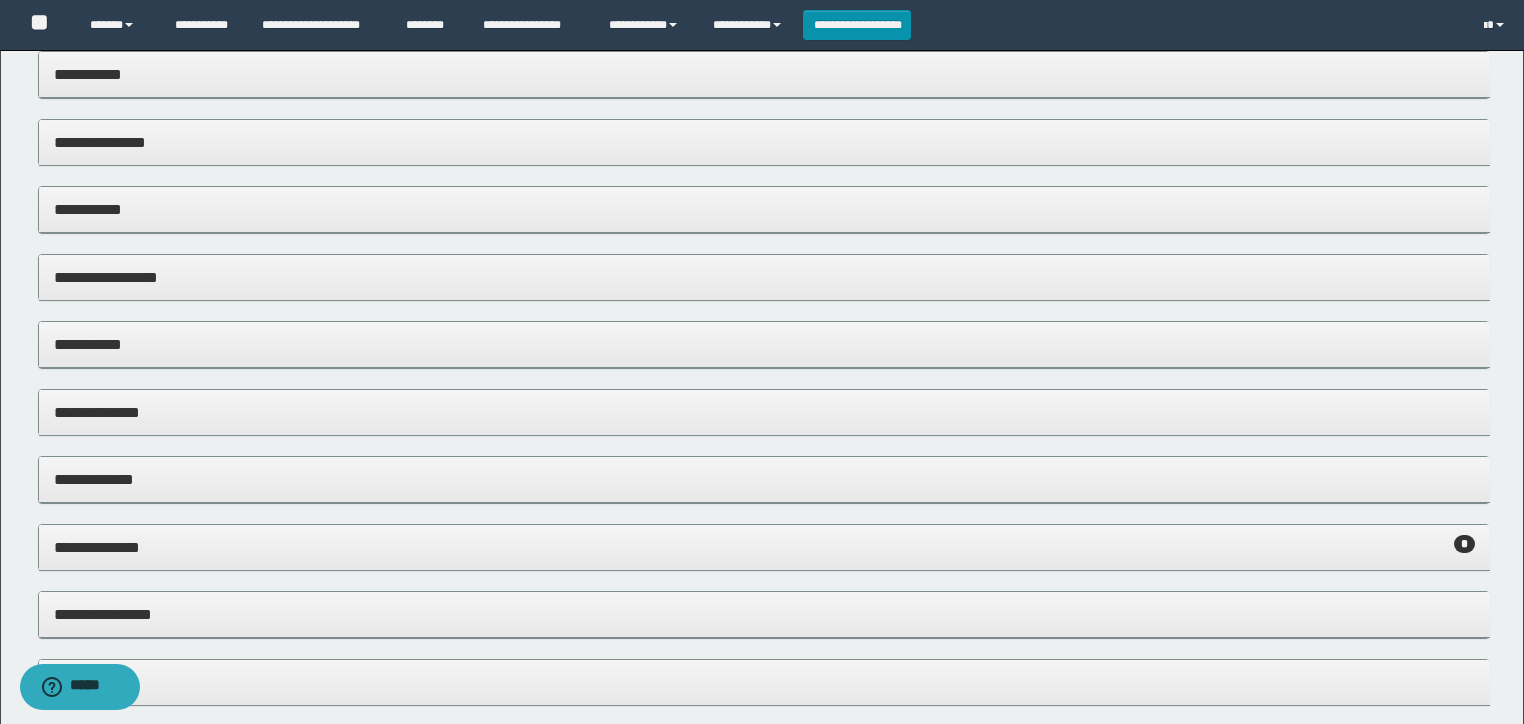scroll, scrollTop: 339, scrollLeft: 0, axis: vertical 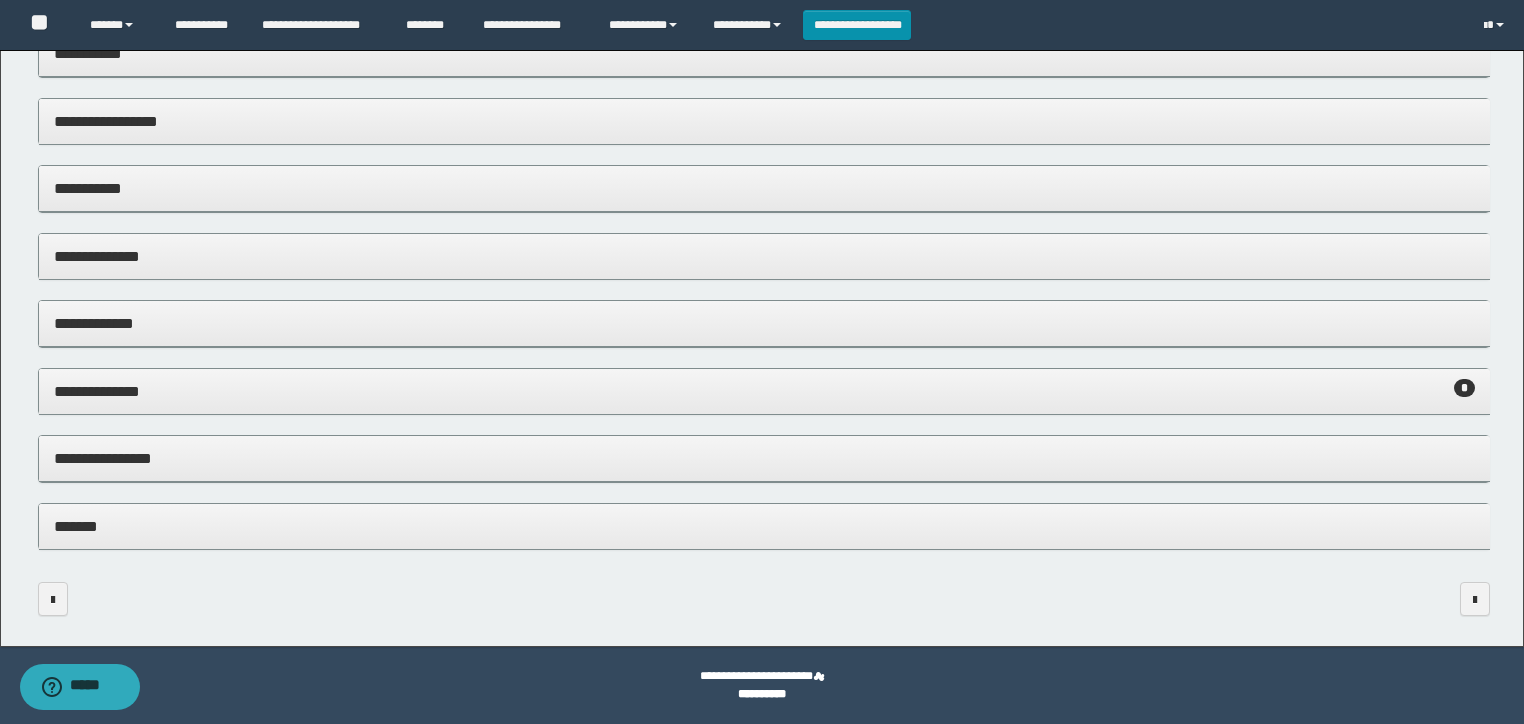 click on "**********" at bounding box center (764, 458) 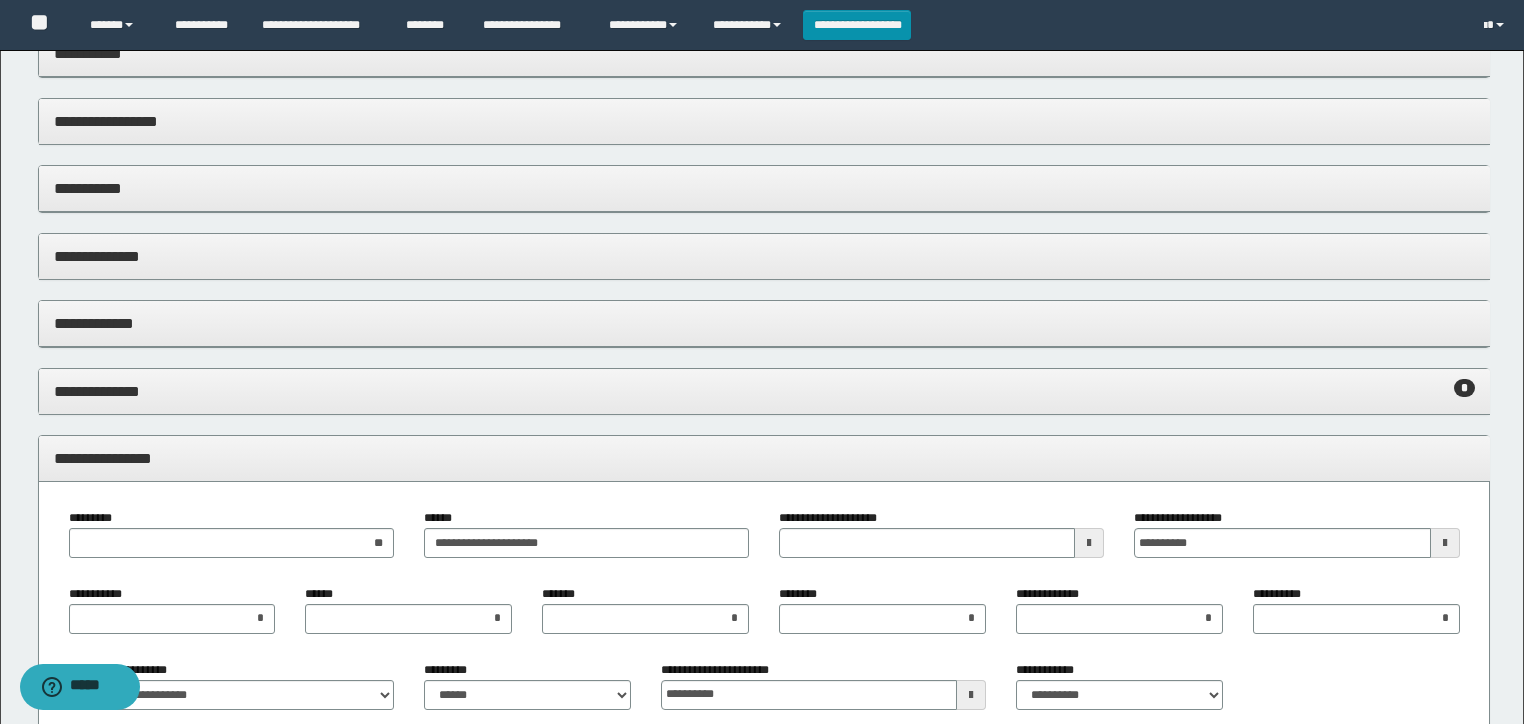 click on "**********" at bounding box center [764, 458] 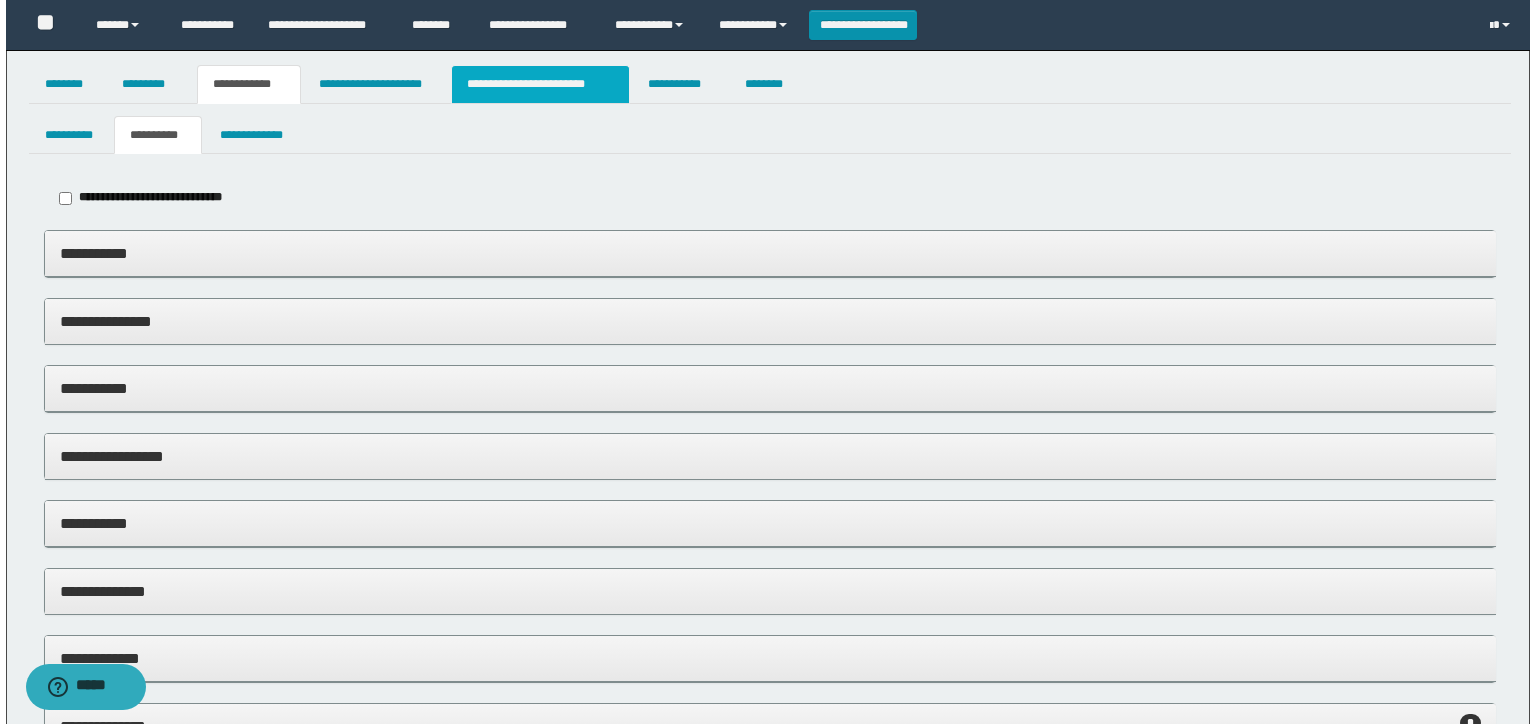 scroll, scrollTop: 0, scrollLeft: 0, axis: both 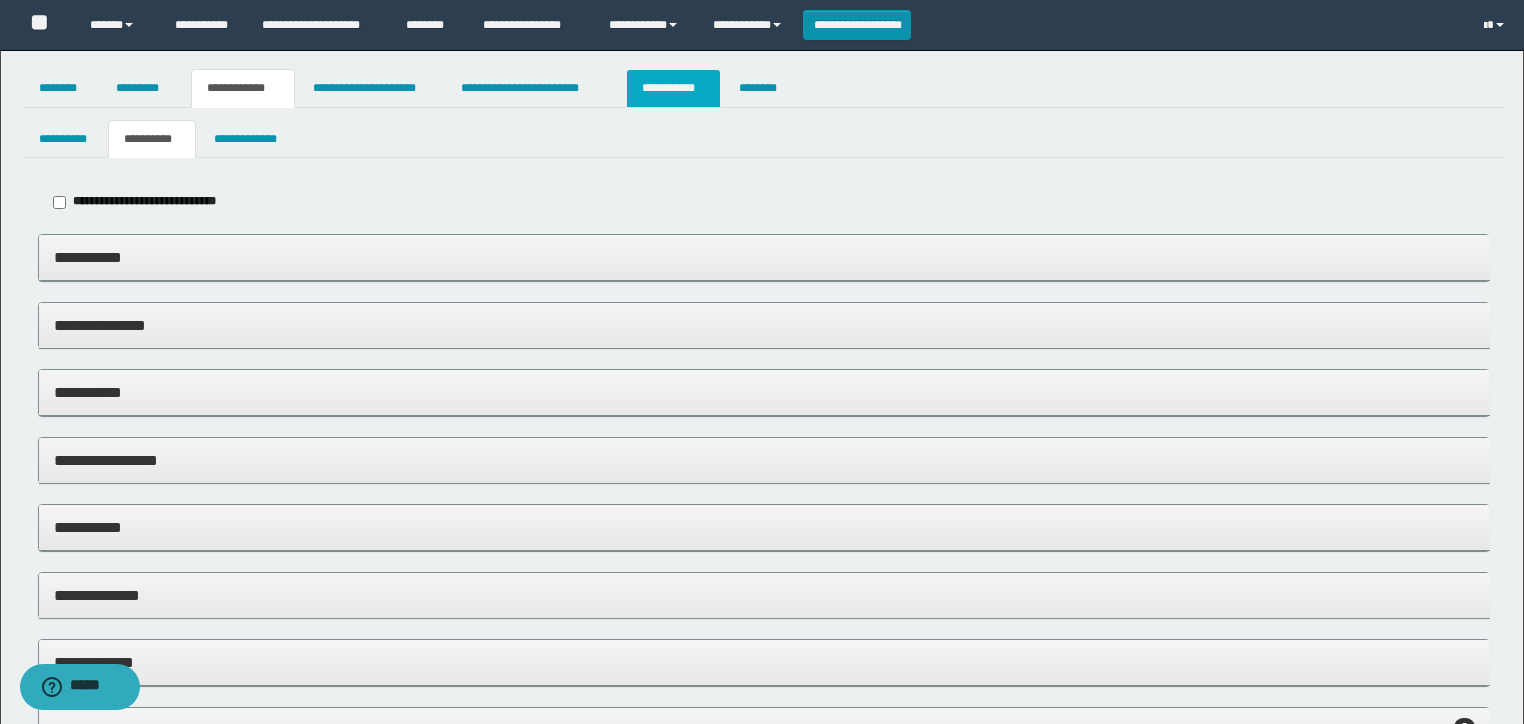 click on "**********" at bounding box center [673, 88] 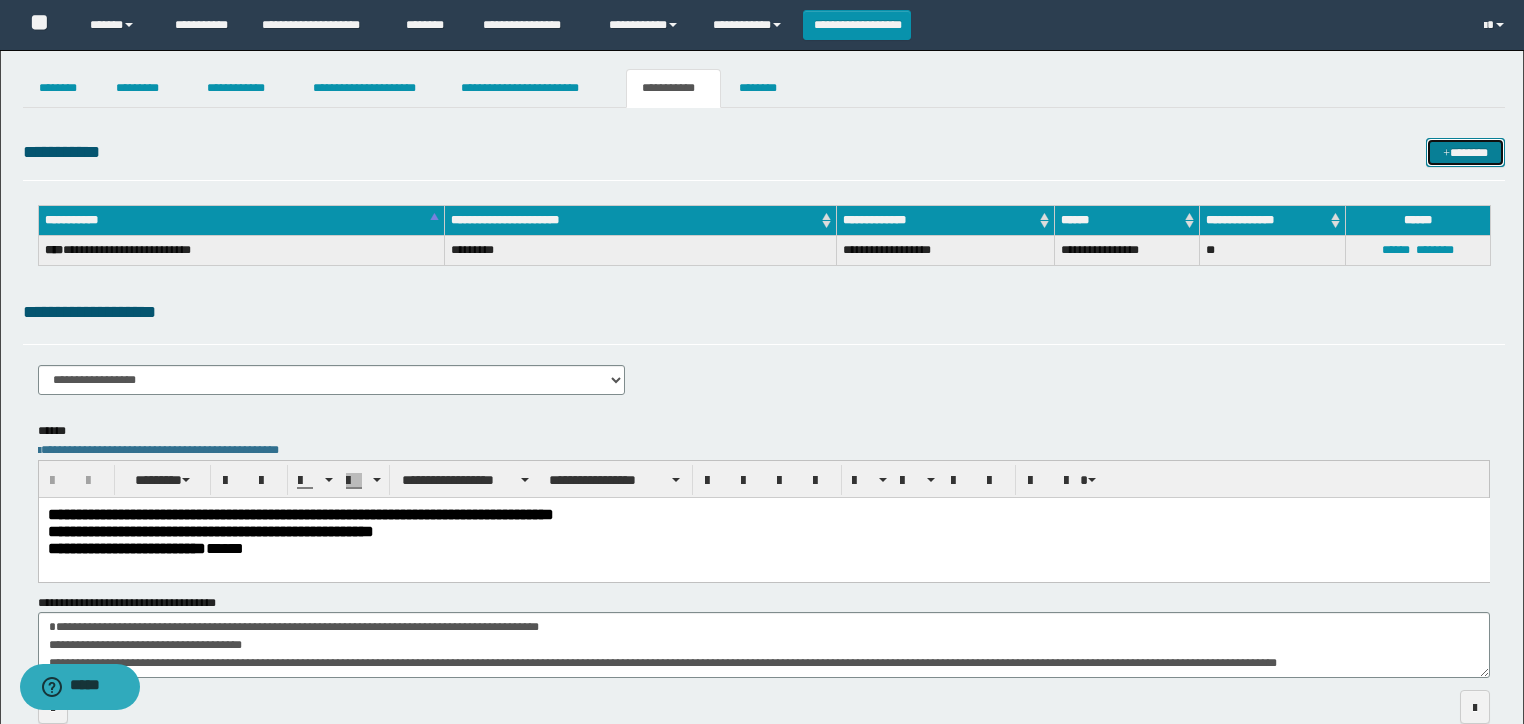 click on "*******" at bounding box center (1465, 153) 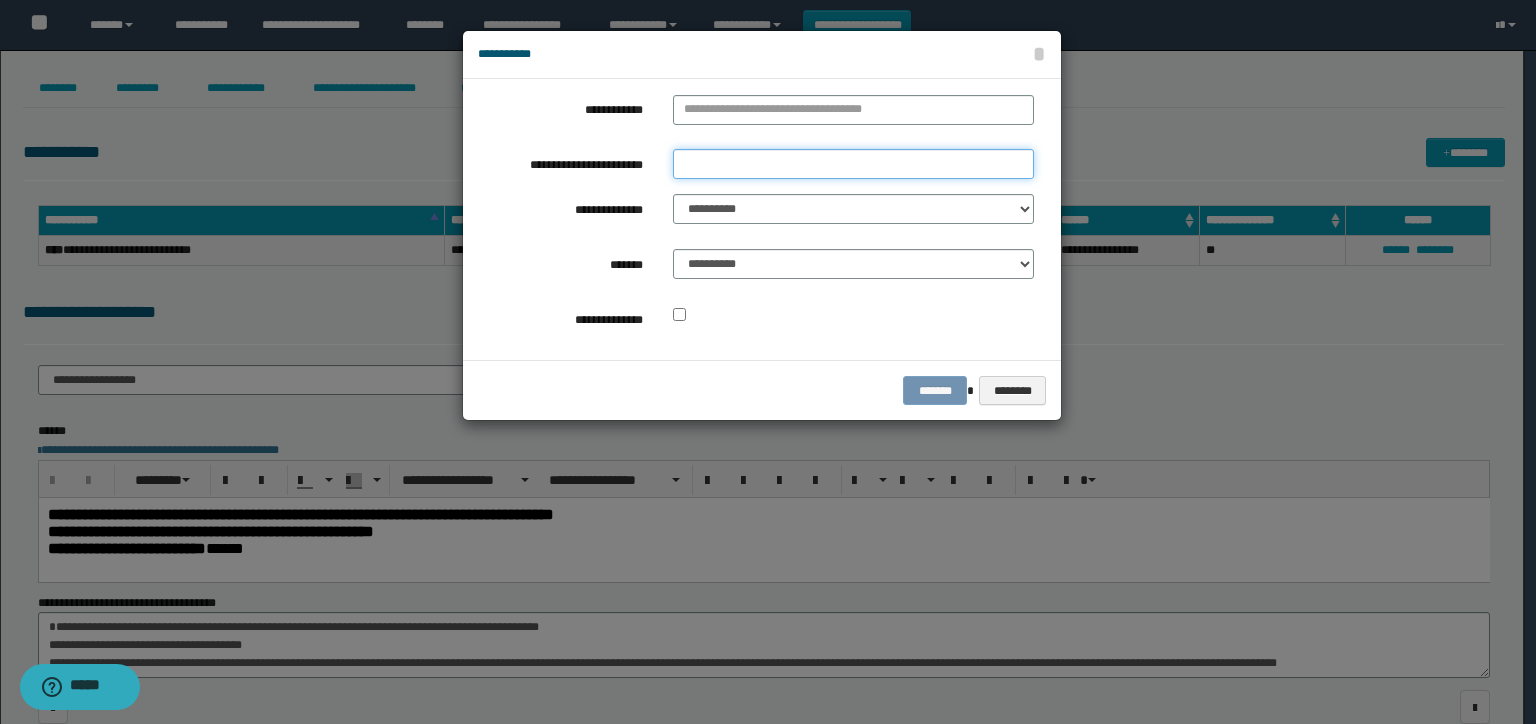click on "**********" at bounding box center (853, 164) 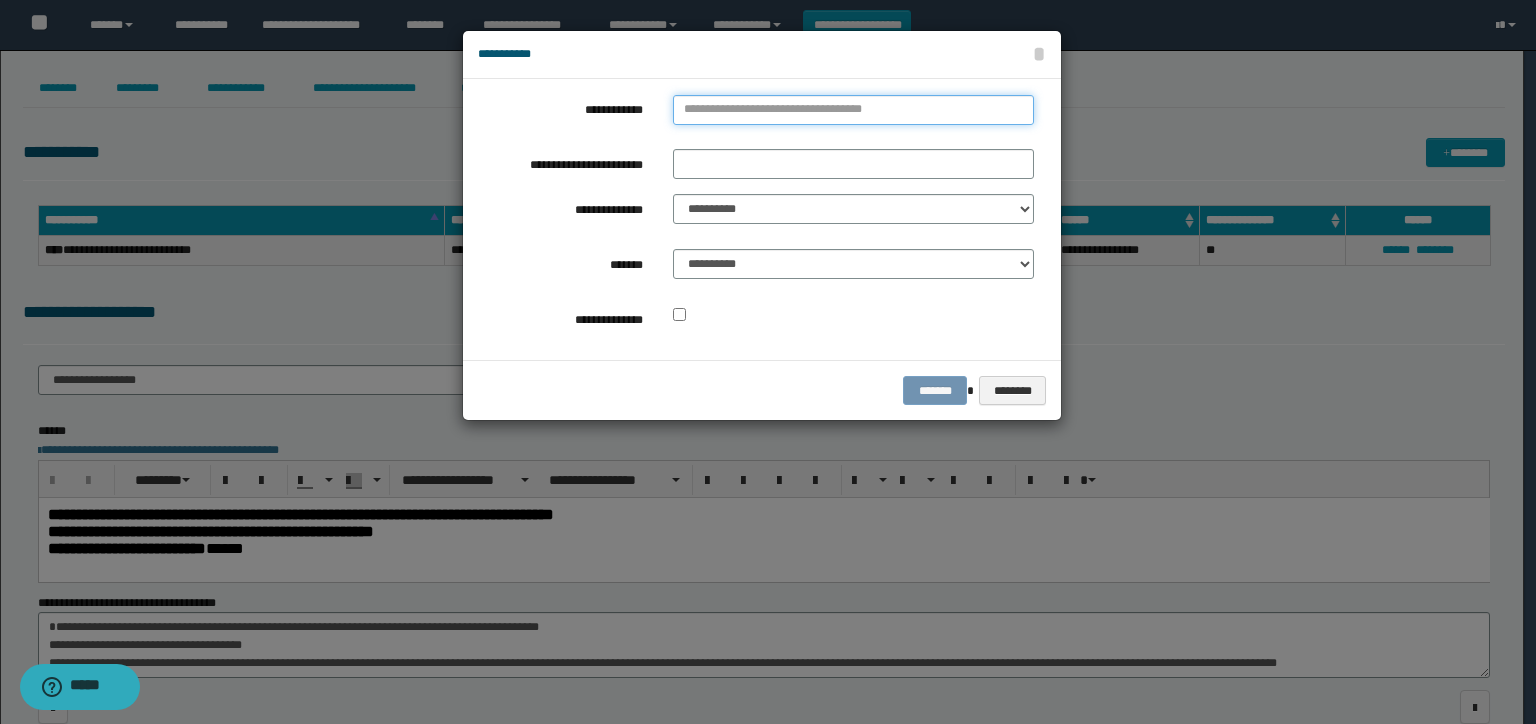 click on "**********" at bounding box center [853, 110] 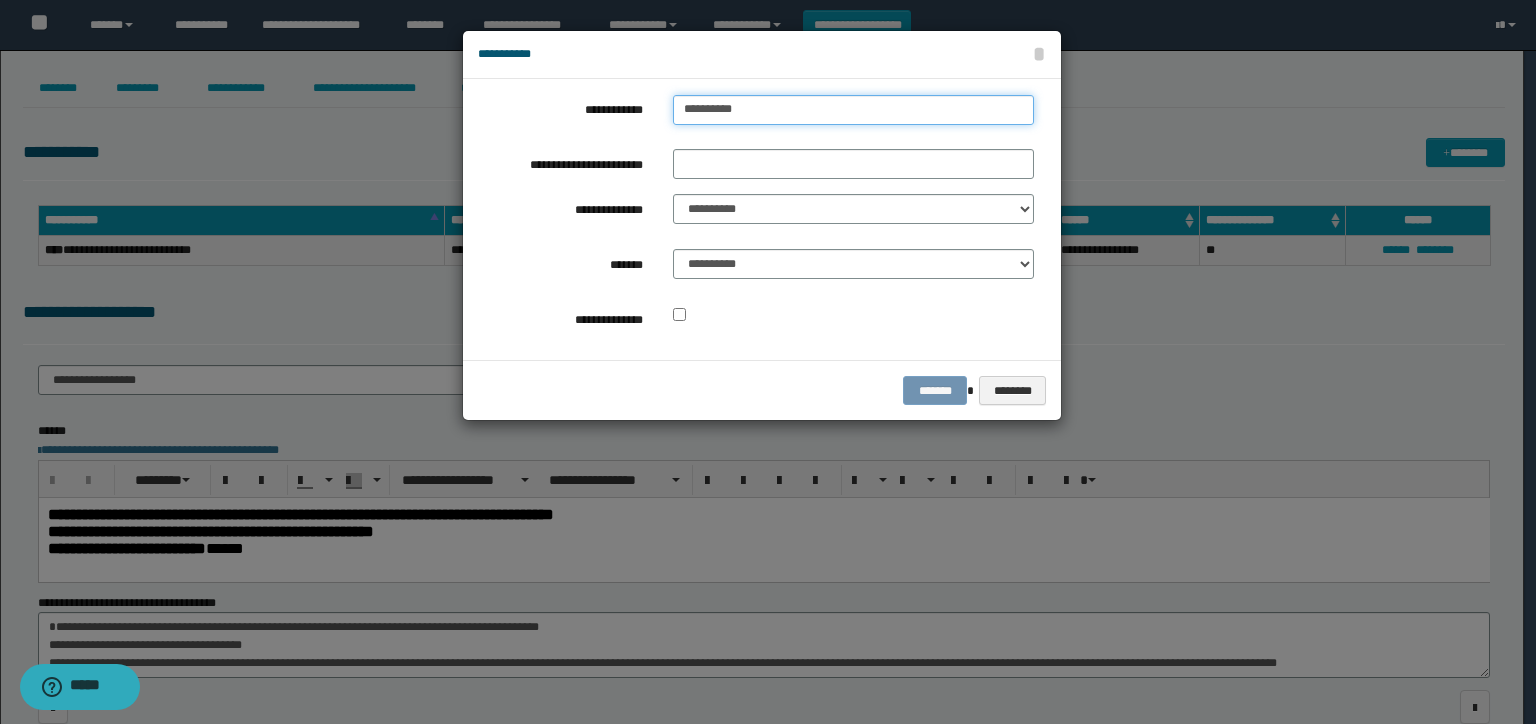type on "**********" 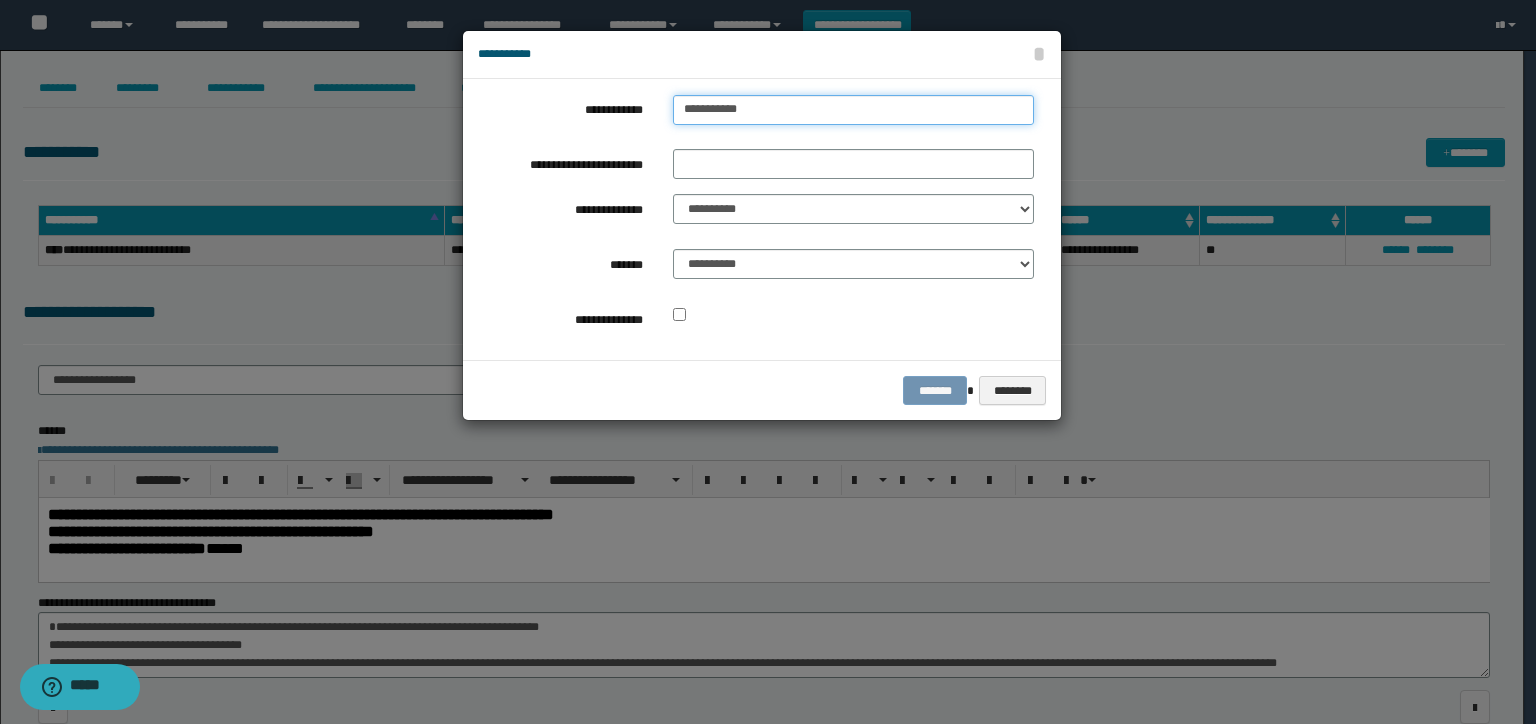 type on "**********" 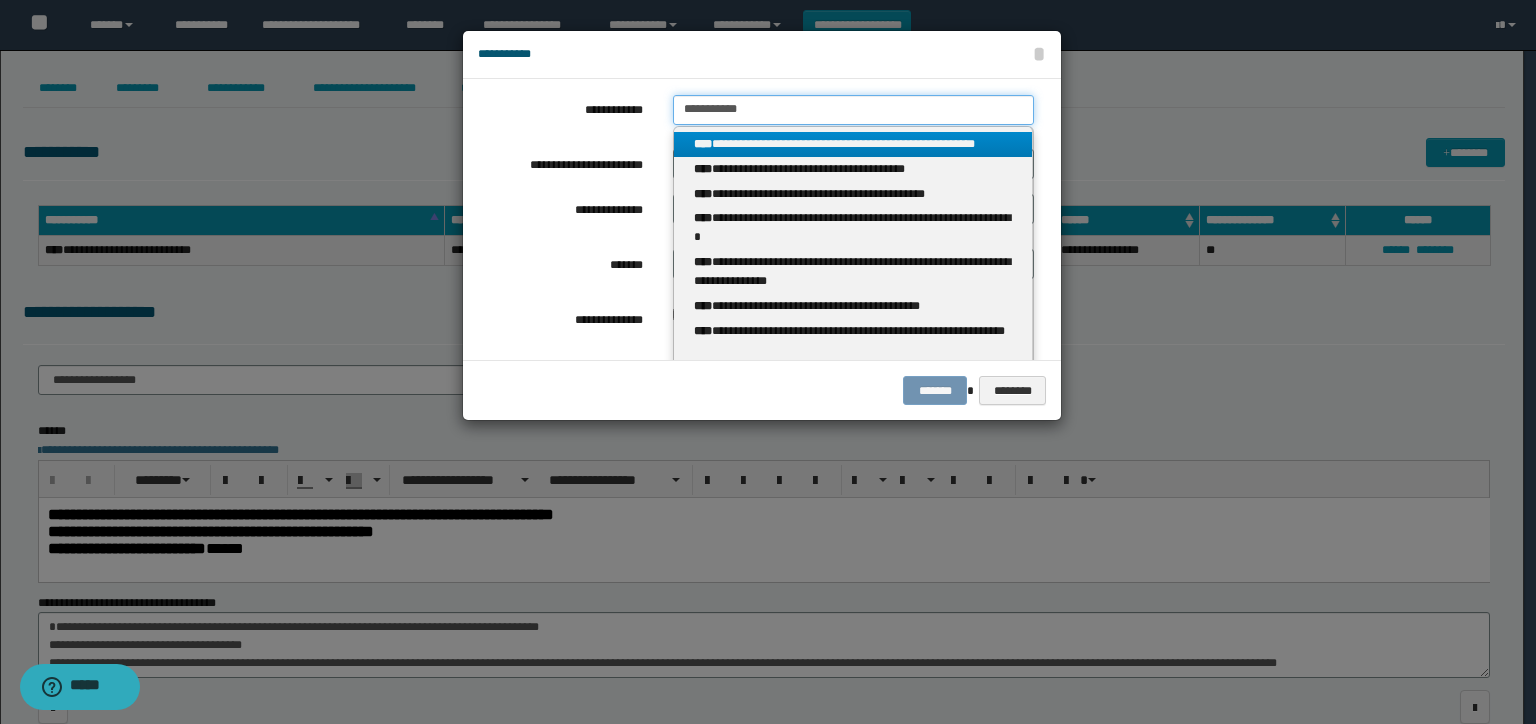 type 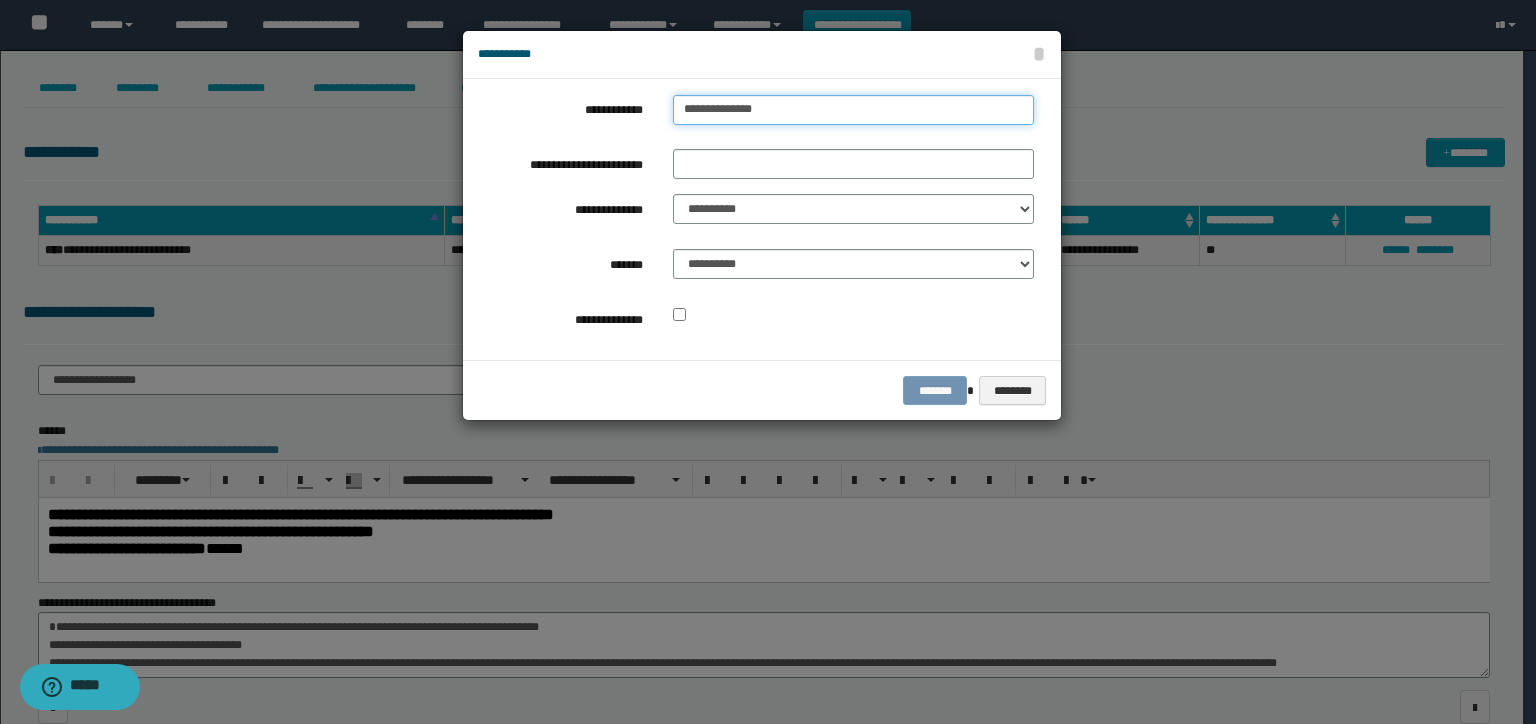 type on "**********" 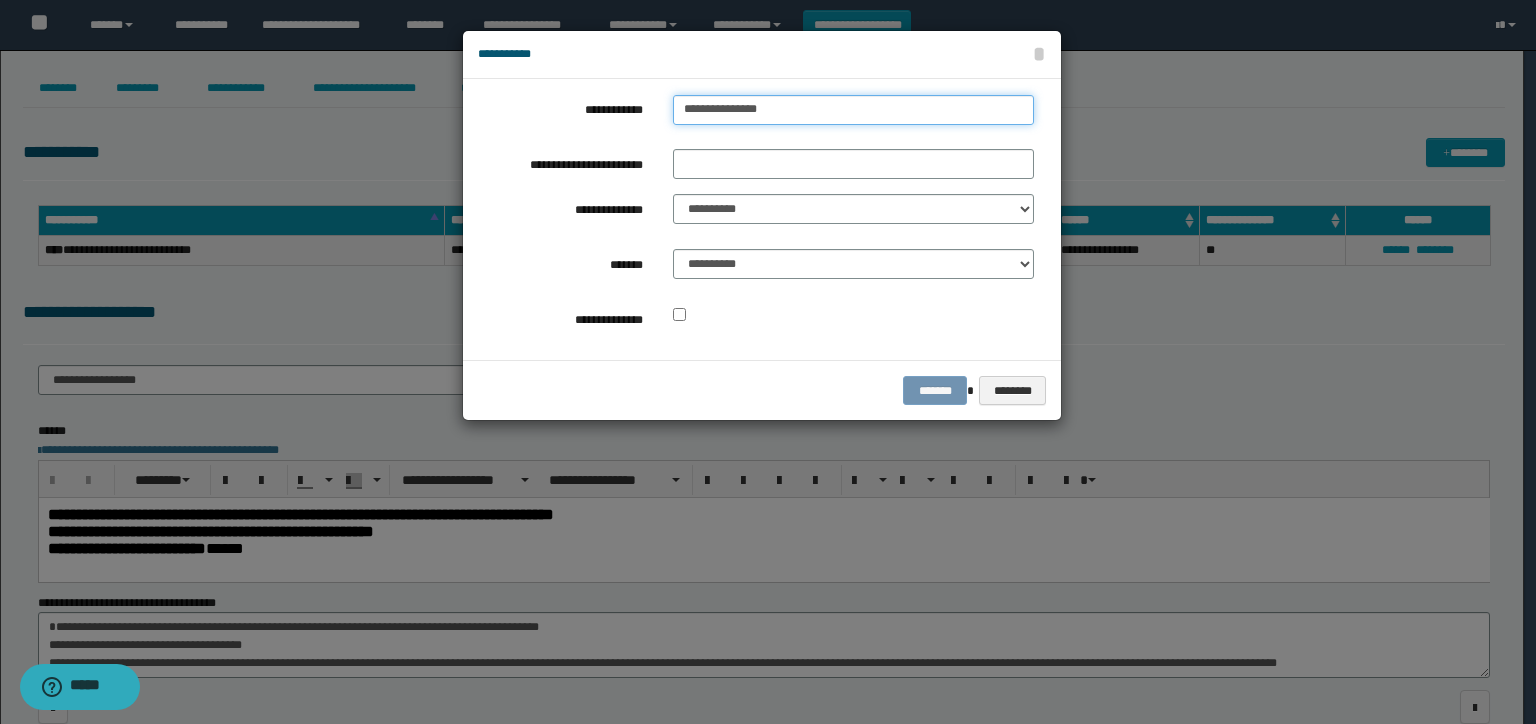 type on "**********" 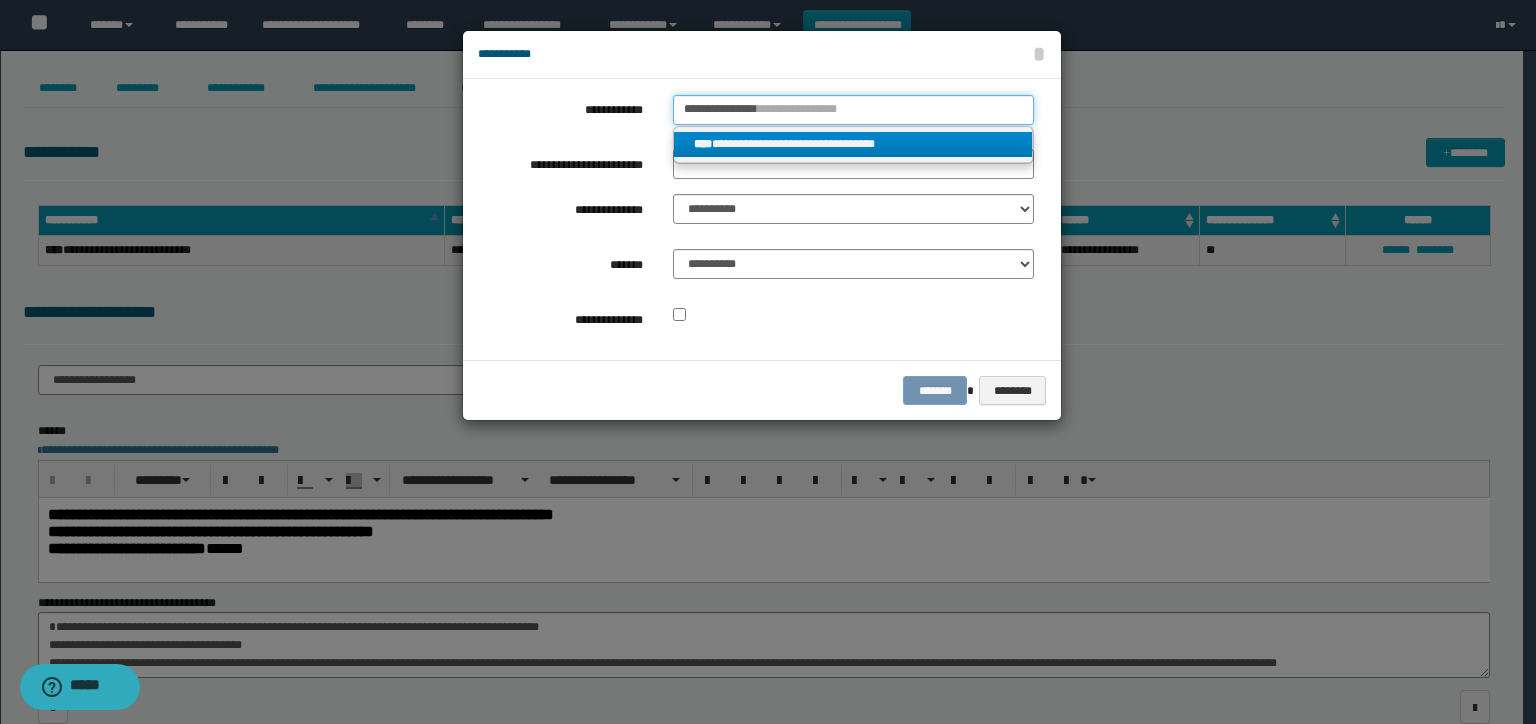 type on "**********" 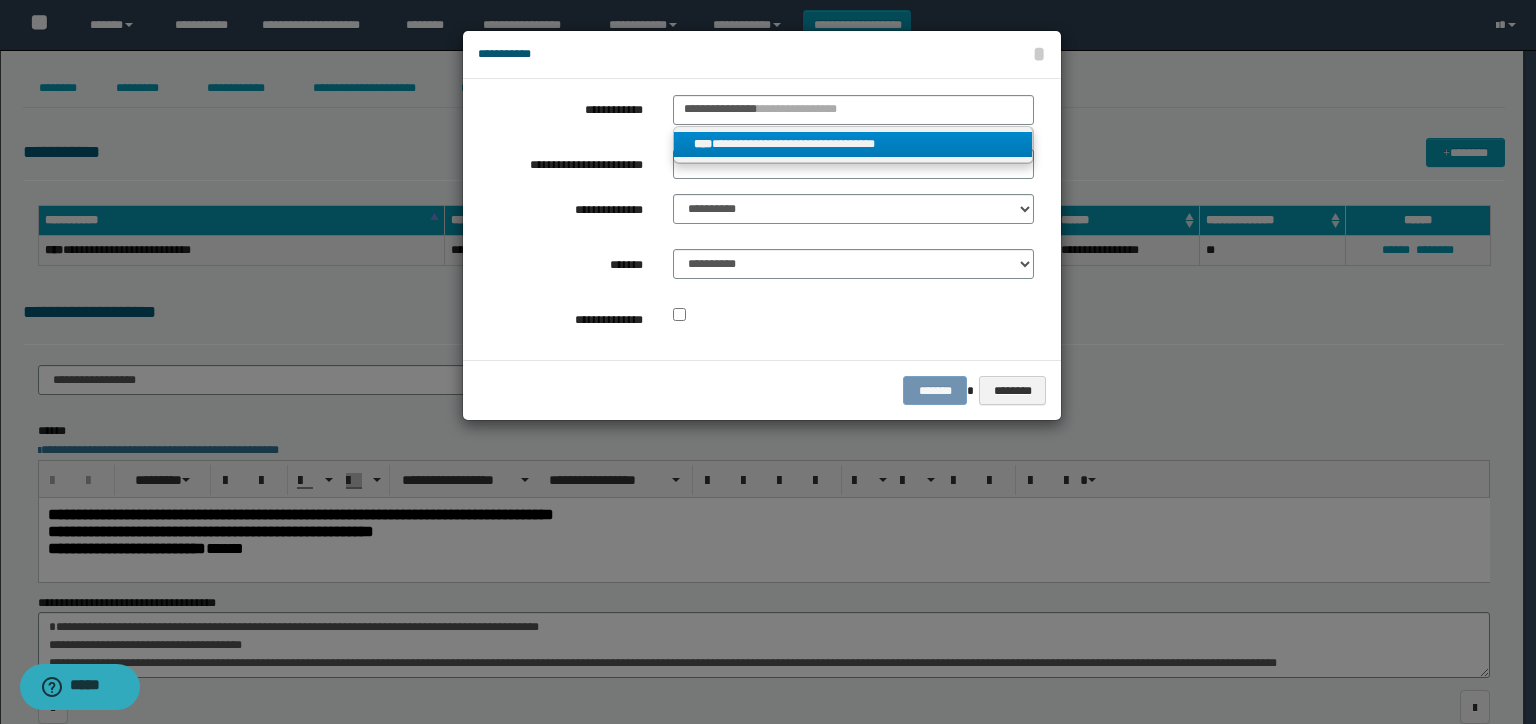 drag, startPoint x: 787, startPoint y: 134, endPoint x: 740, endPoint y: 184, distance: 68.622154 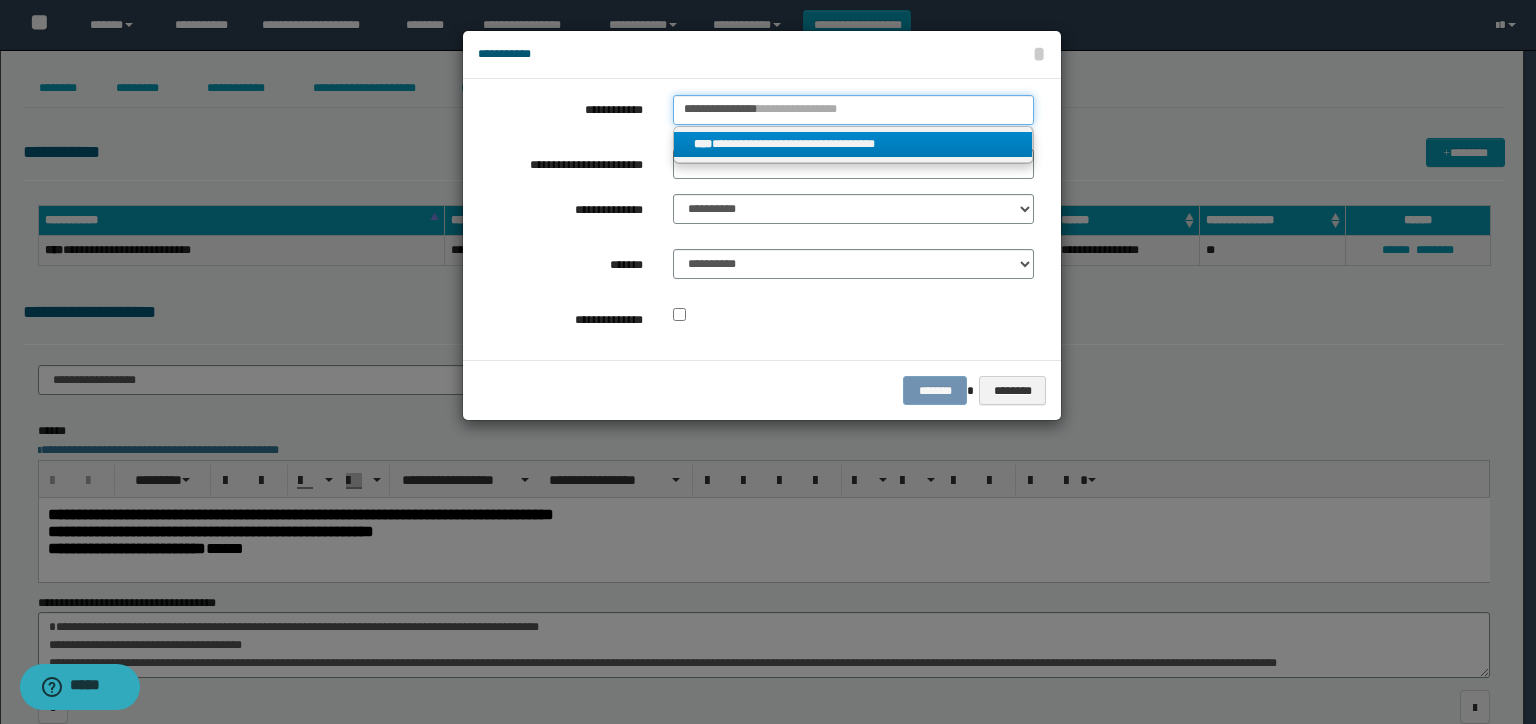 type 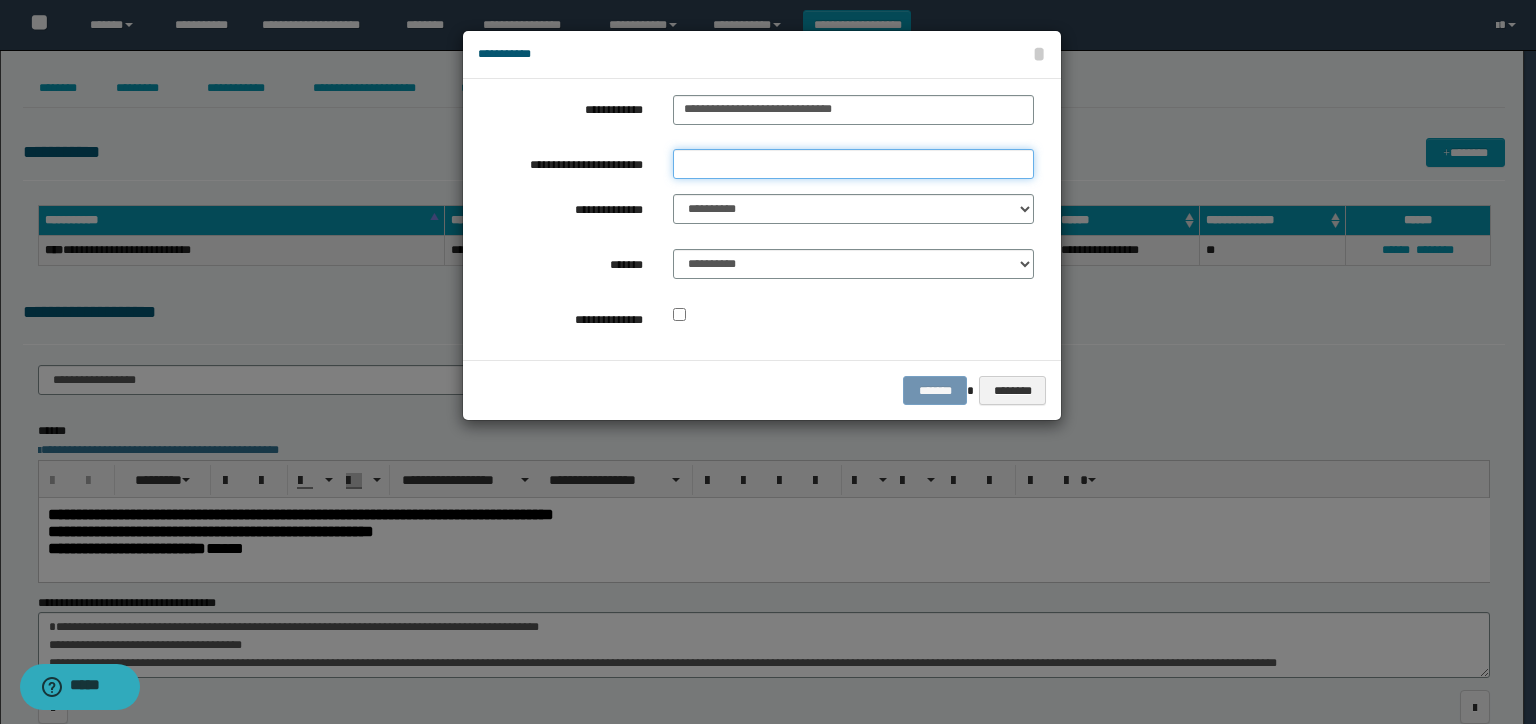 click on "**********" at bounding box center (853, 164) 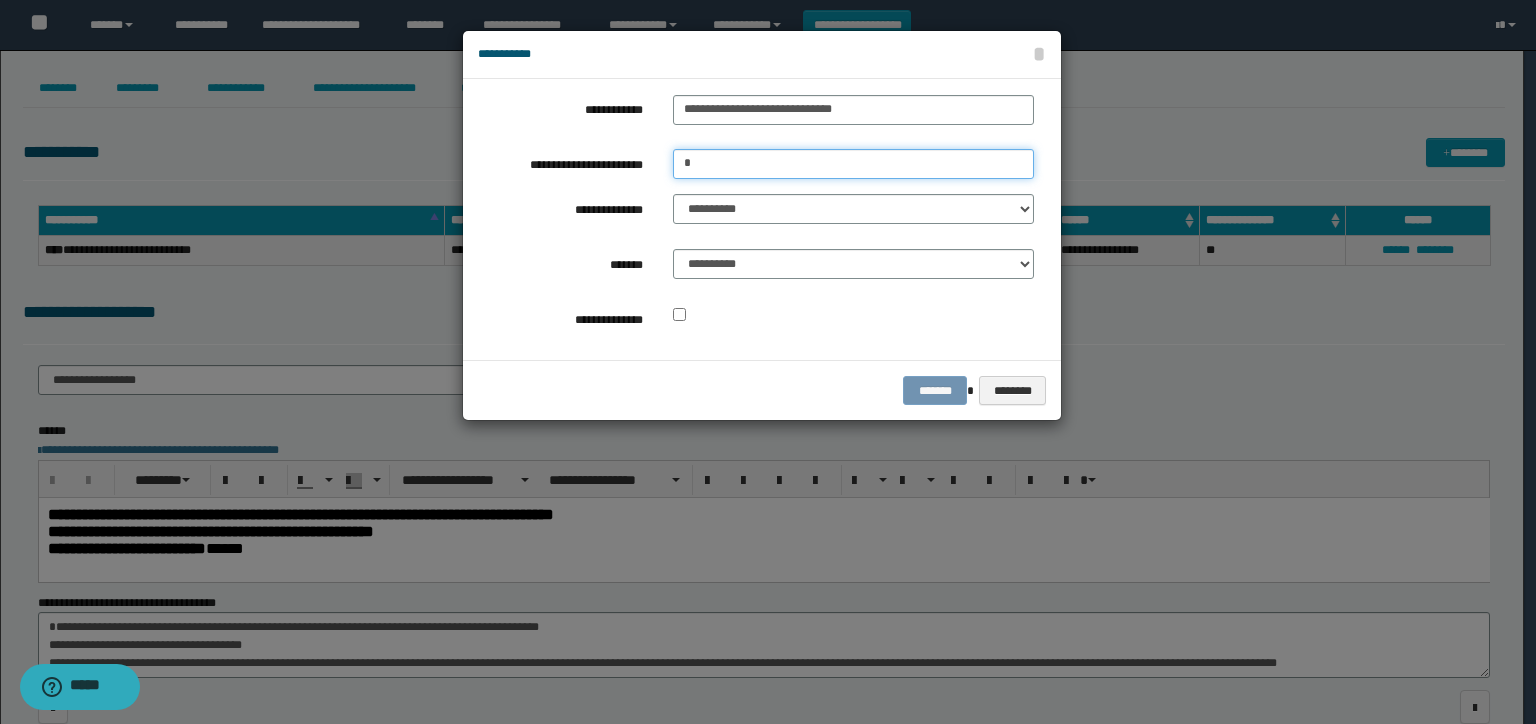 type on "**" 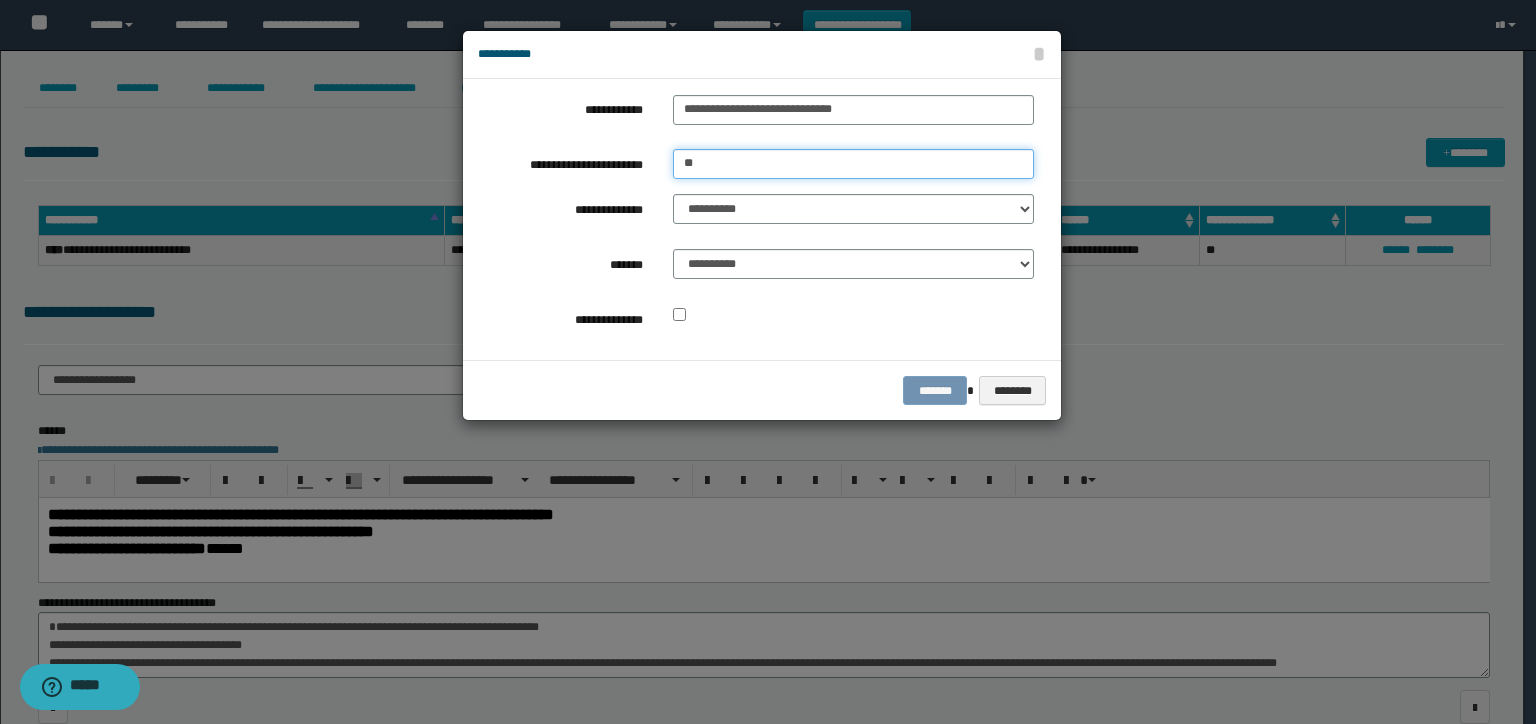 drag, startPoint x: 869, startPoint y: 156, endPoint x: 430, endPoint y: 157, distance: 439.00113 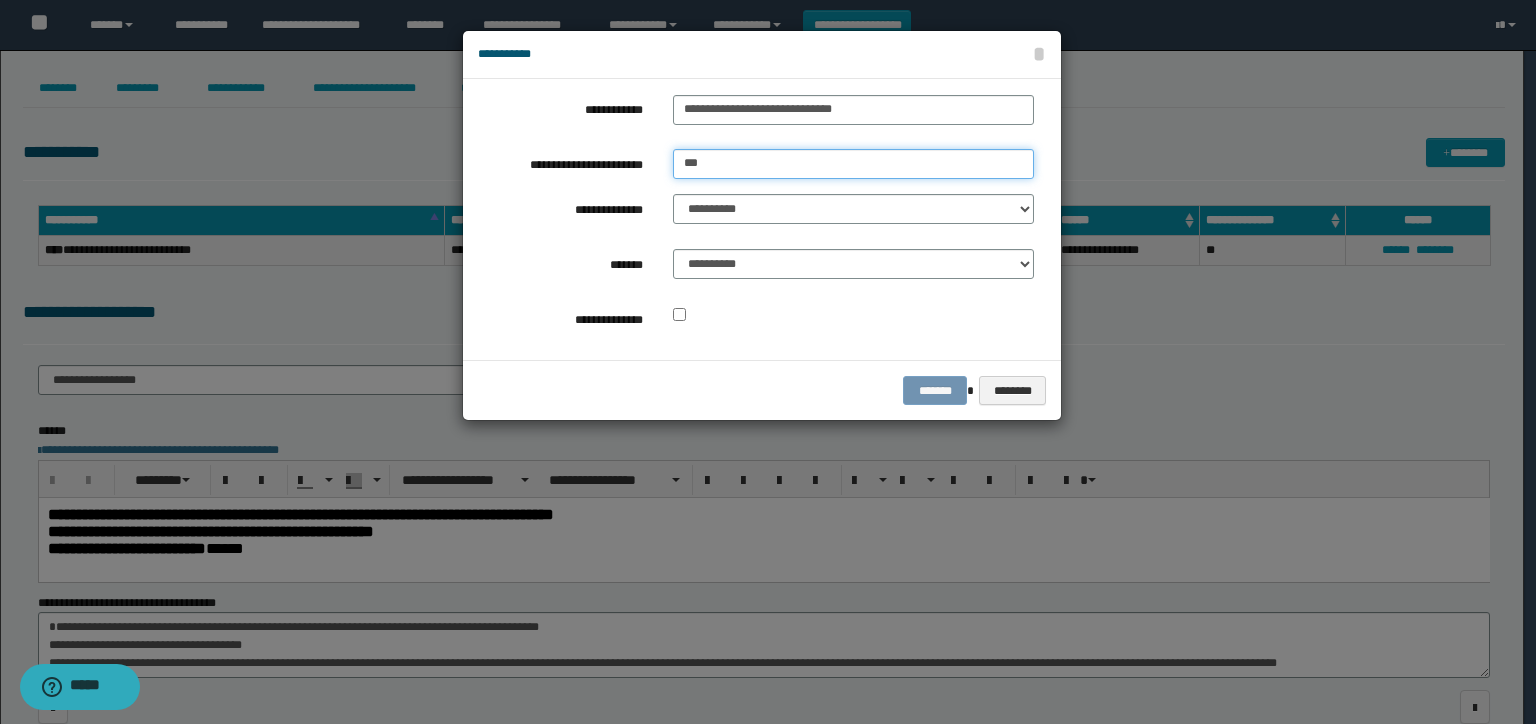 type on "**********" 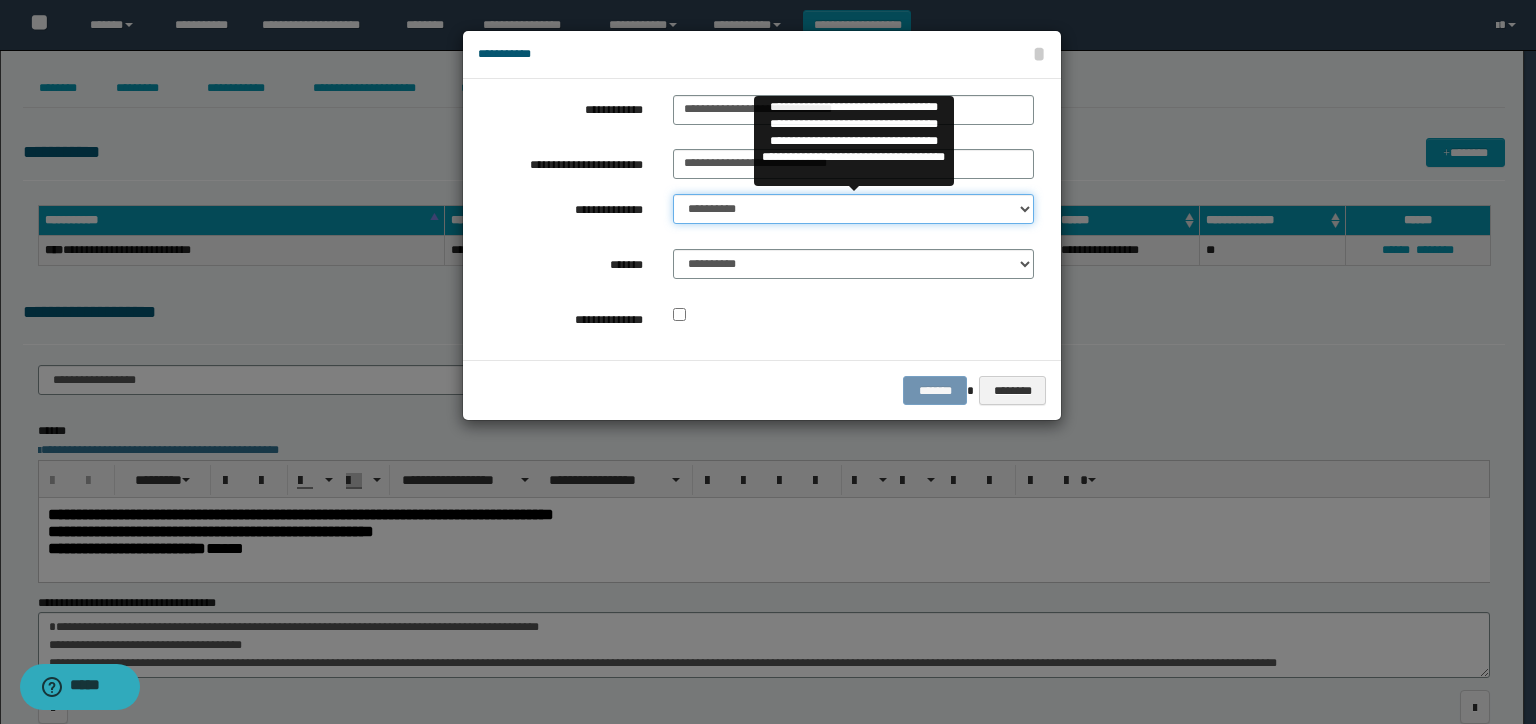 drag, startPoint x: 724, startPoint y: 211, endPoint x: 733, endPoint y: 220, distance: 12.727922 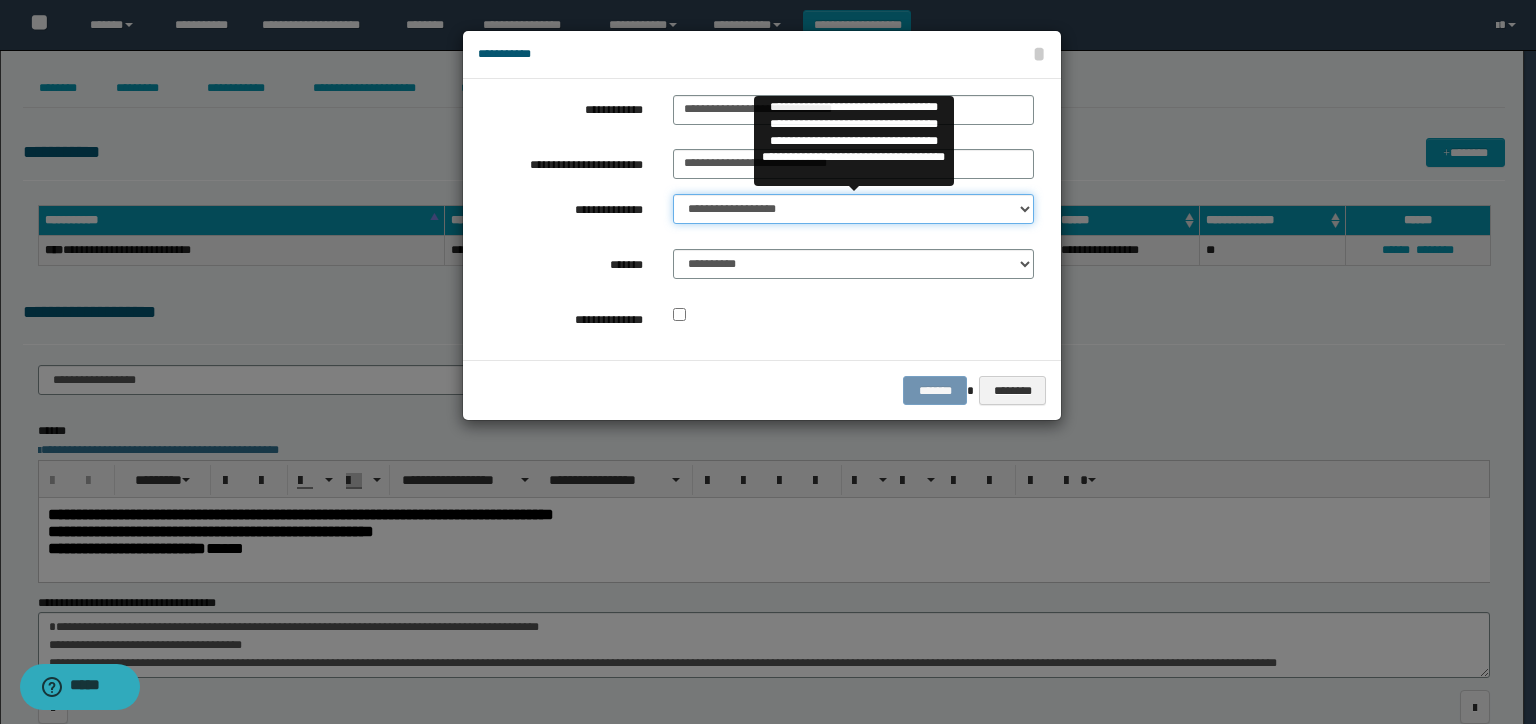 click on "**********" at bounding box center [853, 209] 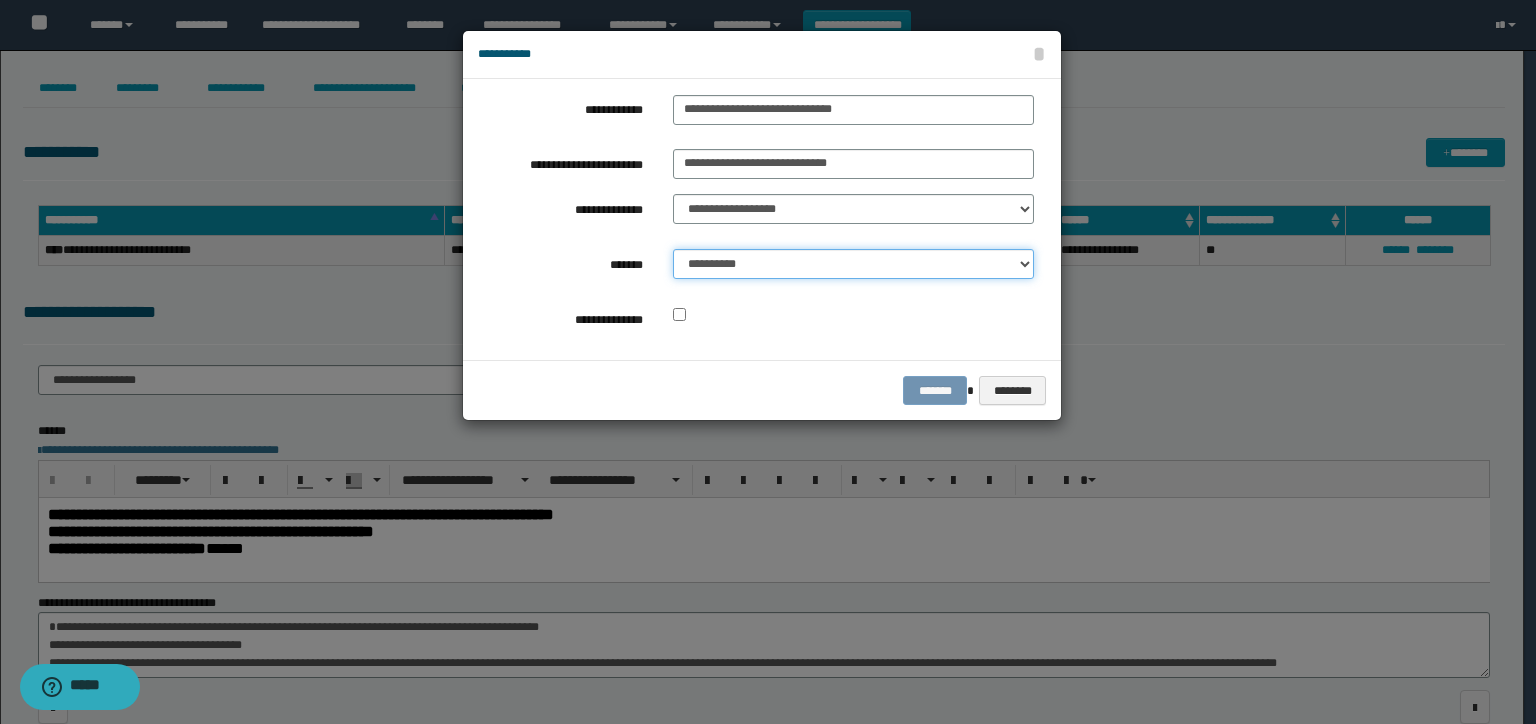 click on "**********" at bounding box center (853, 264) 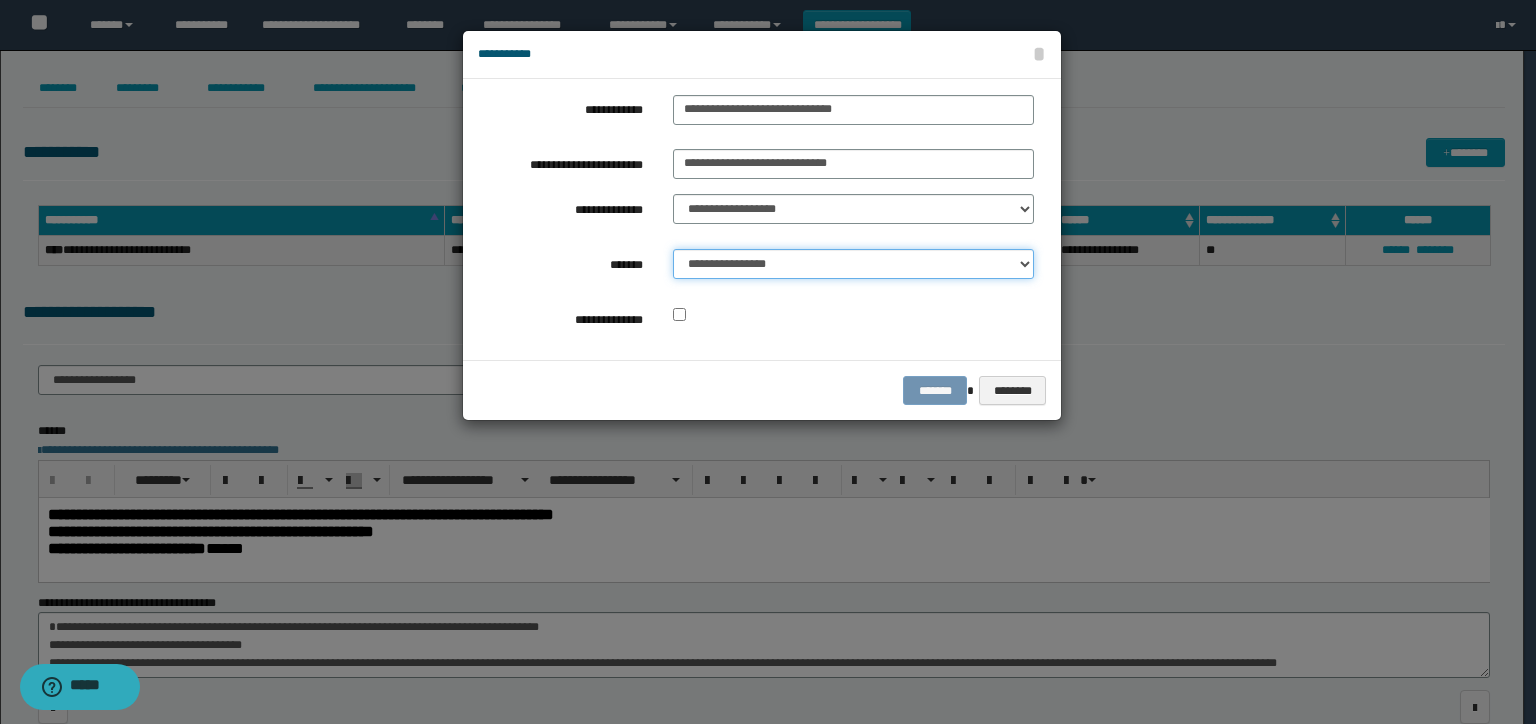 click on "**********" at bounding box center (853, 264) 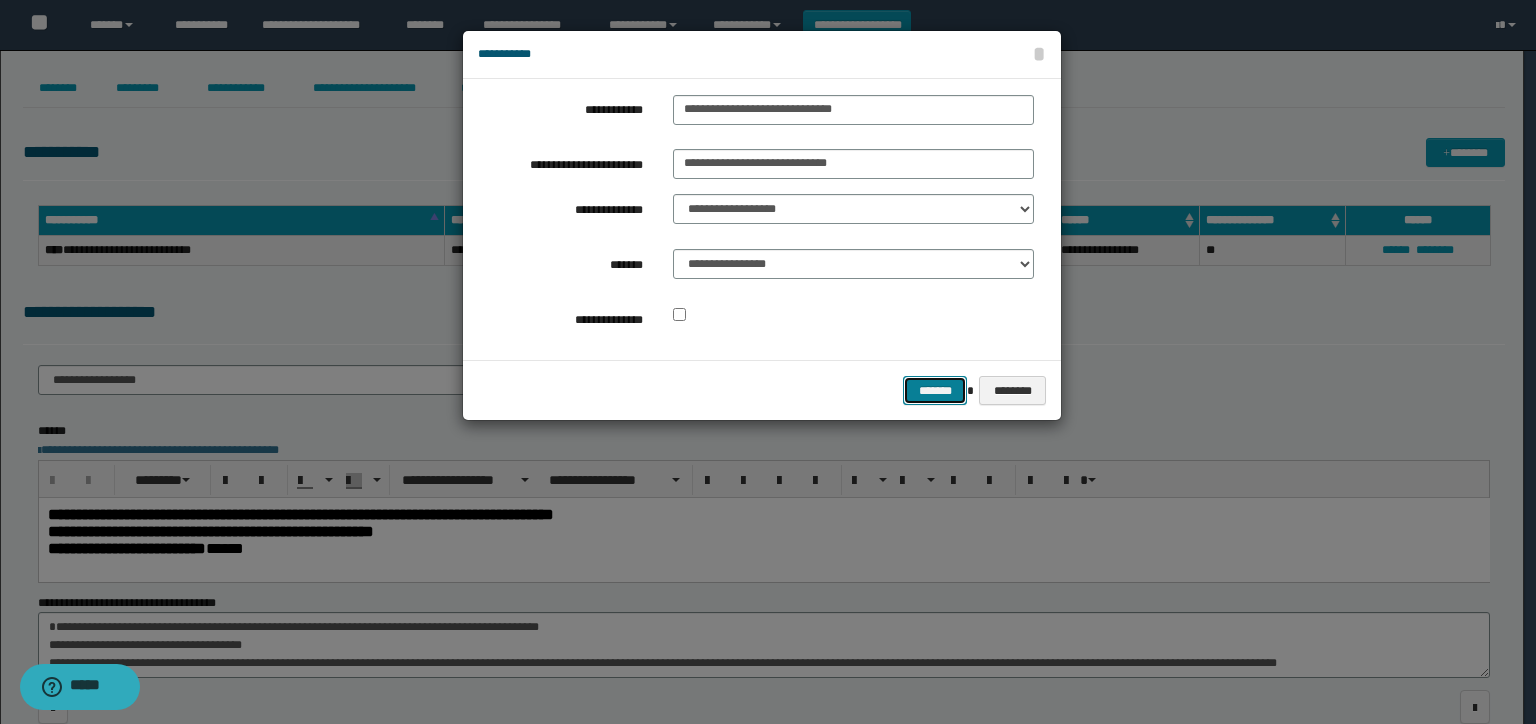 click on "*******" at bounding box center (935, 391) 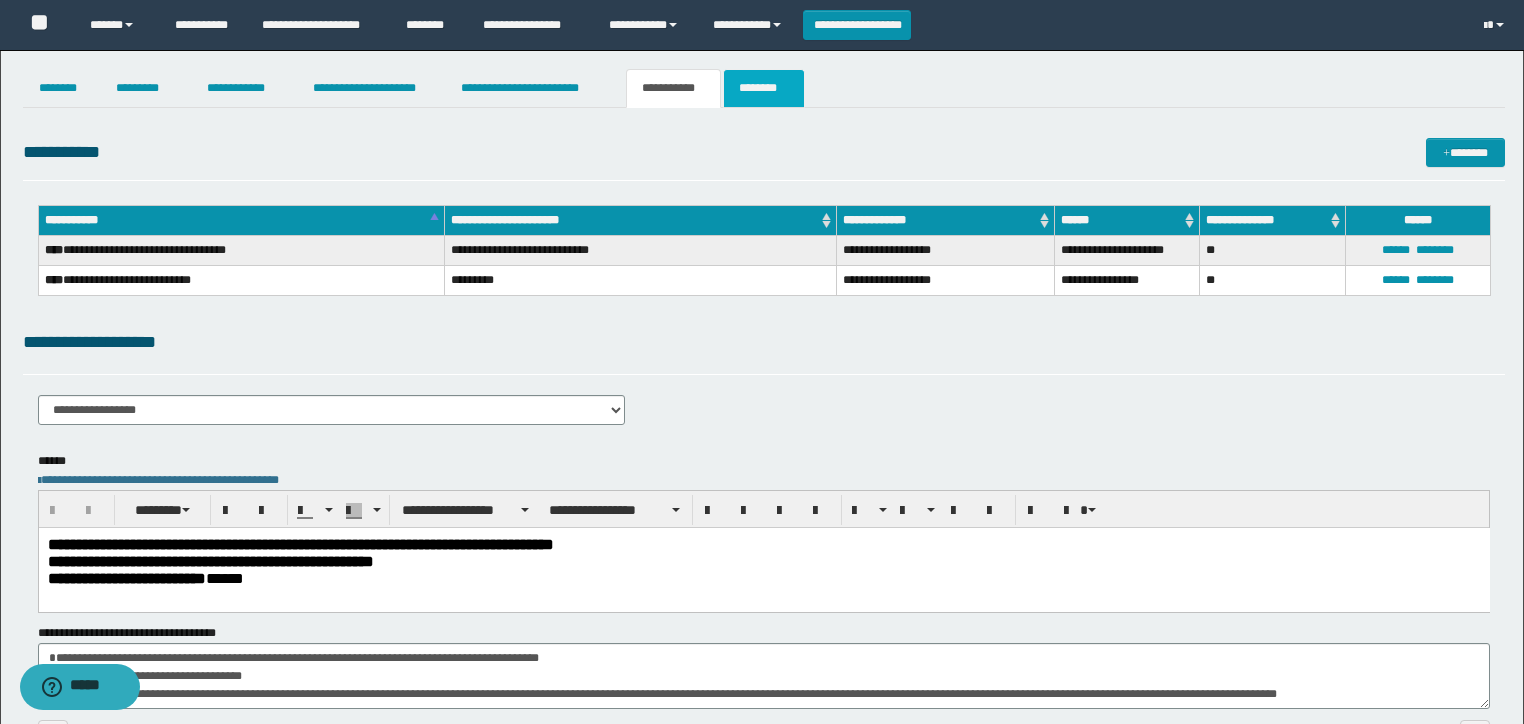 click on "********" at bounding box center (764, 88) 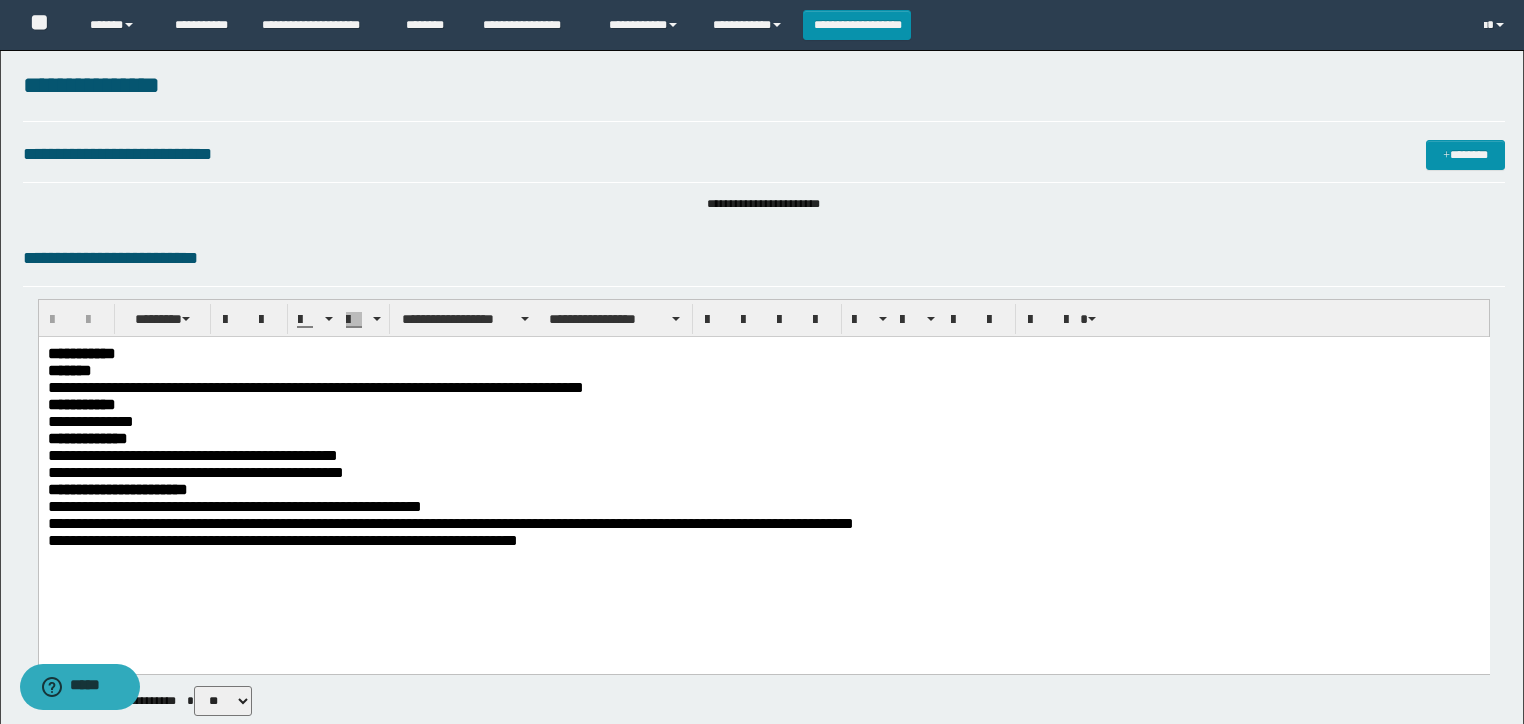scroll, scrollTop: 0, scrollLeft: 0, axis: both 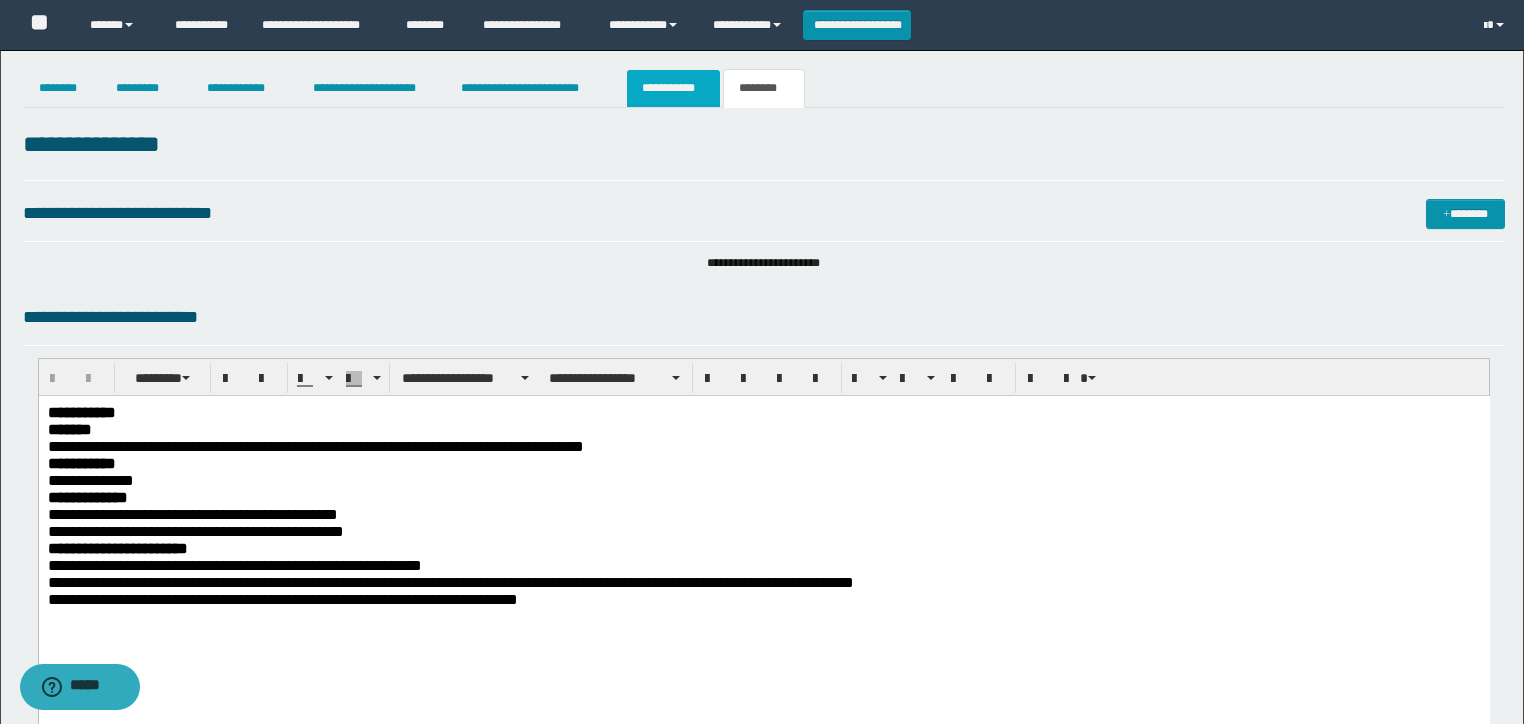 click on "**********" at bounding box center (673, 88) 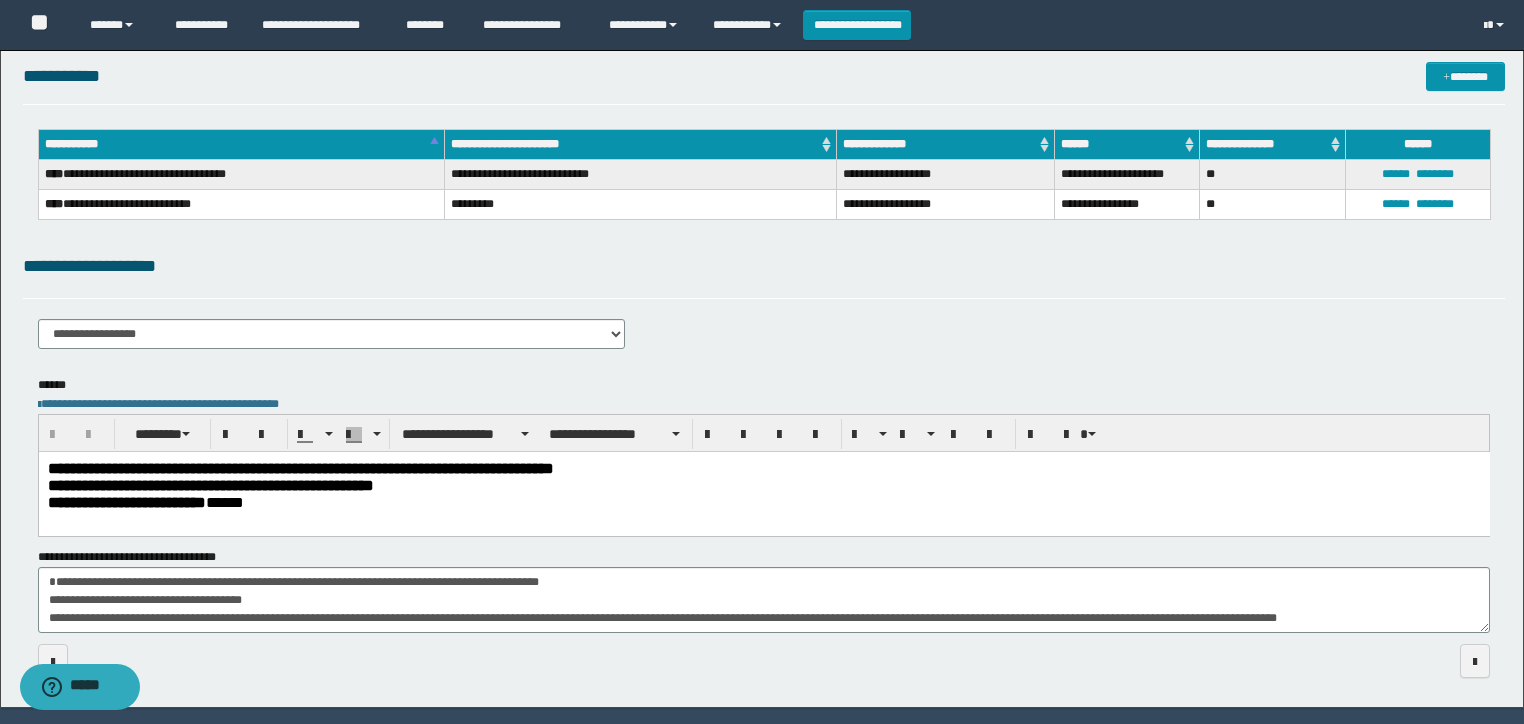 scroll, scrollTop: 0, scrollLeft: 0, axis: both 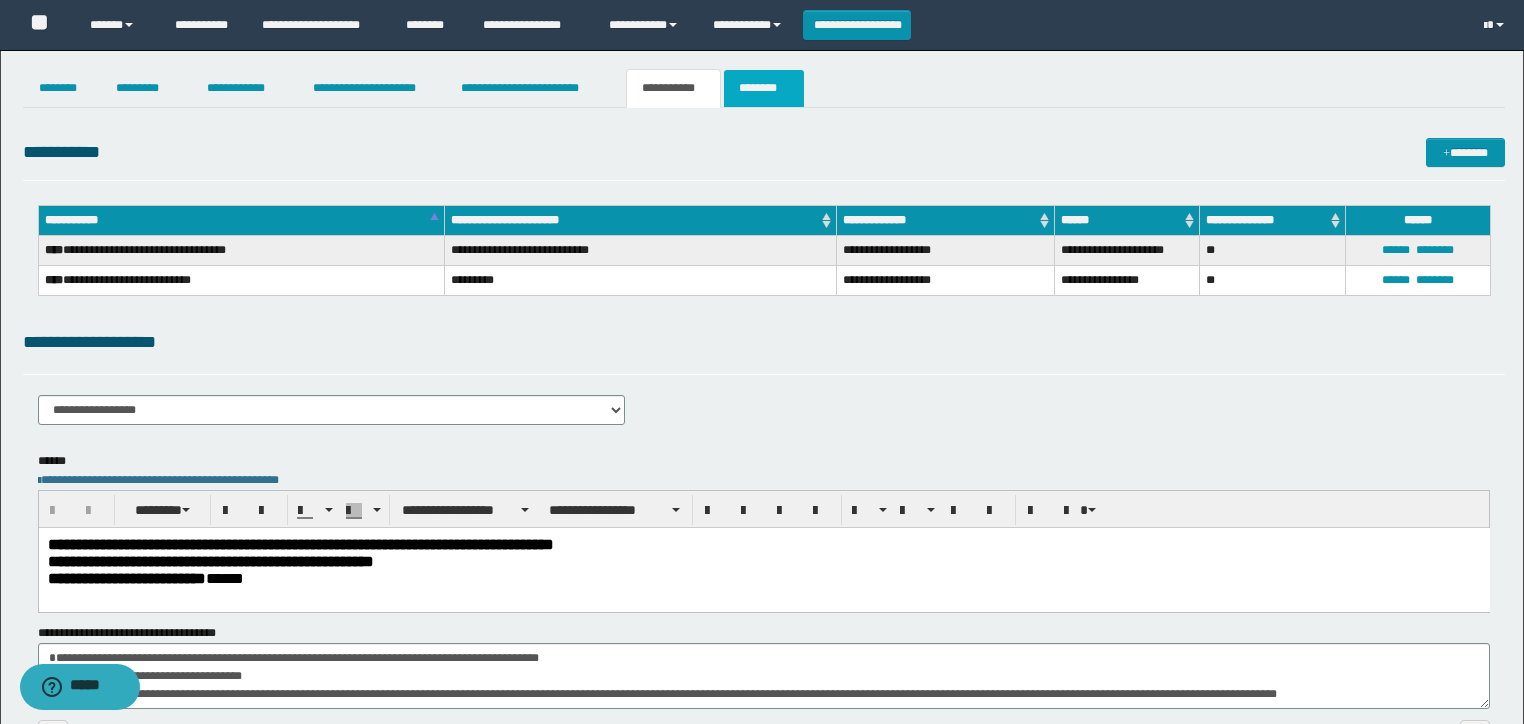 click on "********" at bounding box center [764, 88] 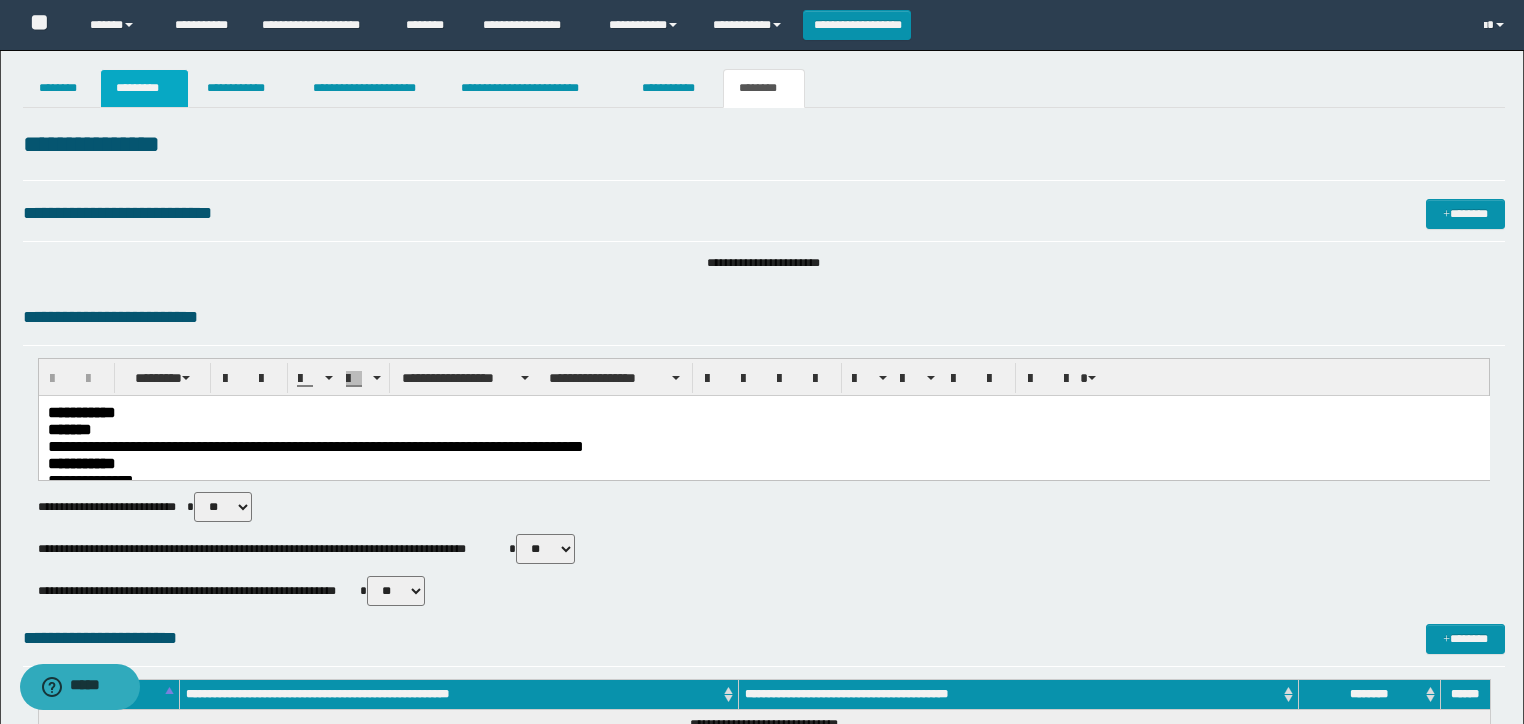 click on "*********" at bounding box center [144, 88] 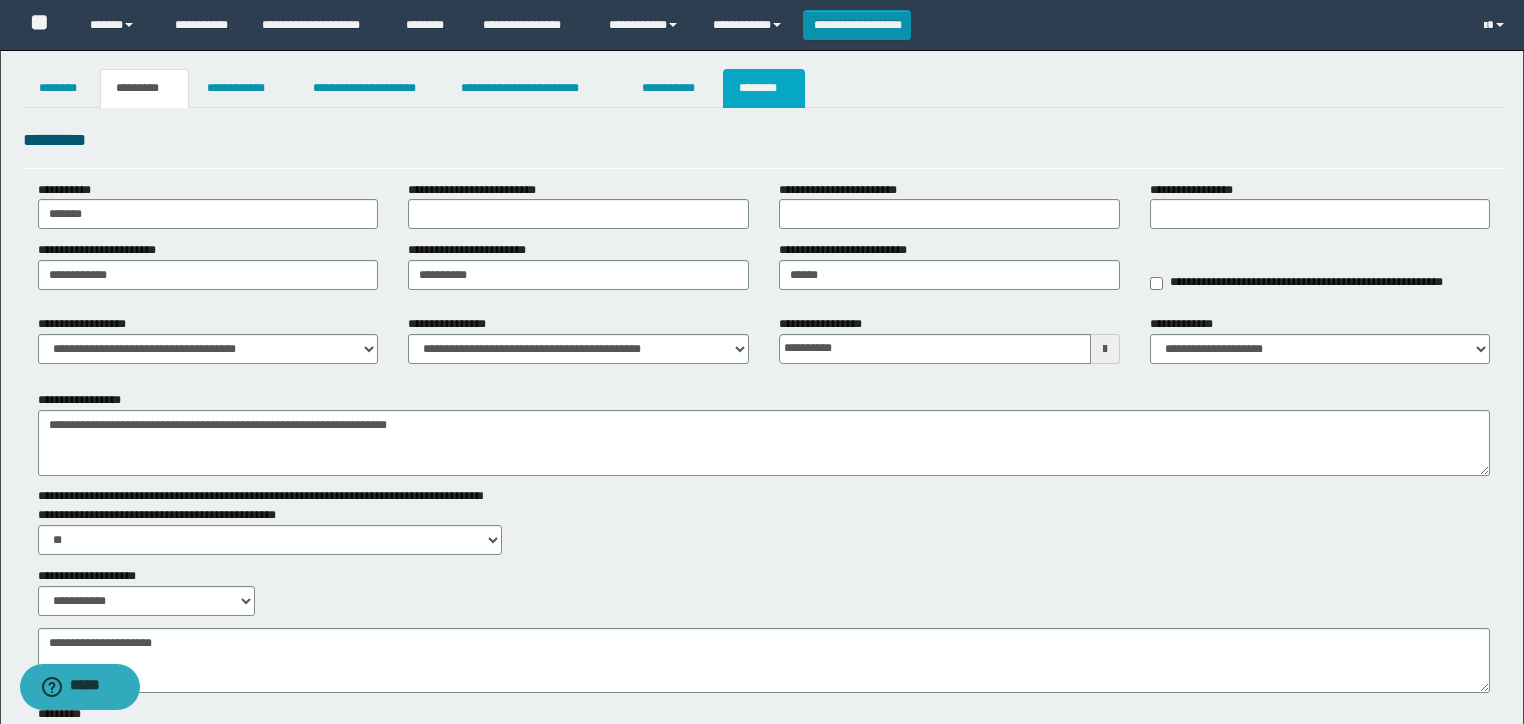 click on "********" at bounding box center (765, 88) 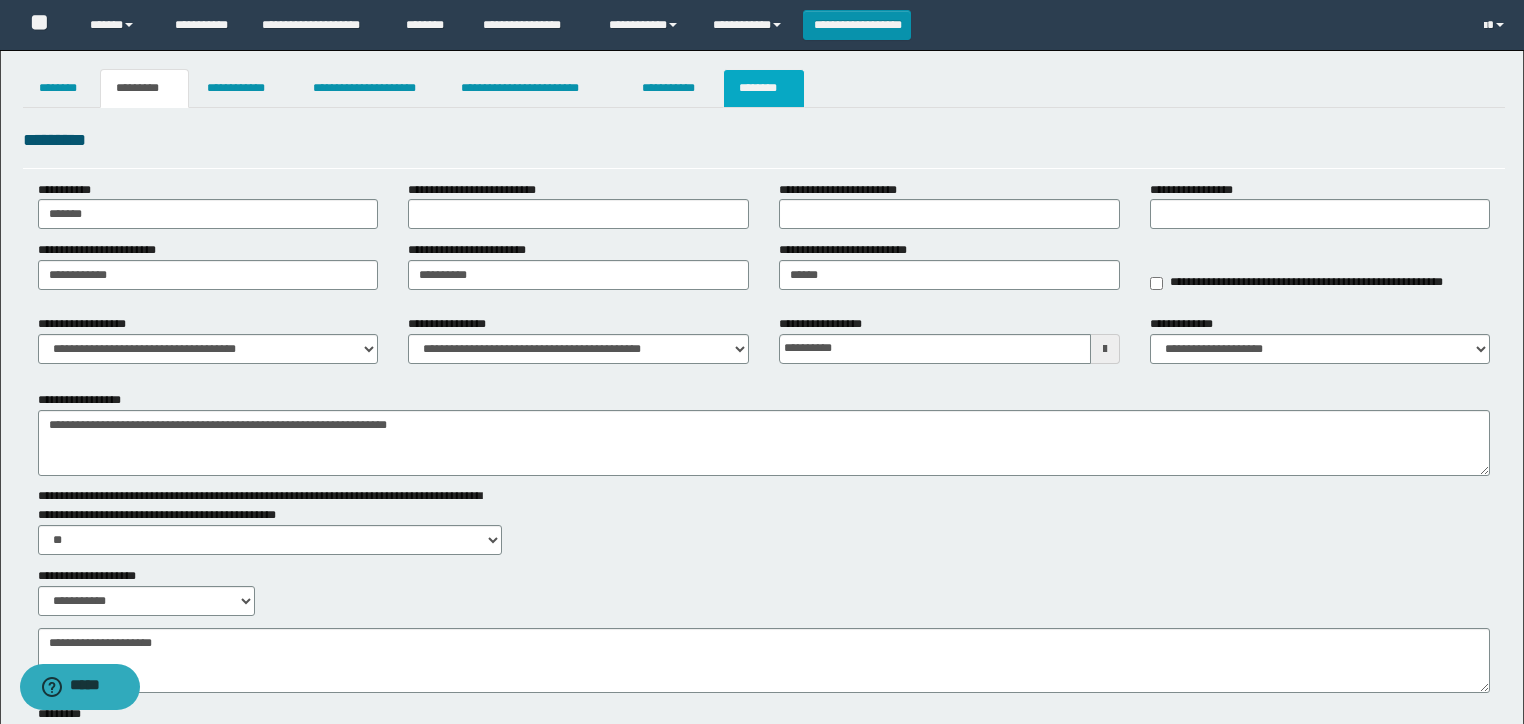 click on "********" at bounding box center (764, 88) 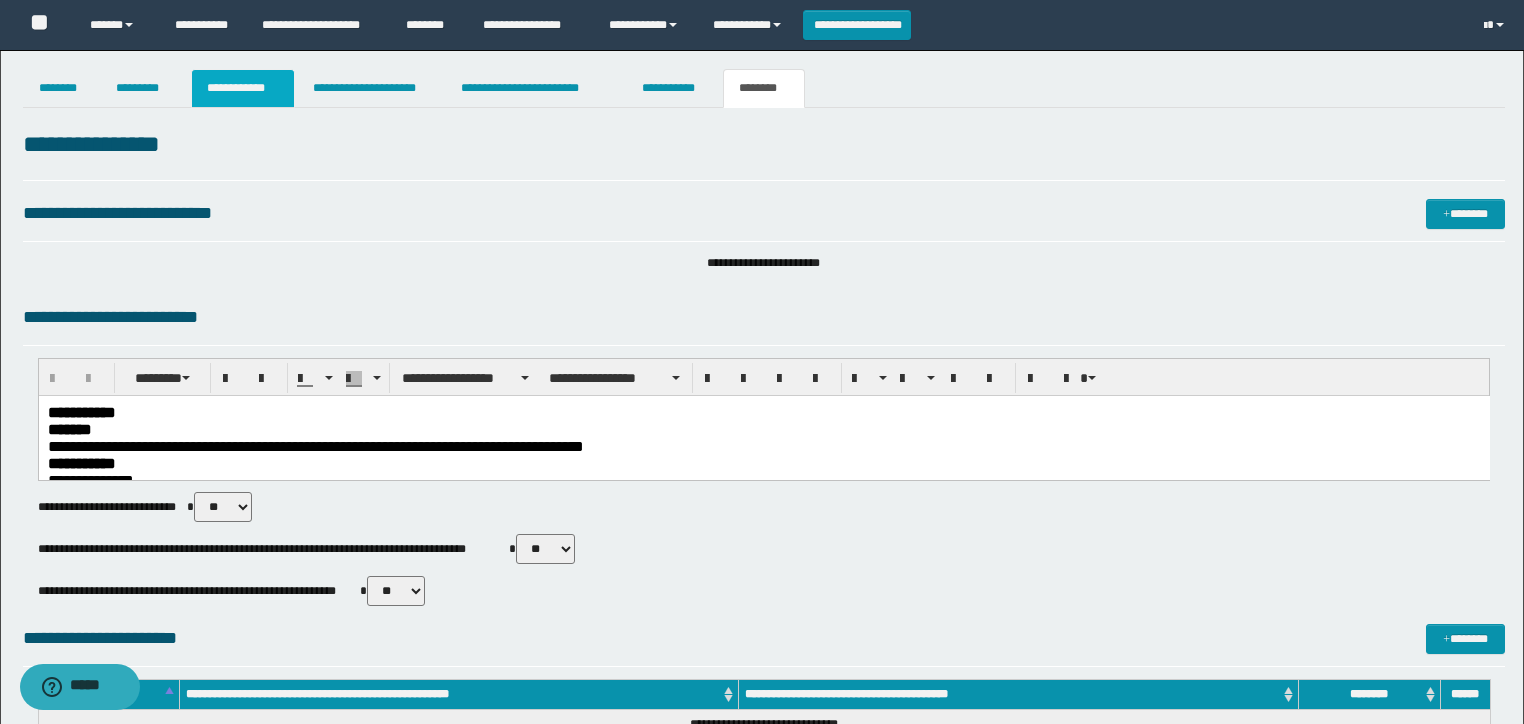 click on "**********" at bounding box center [243, 88] 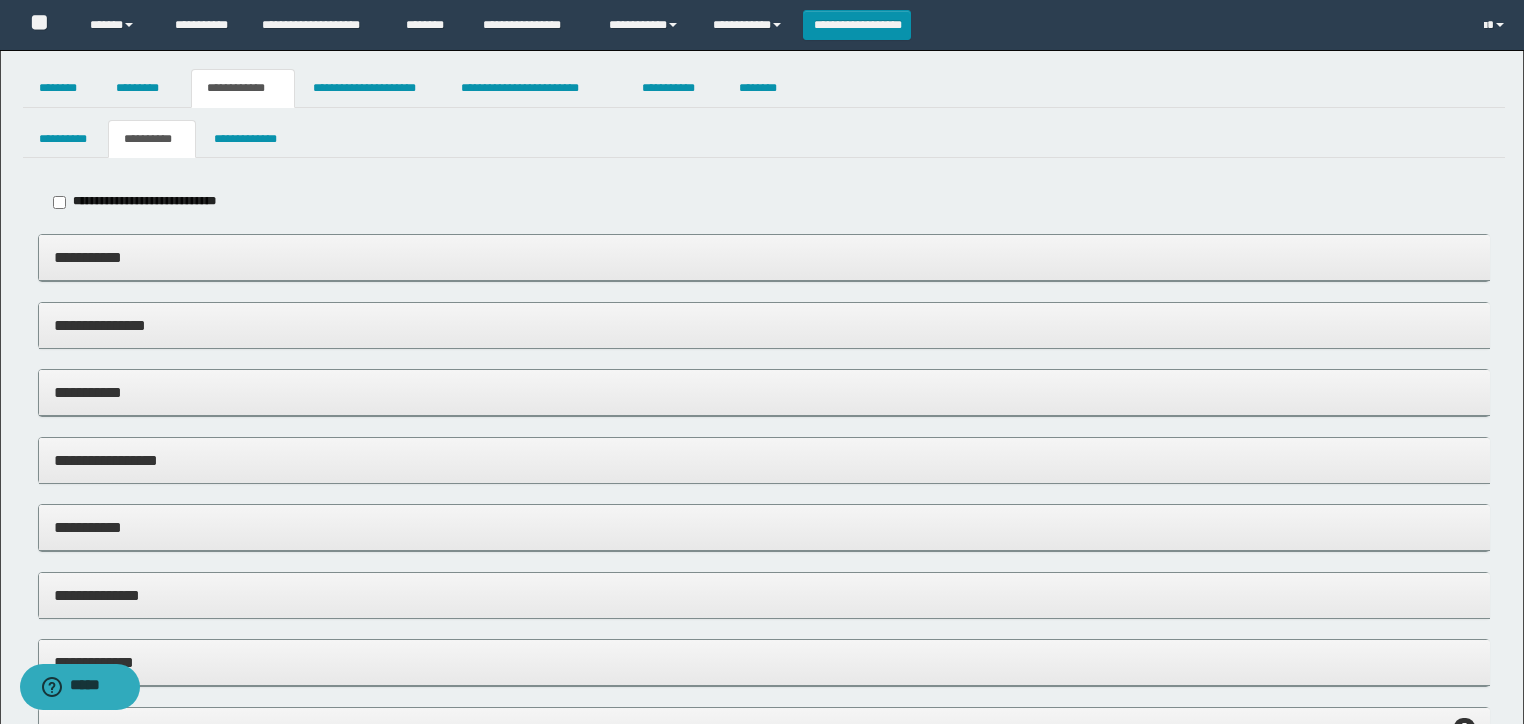 click on "**********" at bounding box center (764, 392) 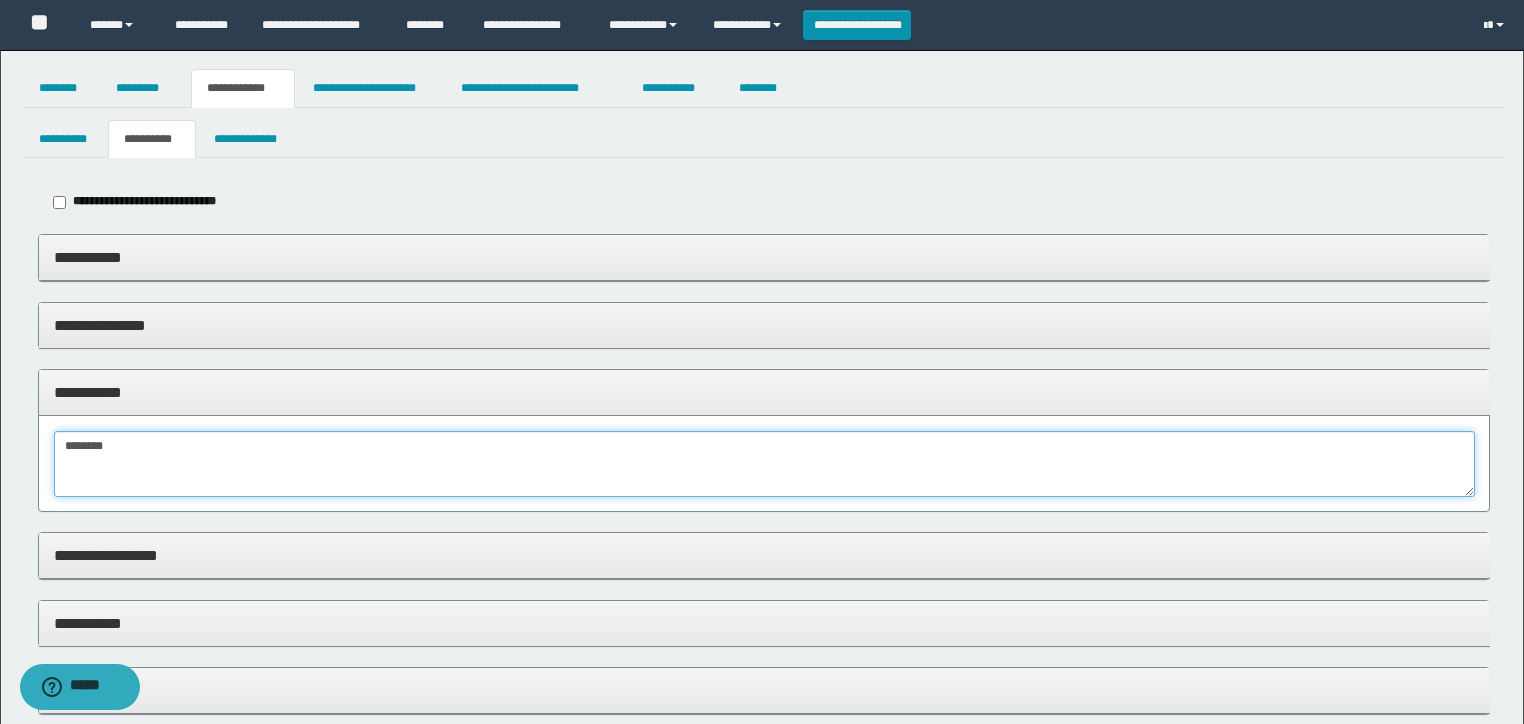 click on "*******" at bounding box center [764, 464] 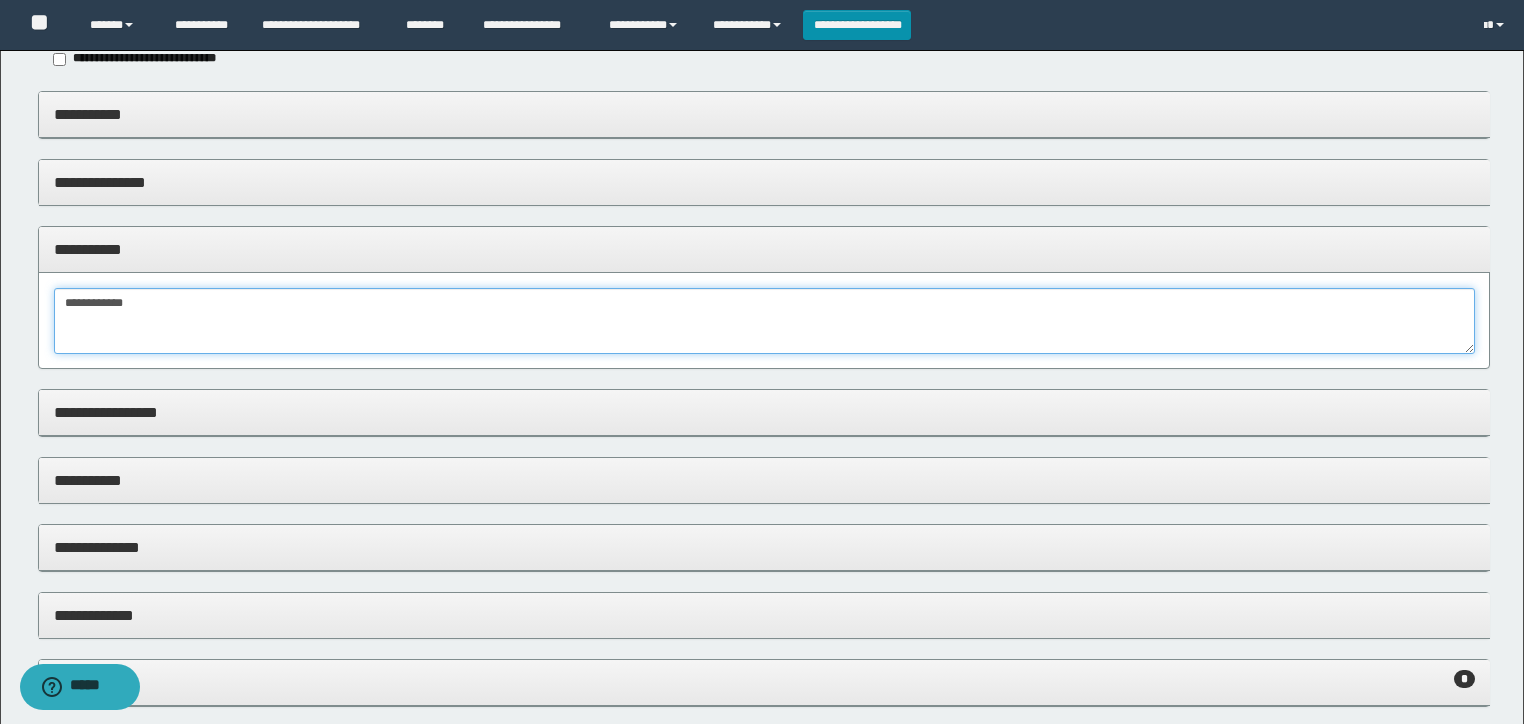 scroll, scrollTop: 320, scrollLeft: 0, axis: vertical 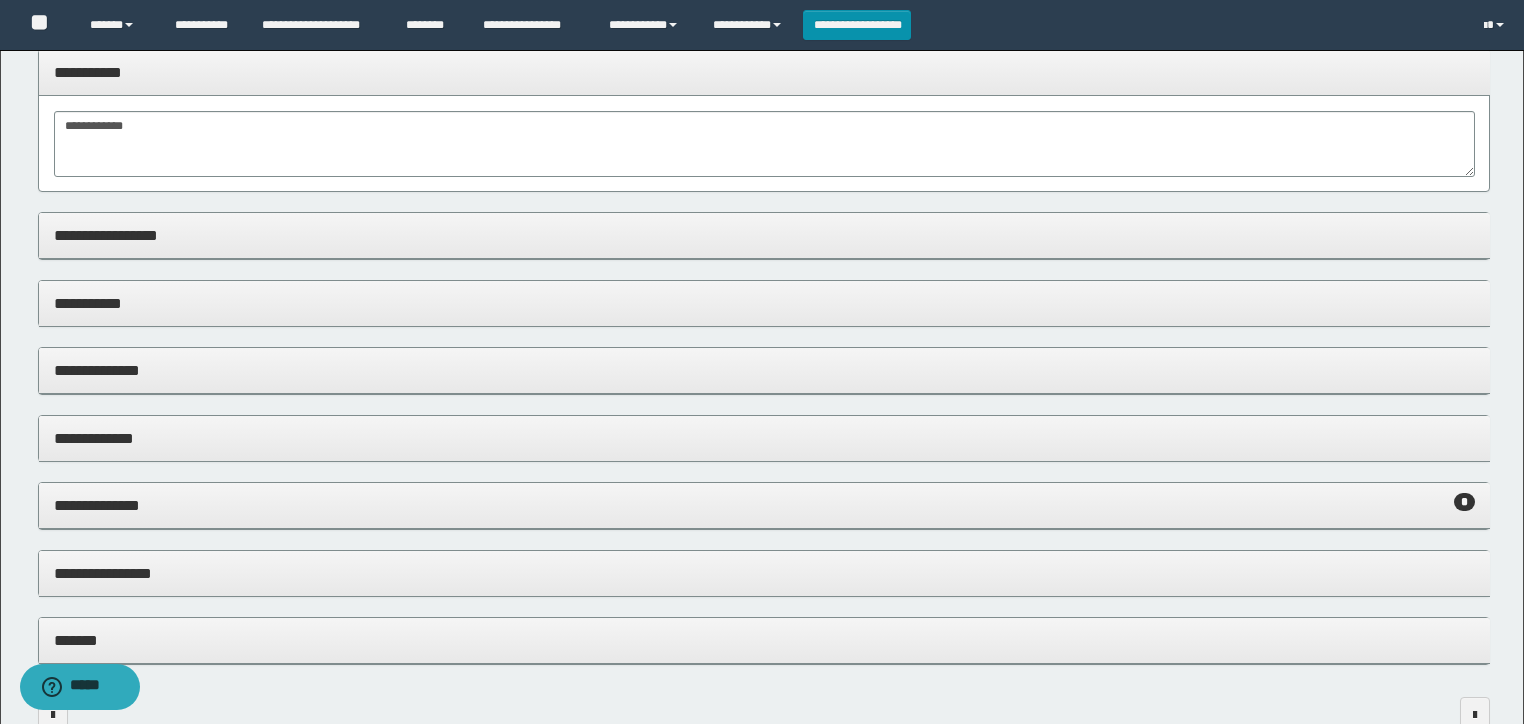 click on "**********" at bounding box center (764, 573) 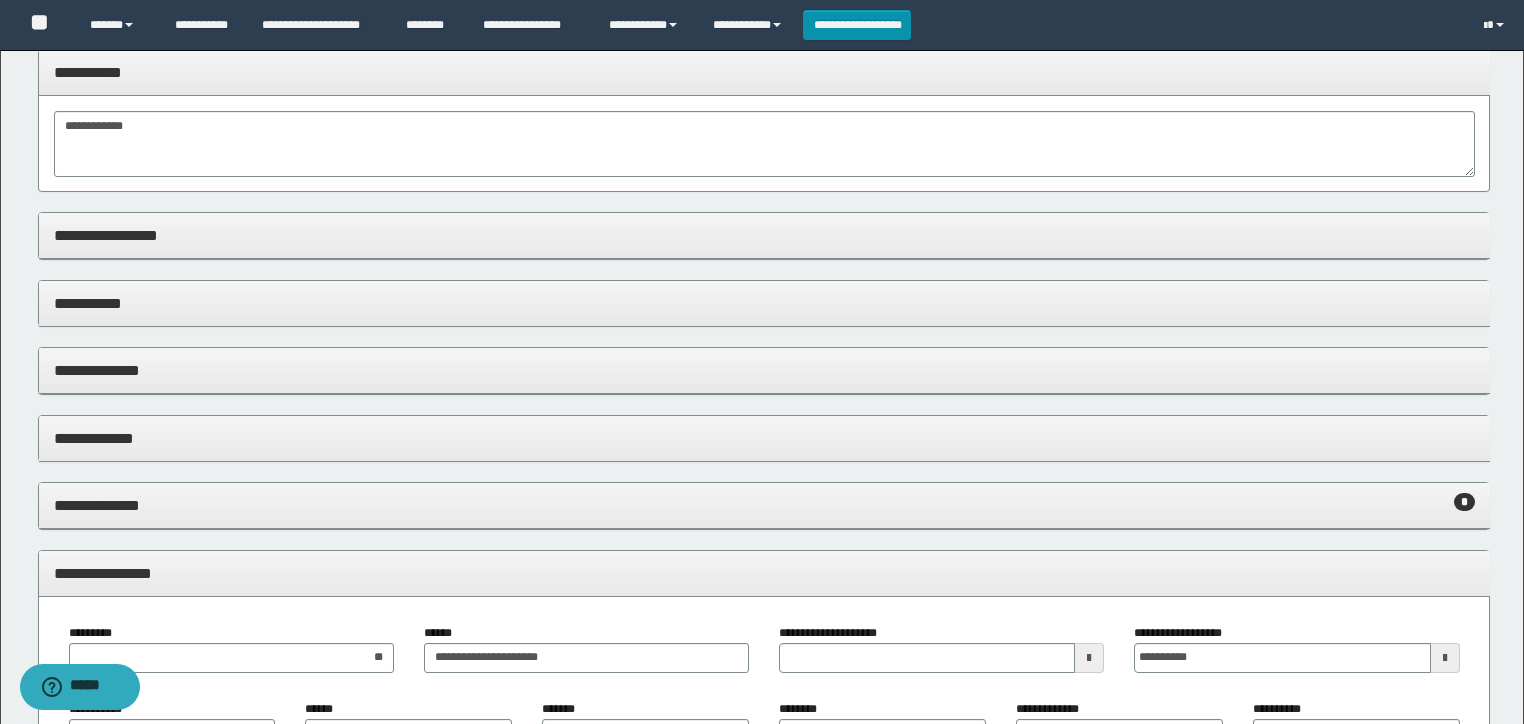 click on "**********" at bounding box center (764, 573) 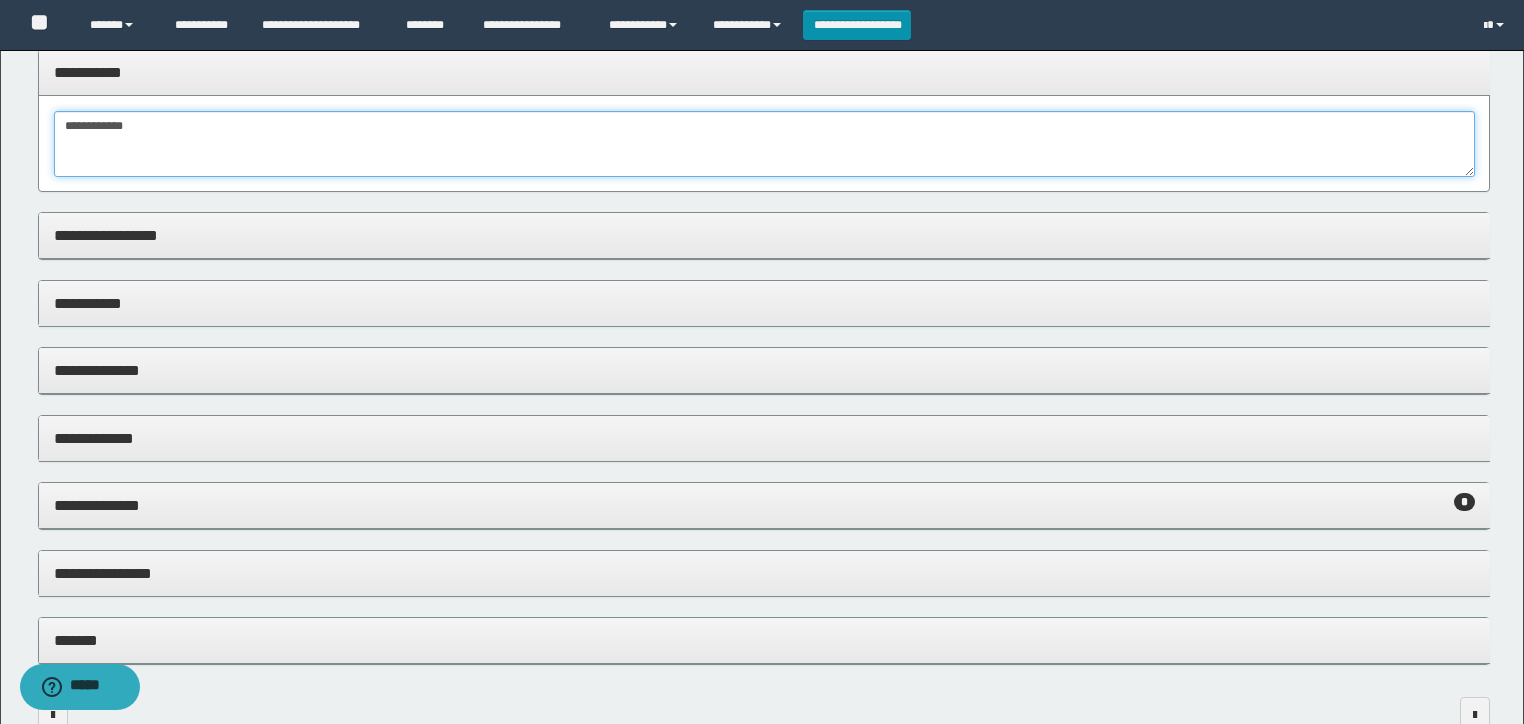 click on "**********" at bounding box center [764, 144] 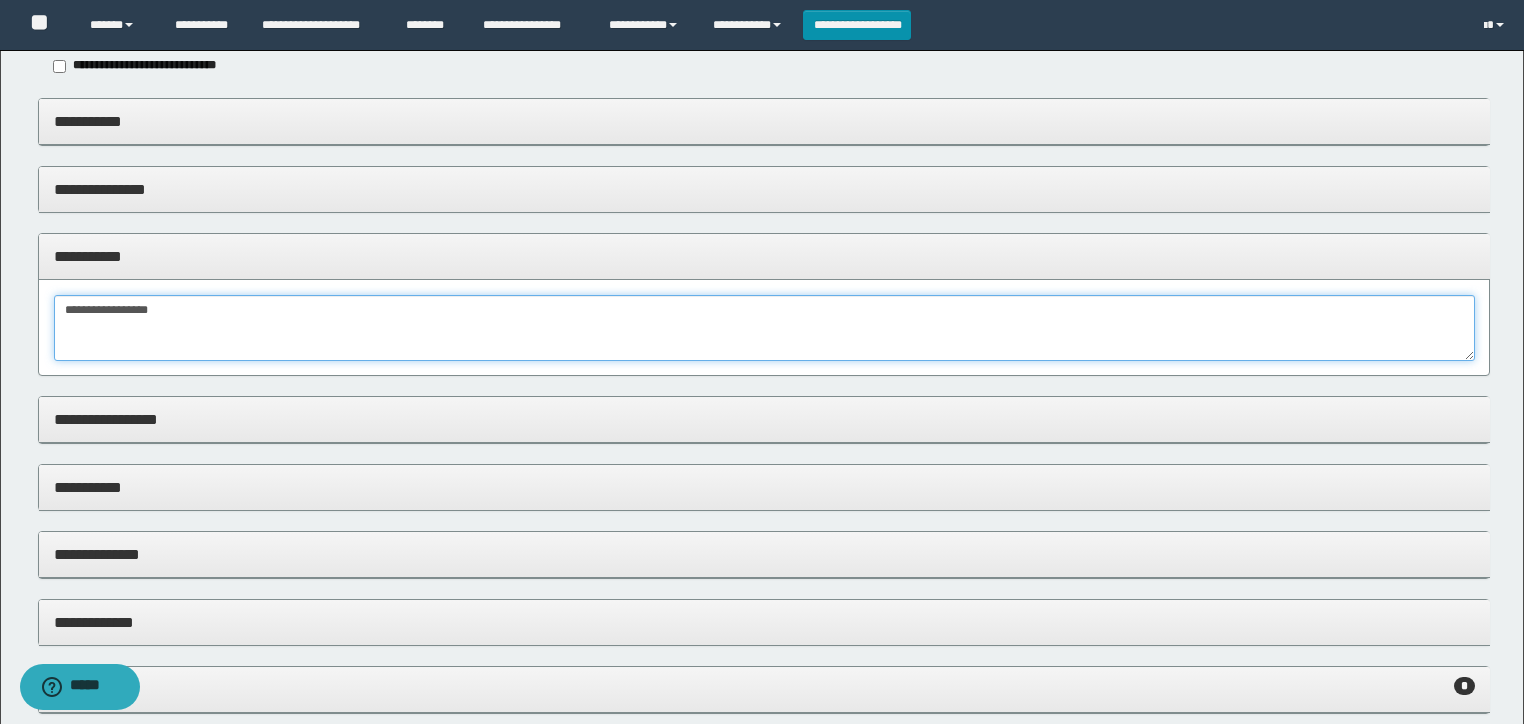 scroll, scrollTop: 0, scrollLeft: 0, axis: both 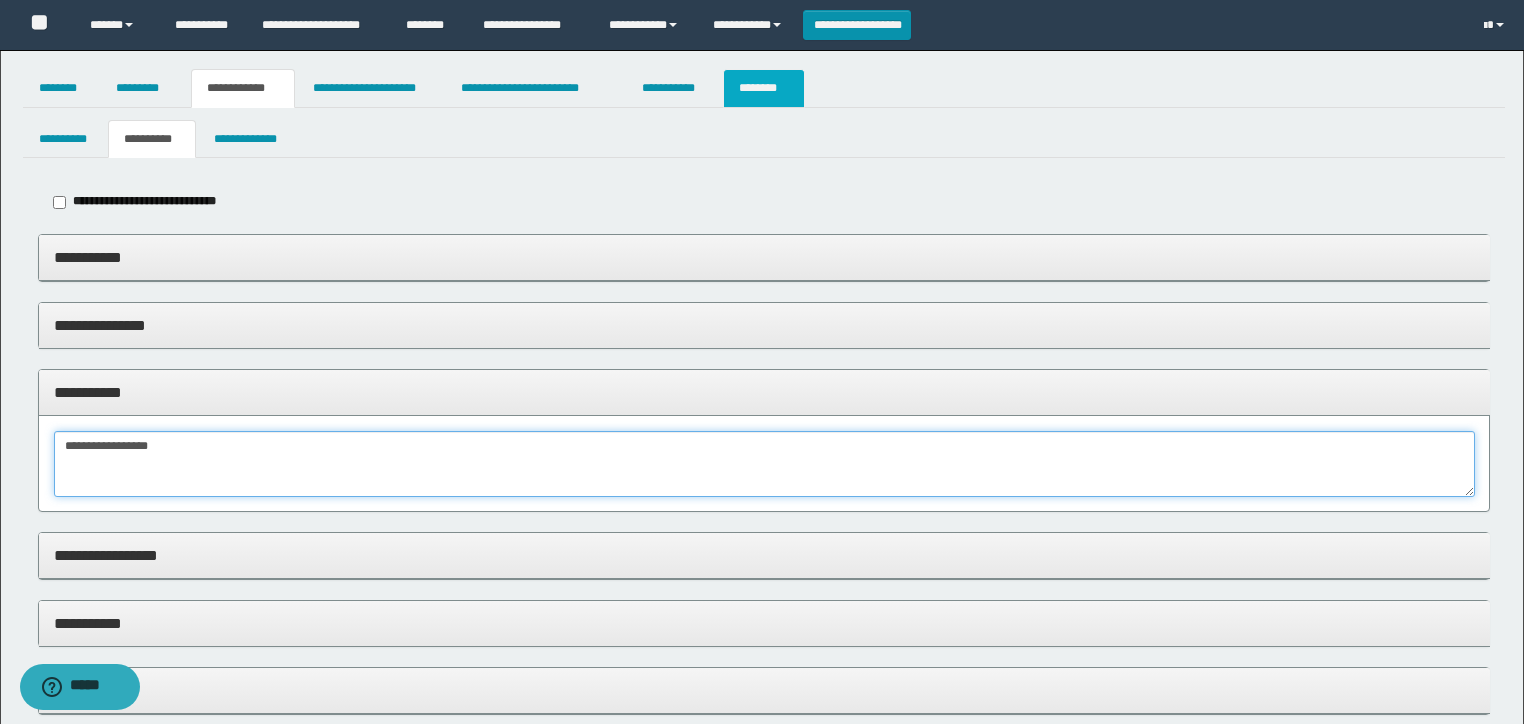 type on "**********" 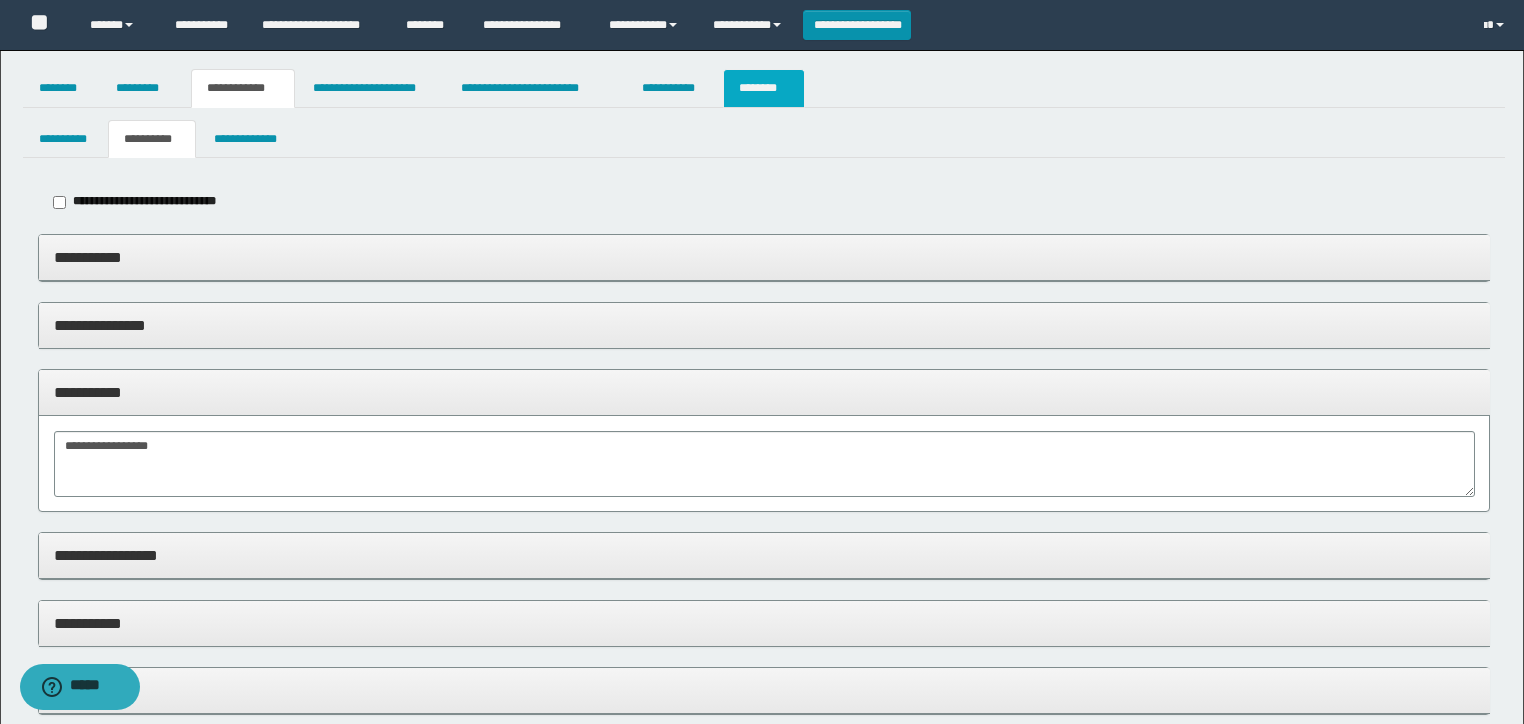 click on "********" at bounding box center [764, 88] 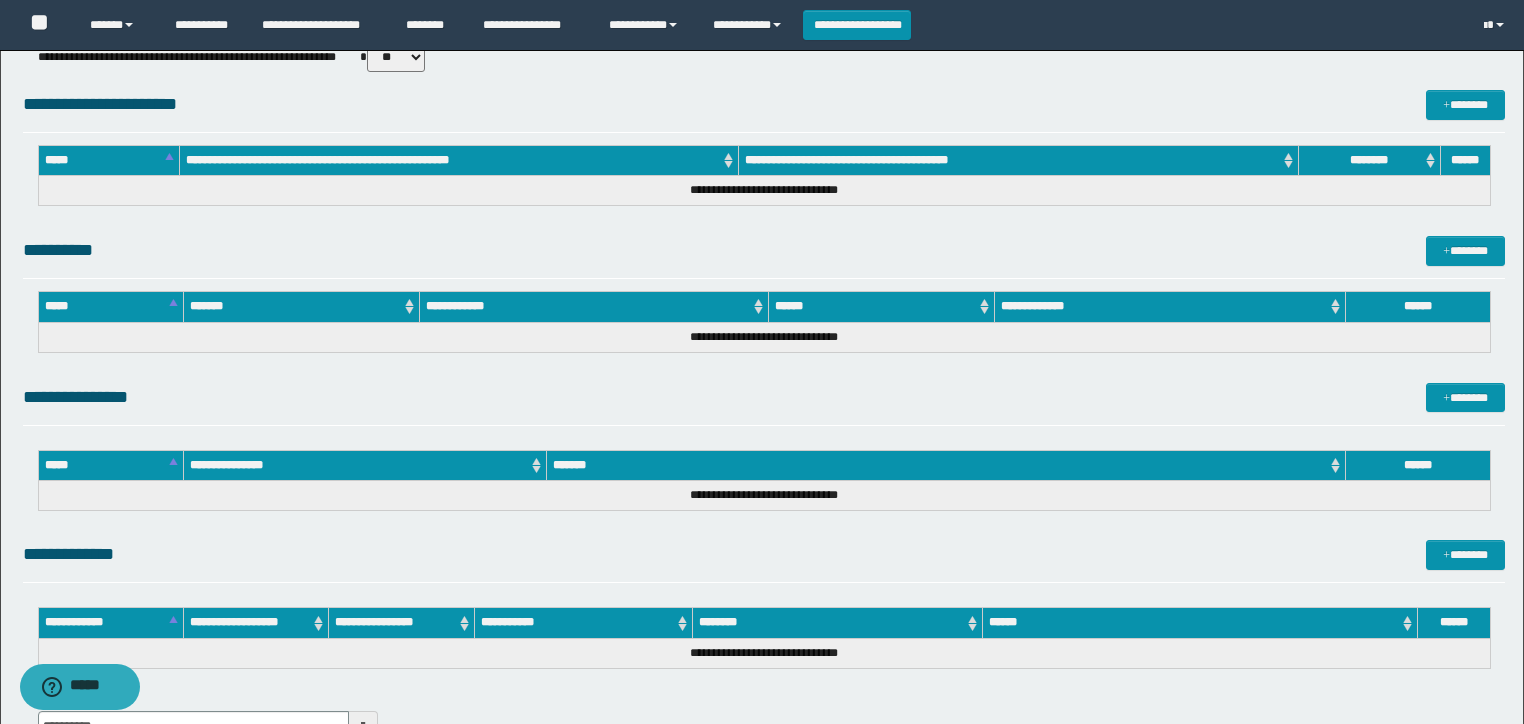scroll, scrollTop: 745, scrollLeft: 0, axis: vertical 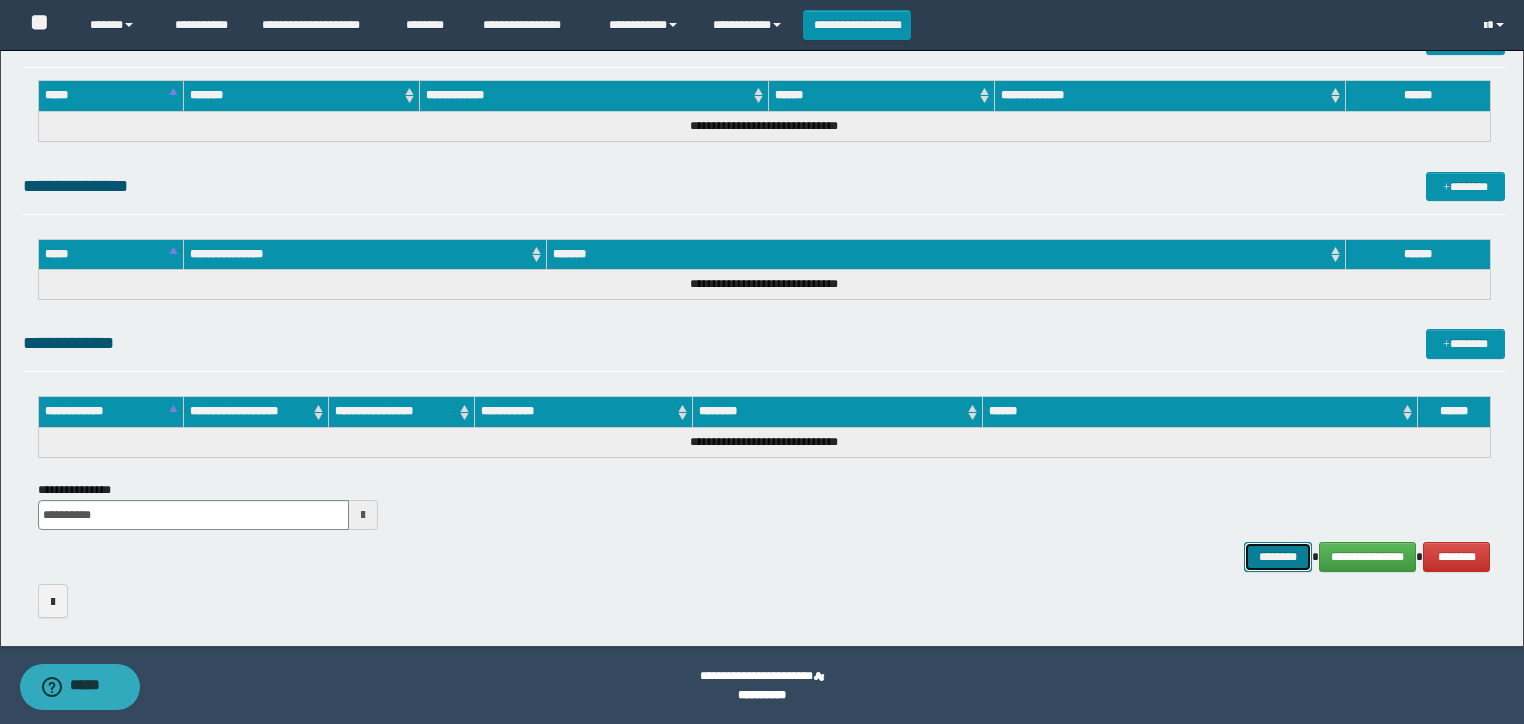 click on "********" at bounding box center [1277, 557] 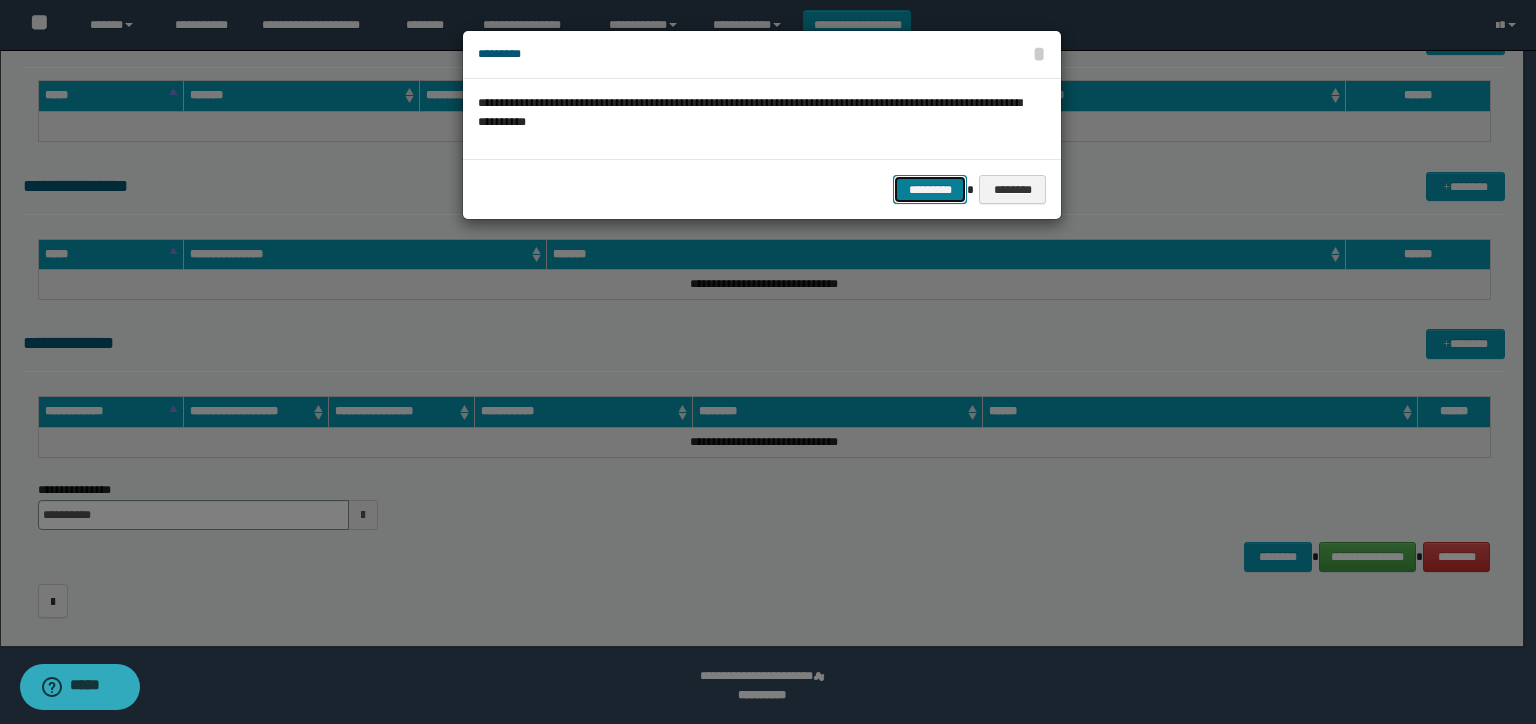 click on "*********" at bounding box center (930, 190) 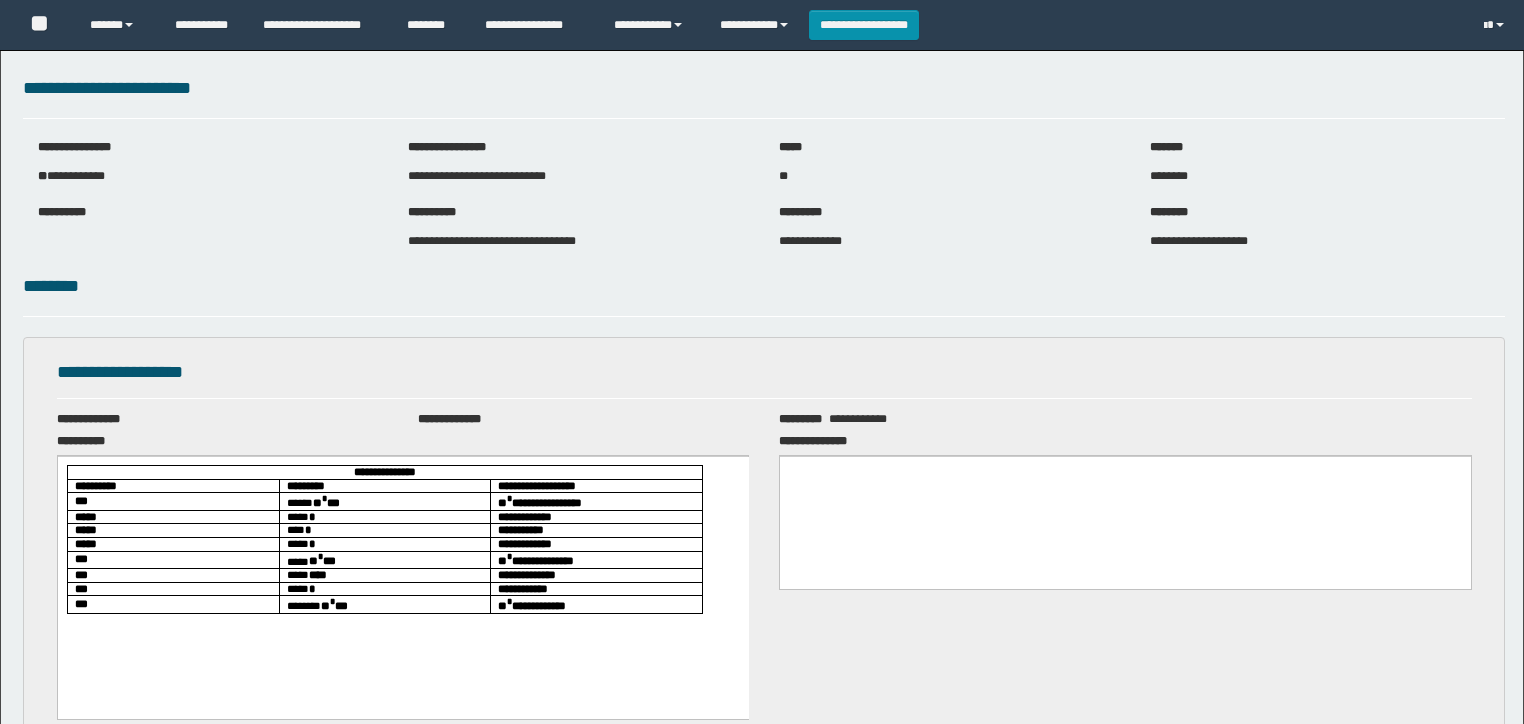 scroll, scrollTop: 0, scrollLeft: 0, axis: both 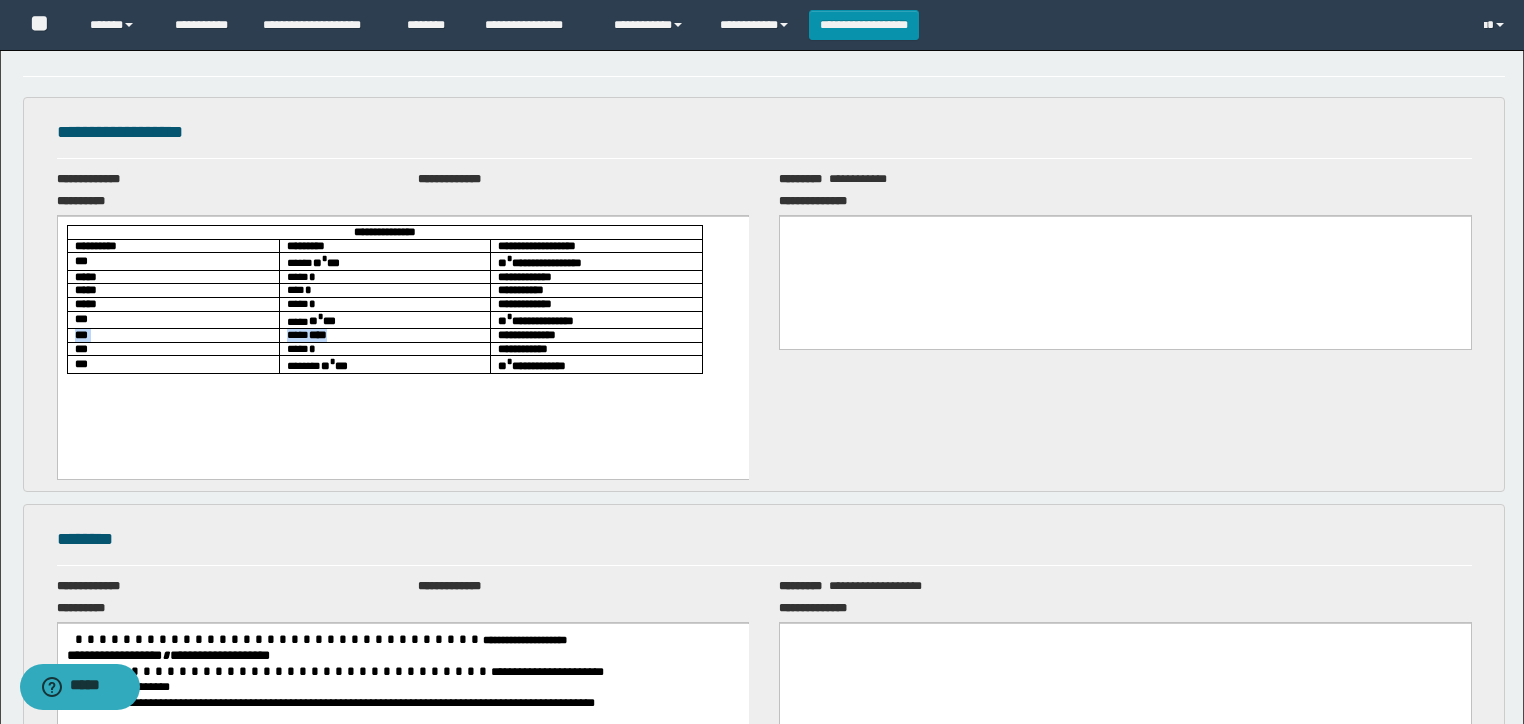 drag, startPoint x: 394, startPoint y: 332, endPoint x: 71, endPoint y: 325, distance: 323.07584 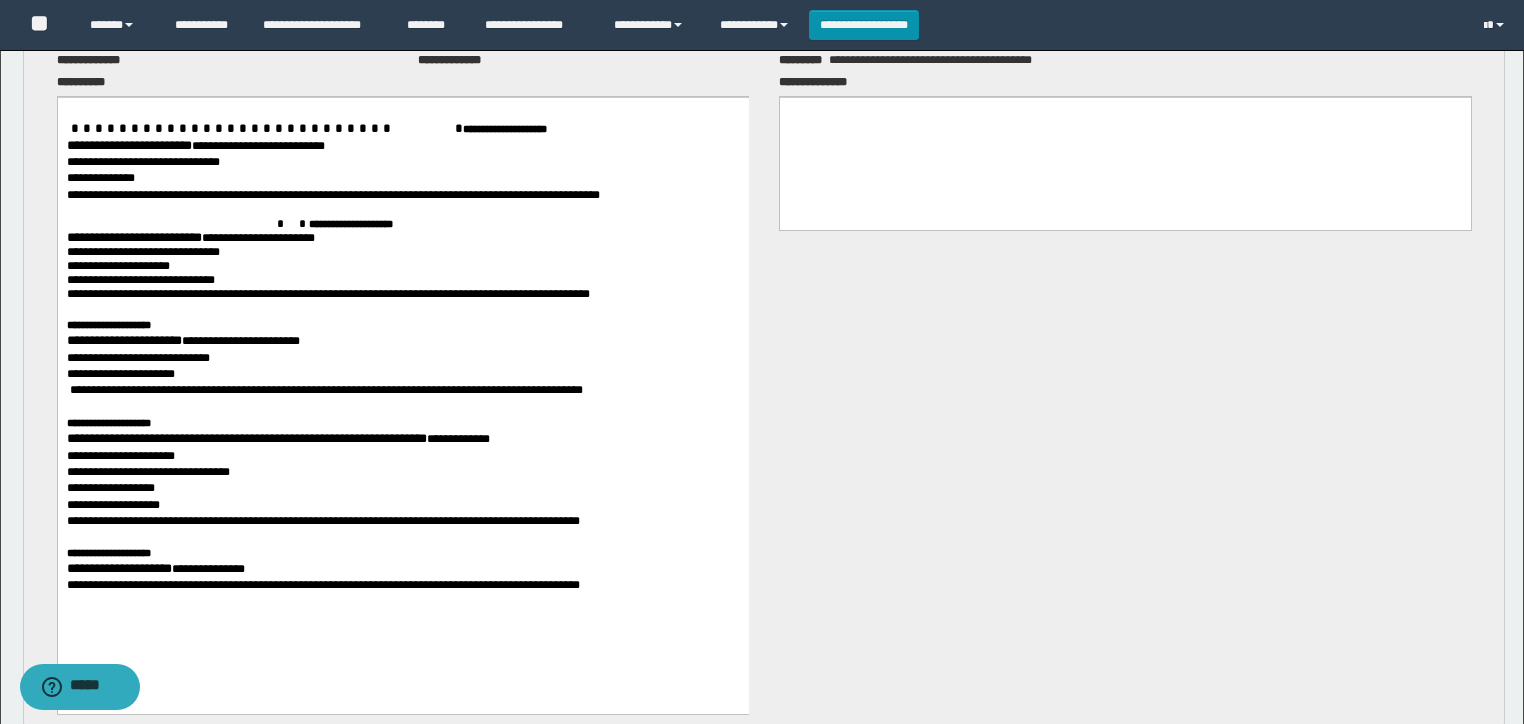 scroll, scrollTop: 1269, scrollLeft: 0, axis: vertical 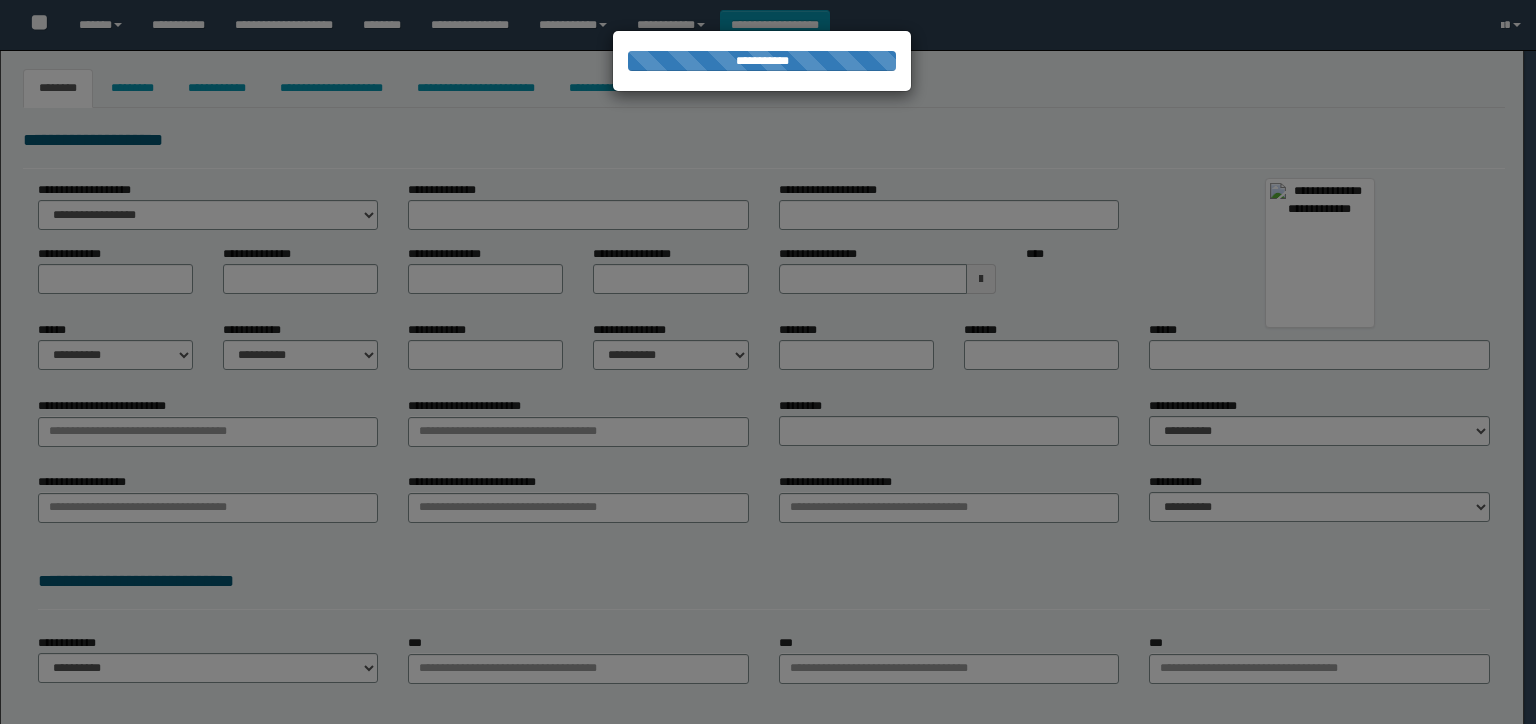 type on "**********" 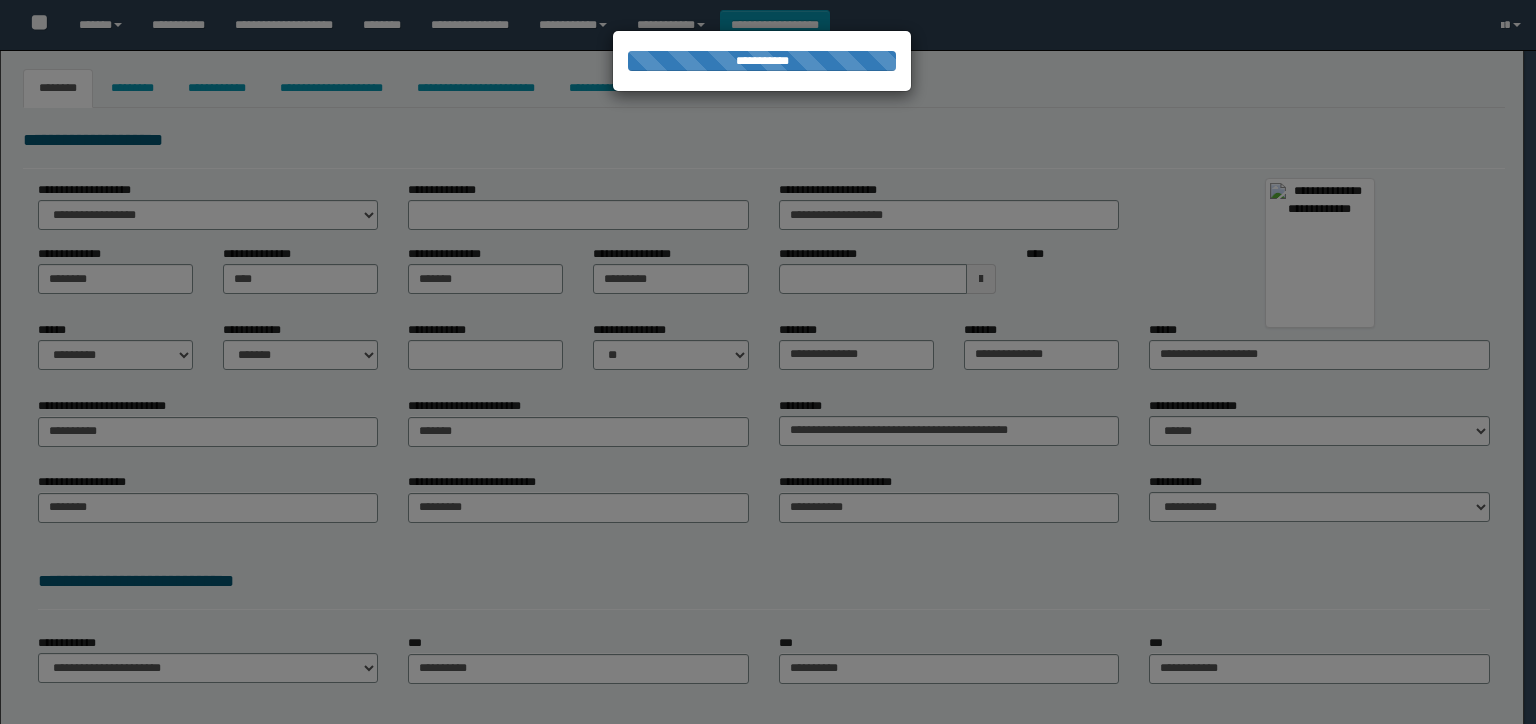 select on "*" 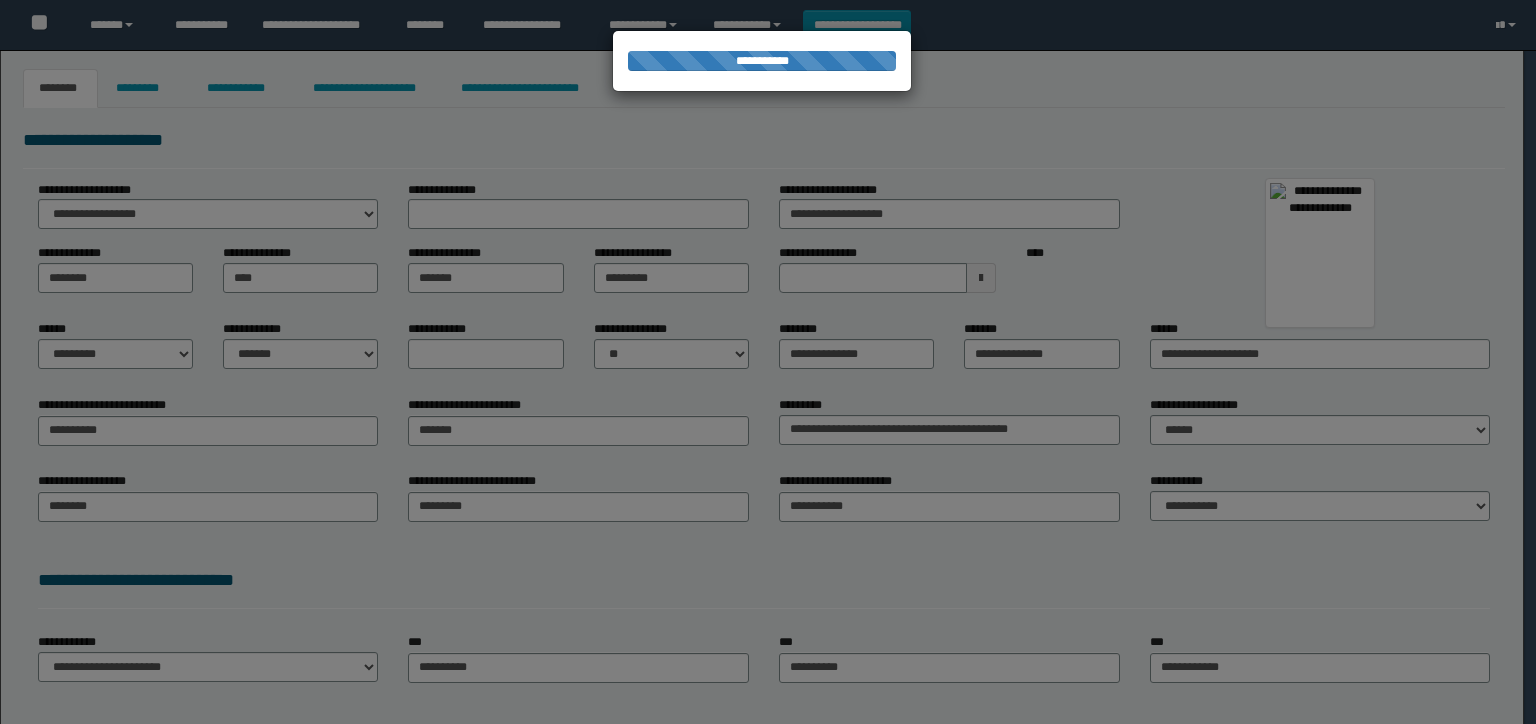 scroll, scrollTop: 0, scrollLeft: 0, axis: both 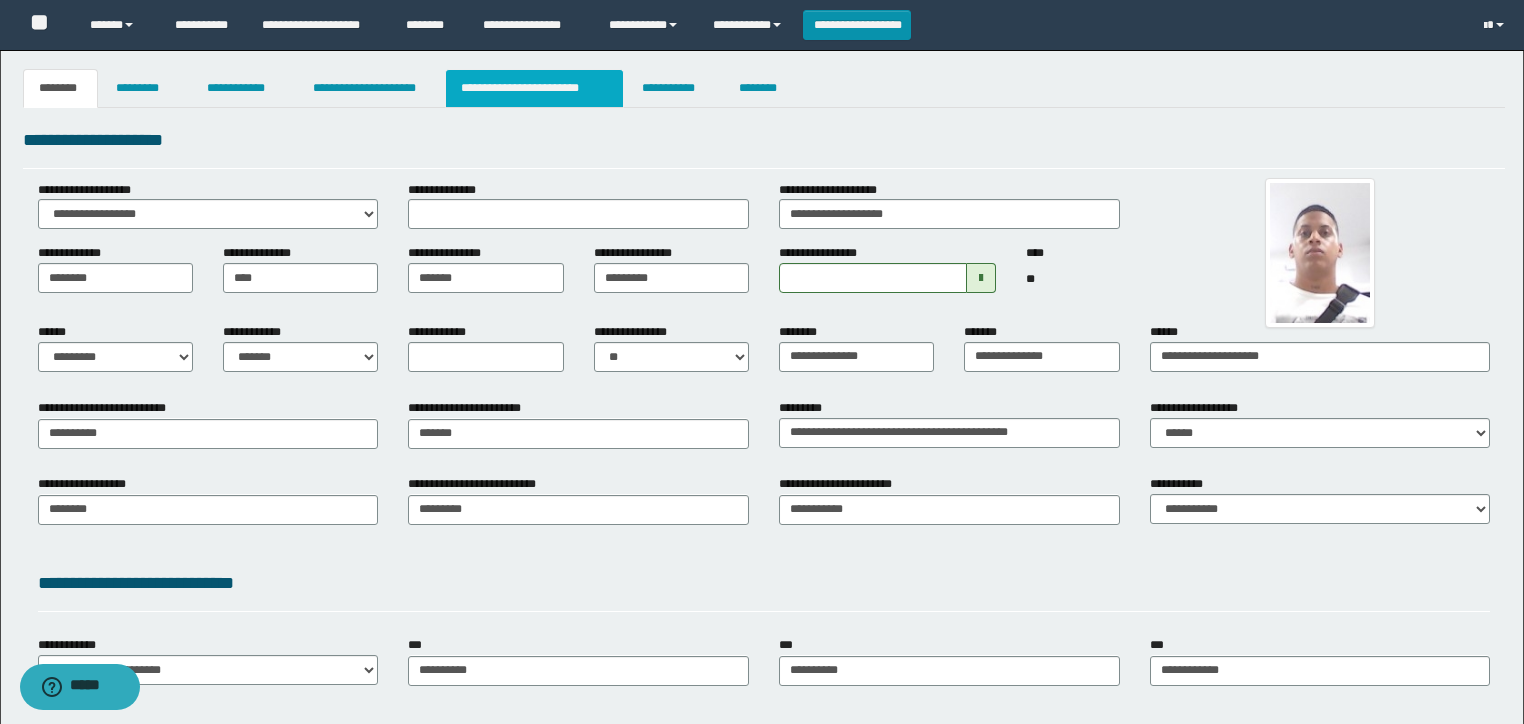 click on "**********" at bounding box center (534, 88) 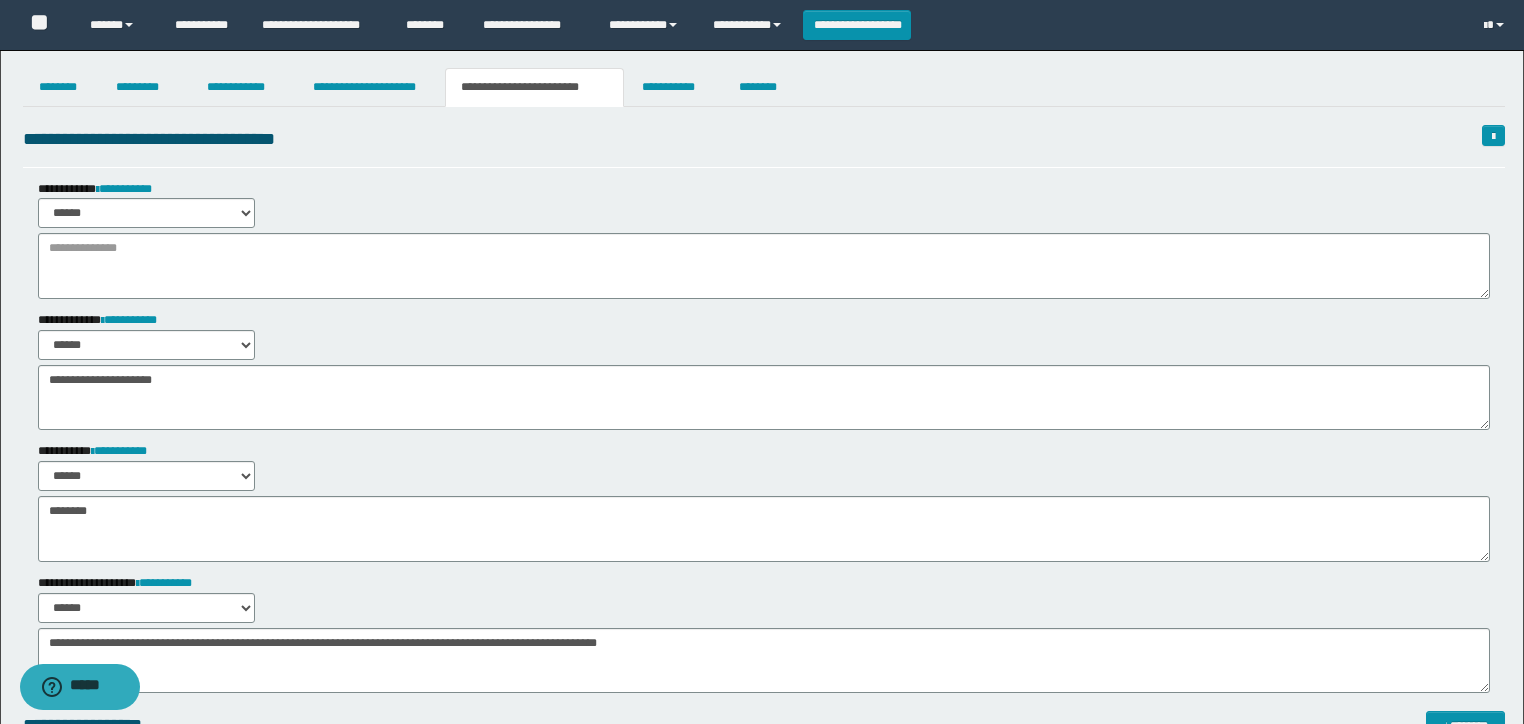 scroll, scrollTop: 0, scrollLeft: 0, axis: both 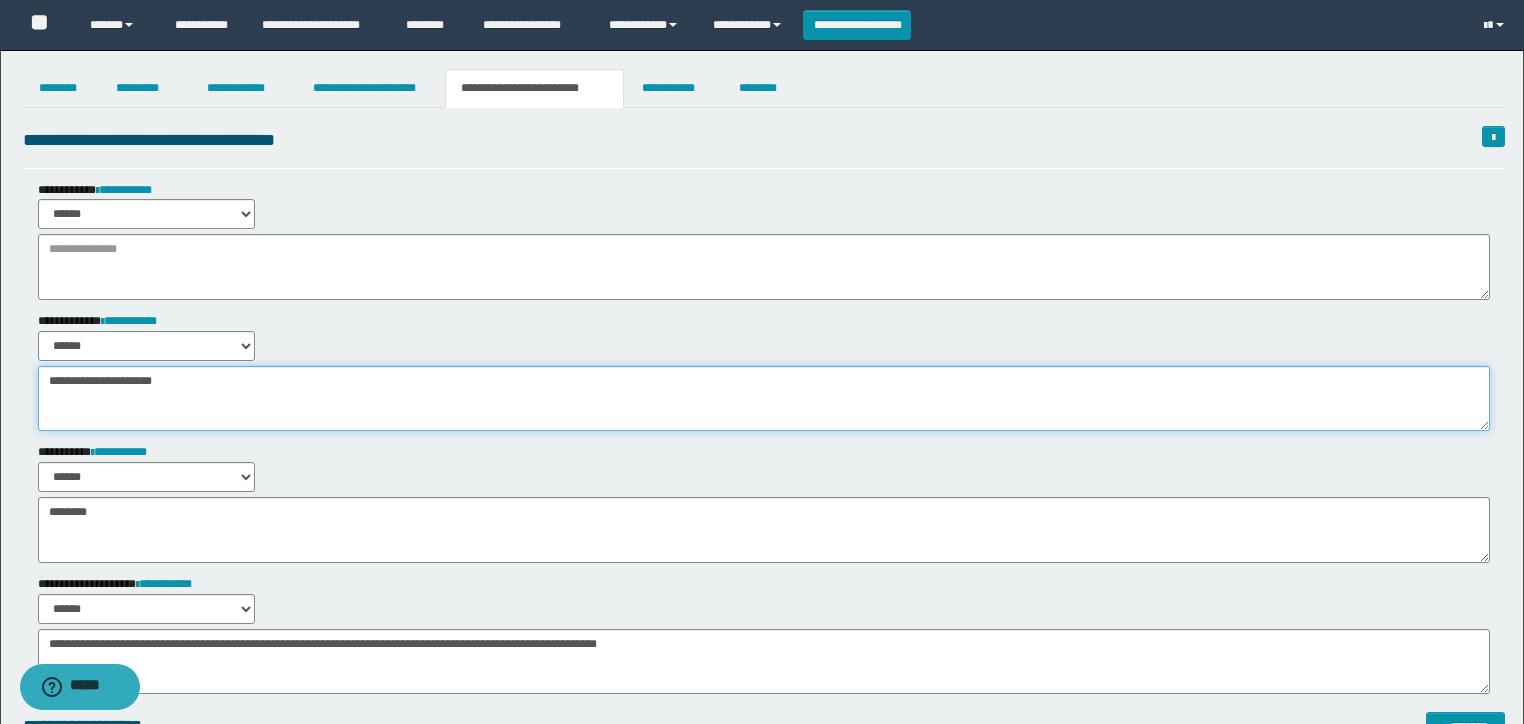 drag, startPoint x: 60, startPoint y: 378, endPoint x: 0, endPoint y: 356, distance: 63.90618 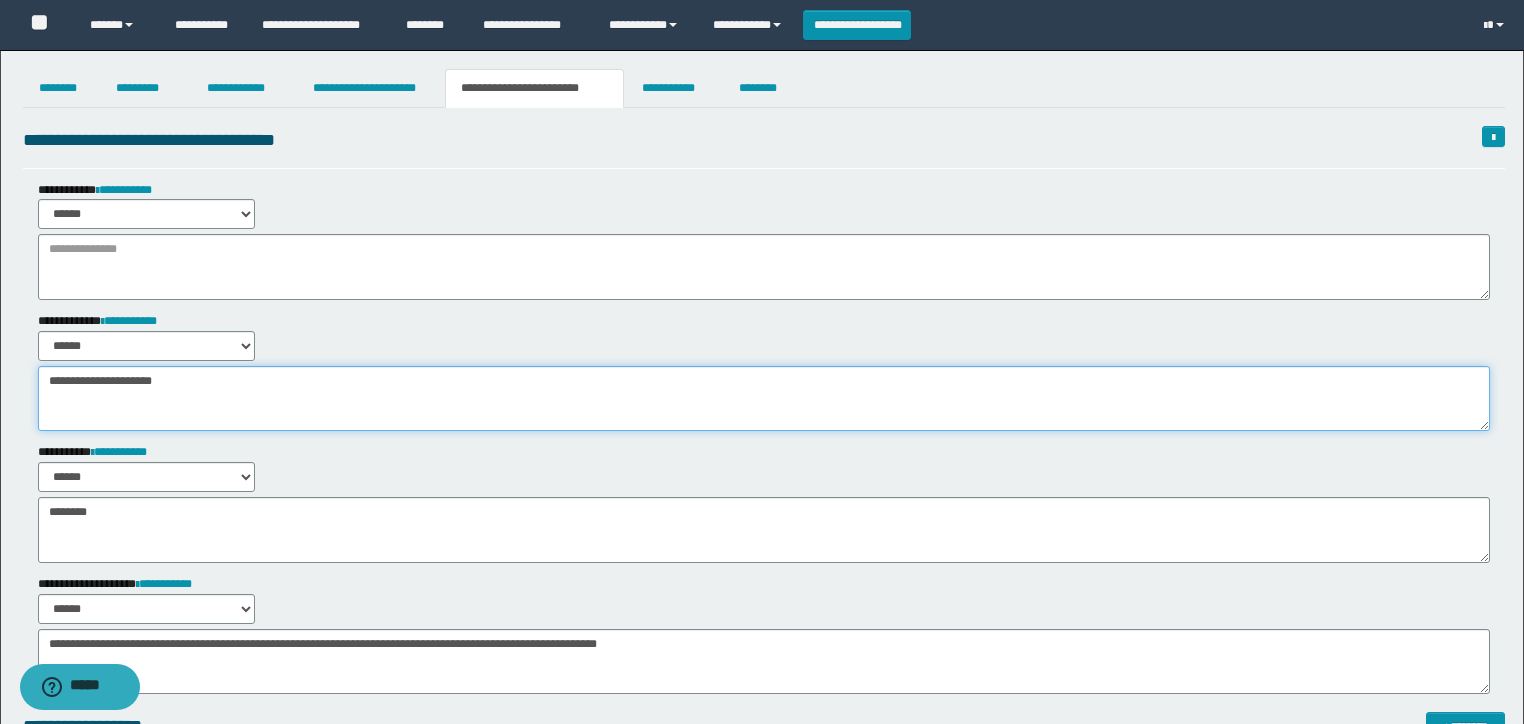 click on "**********" at bounding box center (762, 568) 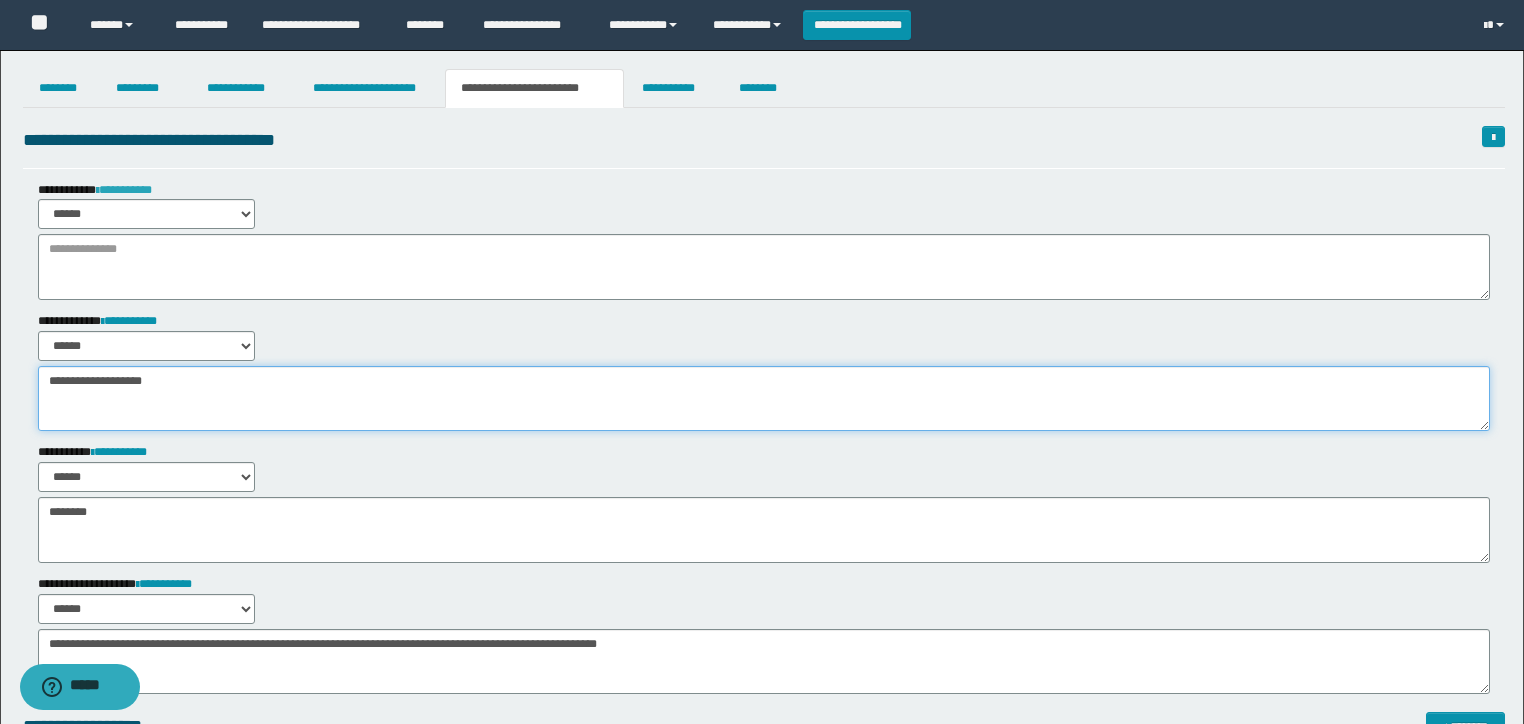 type on "**********" 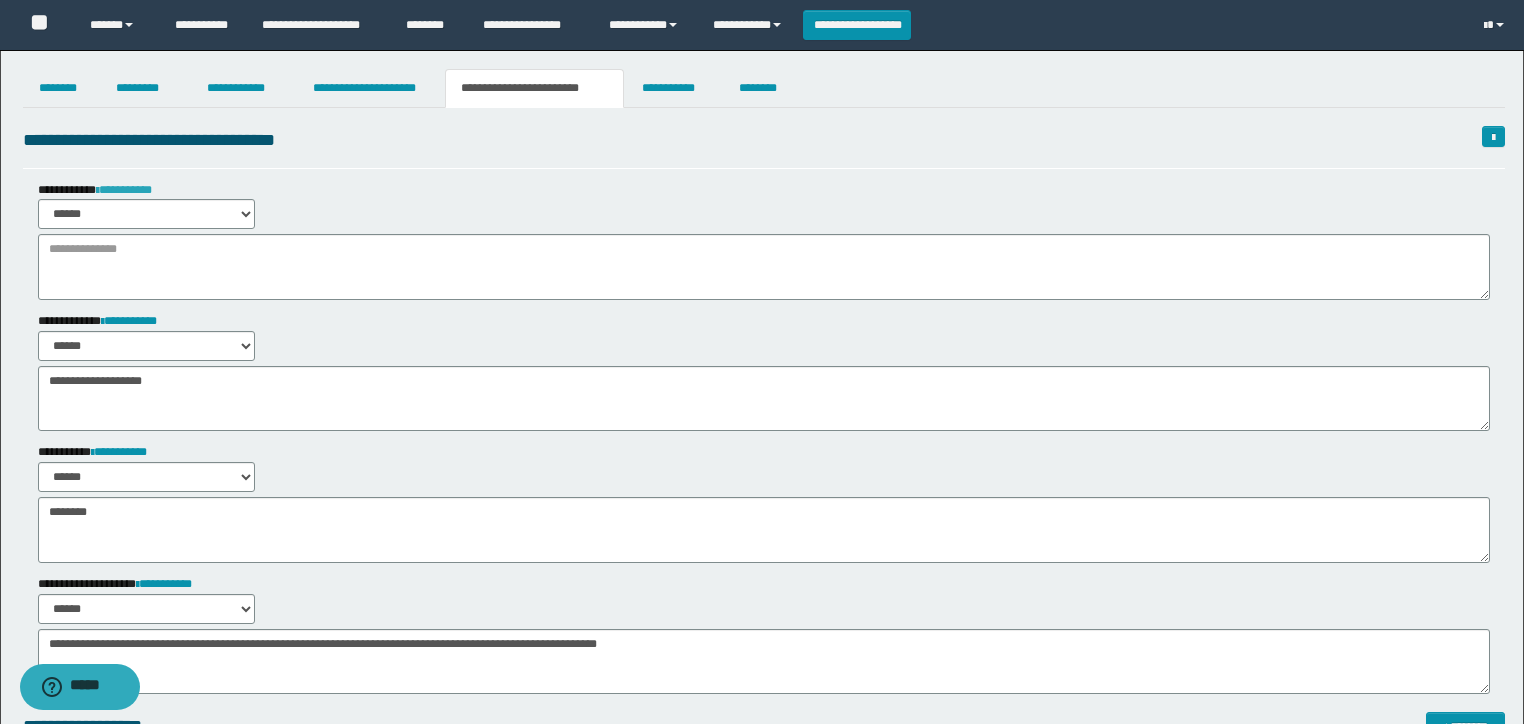 click on "**********" at bounding box center [124, 190] 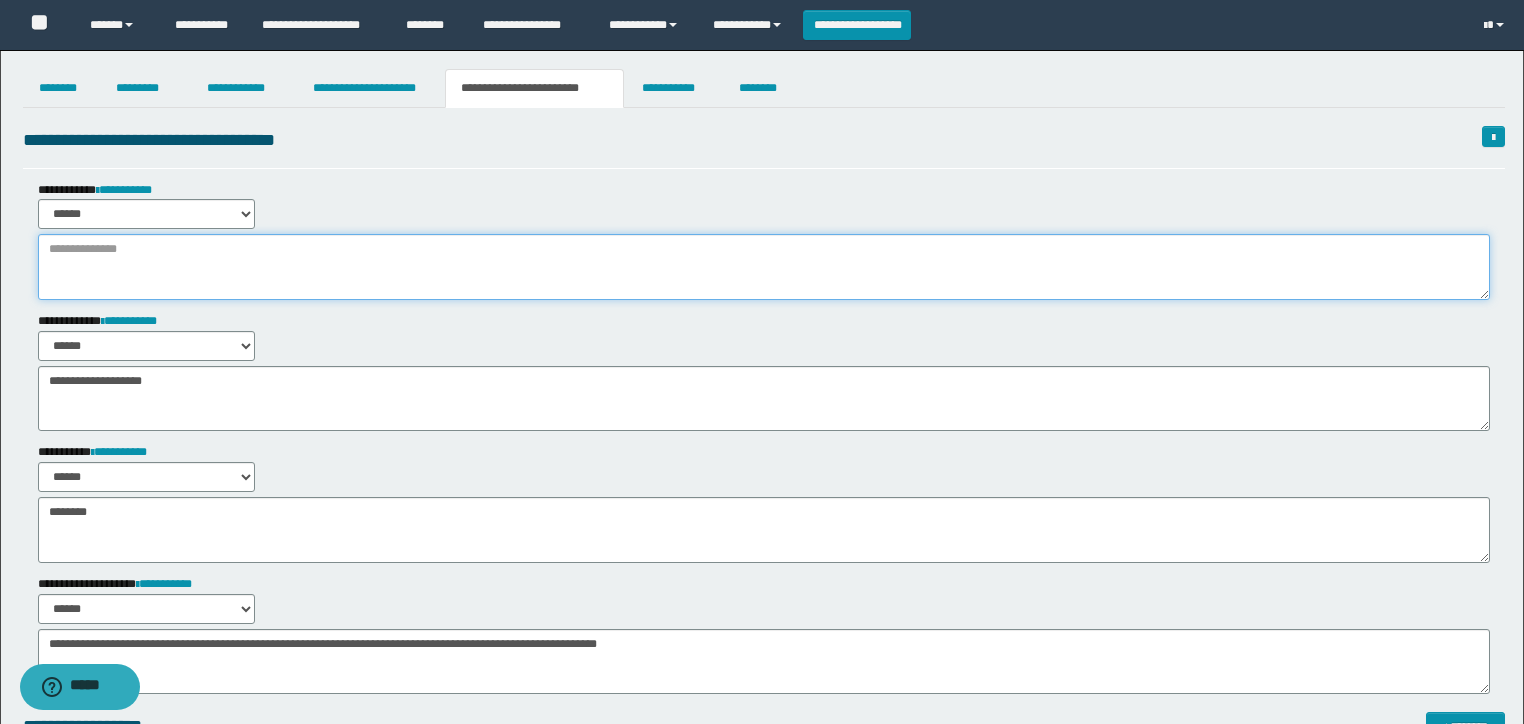 click at bounding box center (764, 267) 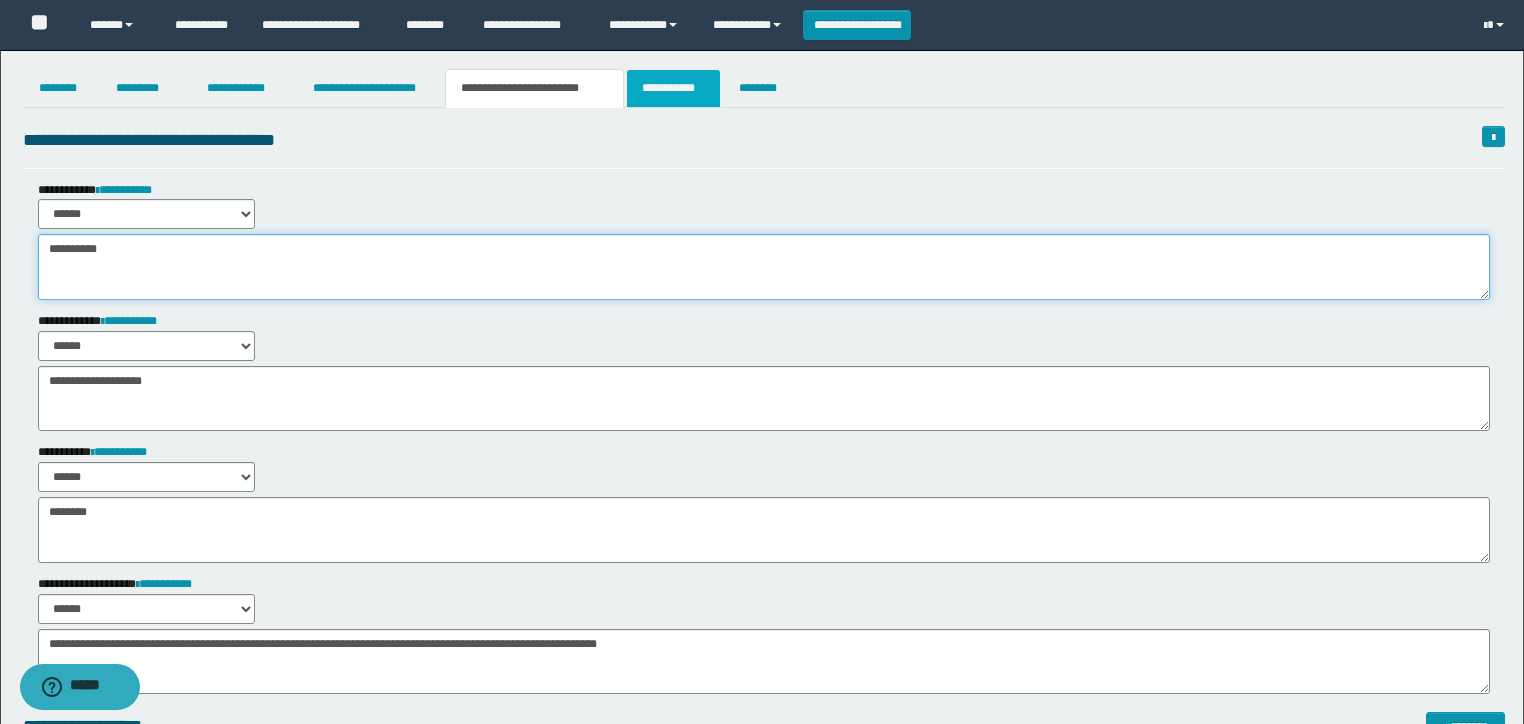 type on "********" 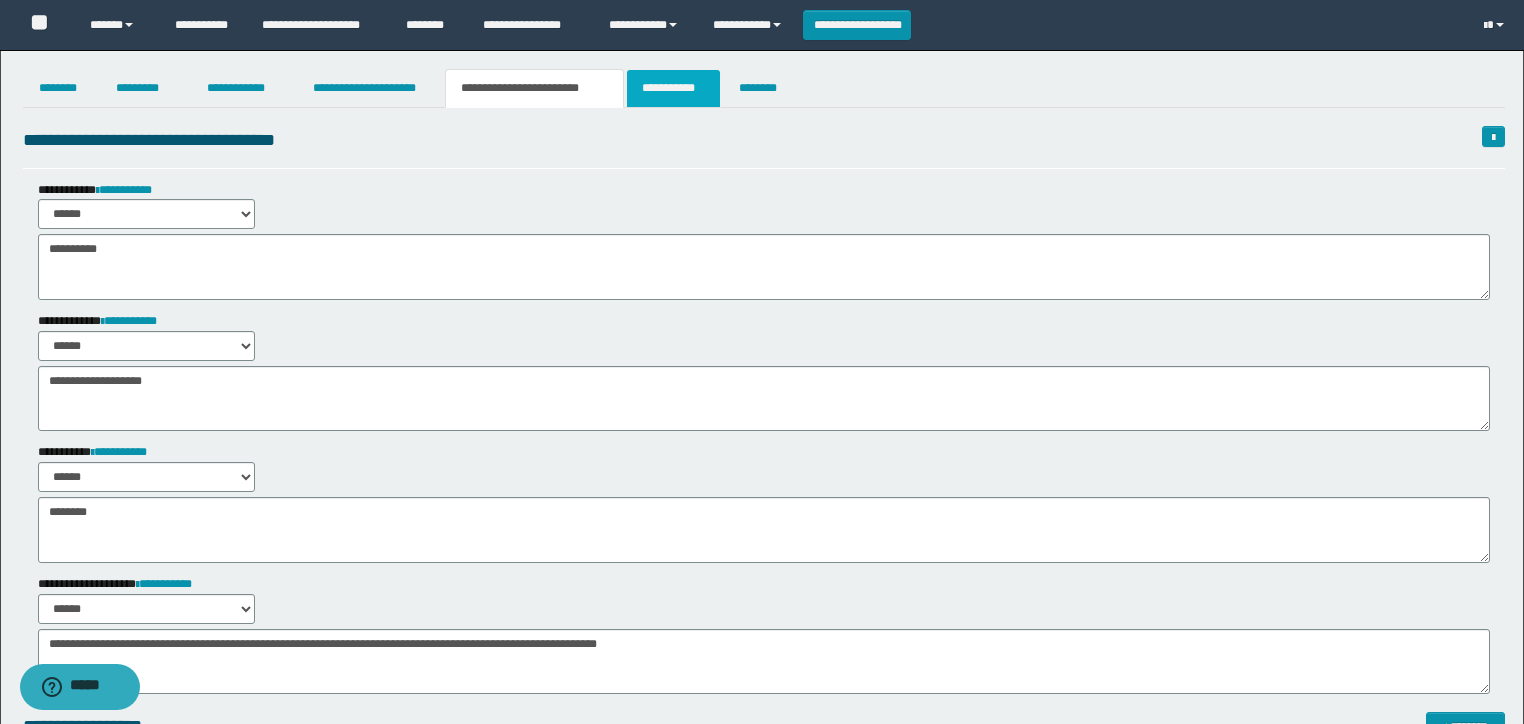 click on "**********" at bounding box center [673, 88] 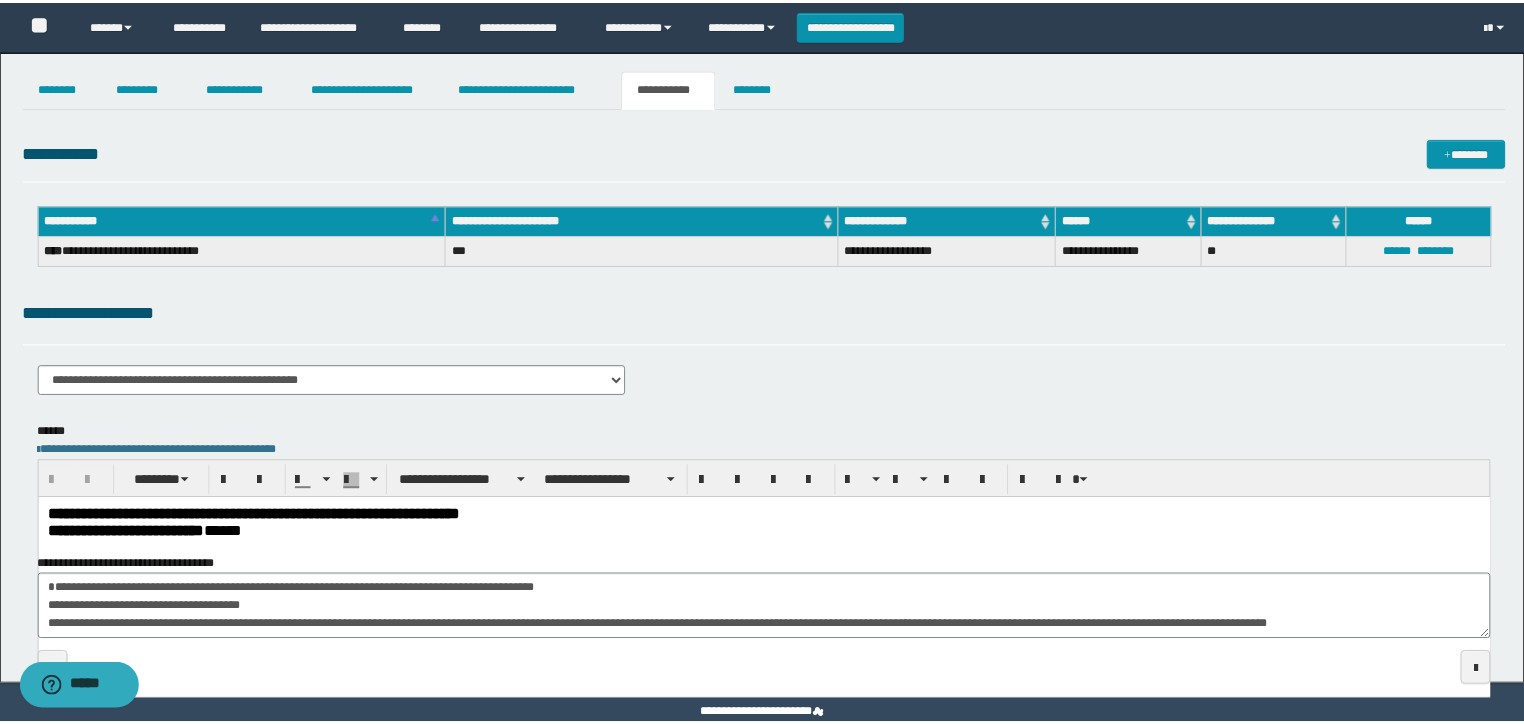 scroll, scrollTop: 0, scrollLeft: 0, axis: both 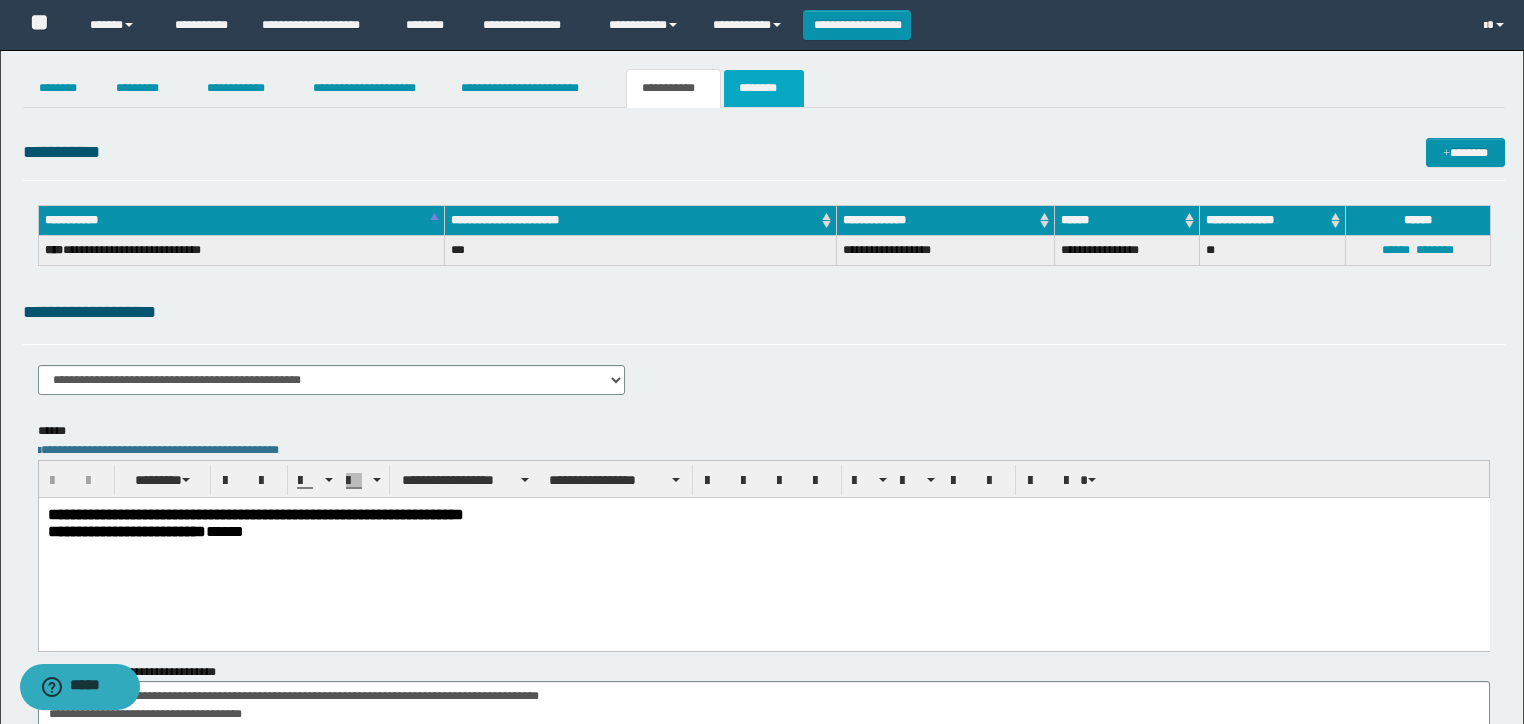 click on "********" at bounding box center [764, 88] 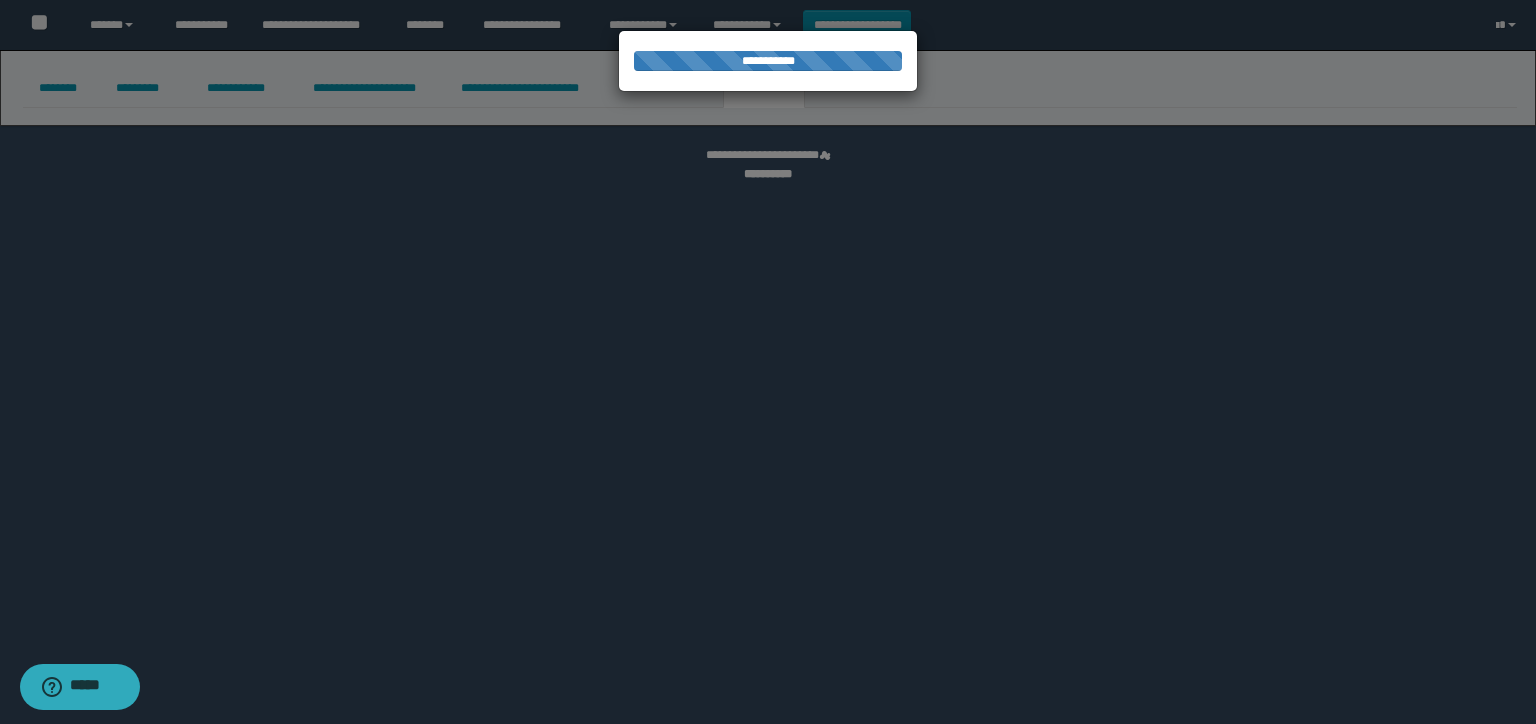 select on "****" 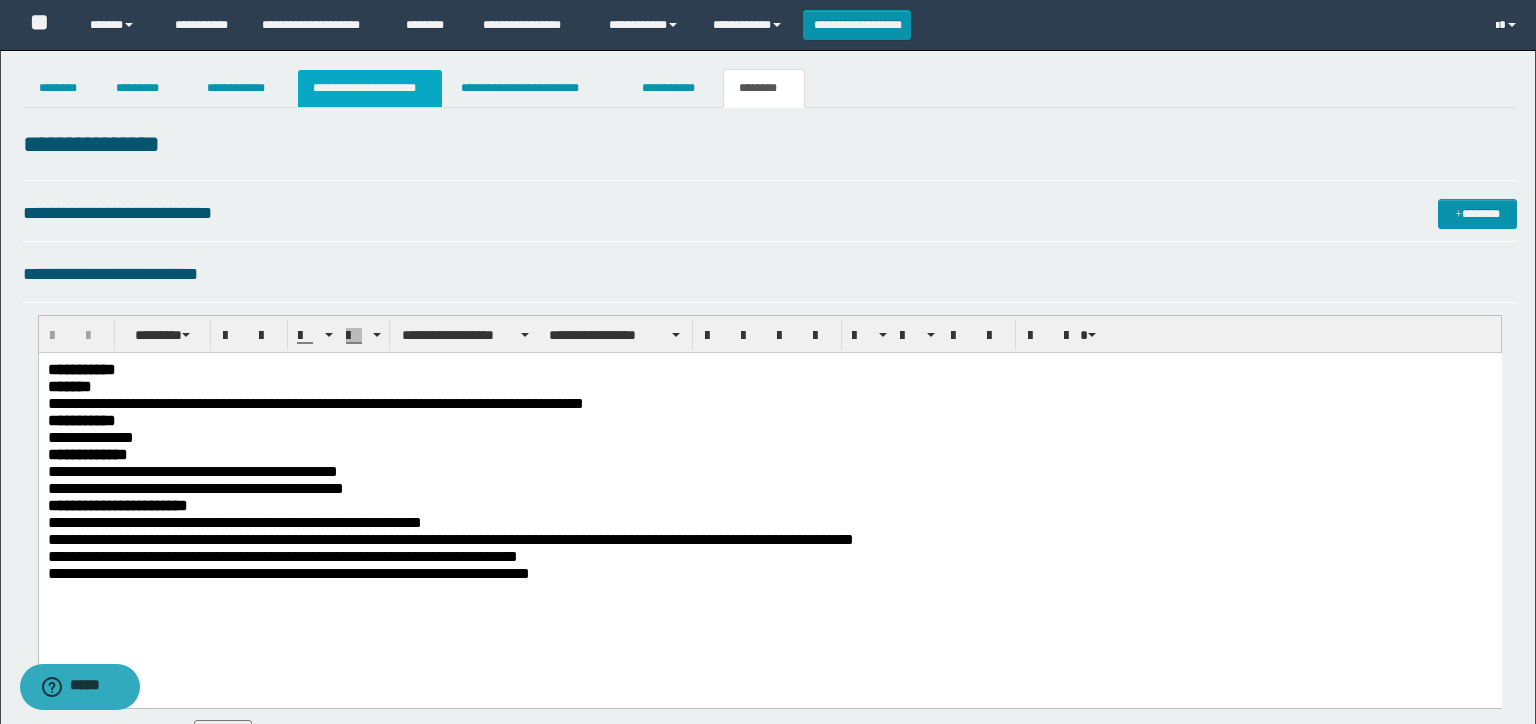 scroll, scrollTop: 0, scrollLeft: 0, axis: both 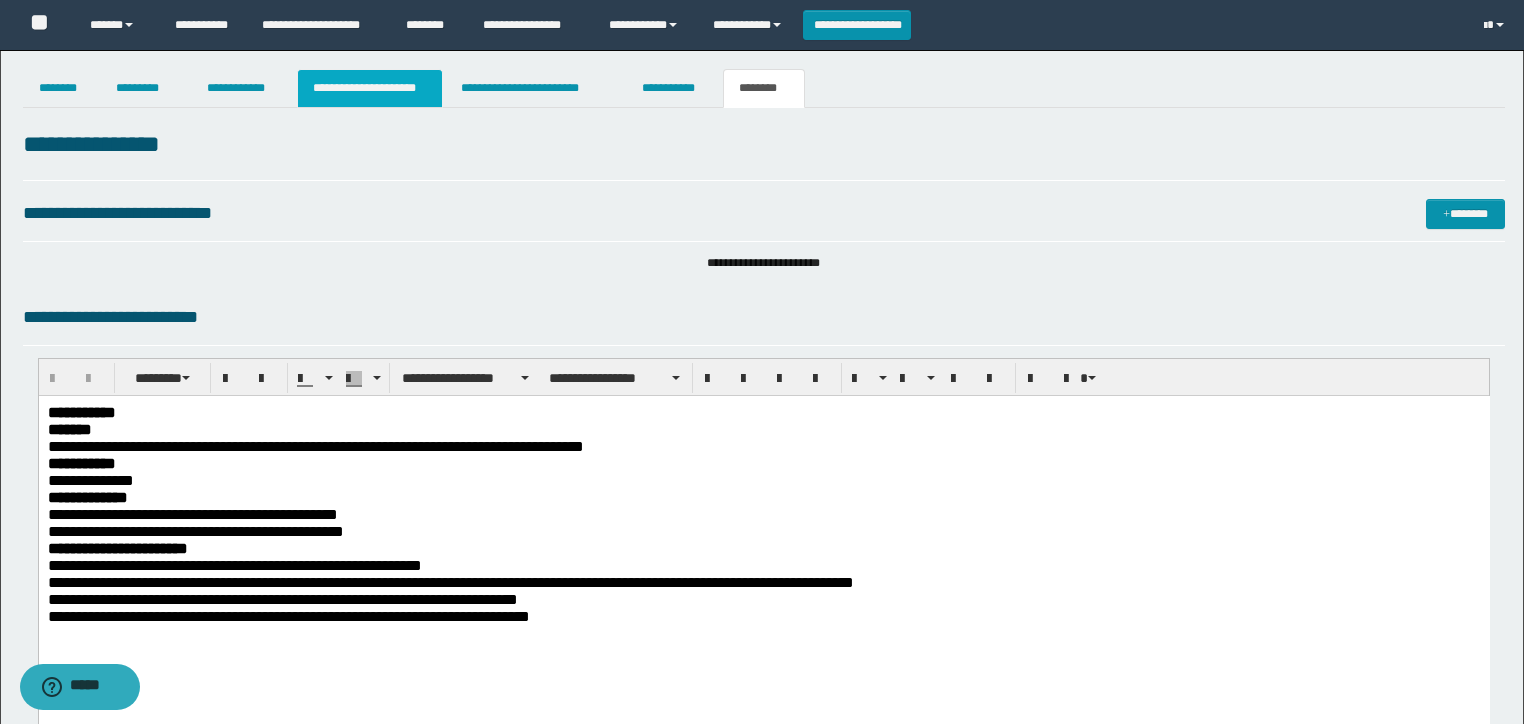 click on "**********" at bounding box center (370, 88) 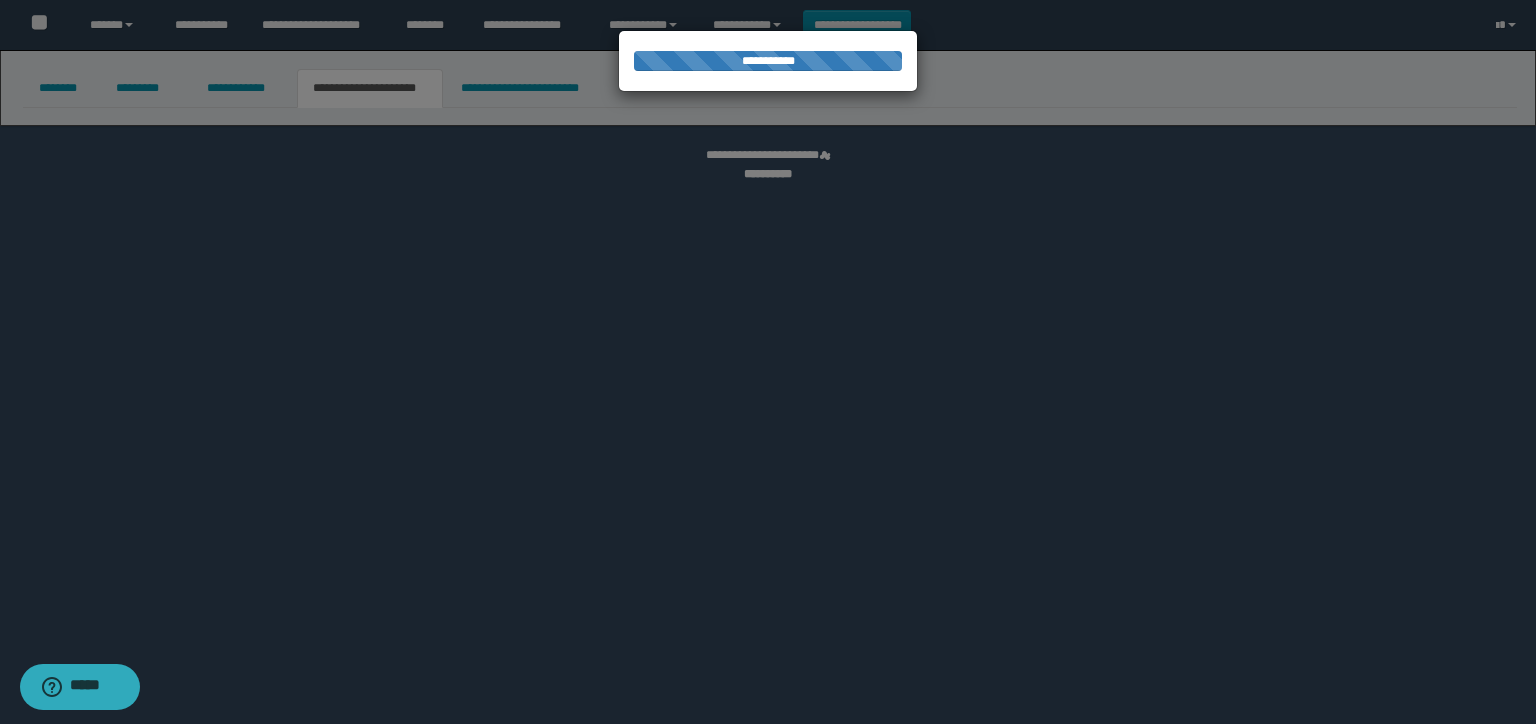 select on "*" 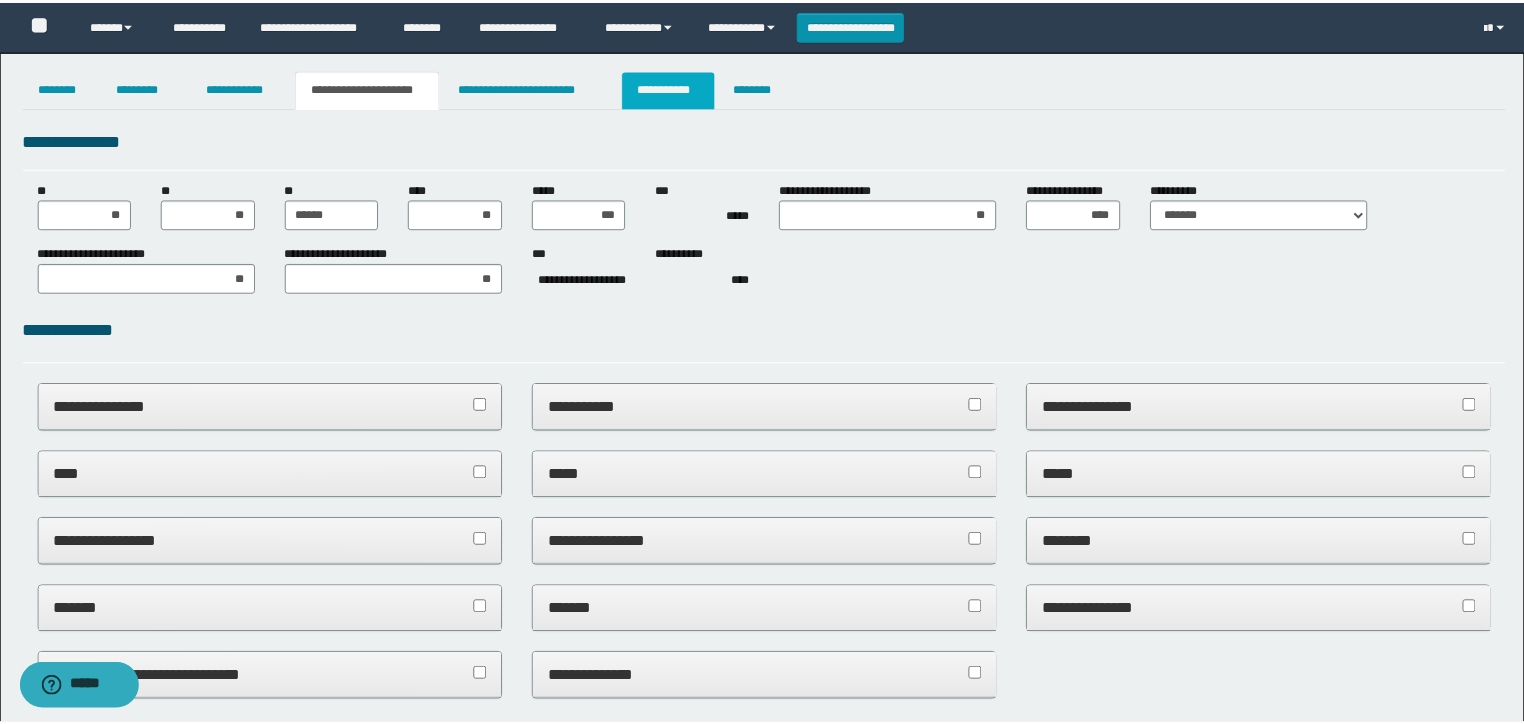 scroll, scrollTop: 0, scrollLeft: 0, axis: both 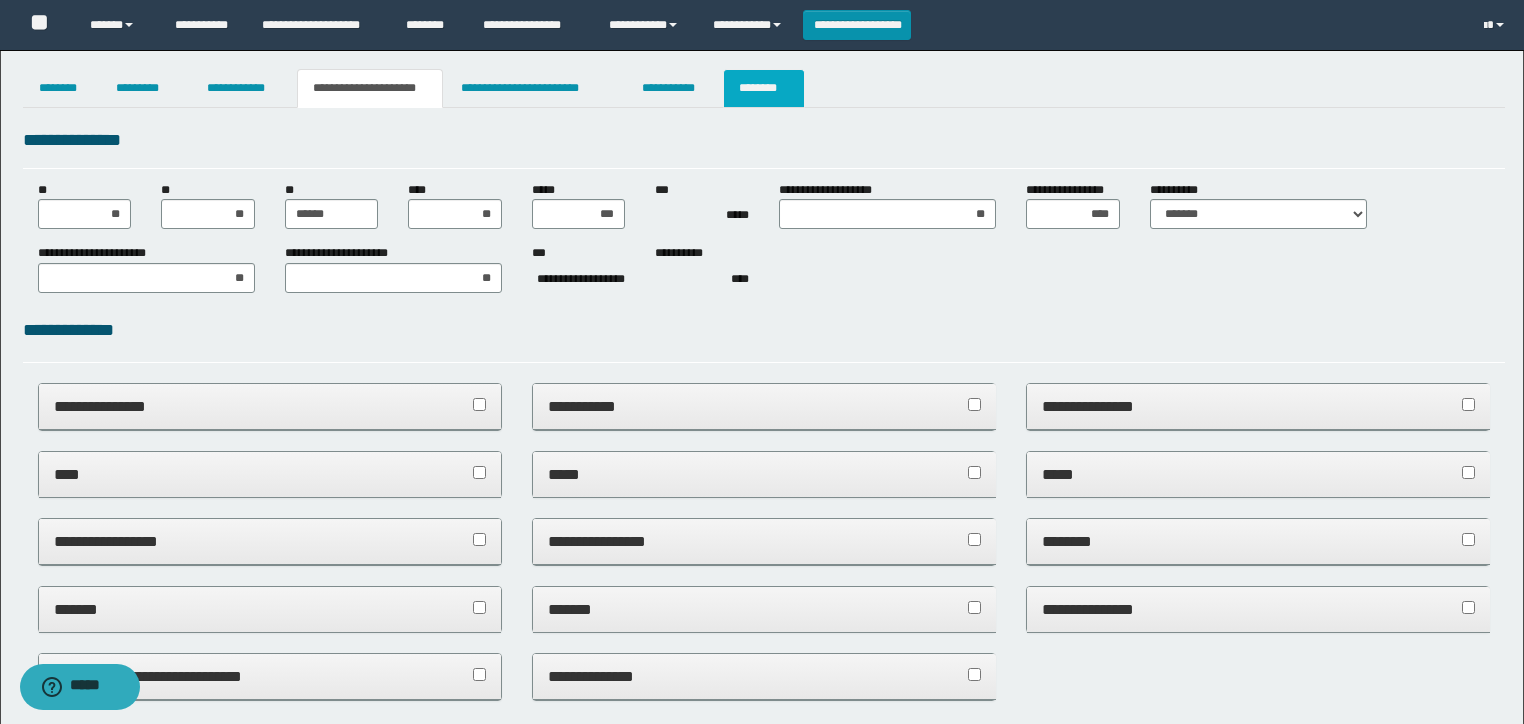 click on "********" at bounding box center [764, 88] 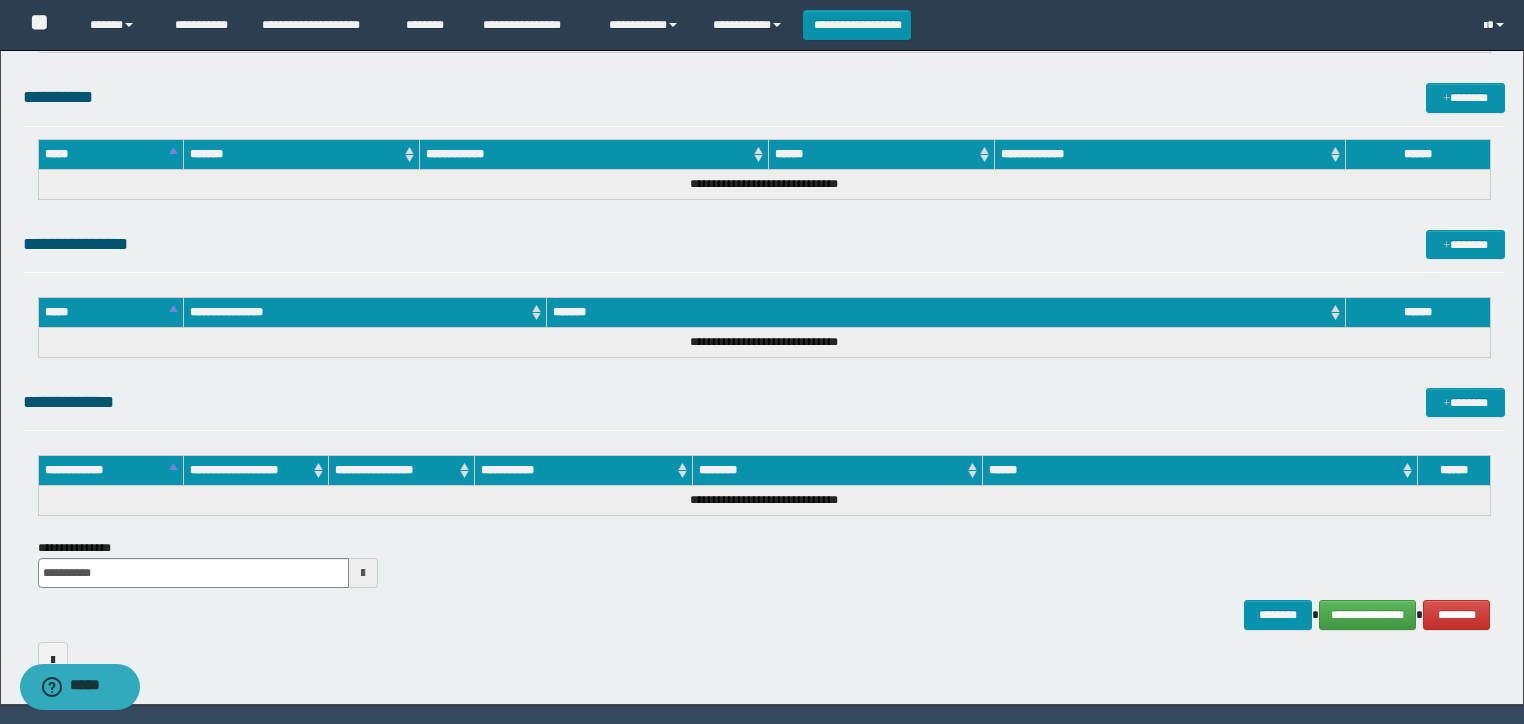 scroll, scrollTop: 1438, scrollLeft: 0, axis: vertical 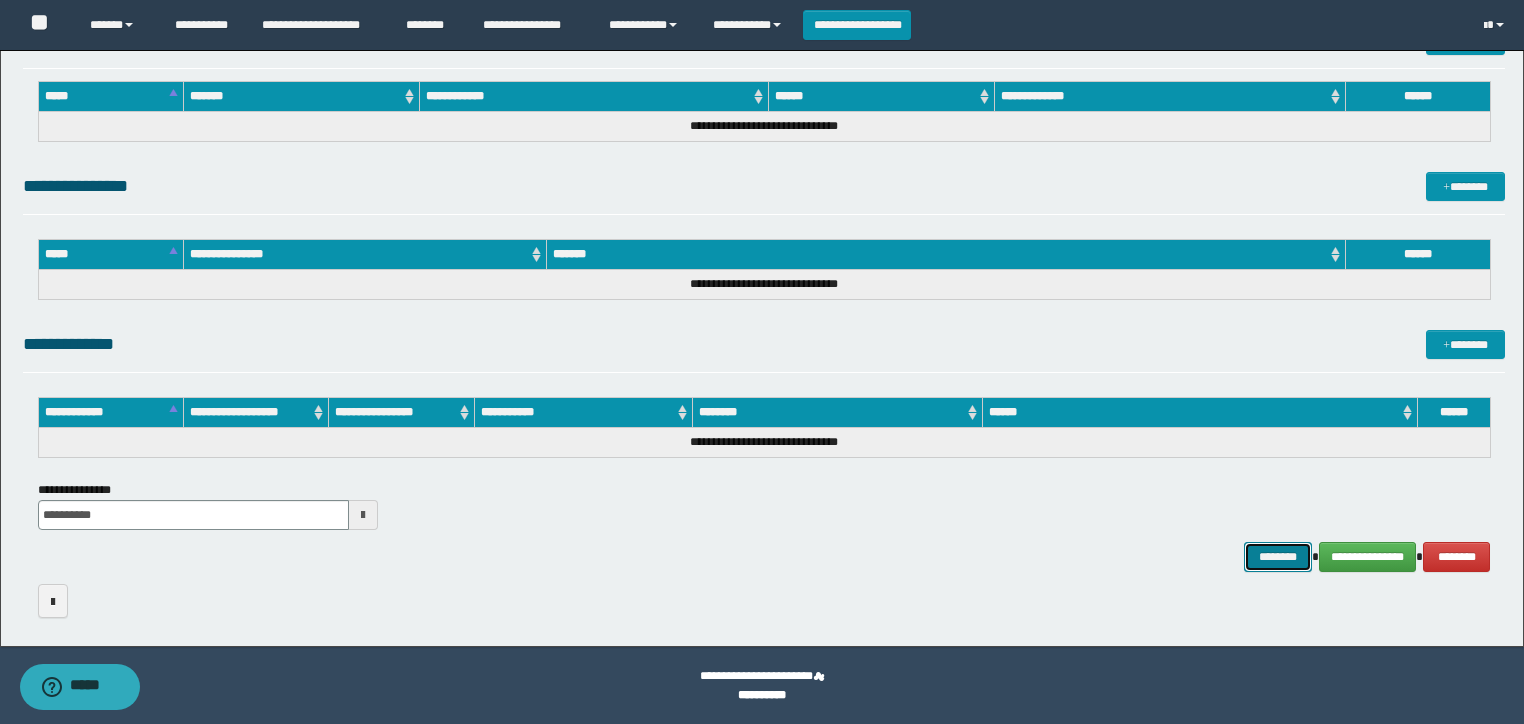 click on "********" at bounding box center [1277, 557] 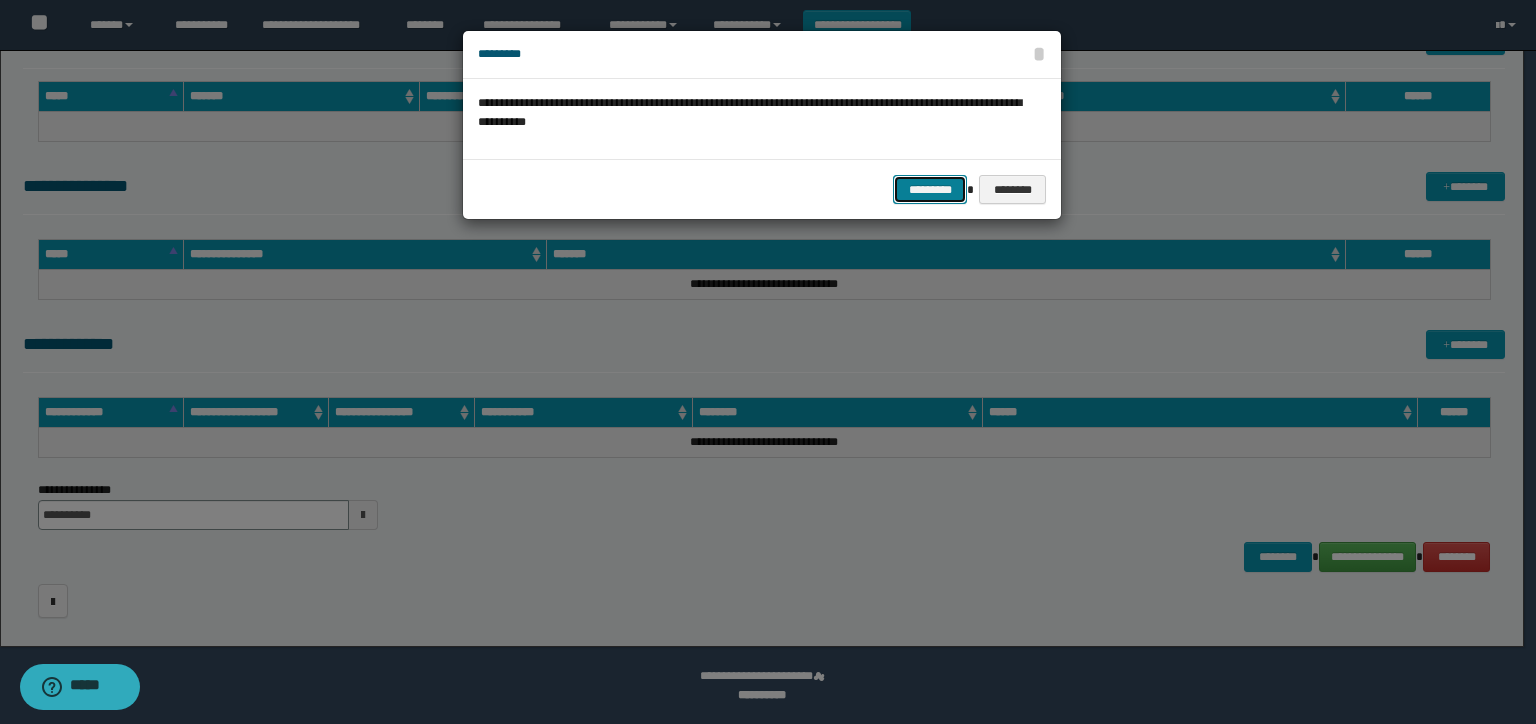 click on "*********" at bounding box center [930, 190] 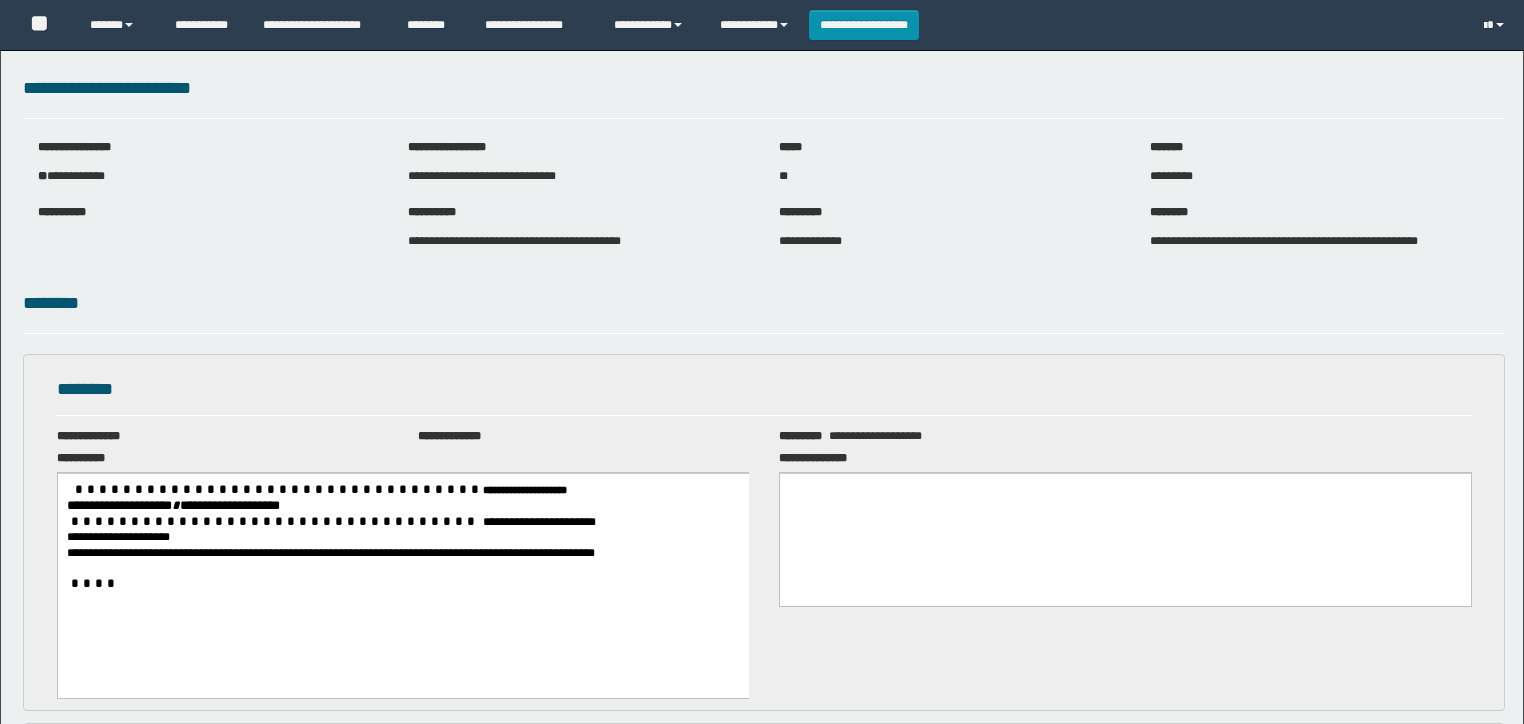scroll, scrollTop: 198, scrollLeft: 0, axis: vertical 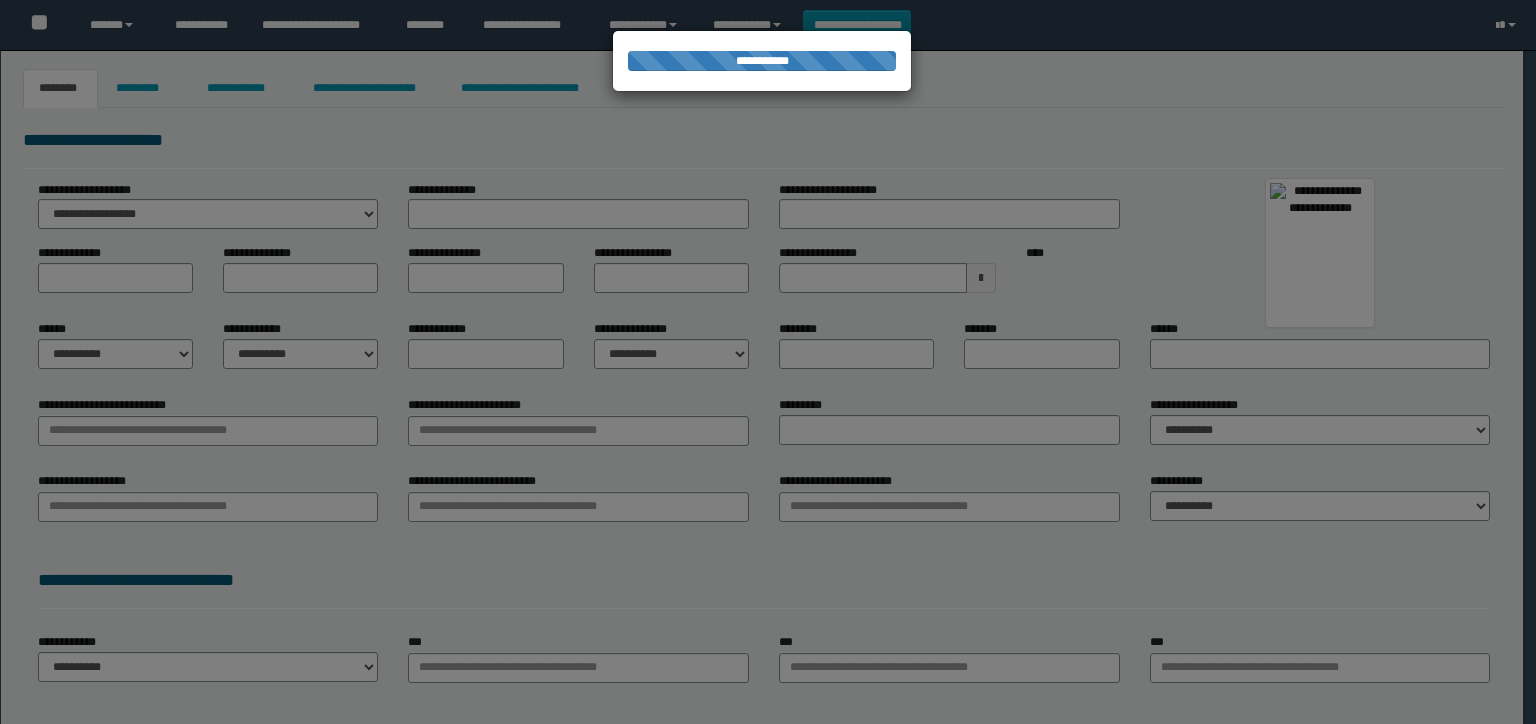 type on "**********" 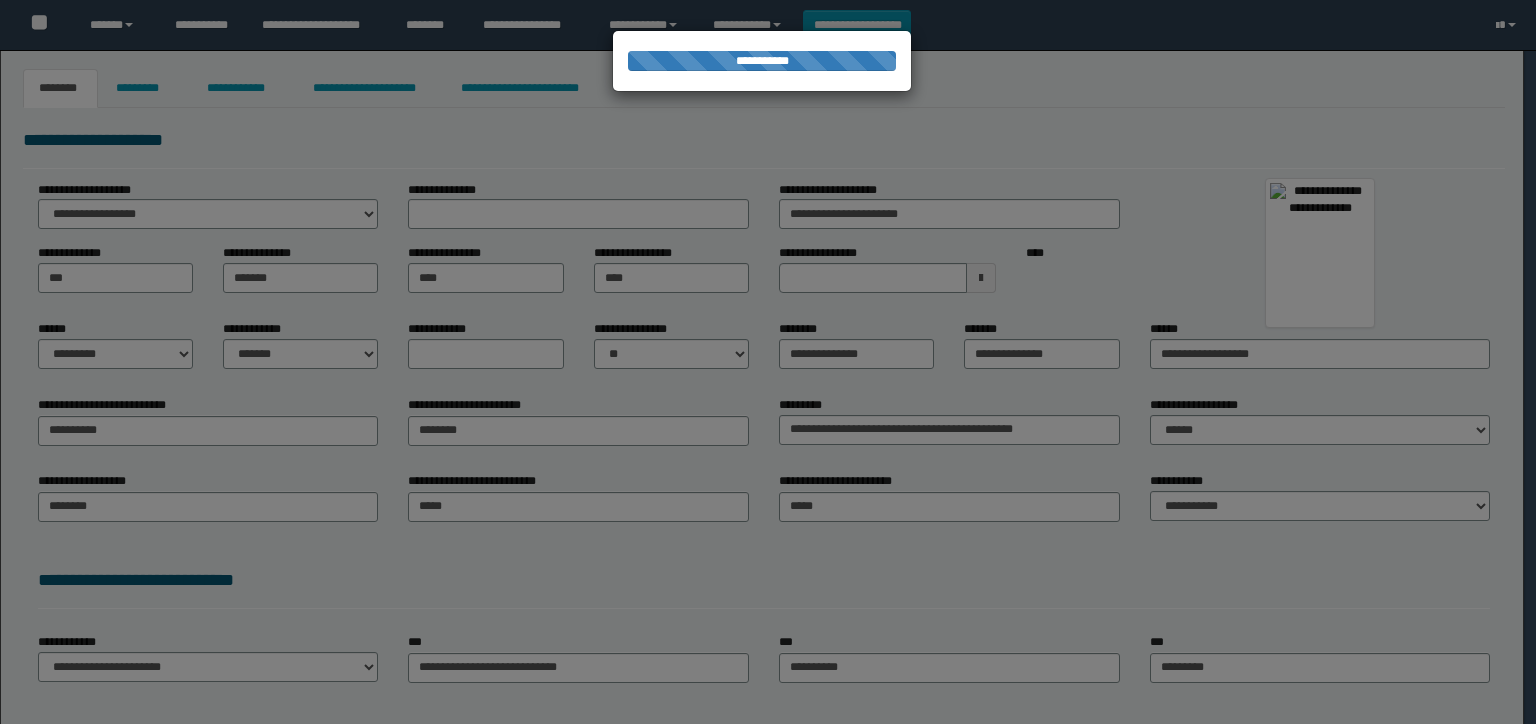 scroll, scrollTop: 0, scrollLeft: 0, axis: both 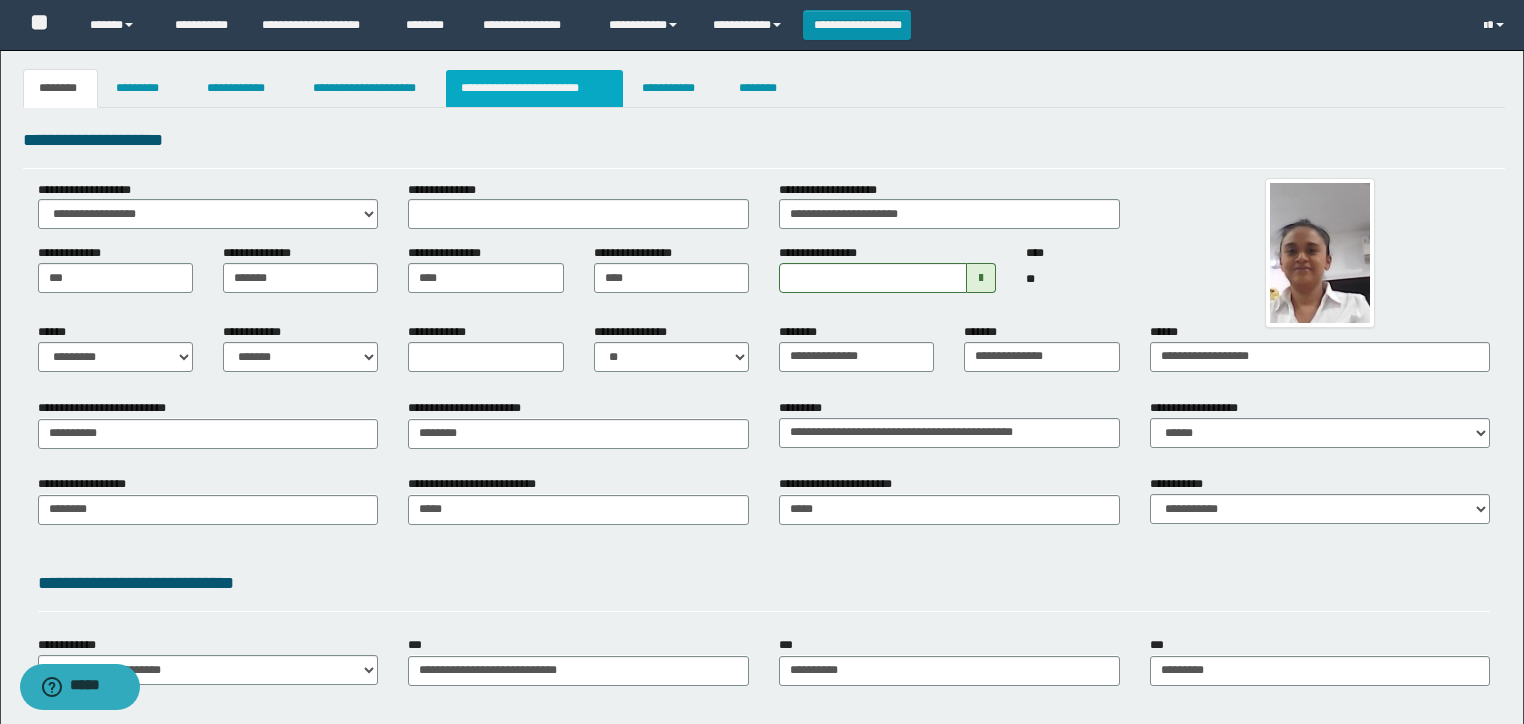 click on "**********" at bounding box center [534, 88] 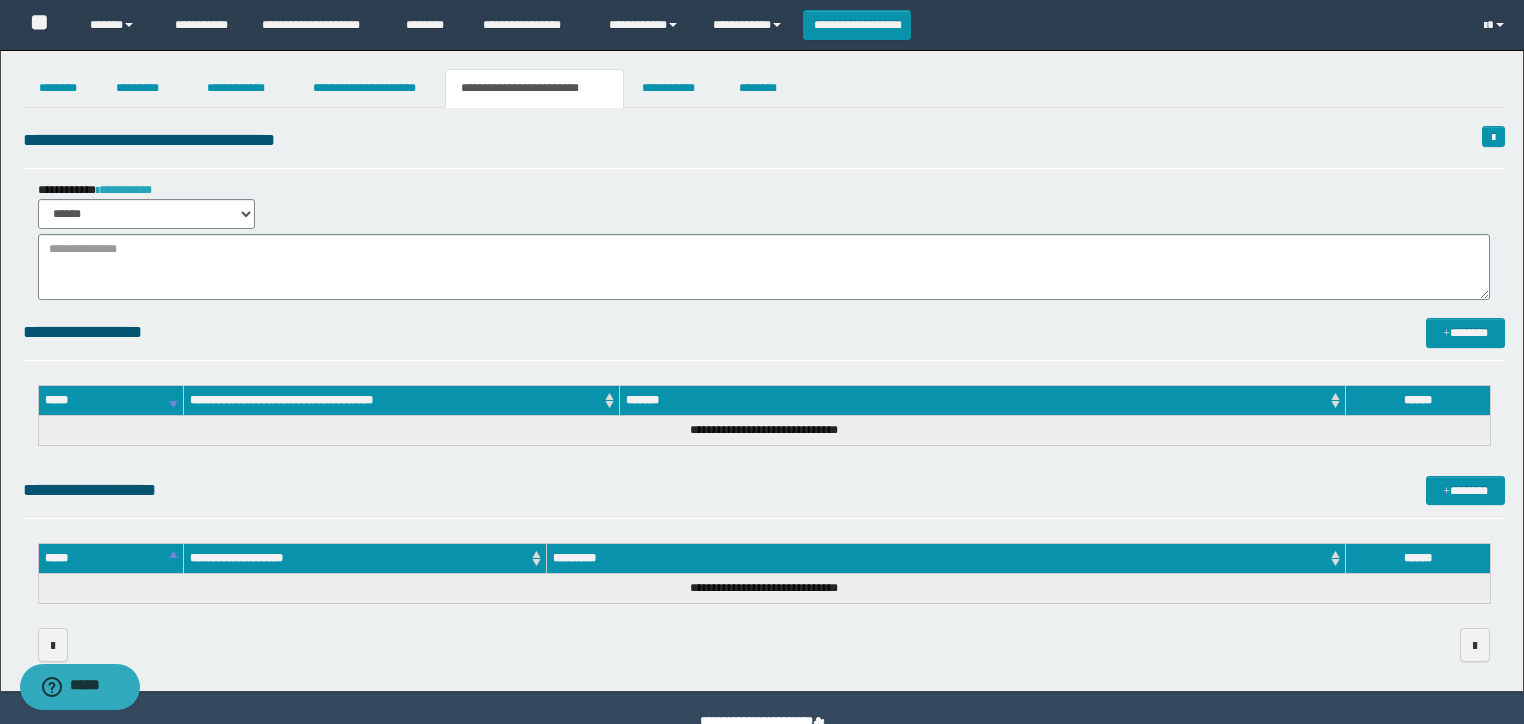 click on "**********" at bounding box center (124, 190) 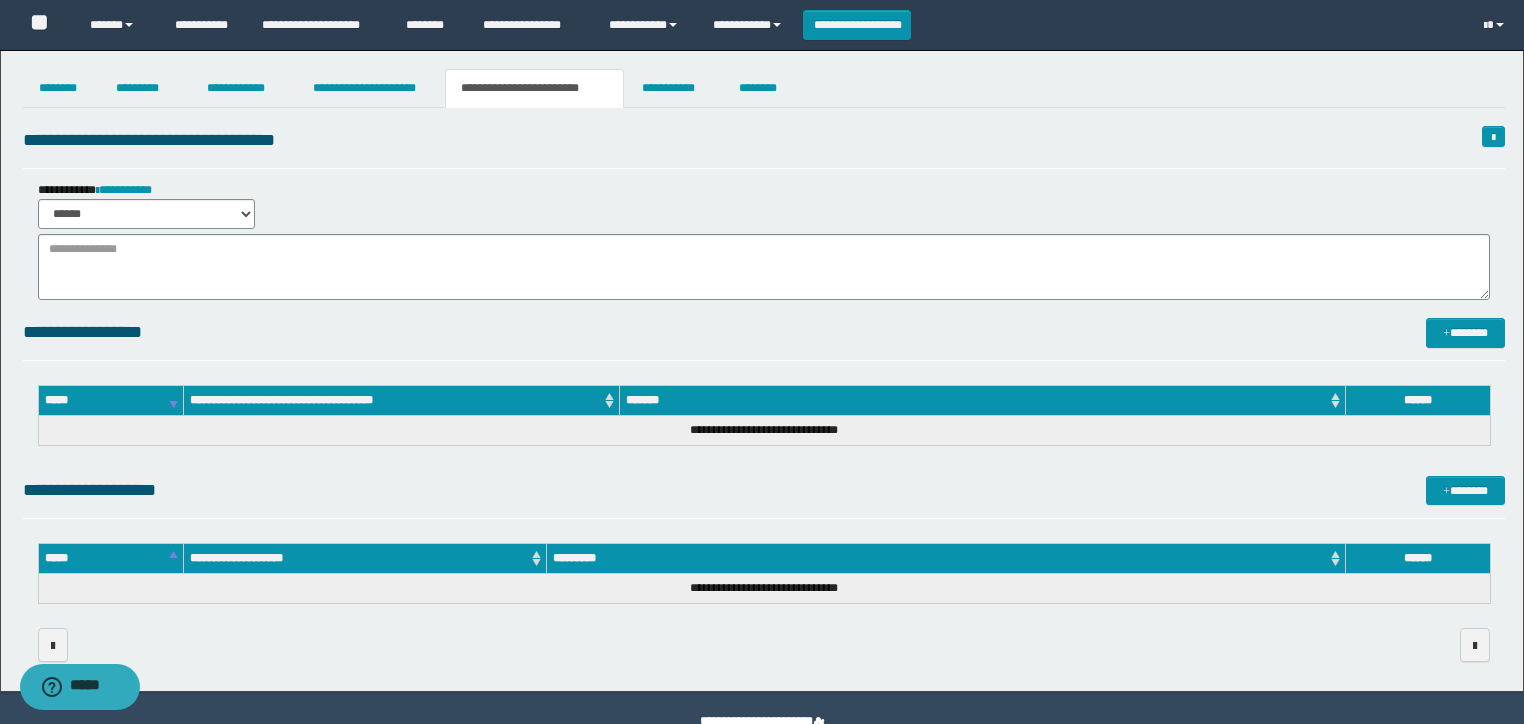 drag, startPoint x: 100, startPoint y: 300, endPoint x: 118, endPoint y: 282, distance: 25.455845 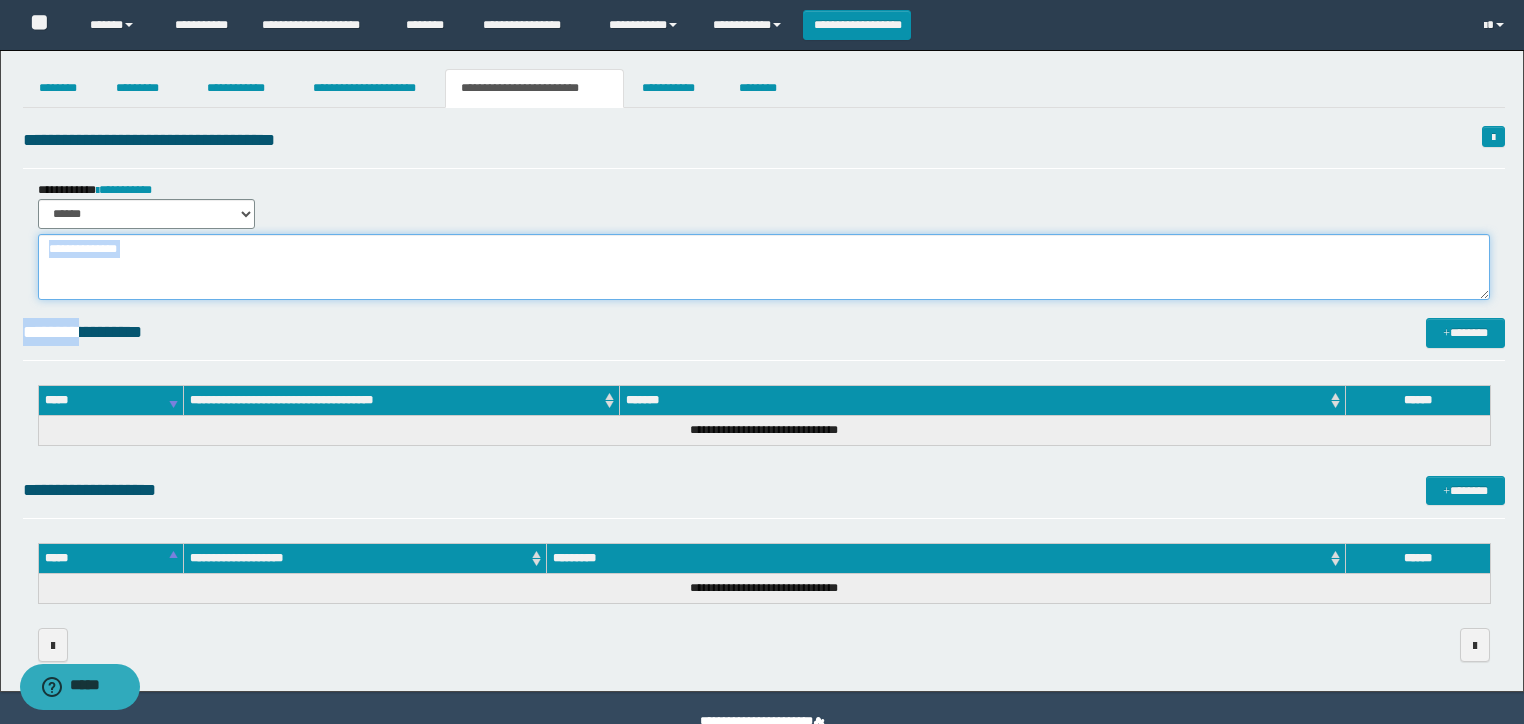 click at bounding box center [764, 267] 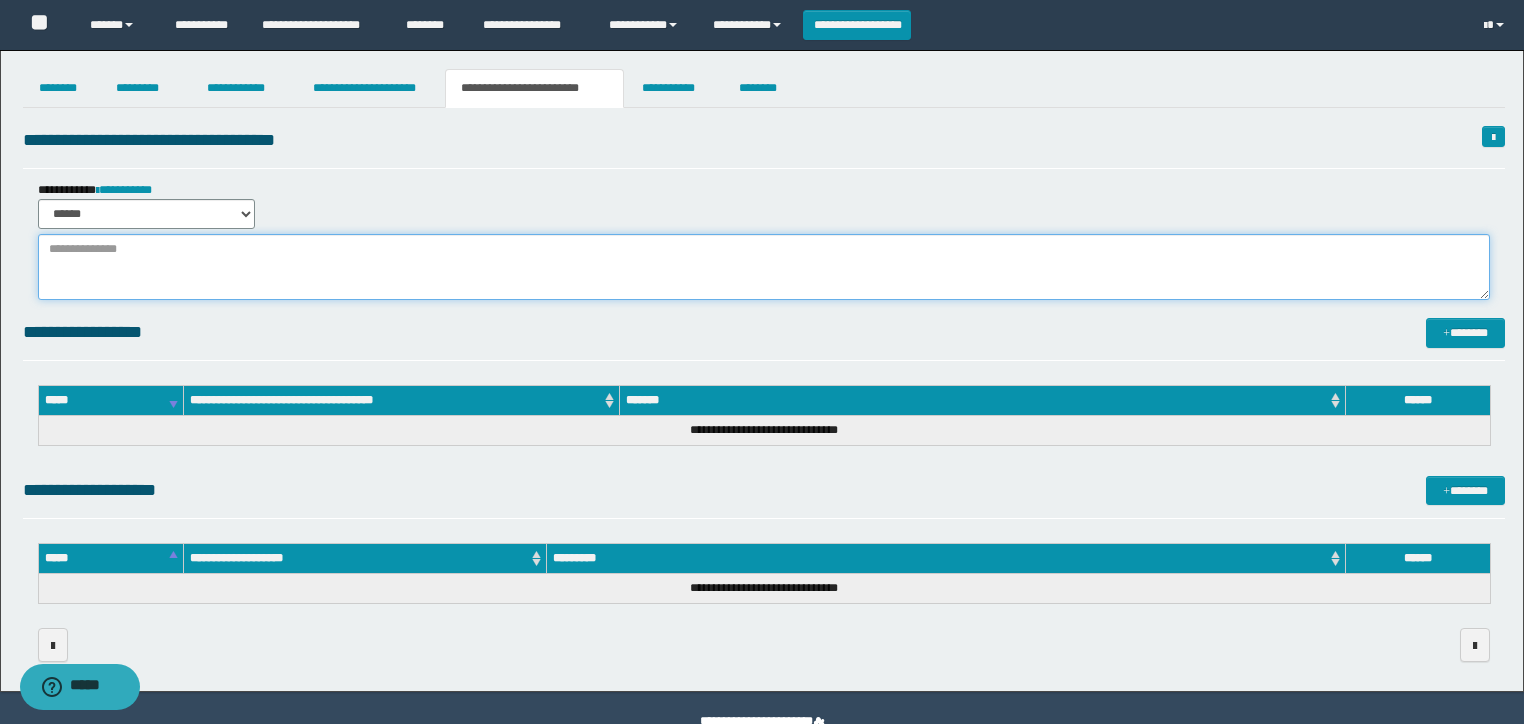 click at bounding box center [764, 267] 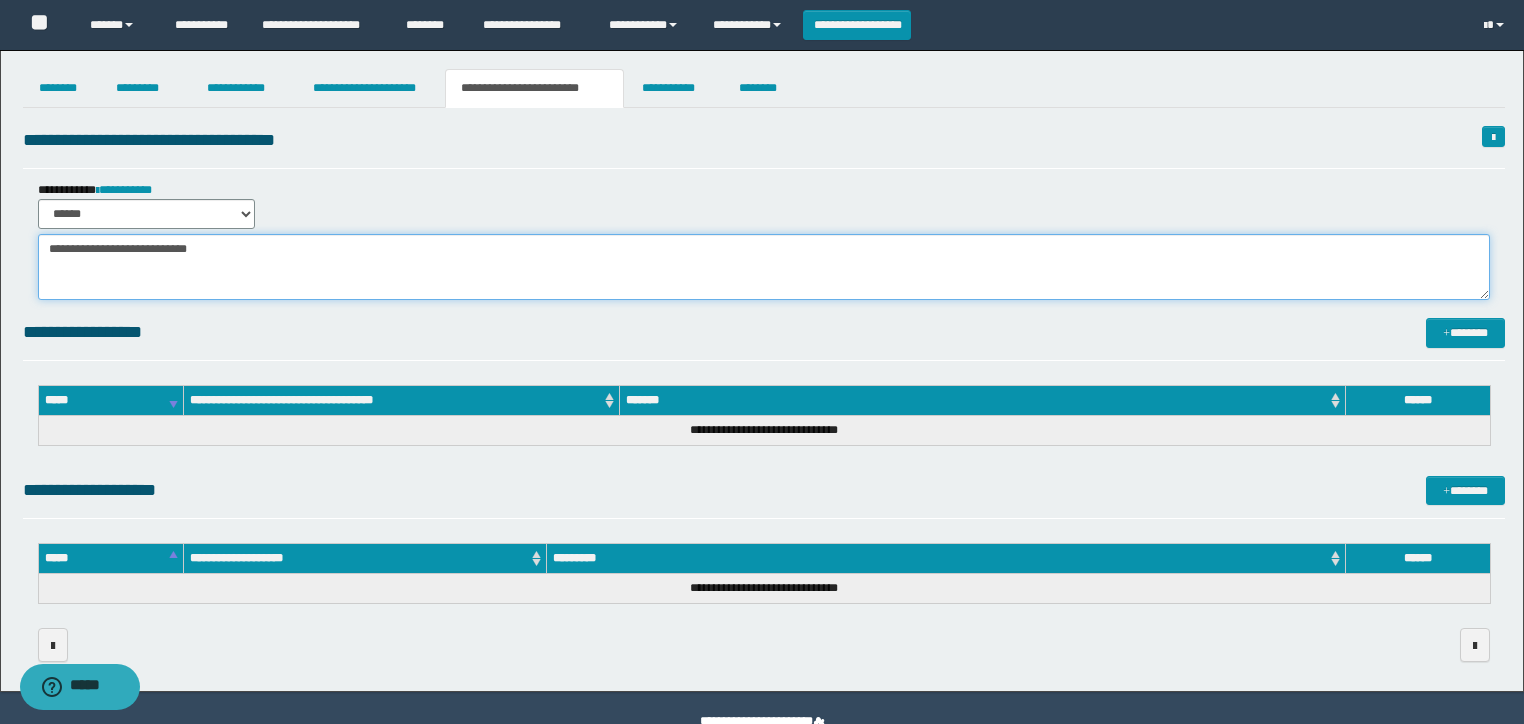 type on "**********" 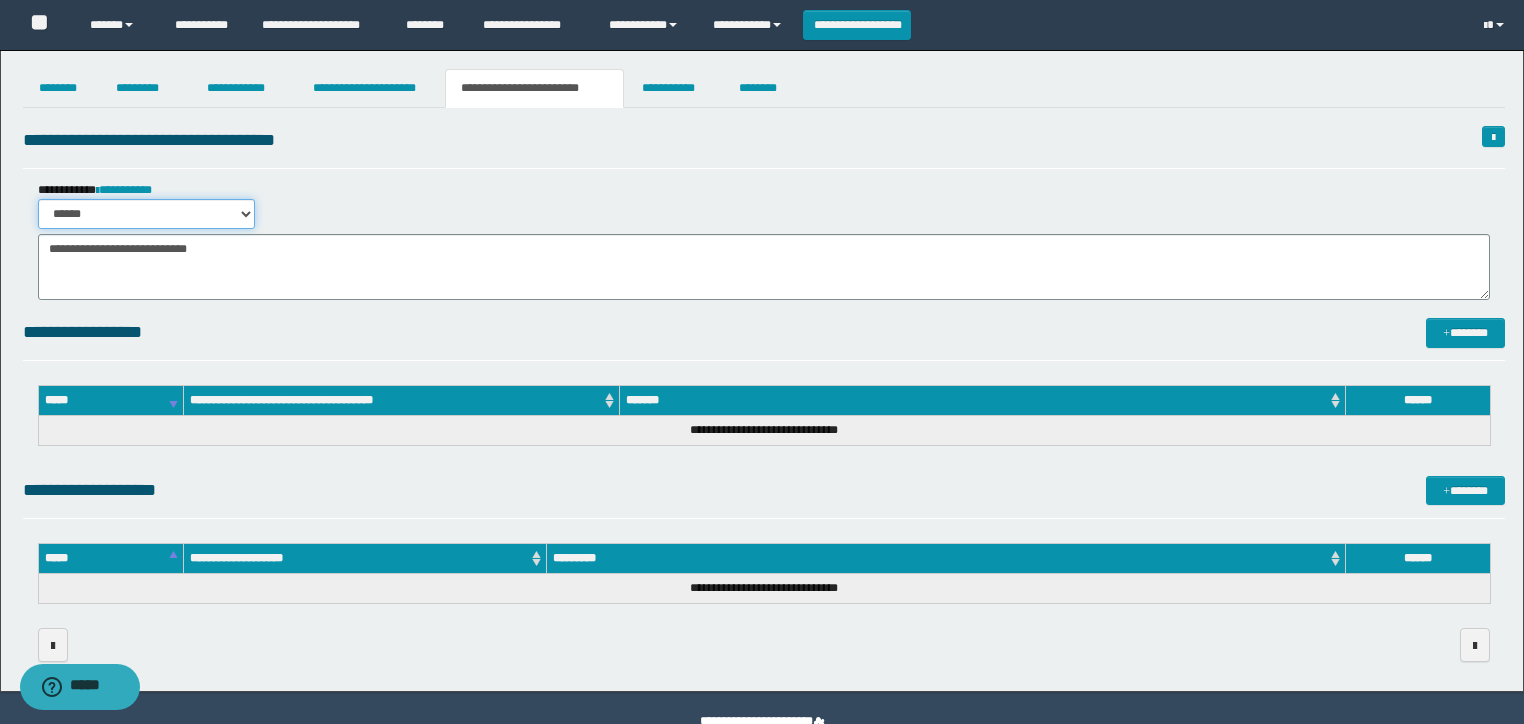 click on "******
*******" at bounding box center (146, 214) 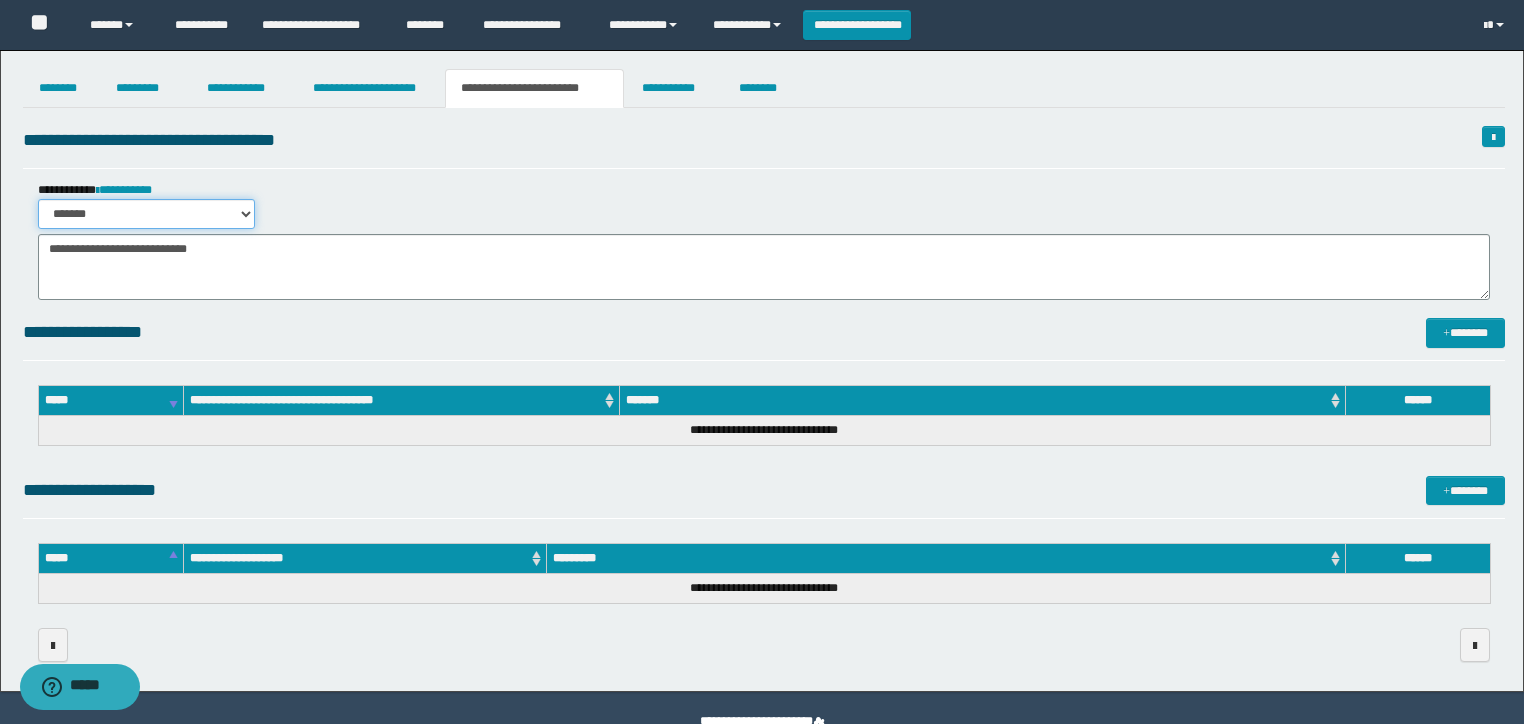 click on "******
*******" at bounding box center [146, 214] 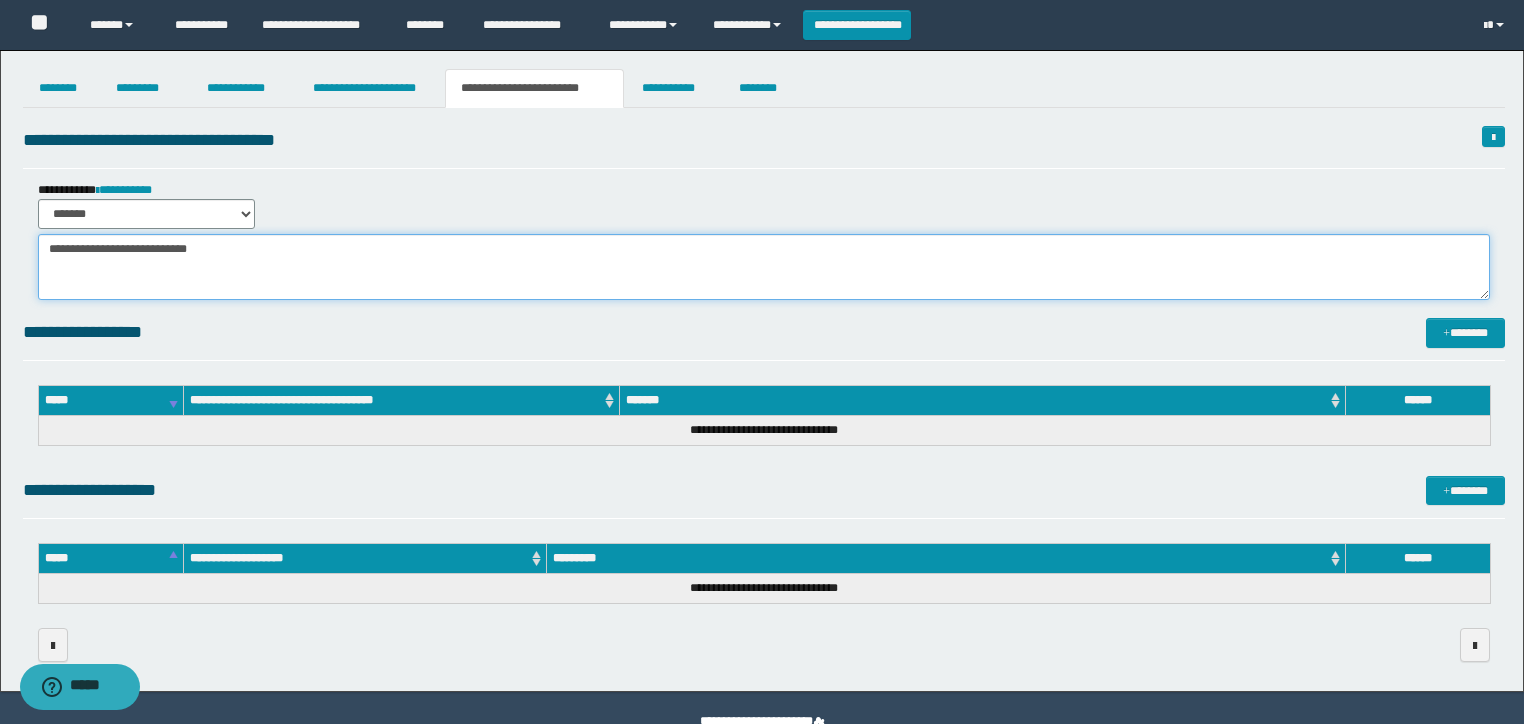 click on "**********" at bounding box center (764, 267) 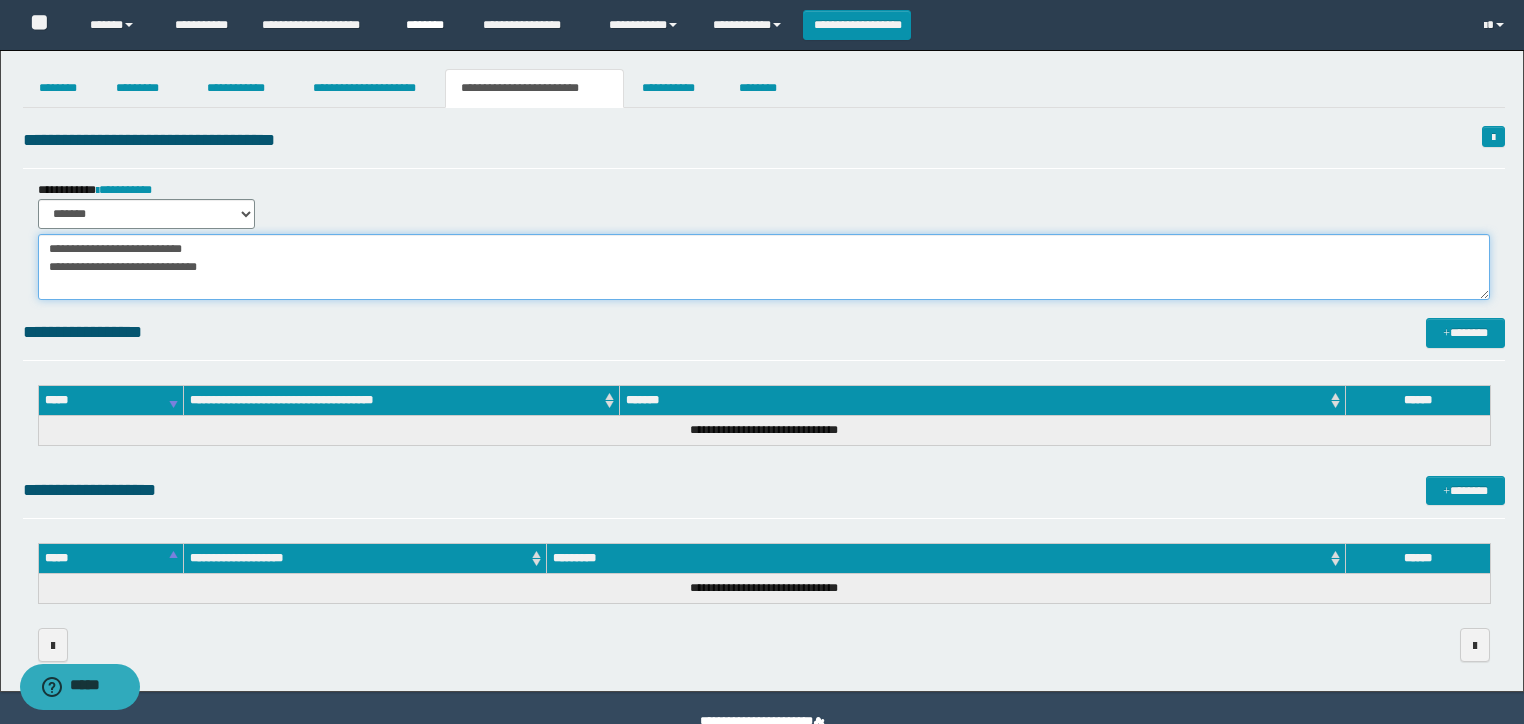 type on "**********" 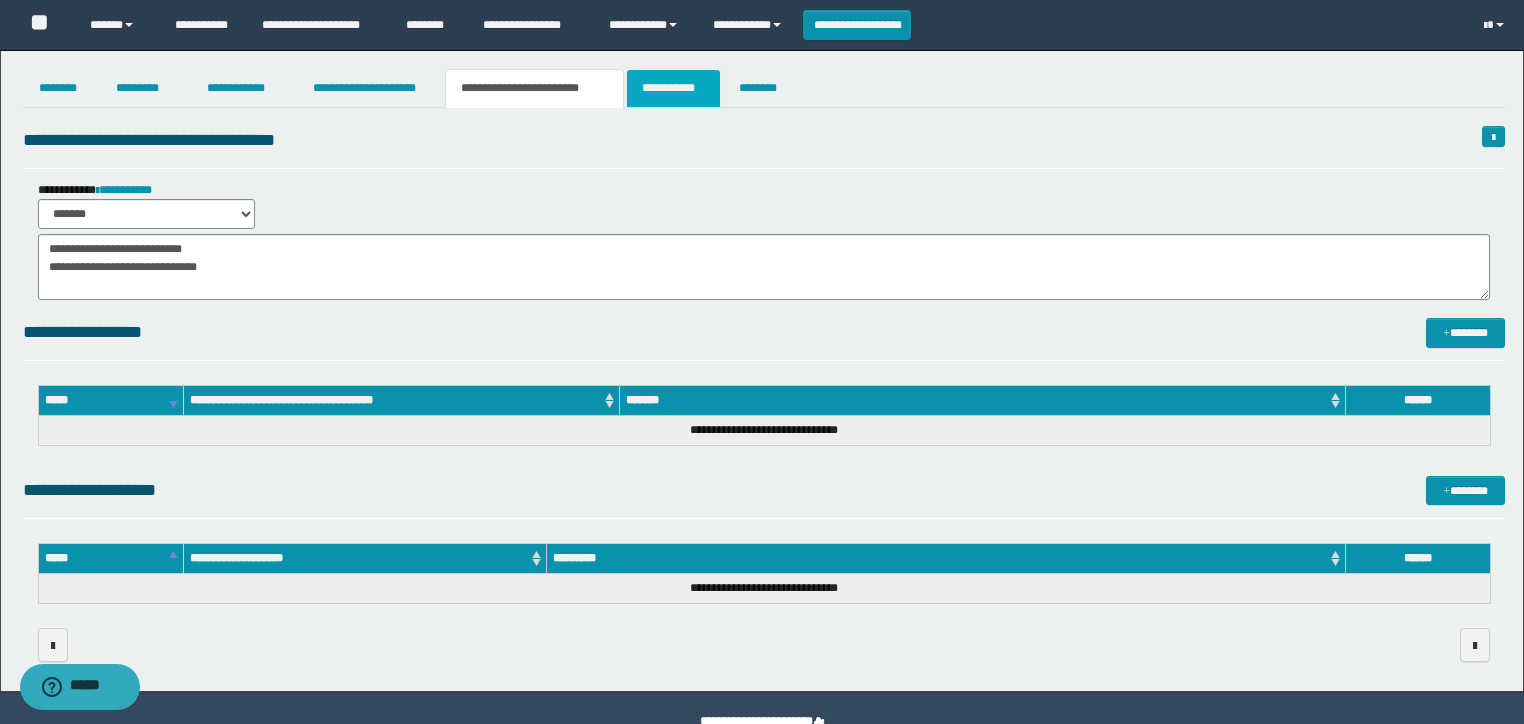 click on "**********" at bounding box center [673, 88] 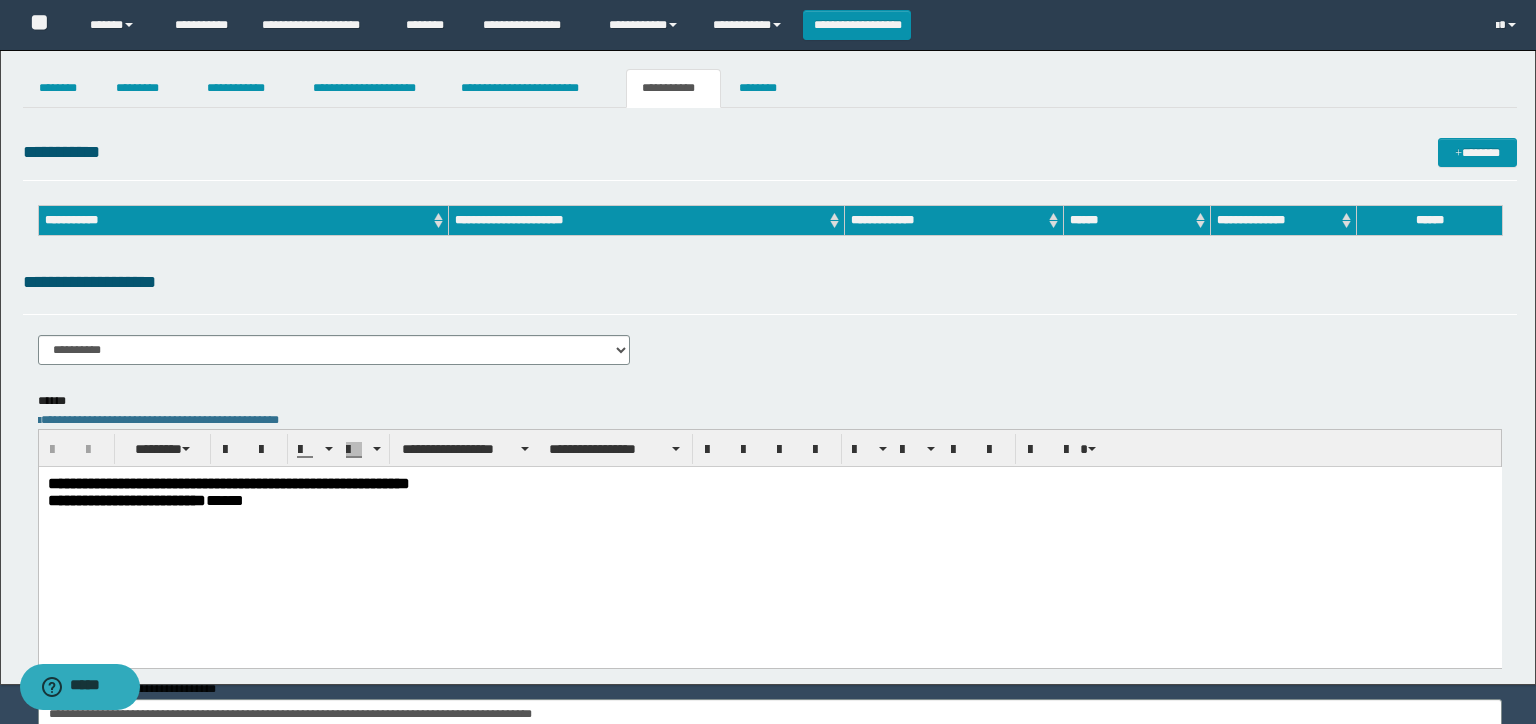 scroll, scrollTop: 0, scrollLeft: 0, axis: both 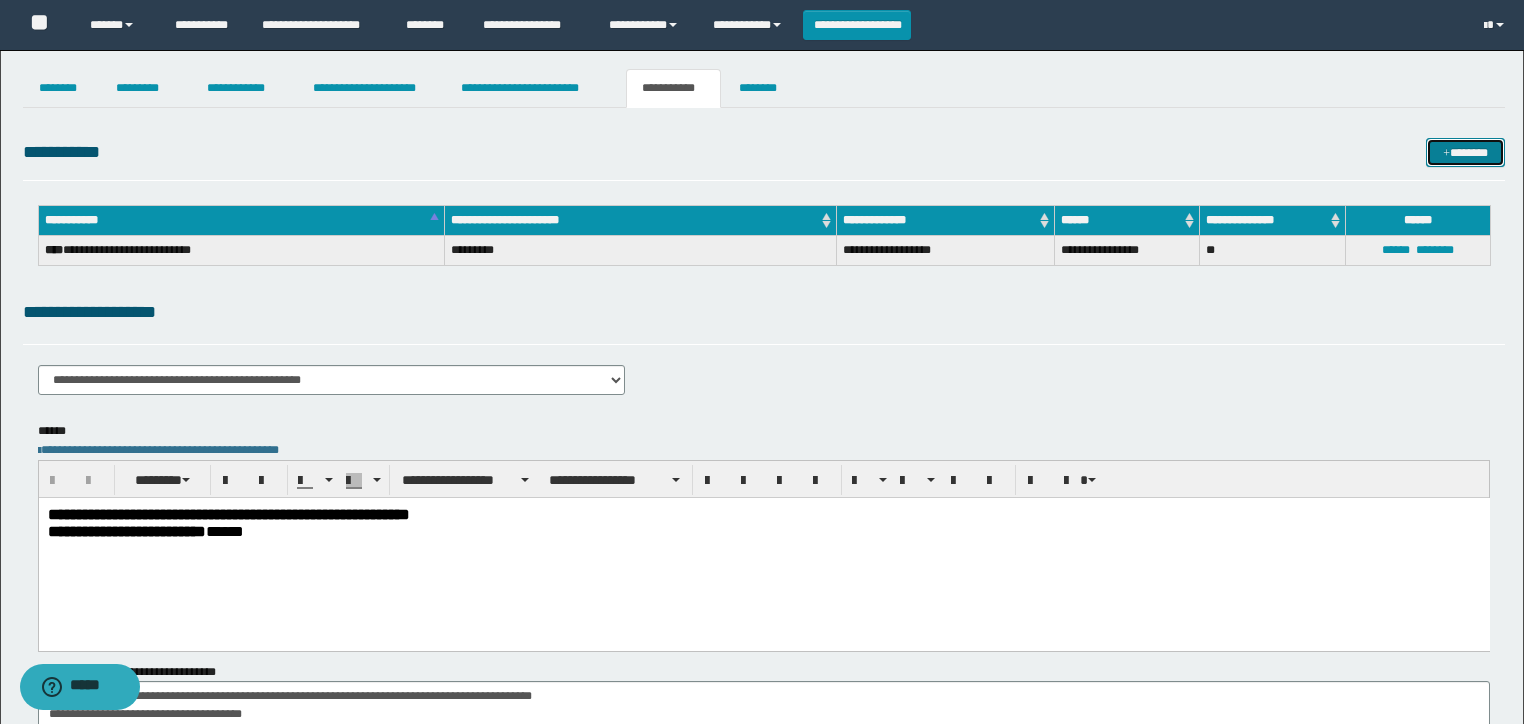 click on "*******" at bounding box center [1465, 153] 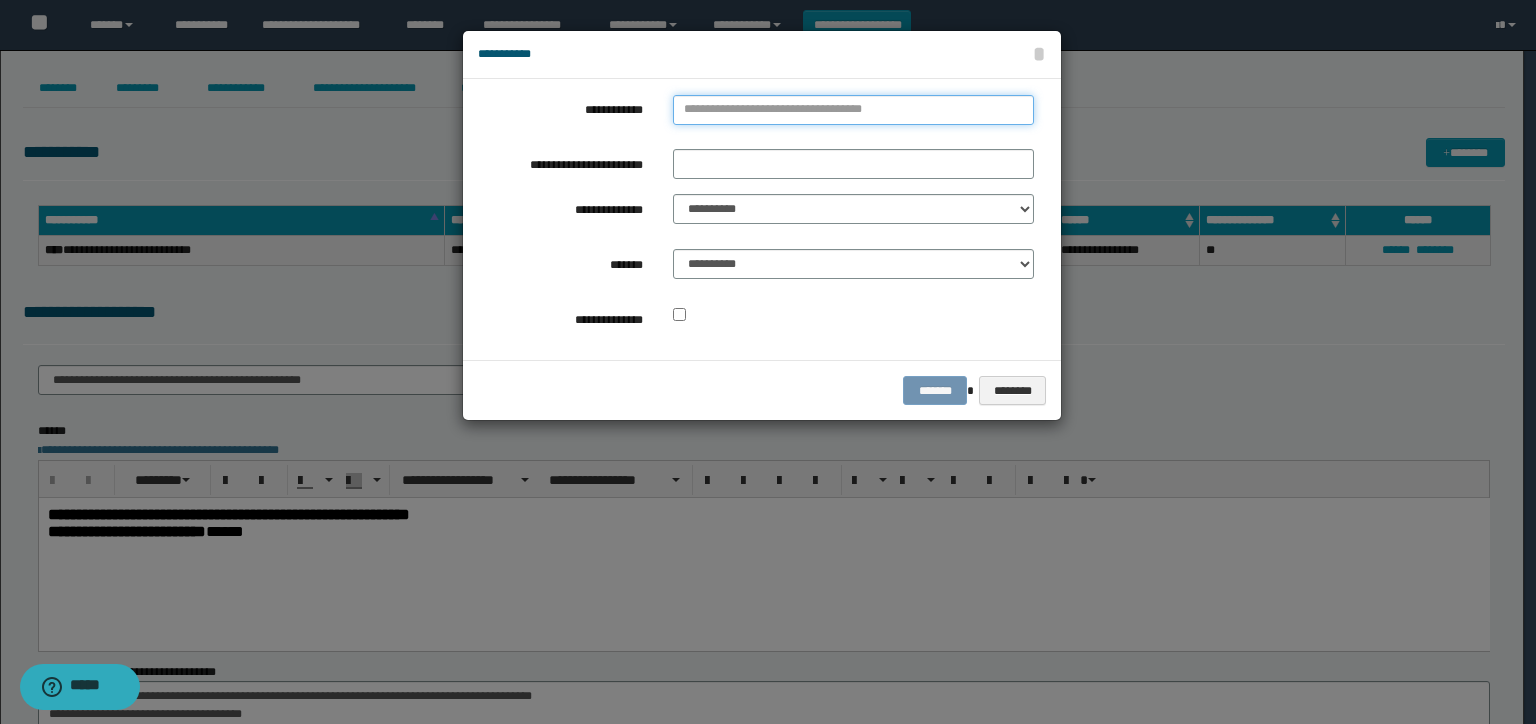 drag, startPoint x: 754, startPoint y: 108, endPoint x: 720, endPoint y: 108, distance: 34 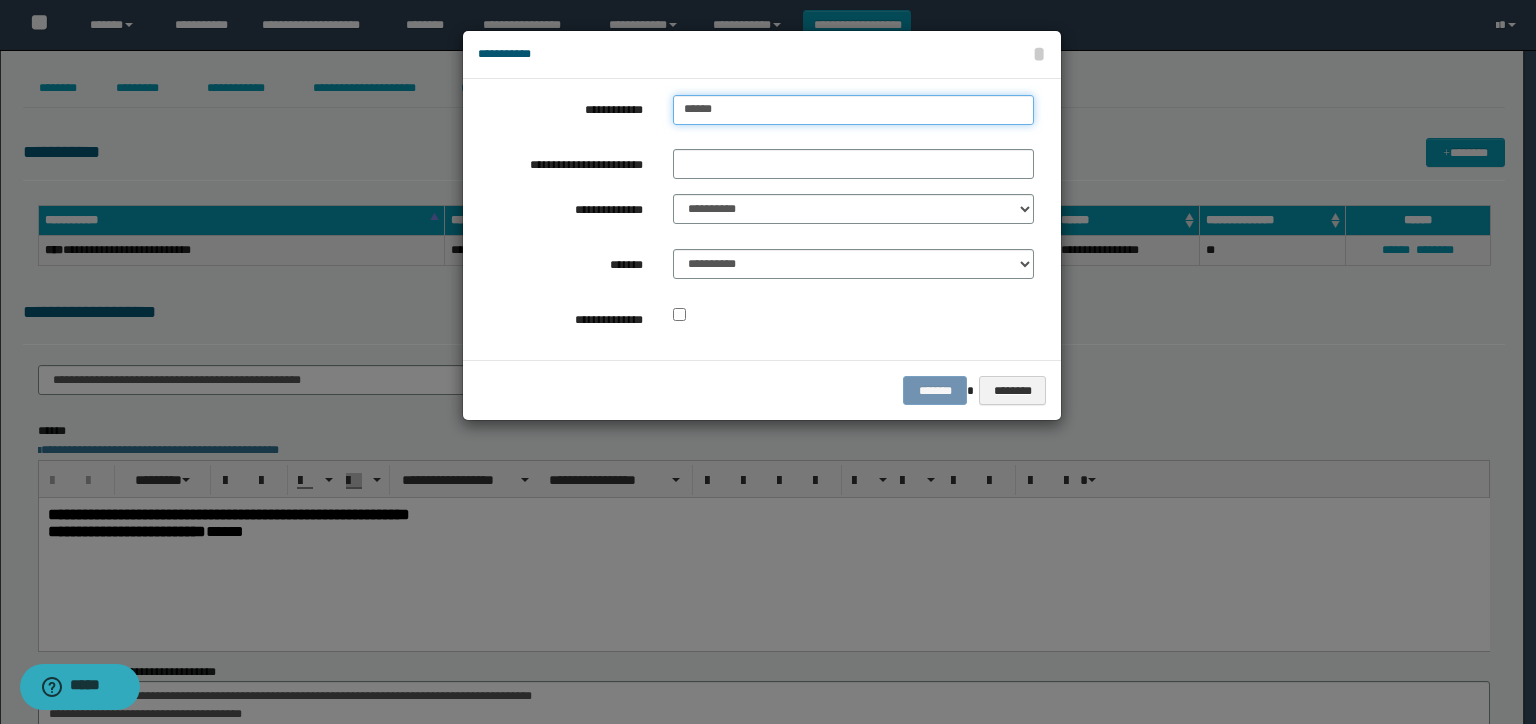 type on "*****" 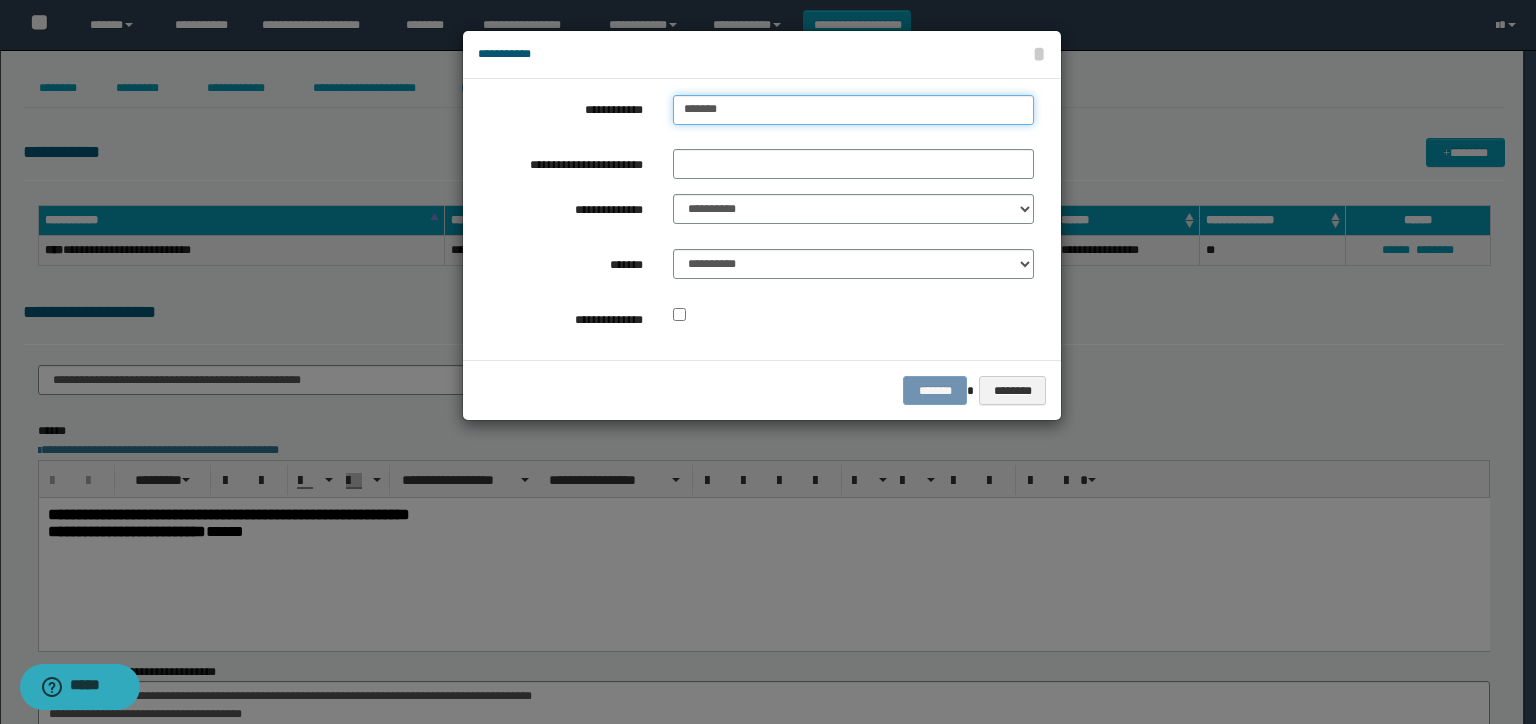type on "*****" 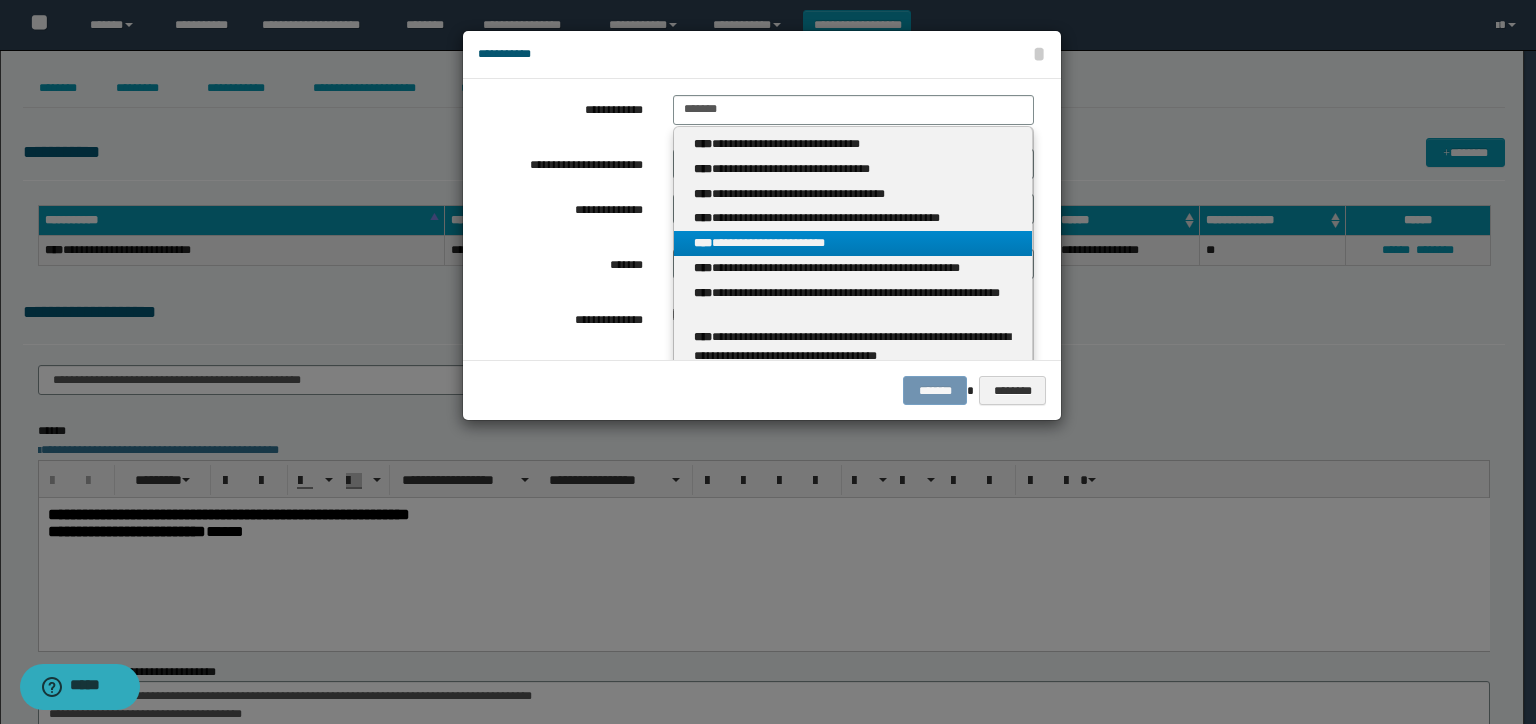 type on "*****" 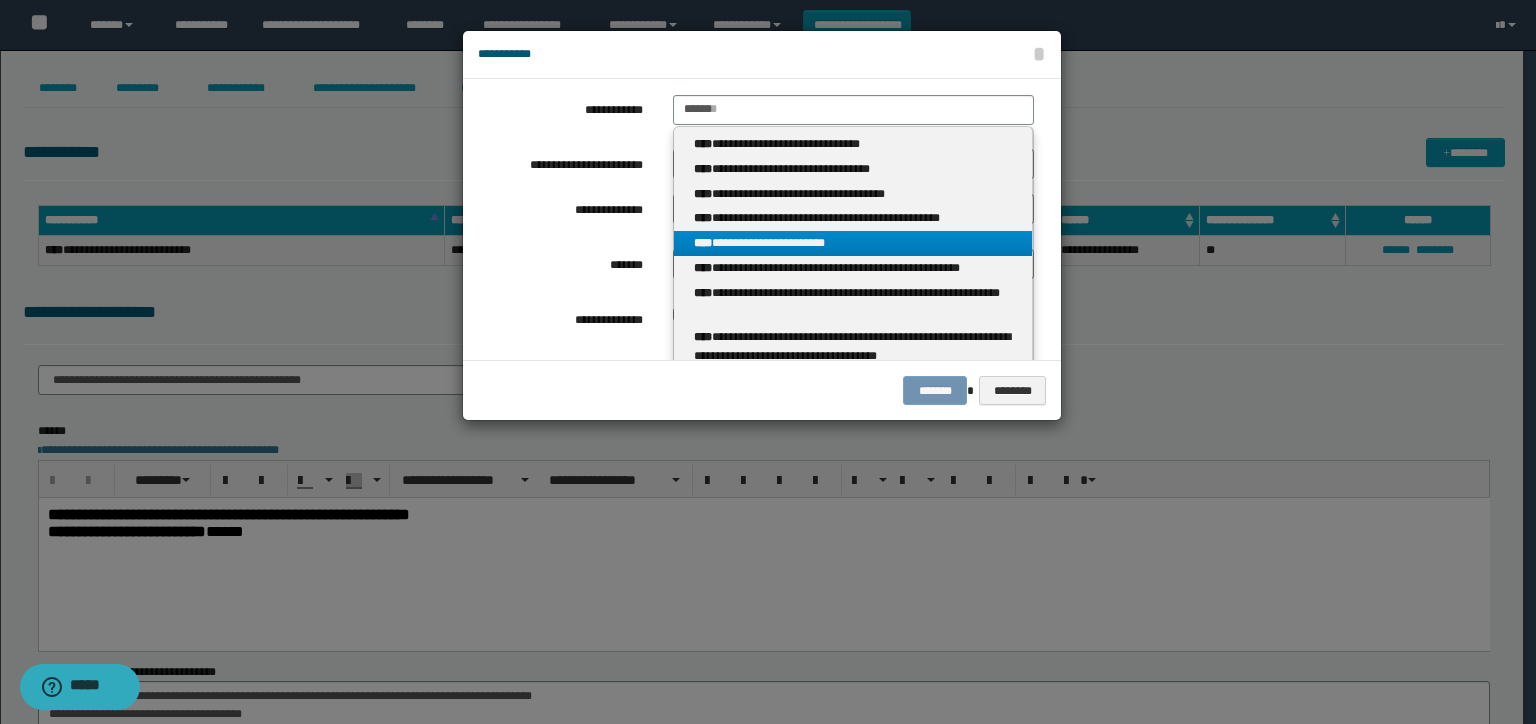 click on "**********" at bounding box center (853, 243) 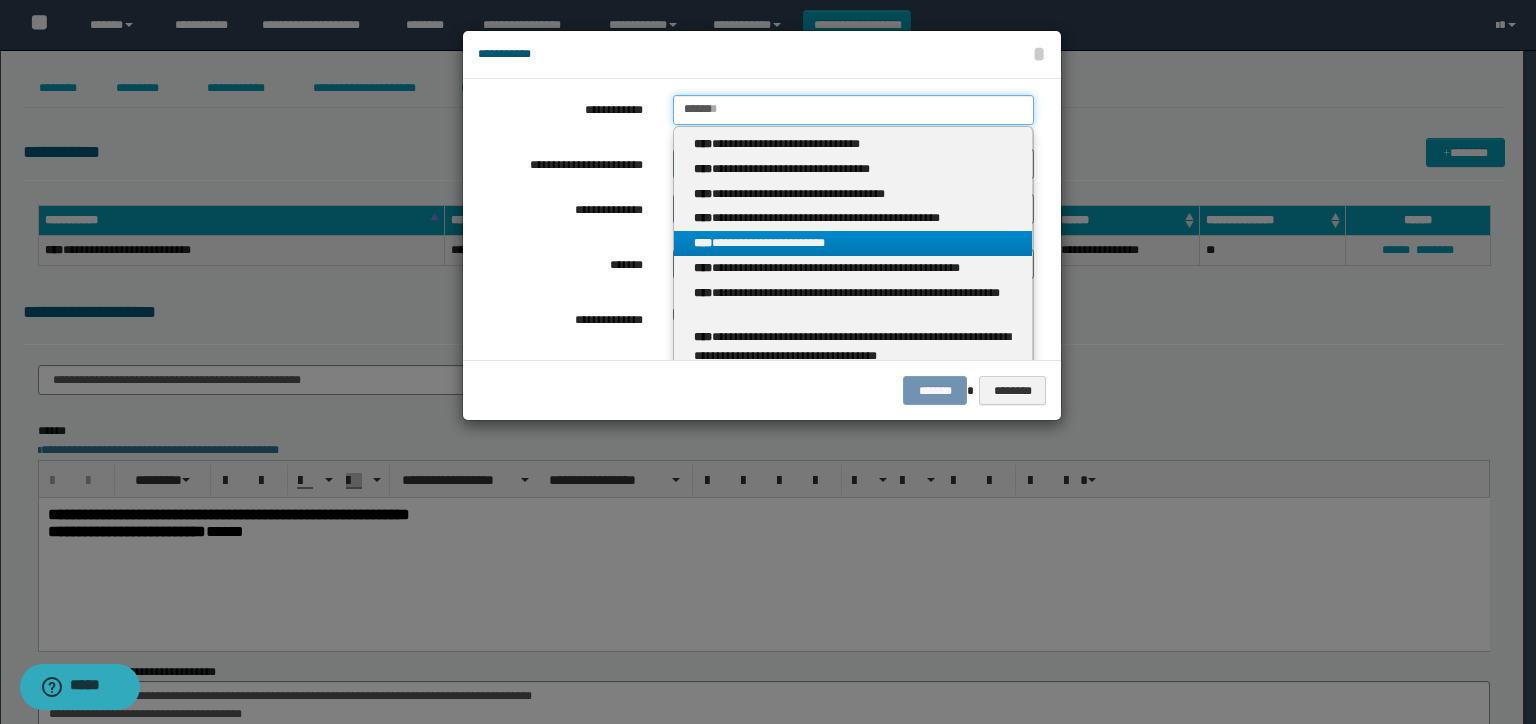 type 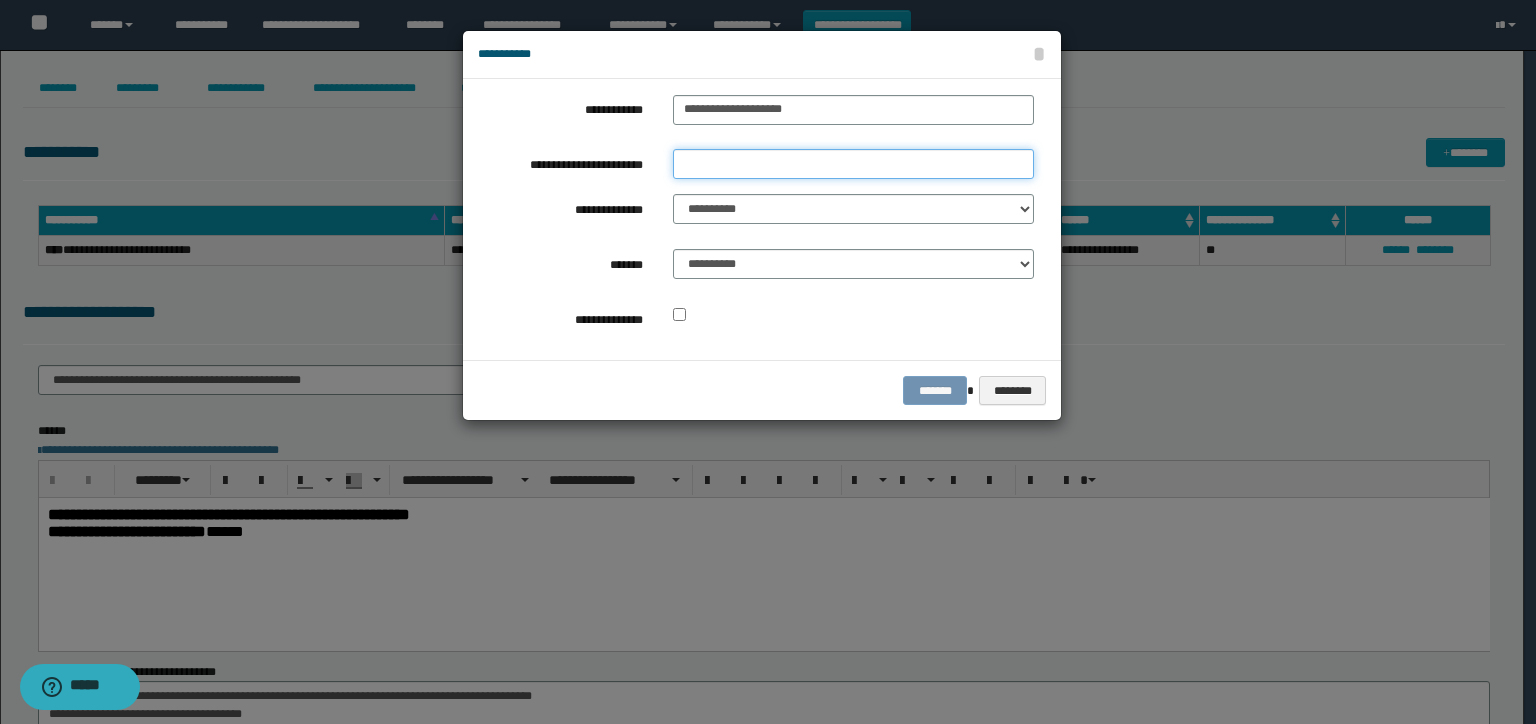 click on "**********" at bounding box center [853, 164] 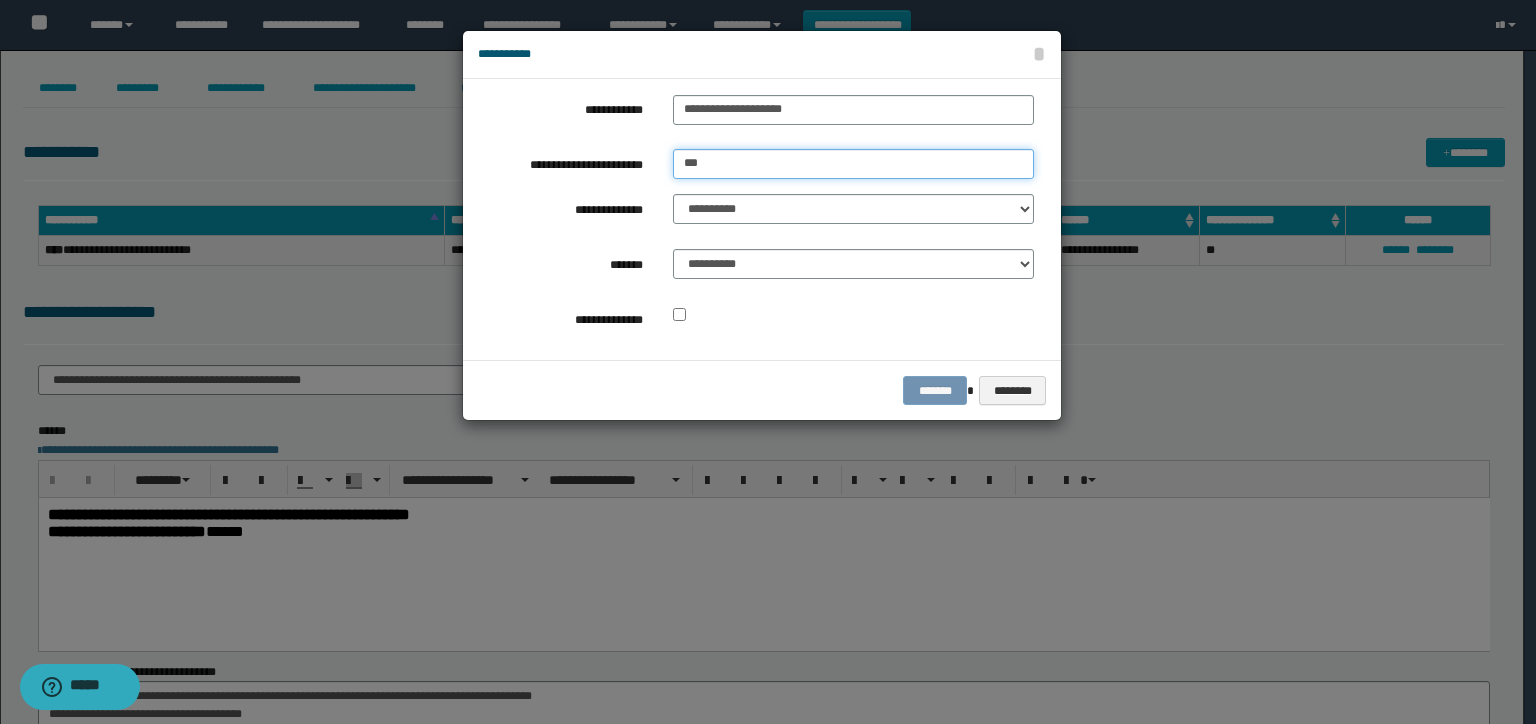 type on "**********" 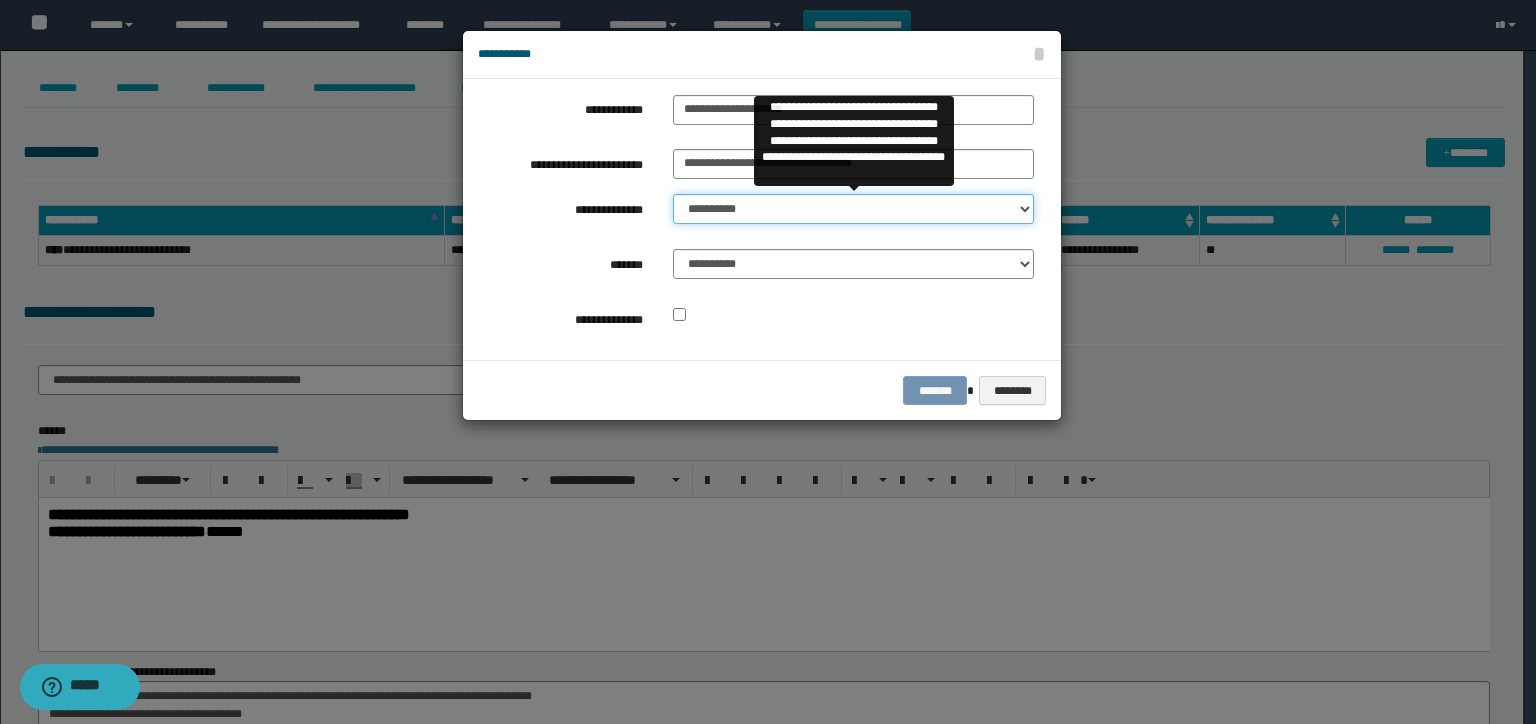 click on "**********" at bounding box center [853, 209] 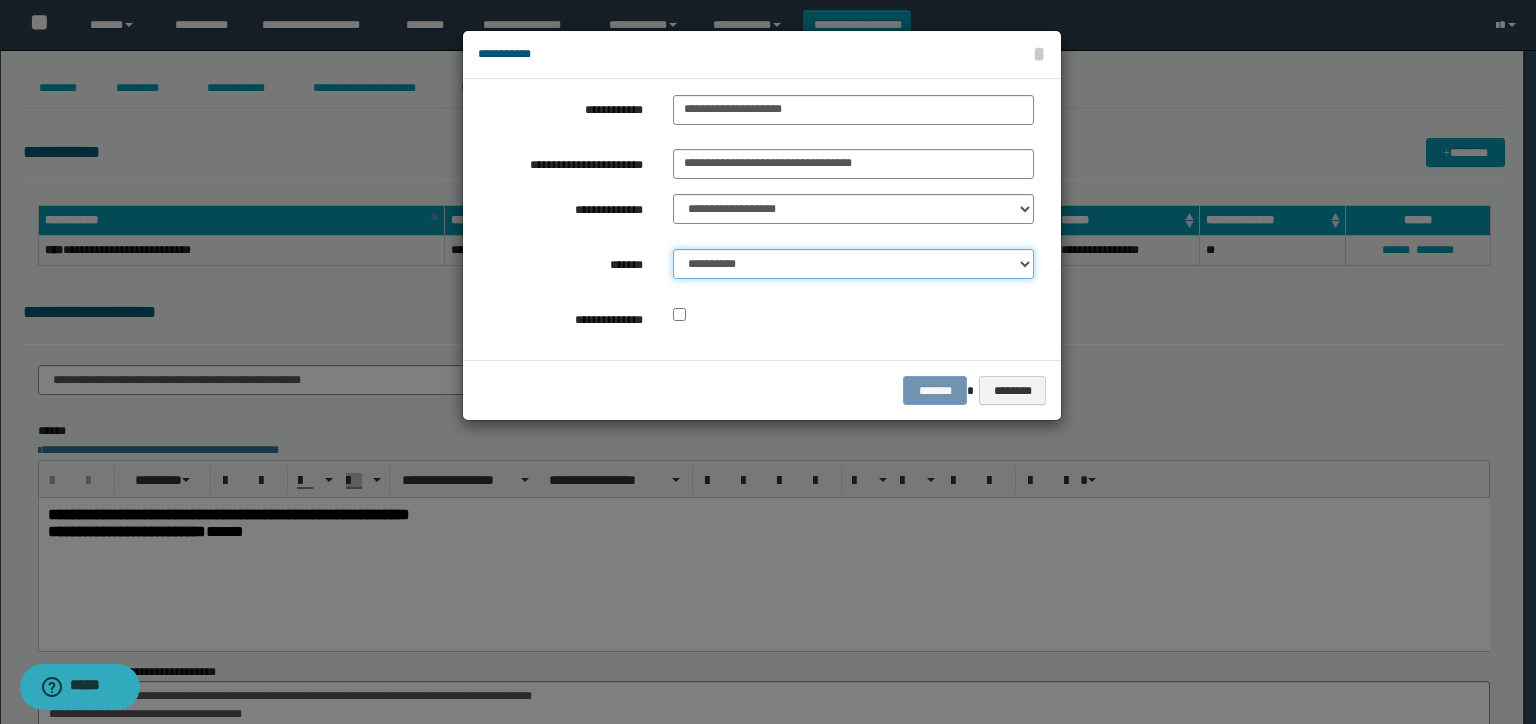 click on "**********" at bounding box center (853, 264) 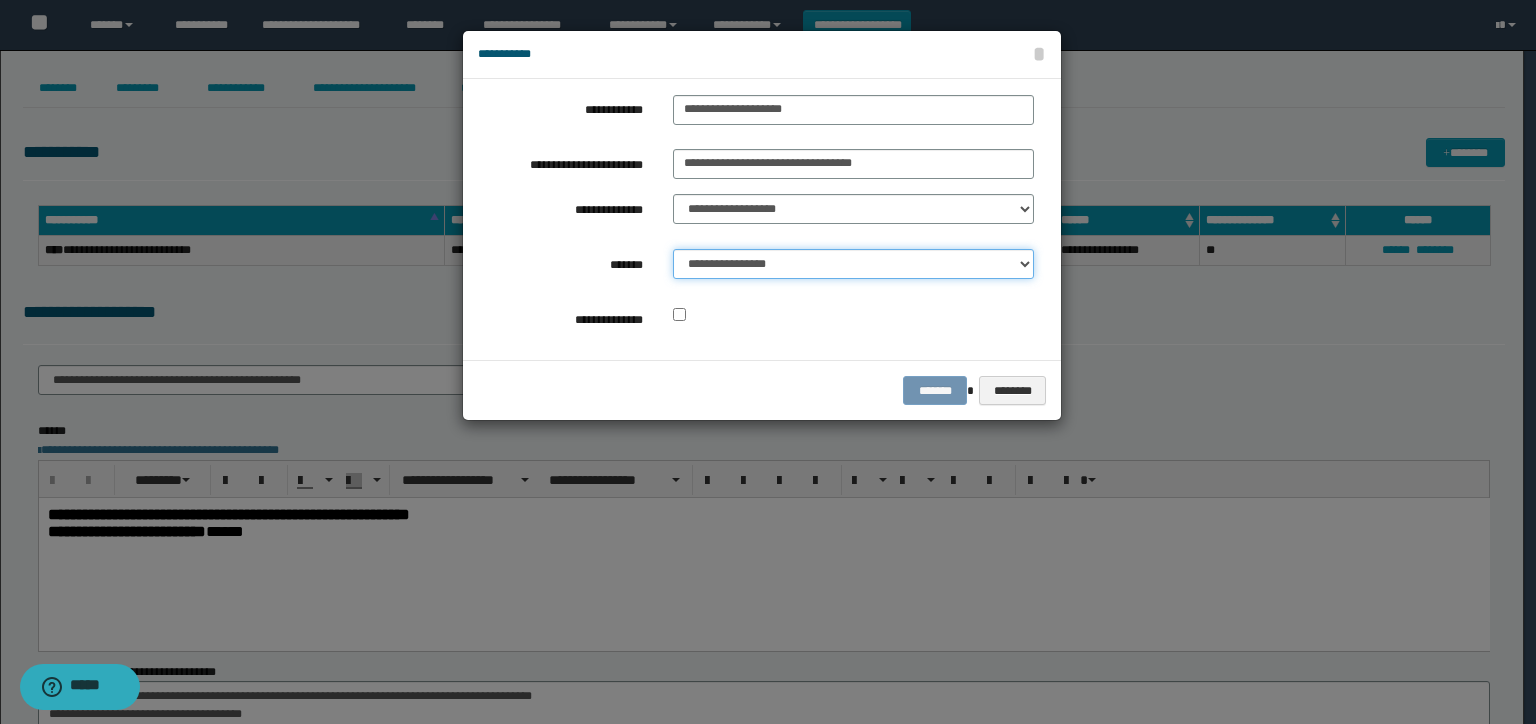 click on "**********" at bounding box center (853, 264) 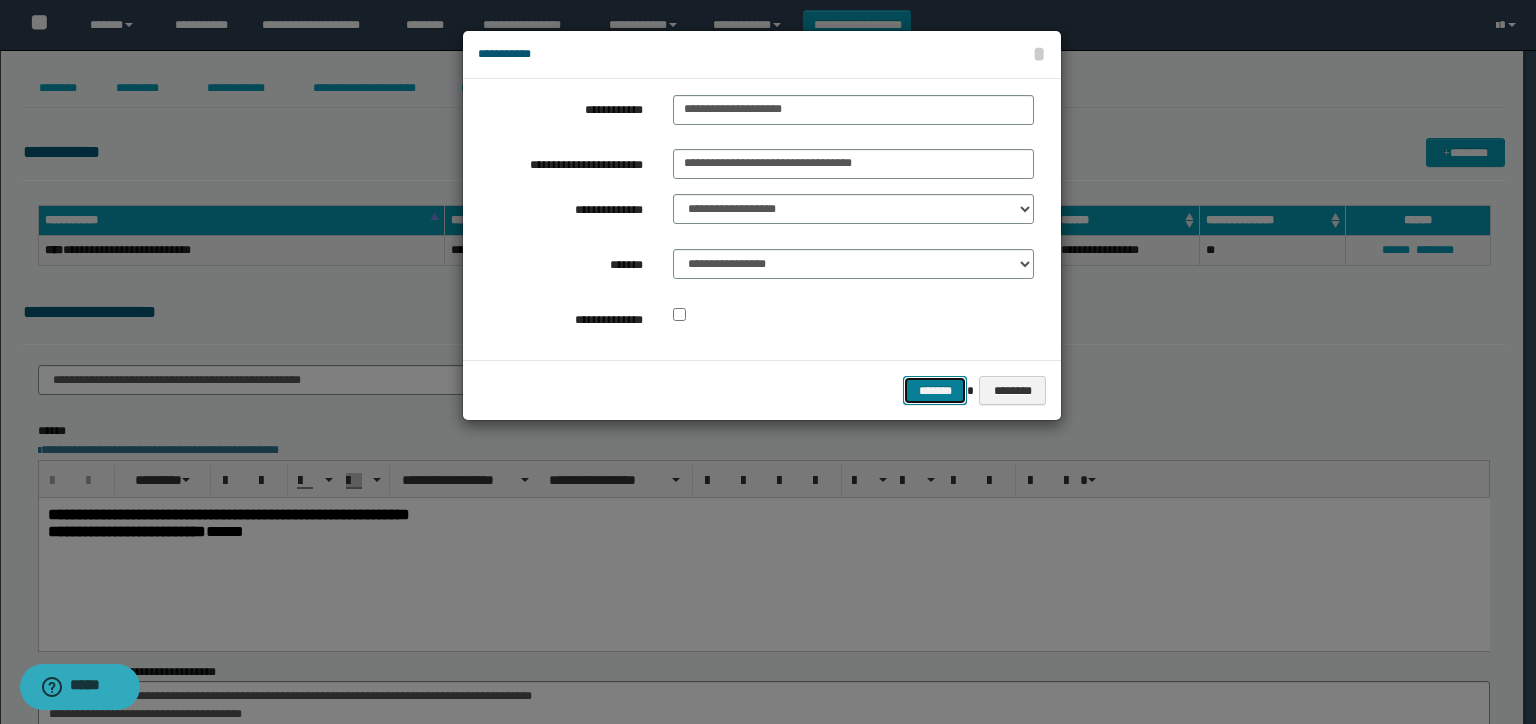 click on "*******" at bounding box center [935, 391] 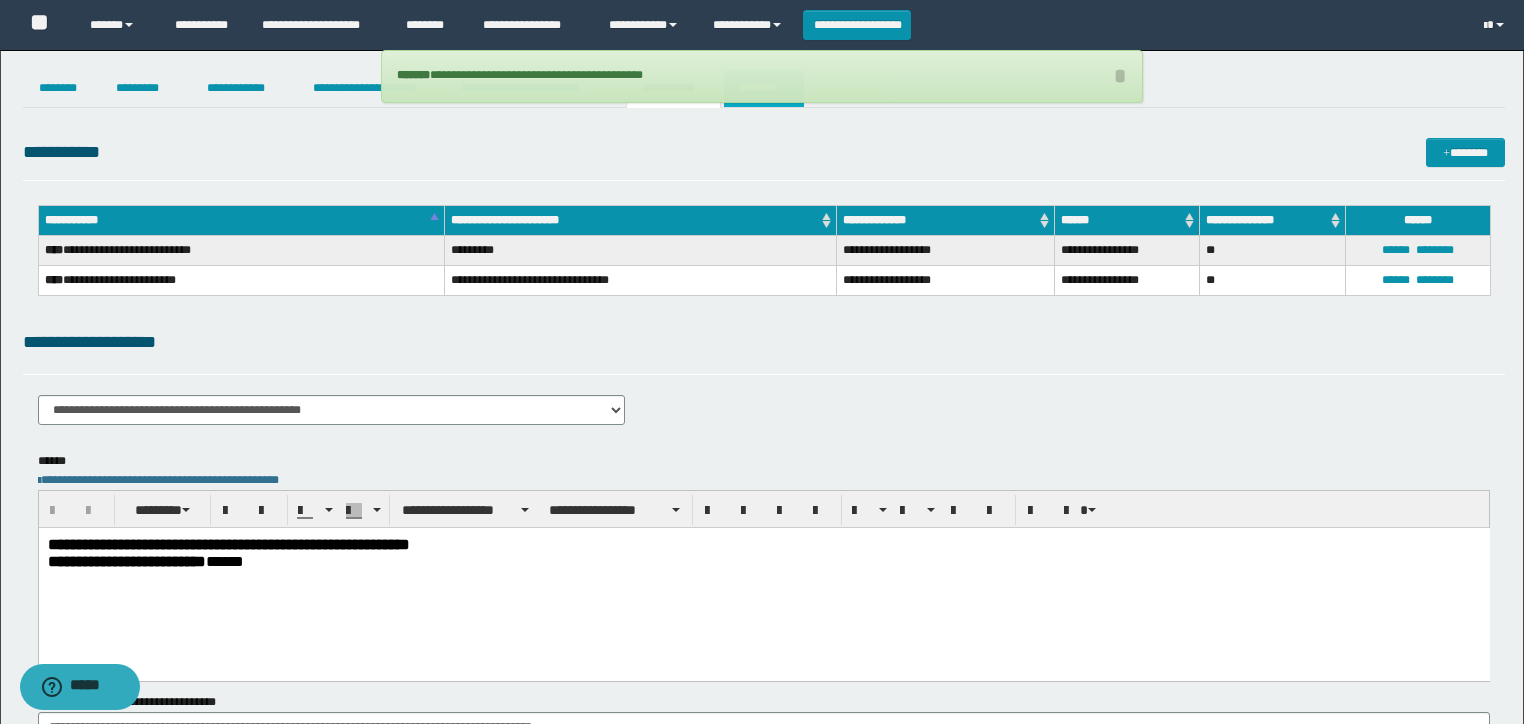 click on "********" at bounding box center [764, 88] 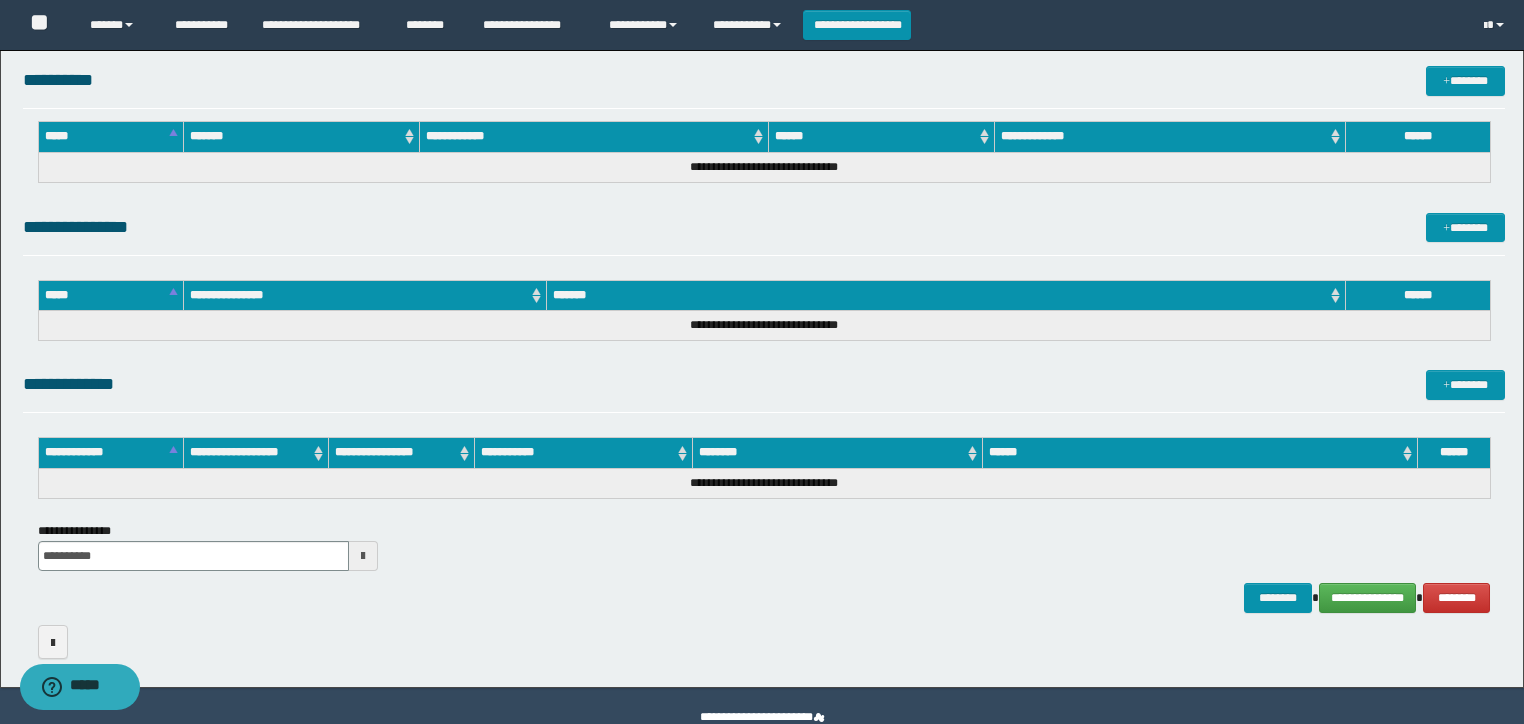 scroll, scrollTop: 998, scrollLeft: 0, axis: vertical 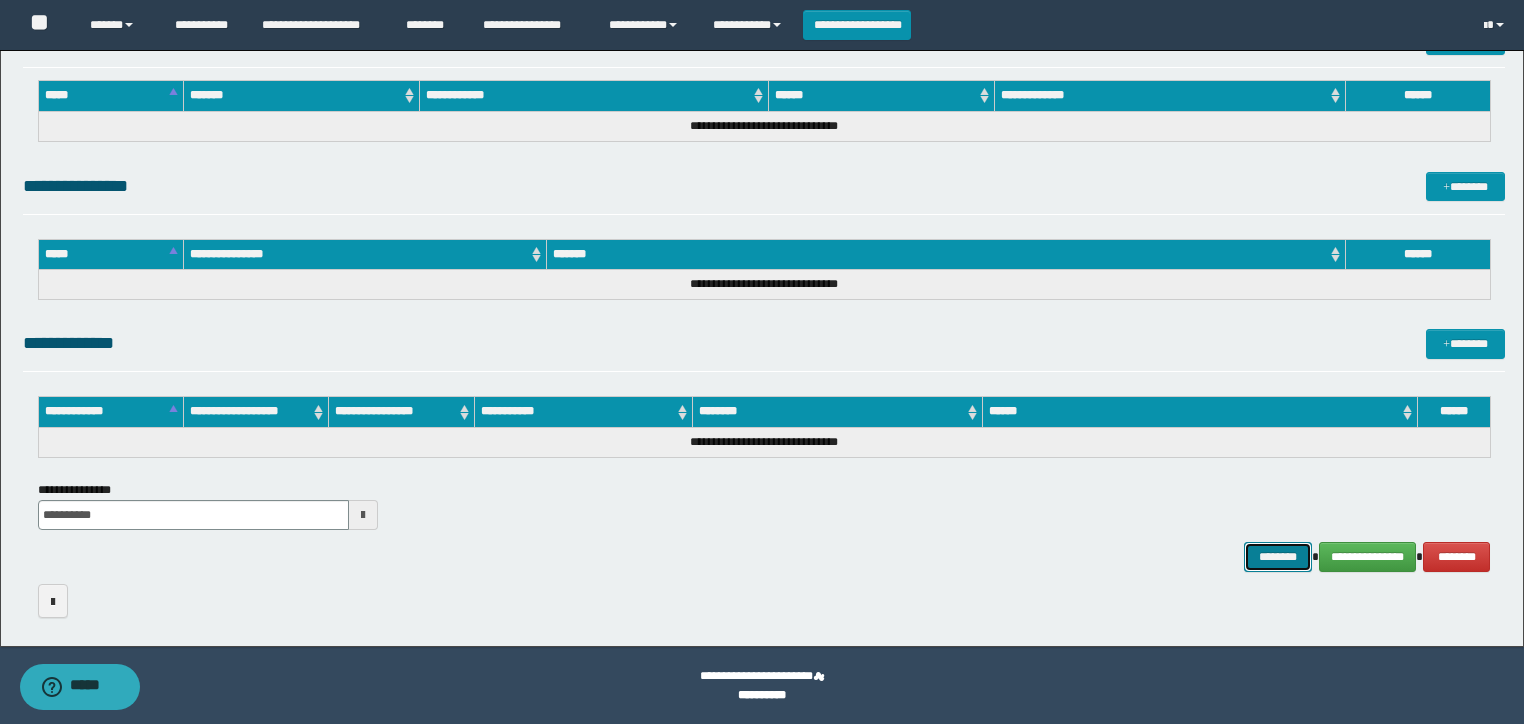 click on "********" at bounding box center [1277, 557] 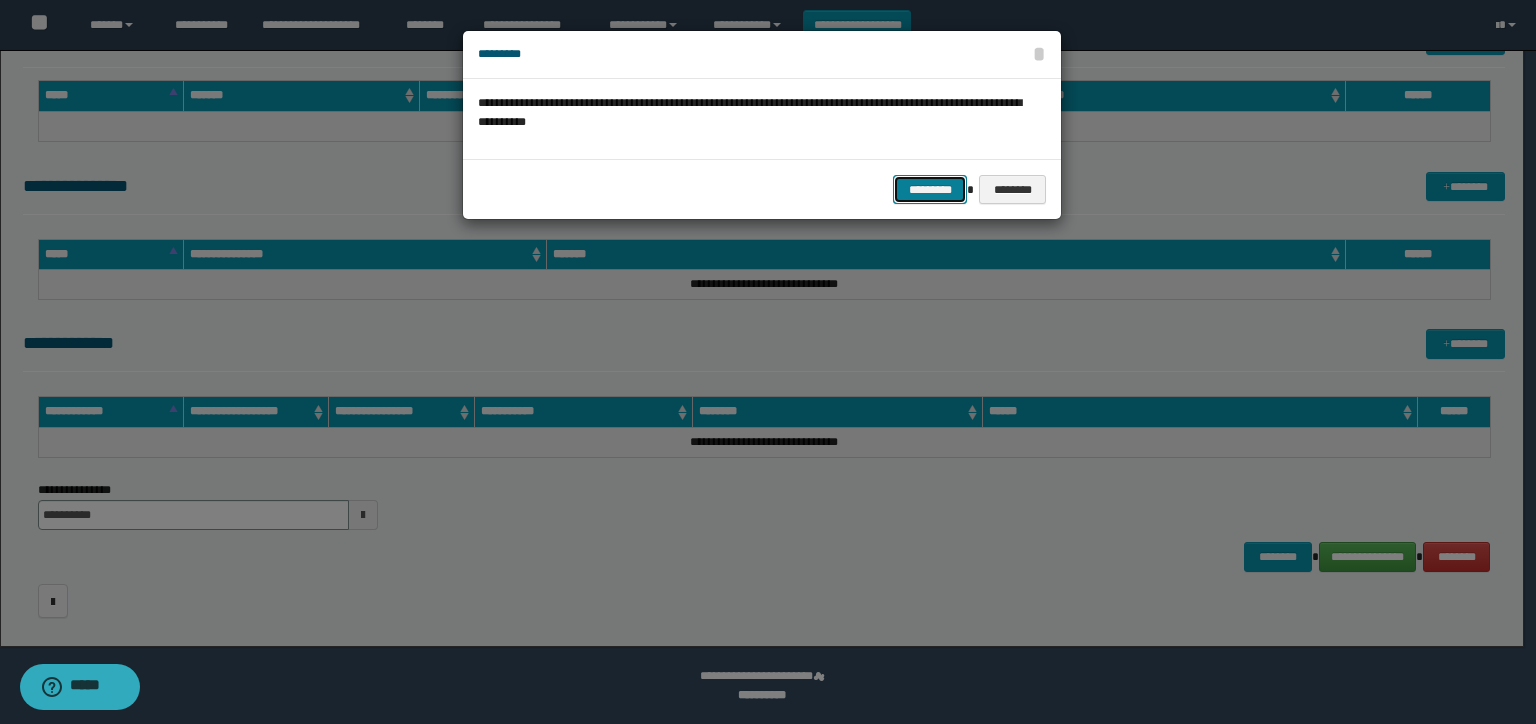 drag, startPoint x: 928, startPoint y: 195, endPoint x: 916, endPoint y: 155, distance: 41.761227 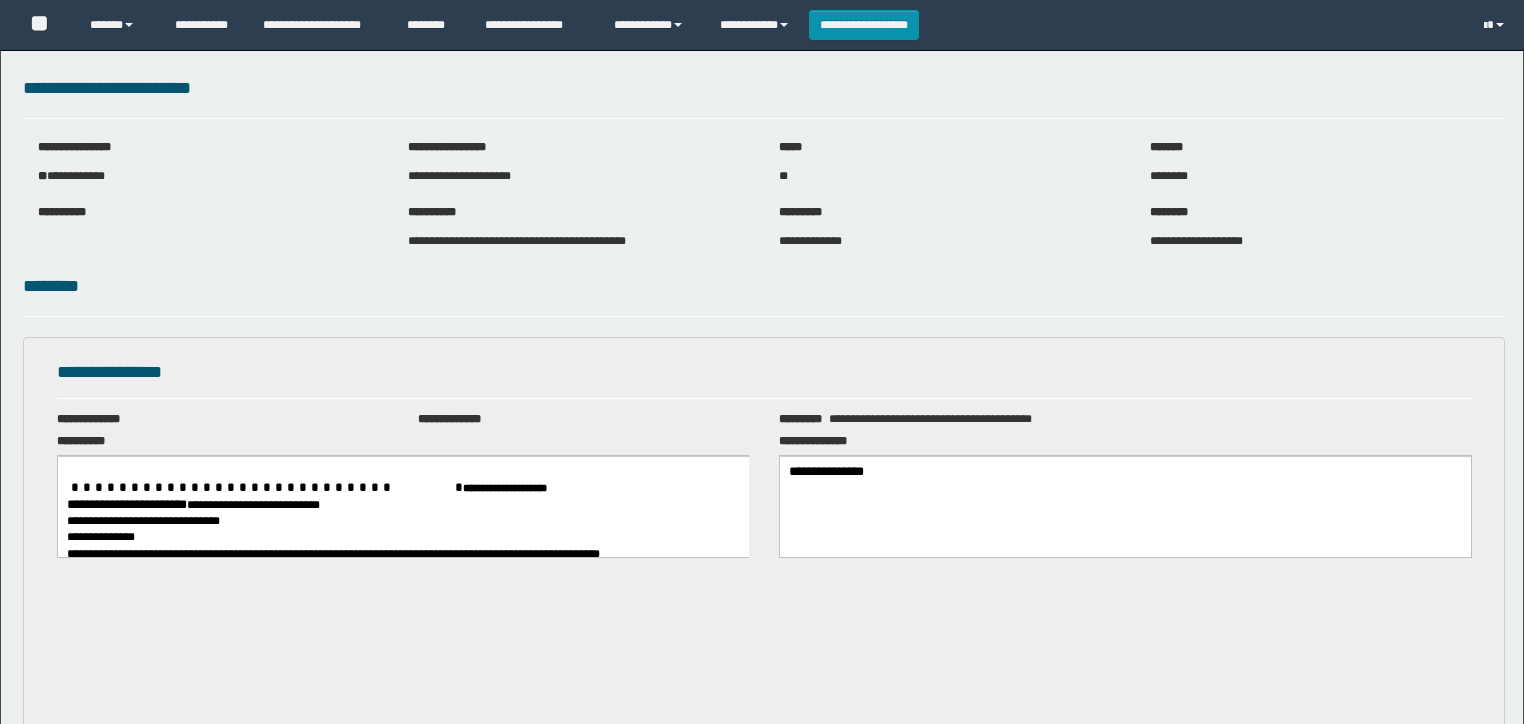 scroll, scrollTop: 0, scrollLeft: 0, axis: both 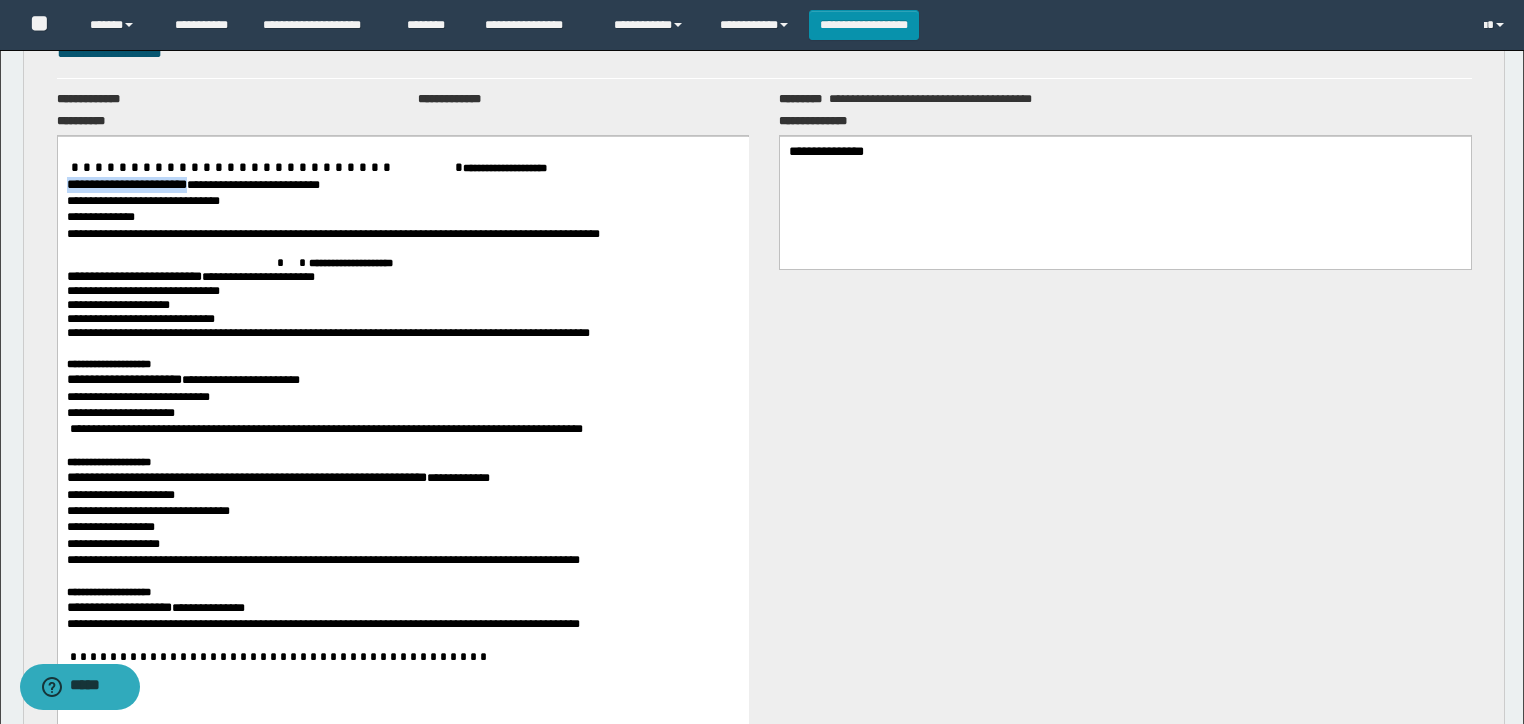 drag, startPoint x: 245, startPoint y: 186, endPoint x: 54, endPoint y: 181, distance: 191.06543 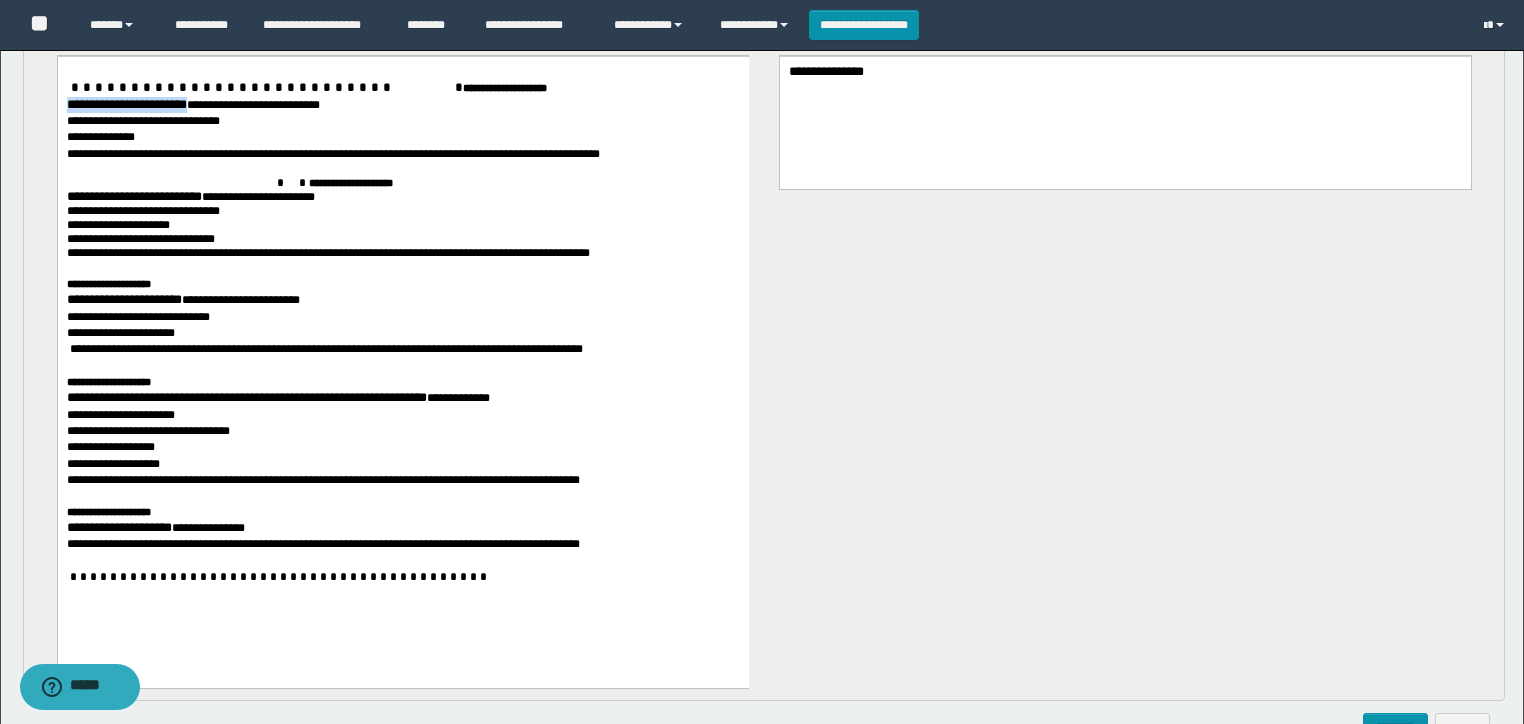 scroll, scrollTop: 480, scrollLeft: 0, axis: vertical 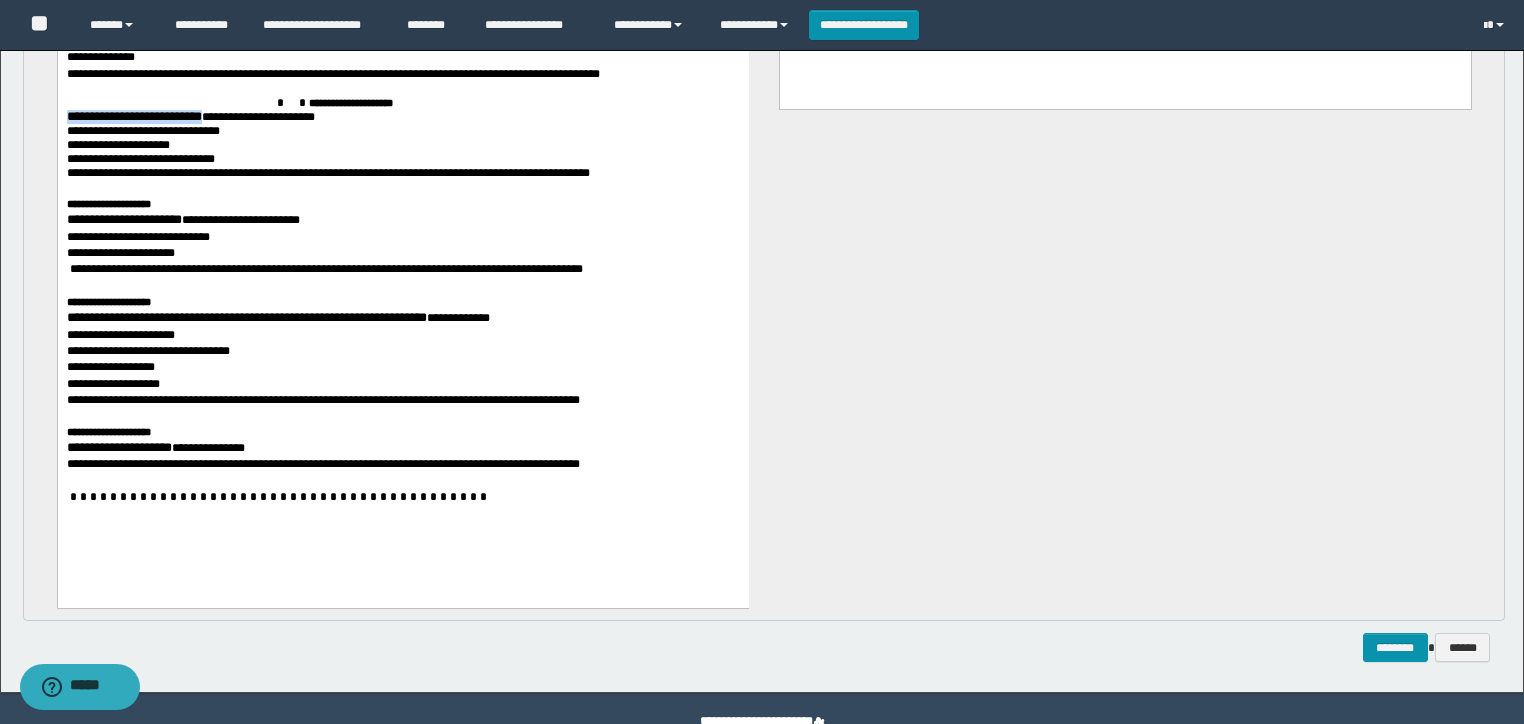 drag, startPoint x: 257, startPoint y: 124, endPoint x: 44, endPoint y: 121, distance: 213.02112 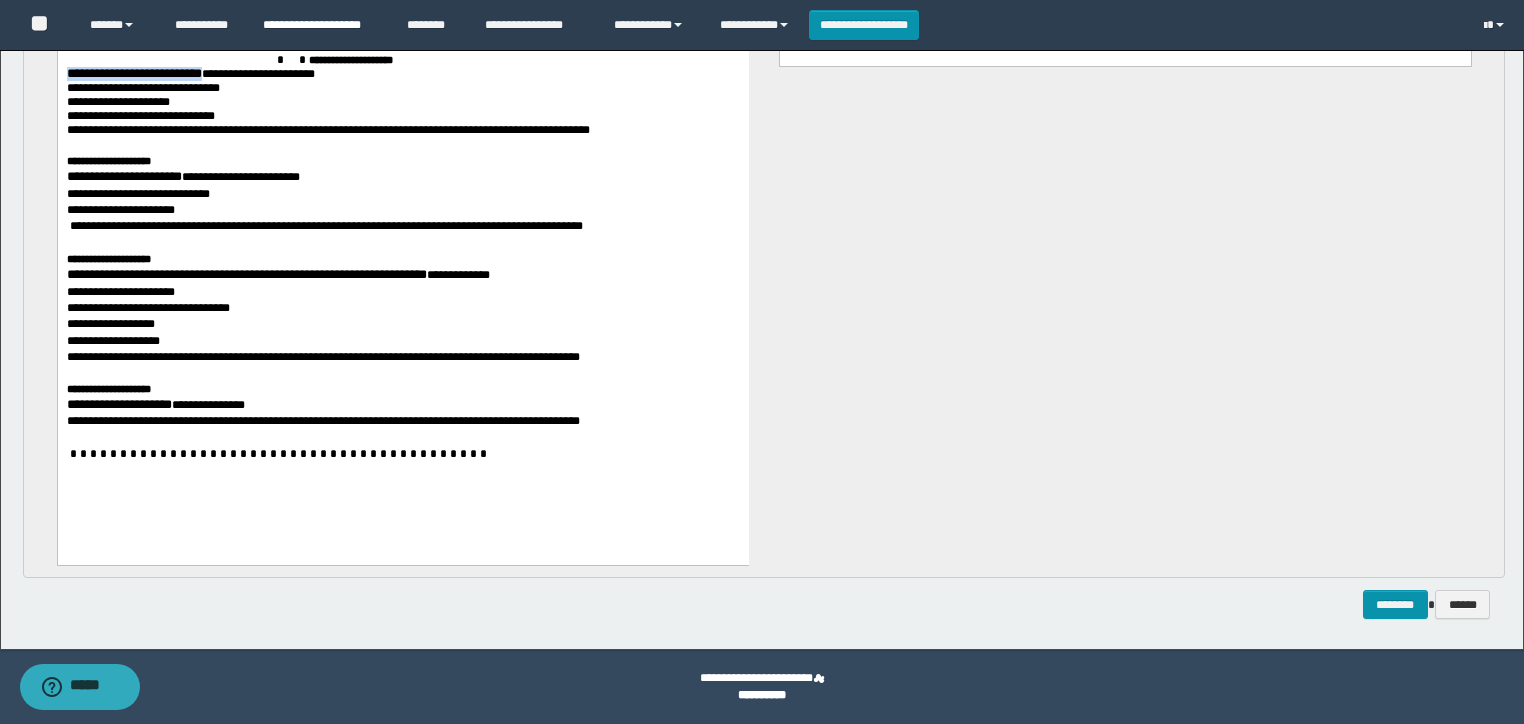 scroll, scrollTop: 283, scrollLeft: 0, axis: vertical 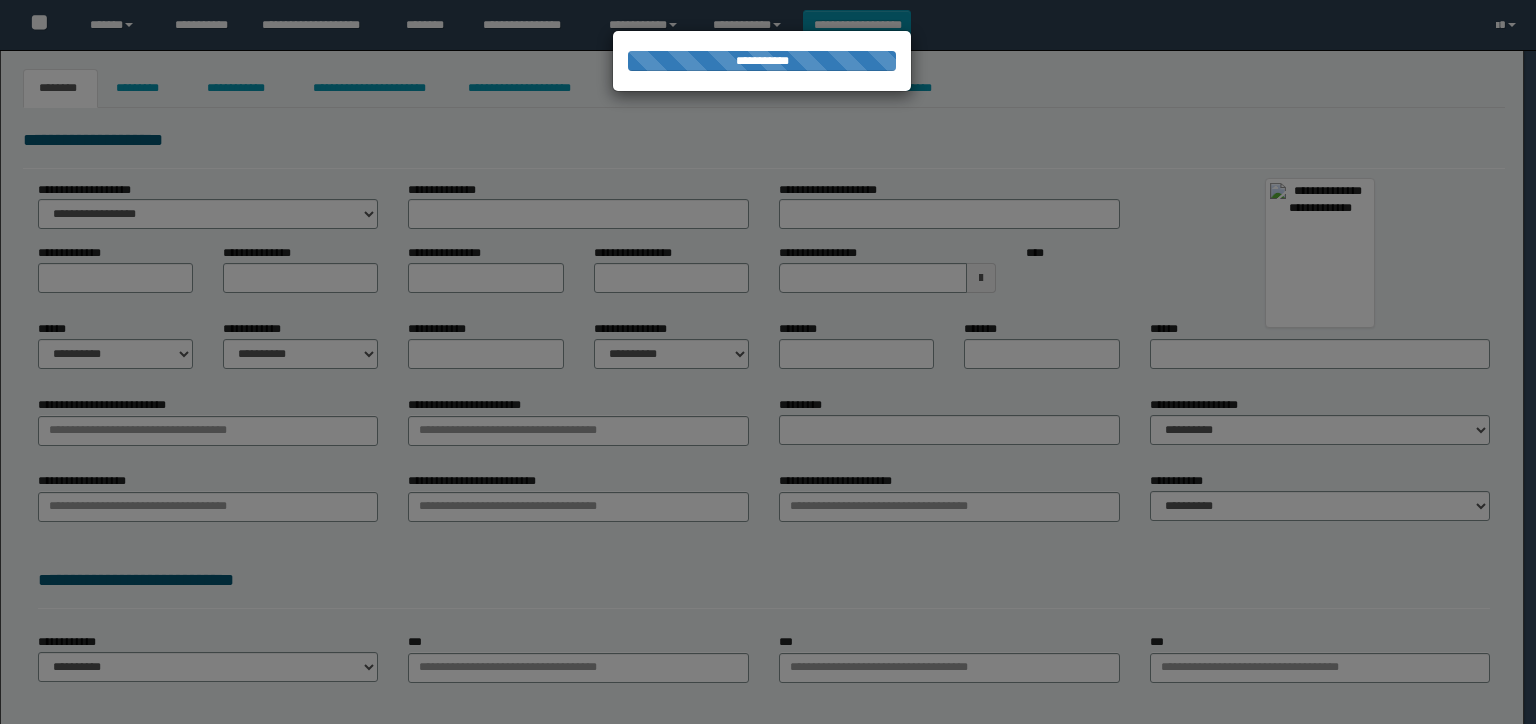 type on "**********" 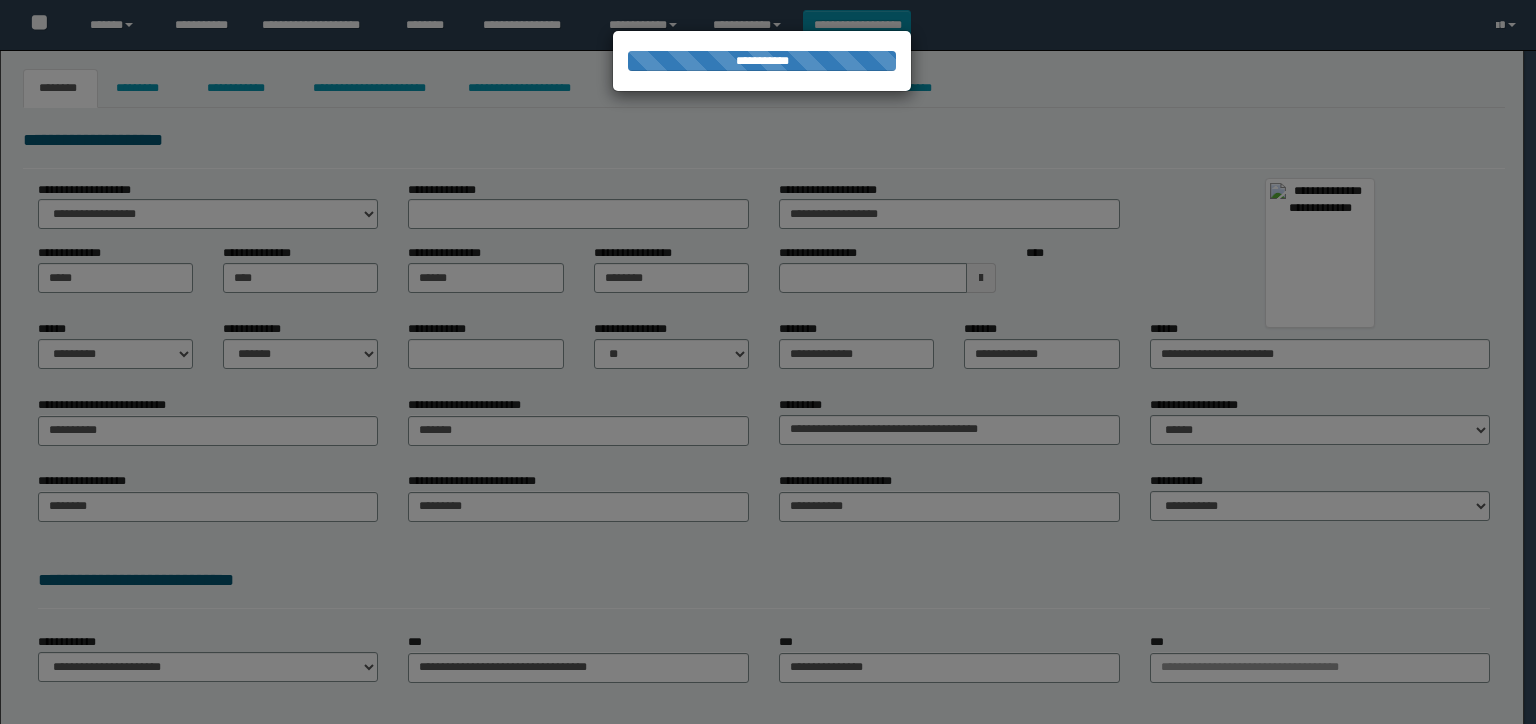 type on "**********" 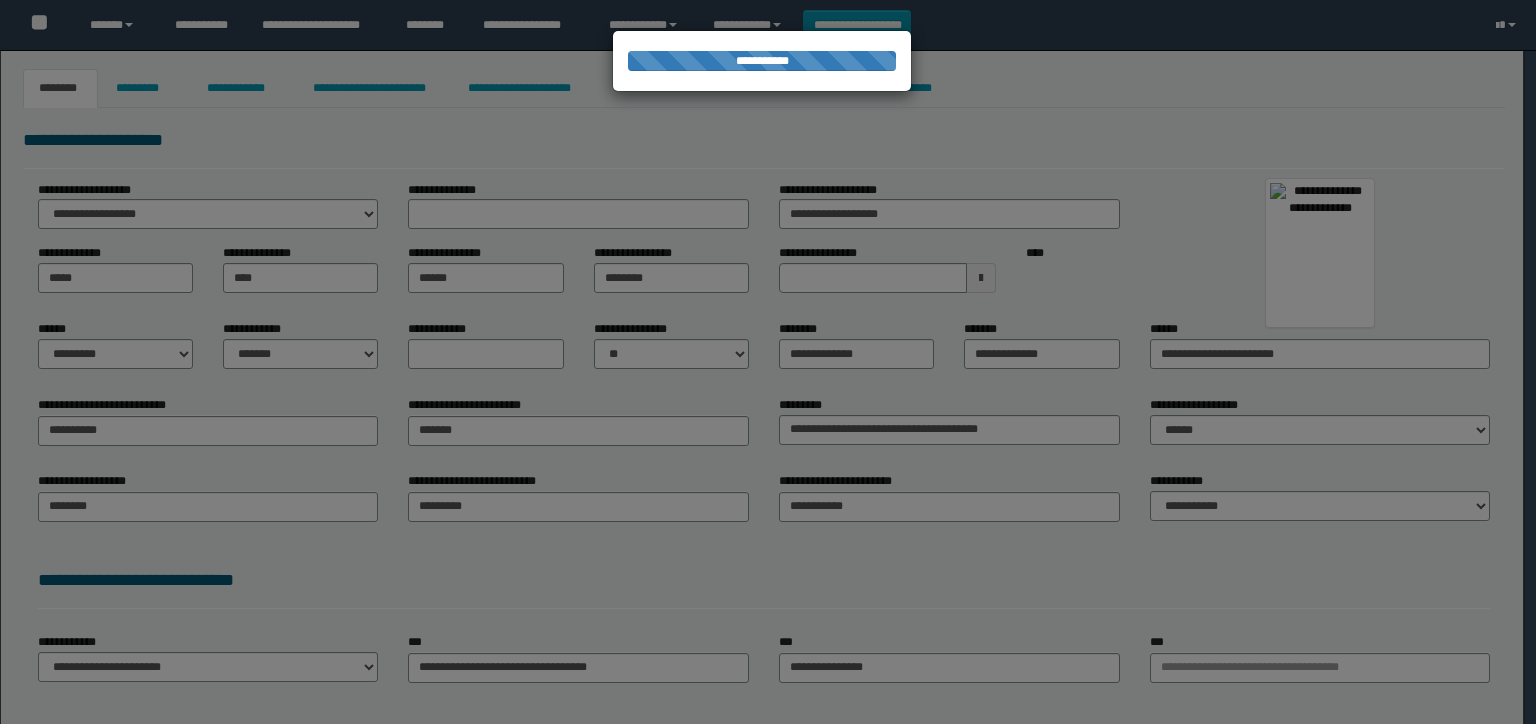 select on "*" 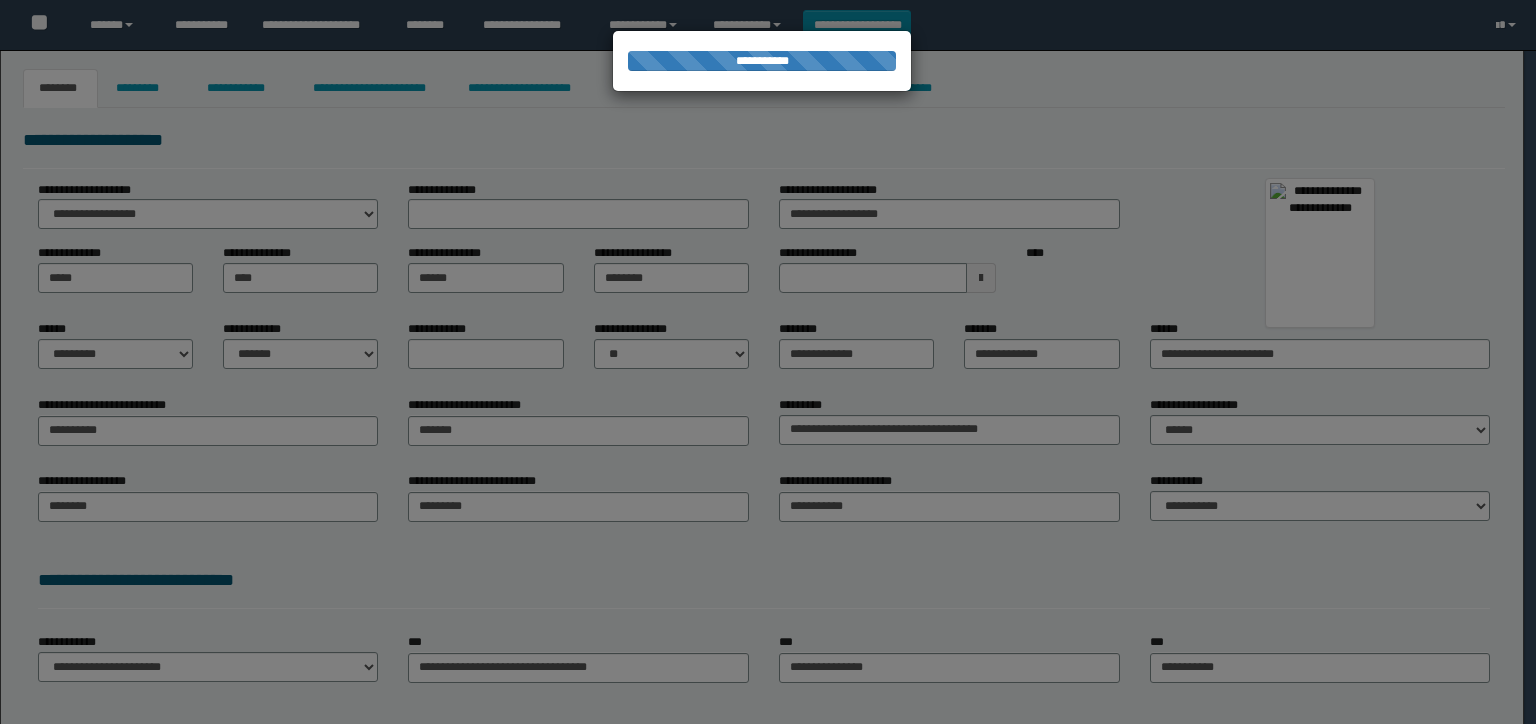 scroll, scrollTop: 0, scrollLeft: 0, axis: both 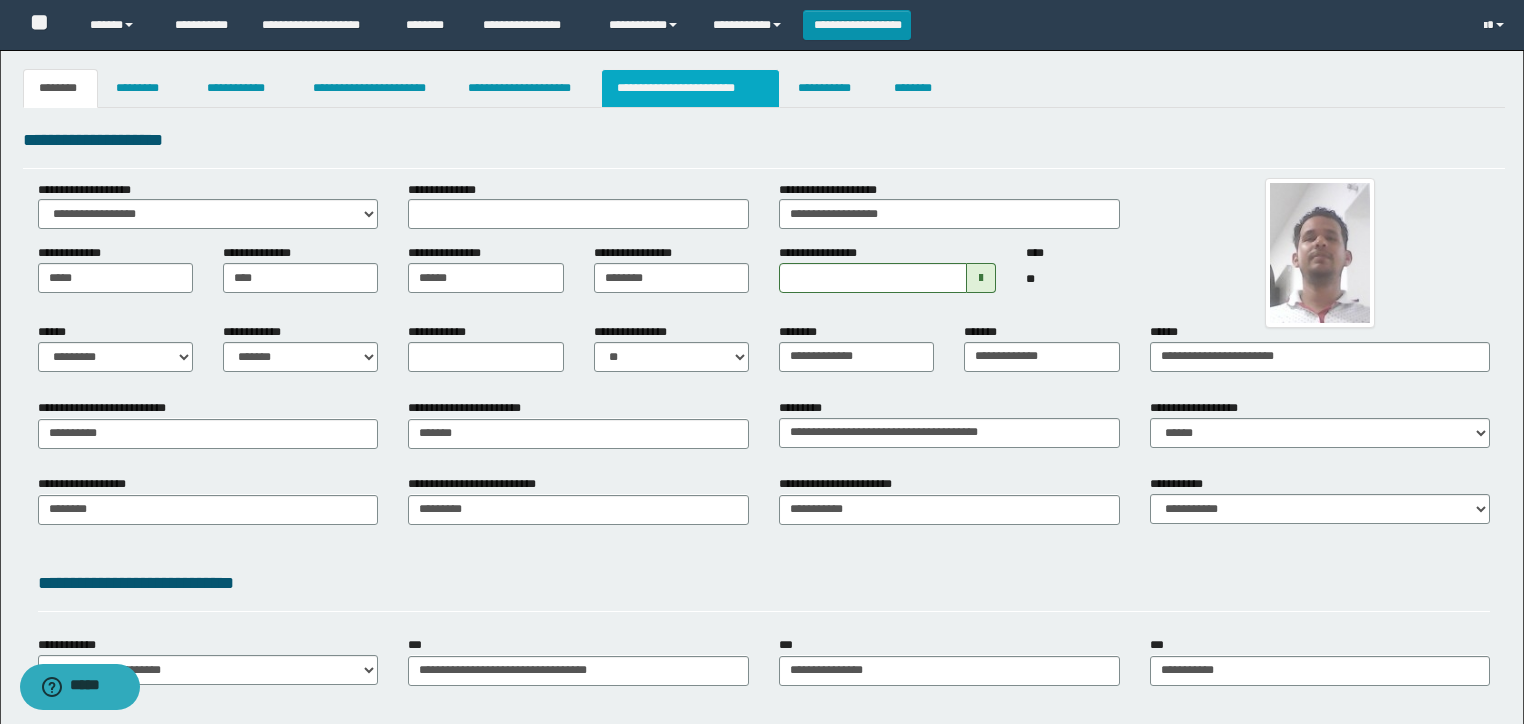 click on "**********" at bounding box center (690, 88) 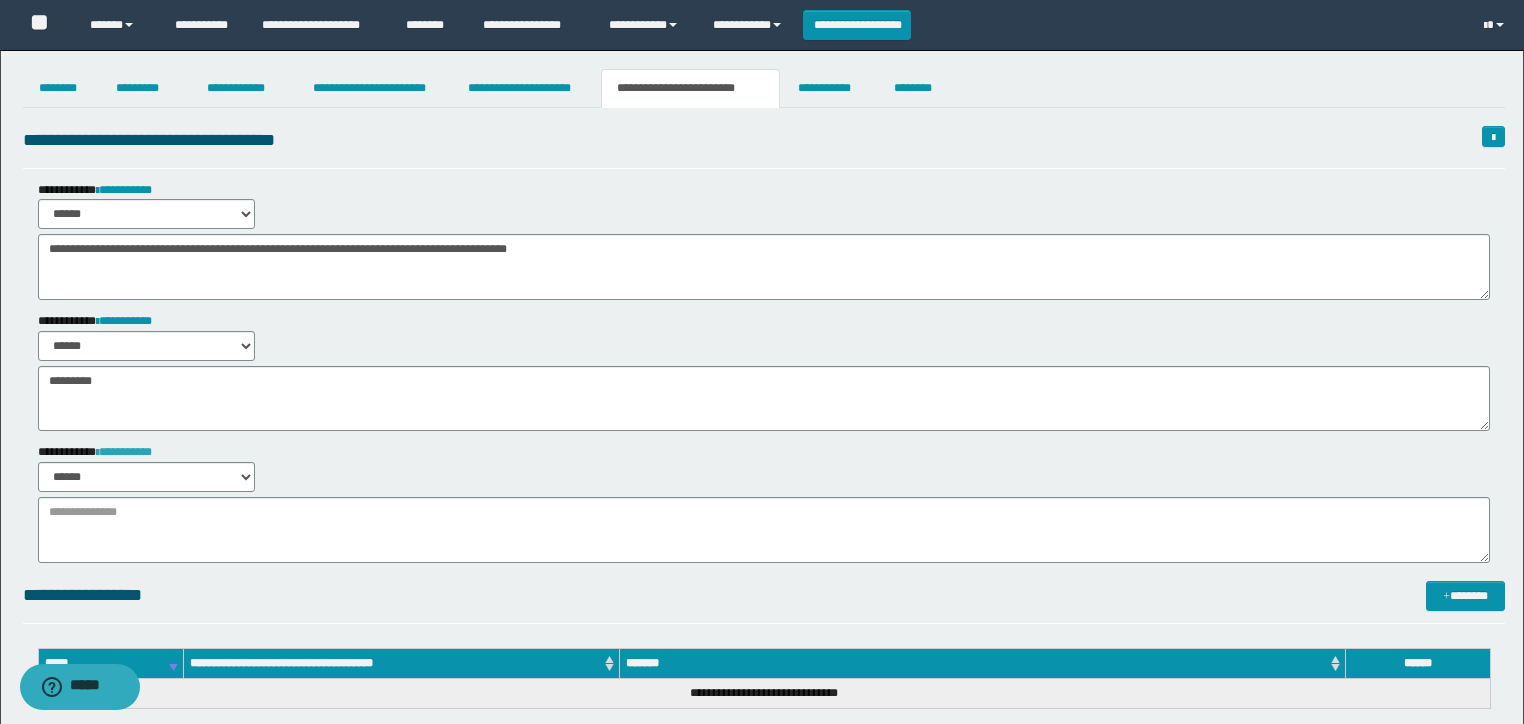 click on "**********" at bounding box center (124, 452) 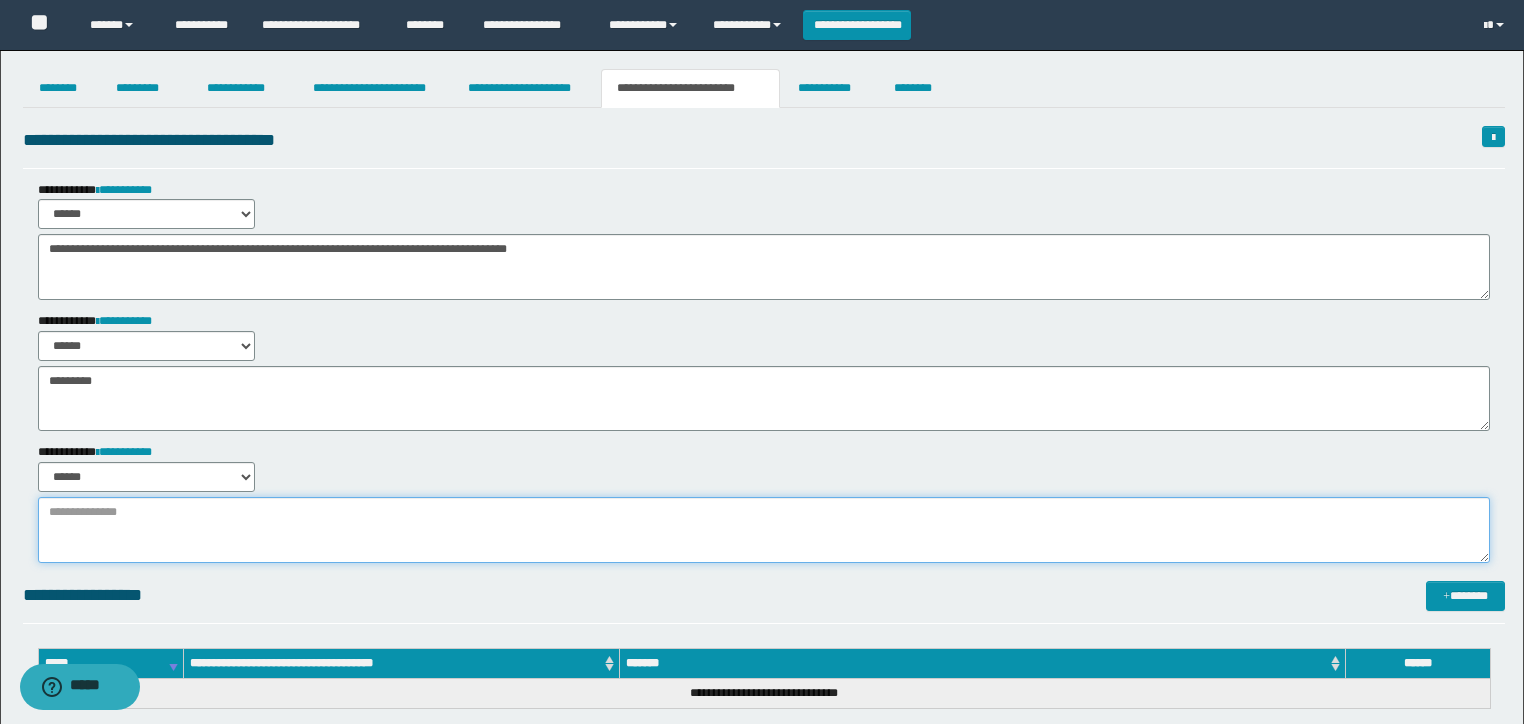 click at bounding box center (764, 530) 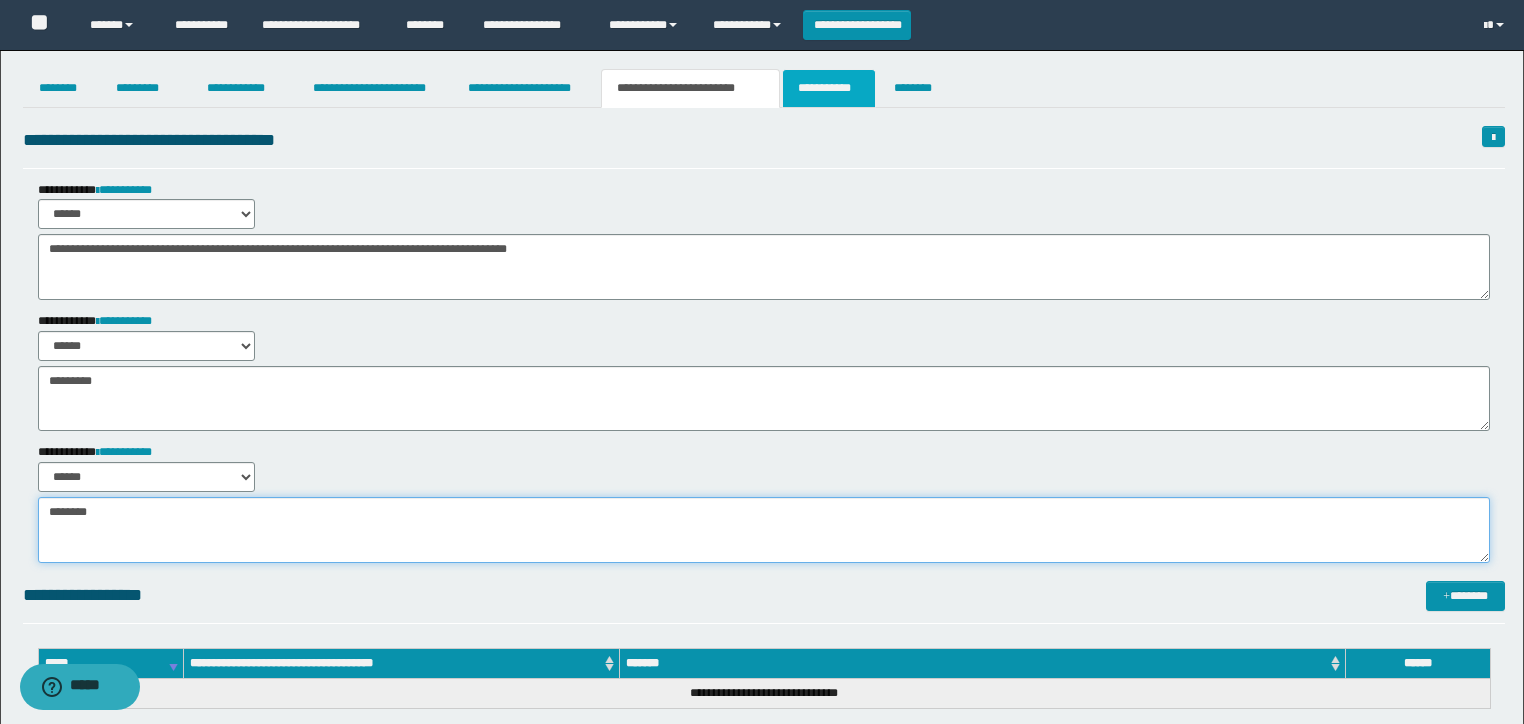 type on "********" 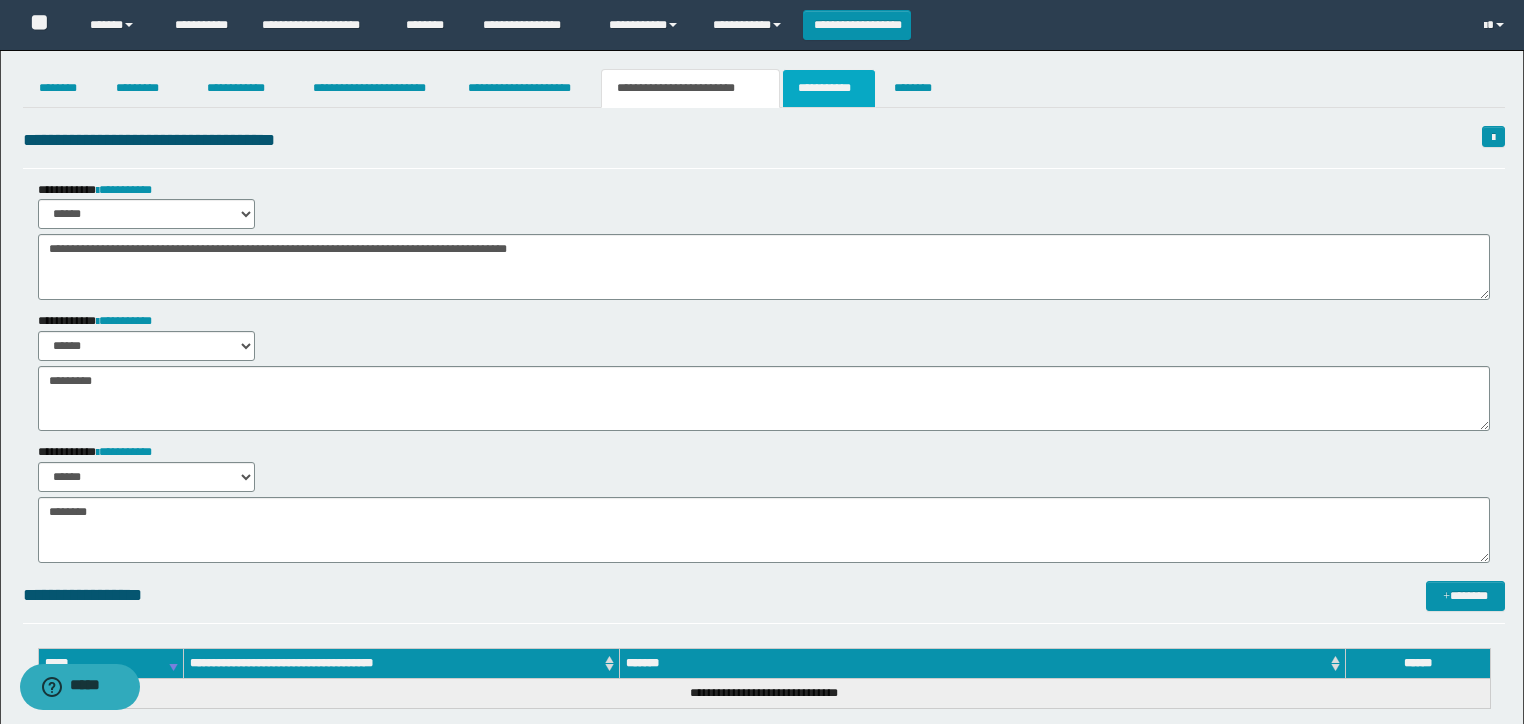 click on "**********" at bounding box center (829, 88) 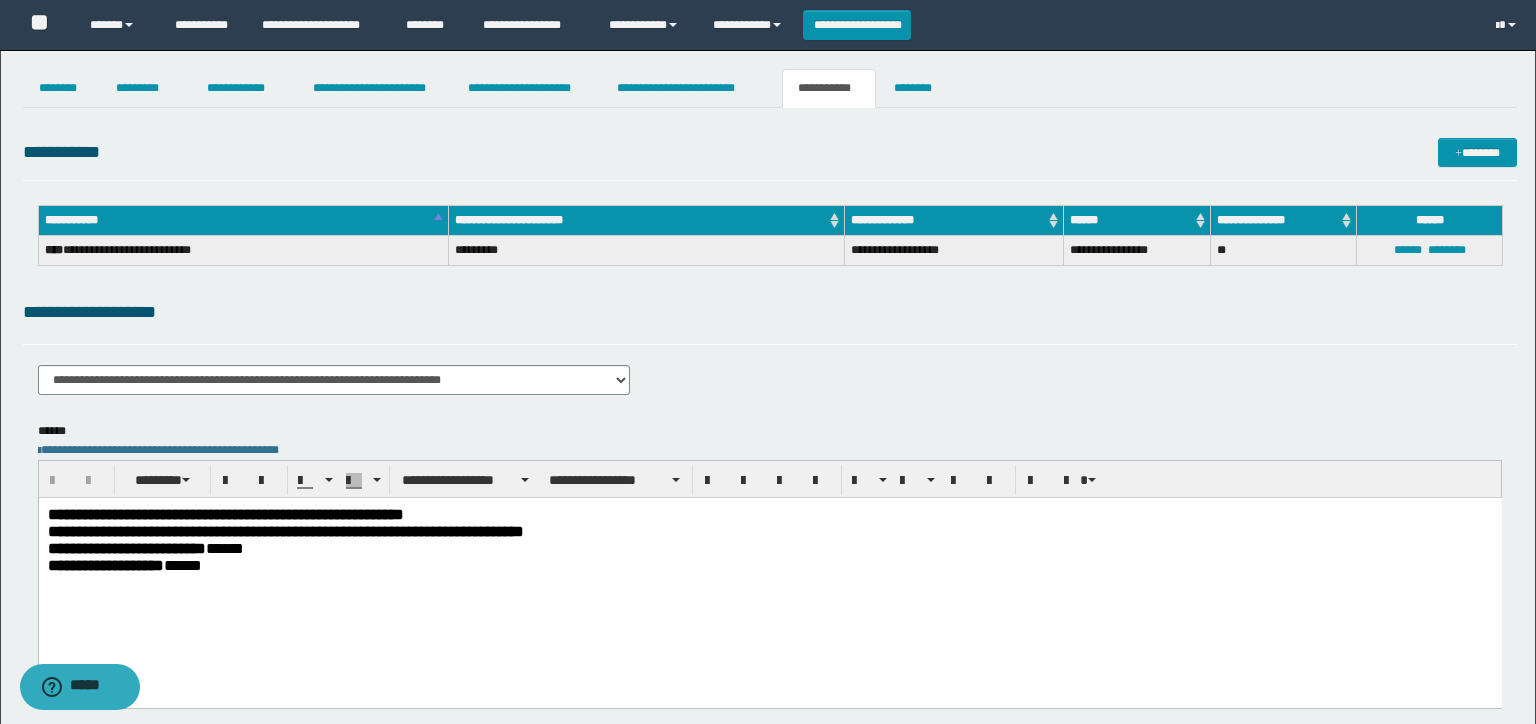 scroll, scrollTop: 0, scrollLeft: 0, axis: both 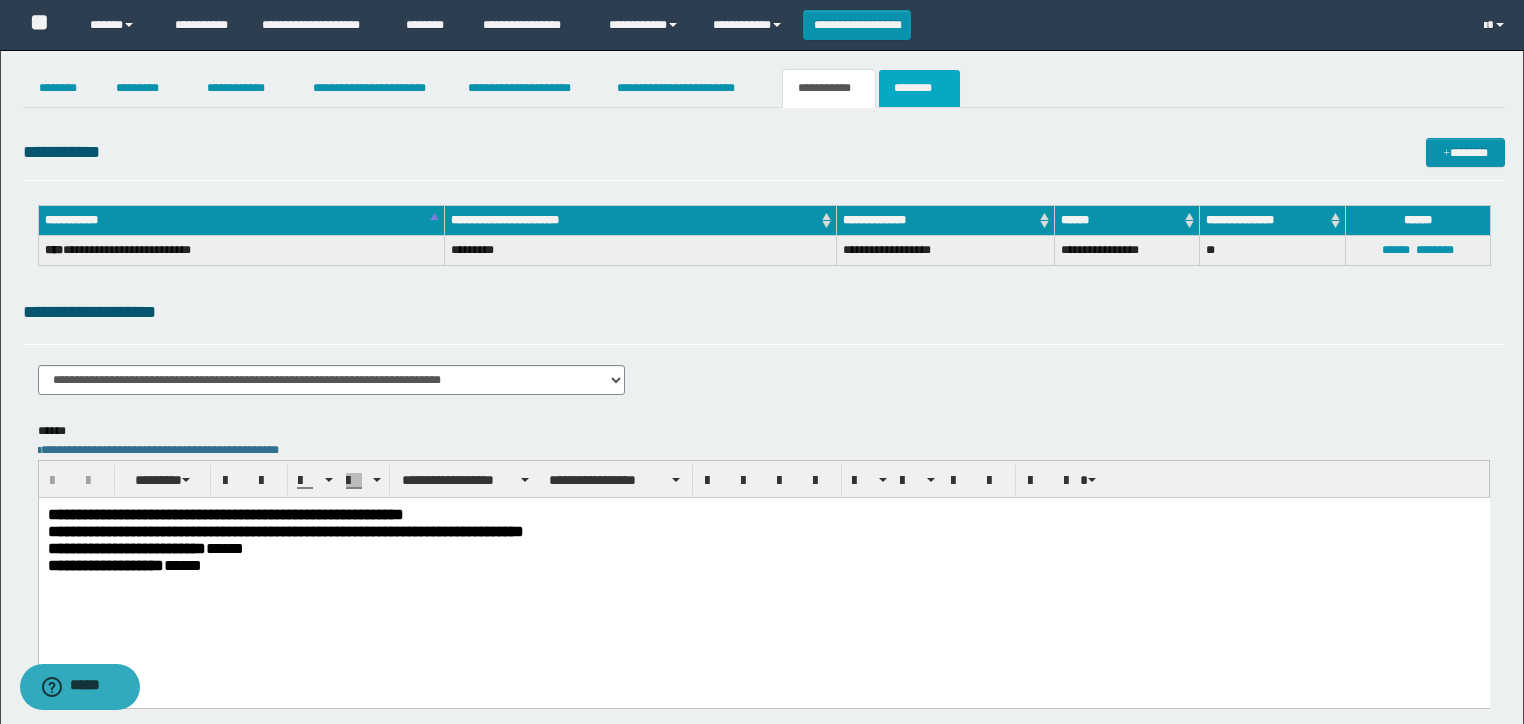 click on "********" at bounding box center [919, 88] 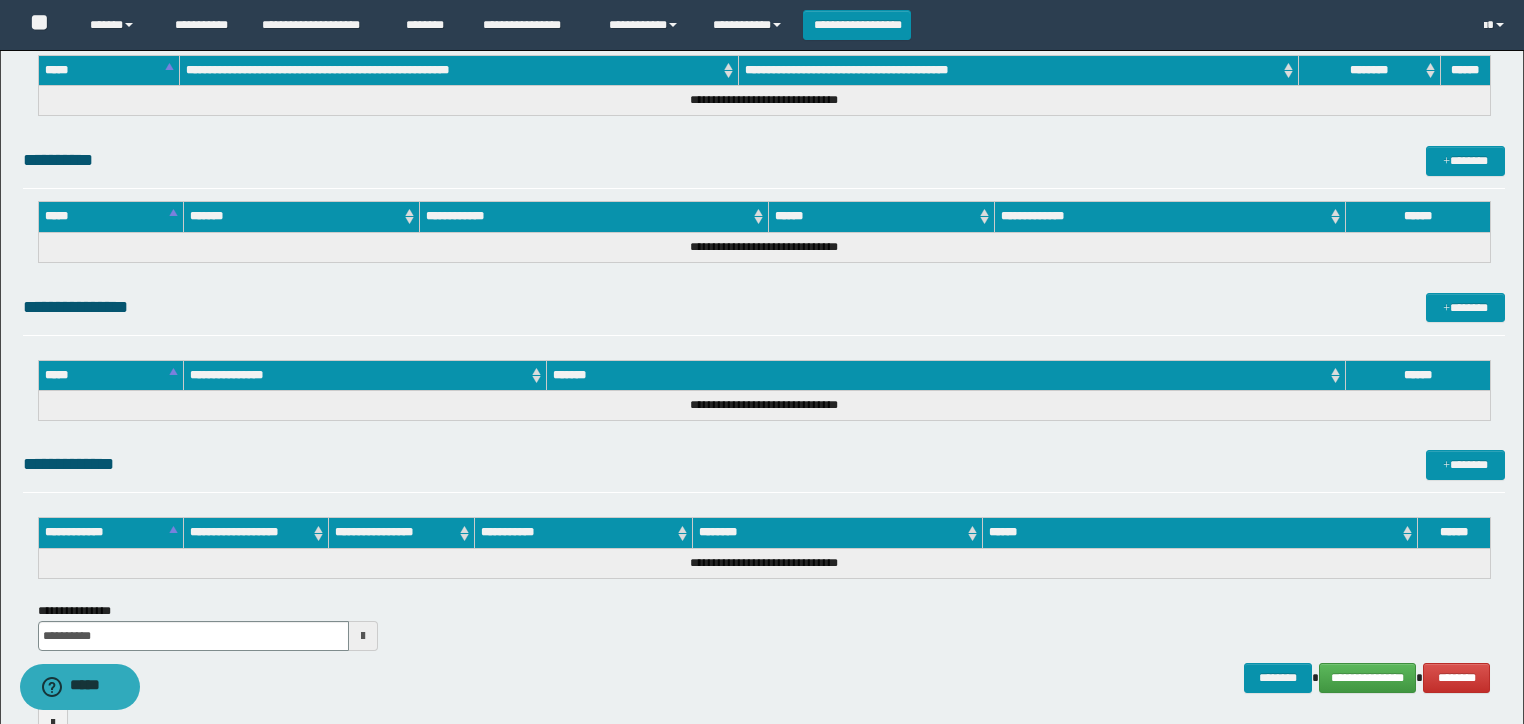 scroll, scrollTop: 1035, scrollLeft: 0, axis: vertical 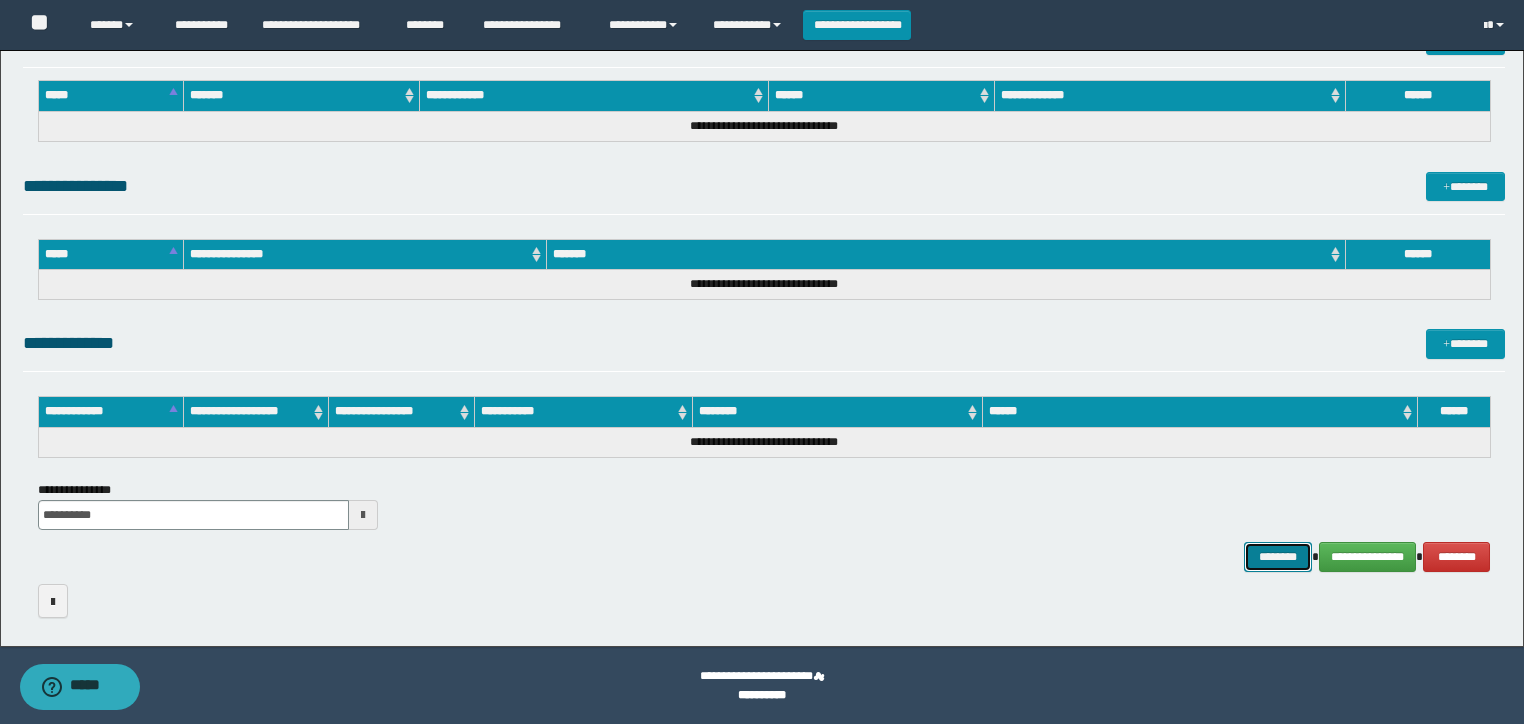 click on "********" at bounding box center (1277, 557) 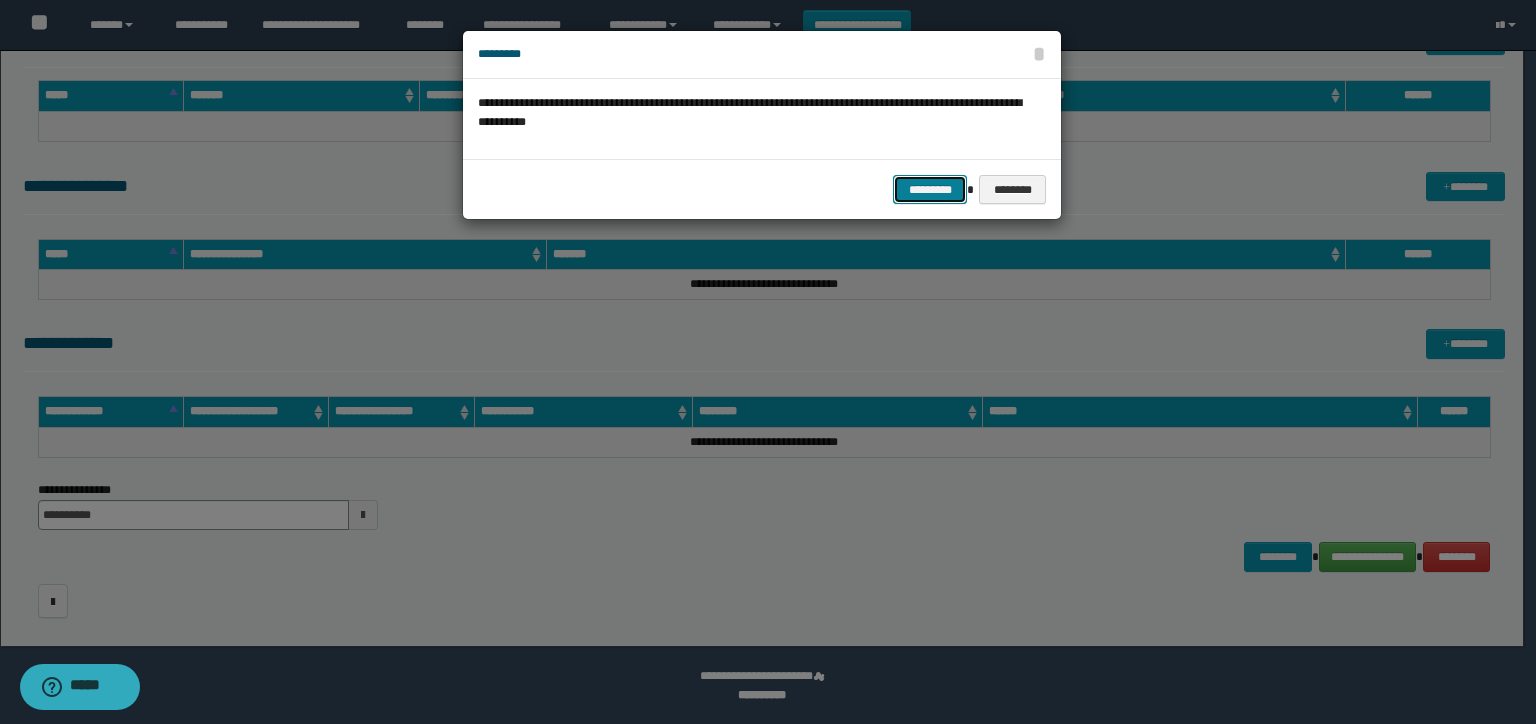 click on "*********" at bounding box center (930, 190) 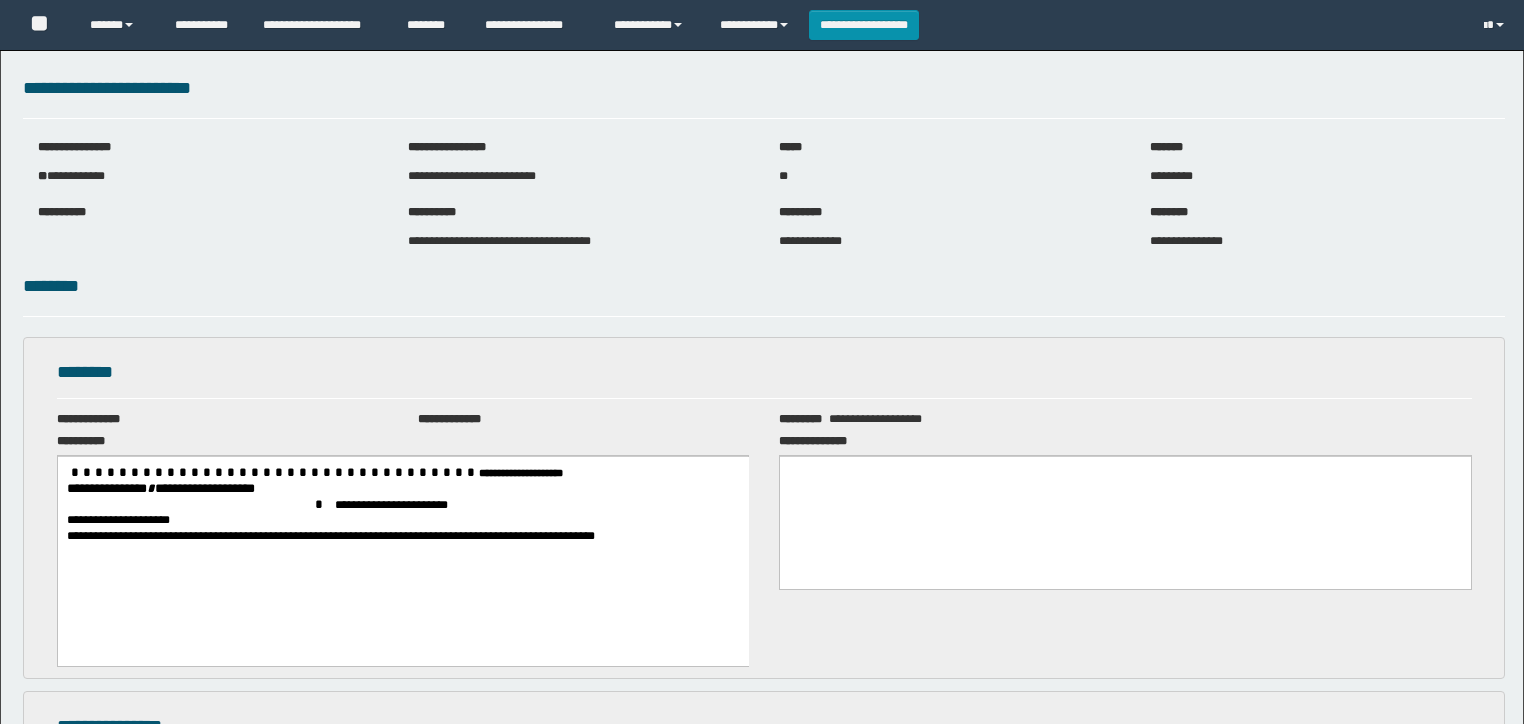 scroll, scrollTop: 0, scrollLeft: 0, axis: both 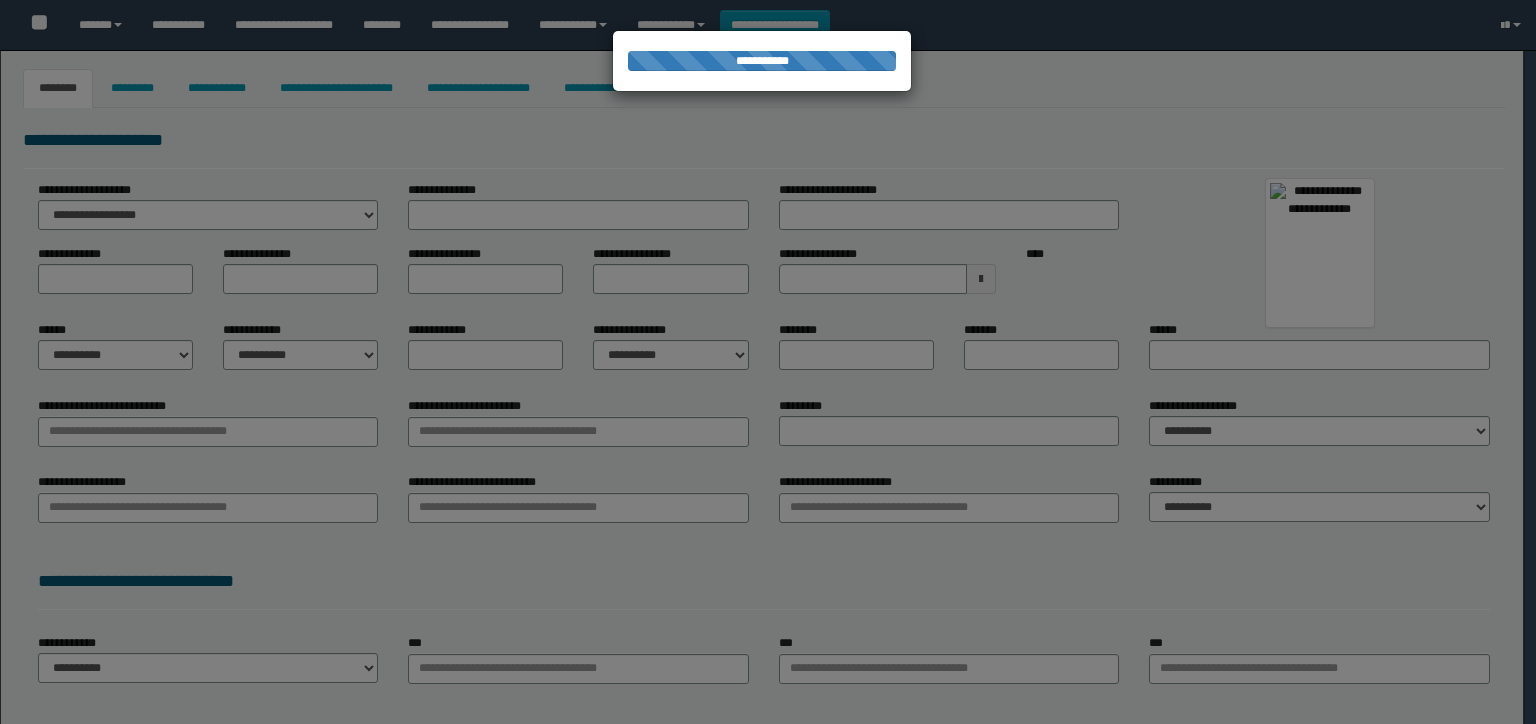 type on "**********" 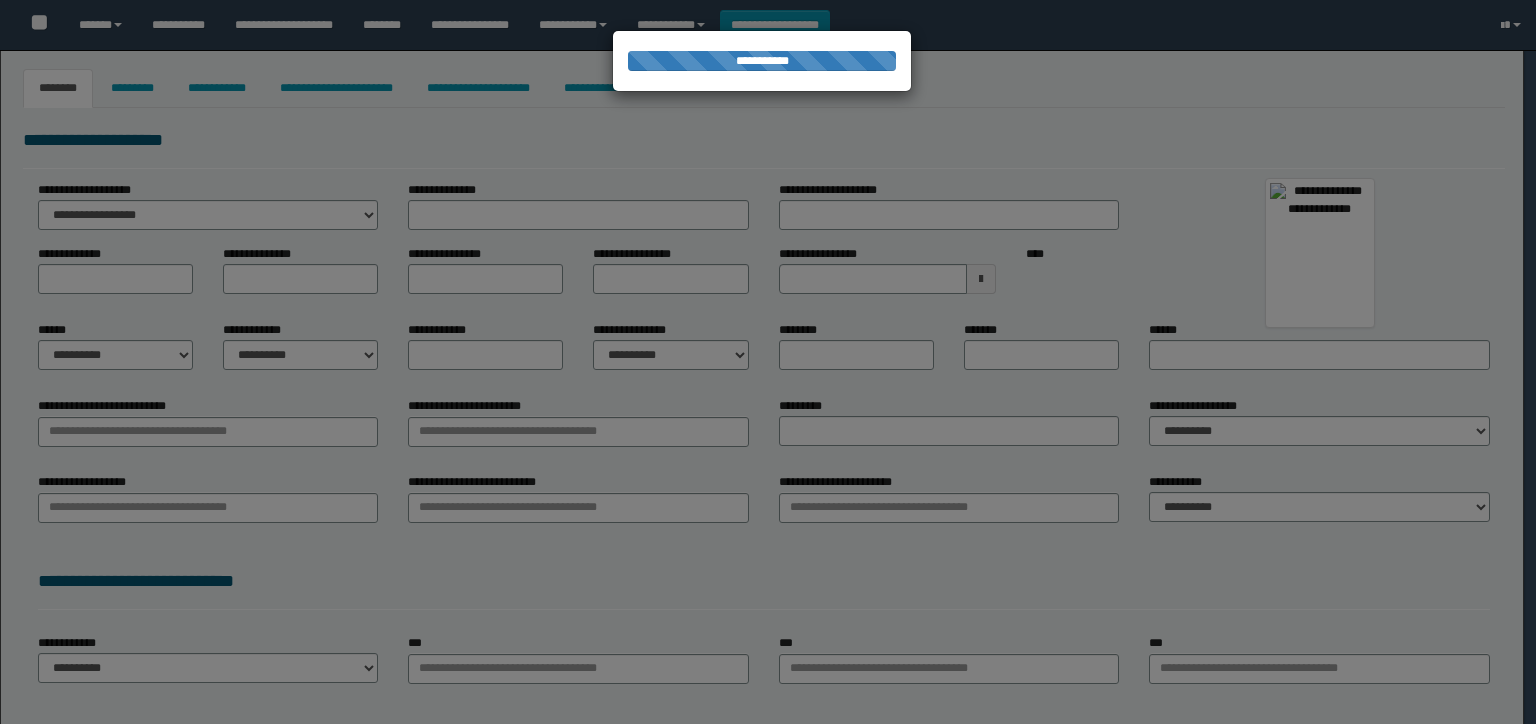 select on "*" 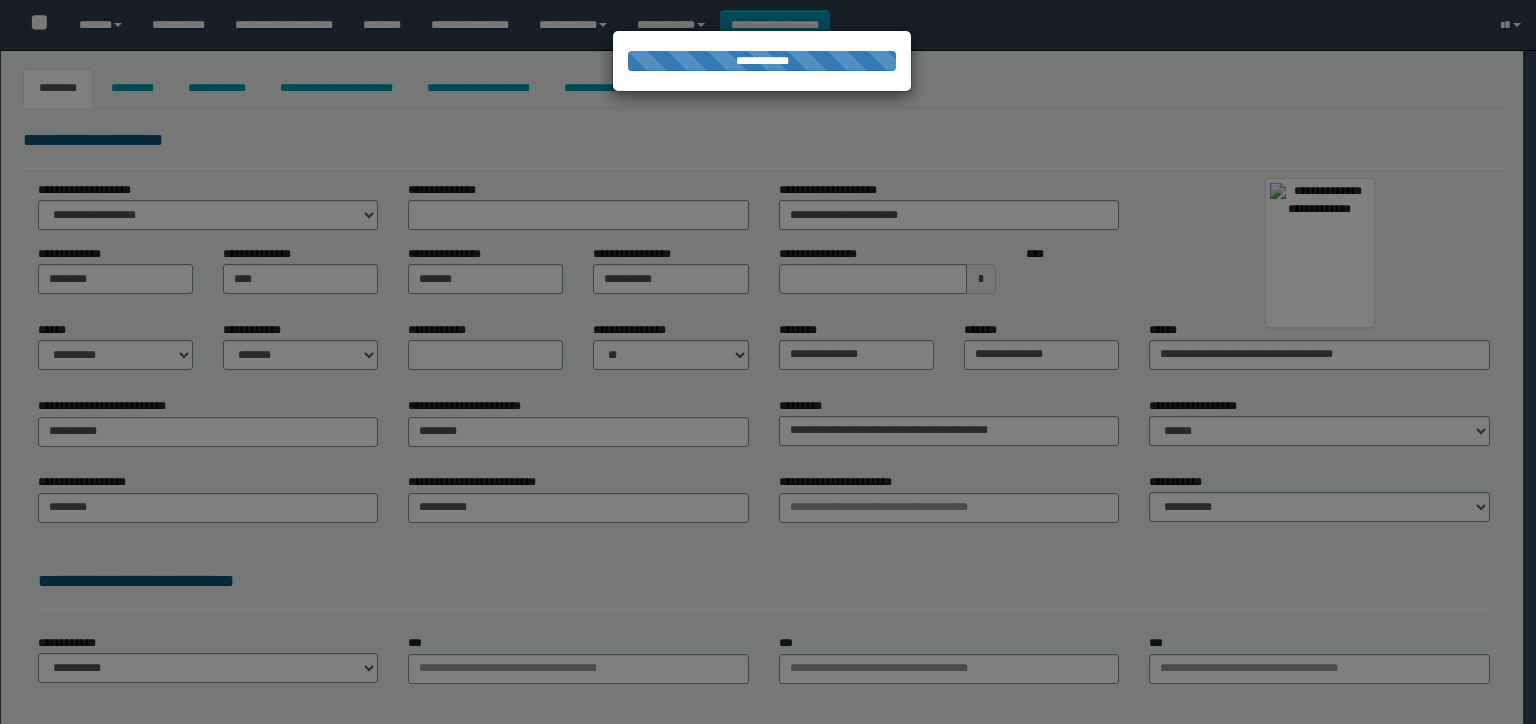 type on "********" 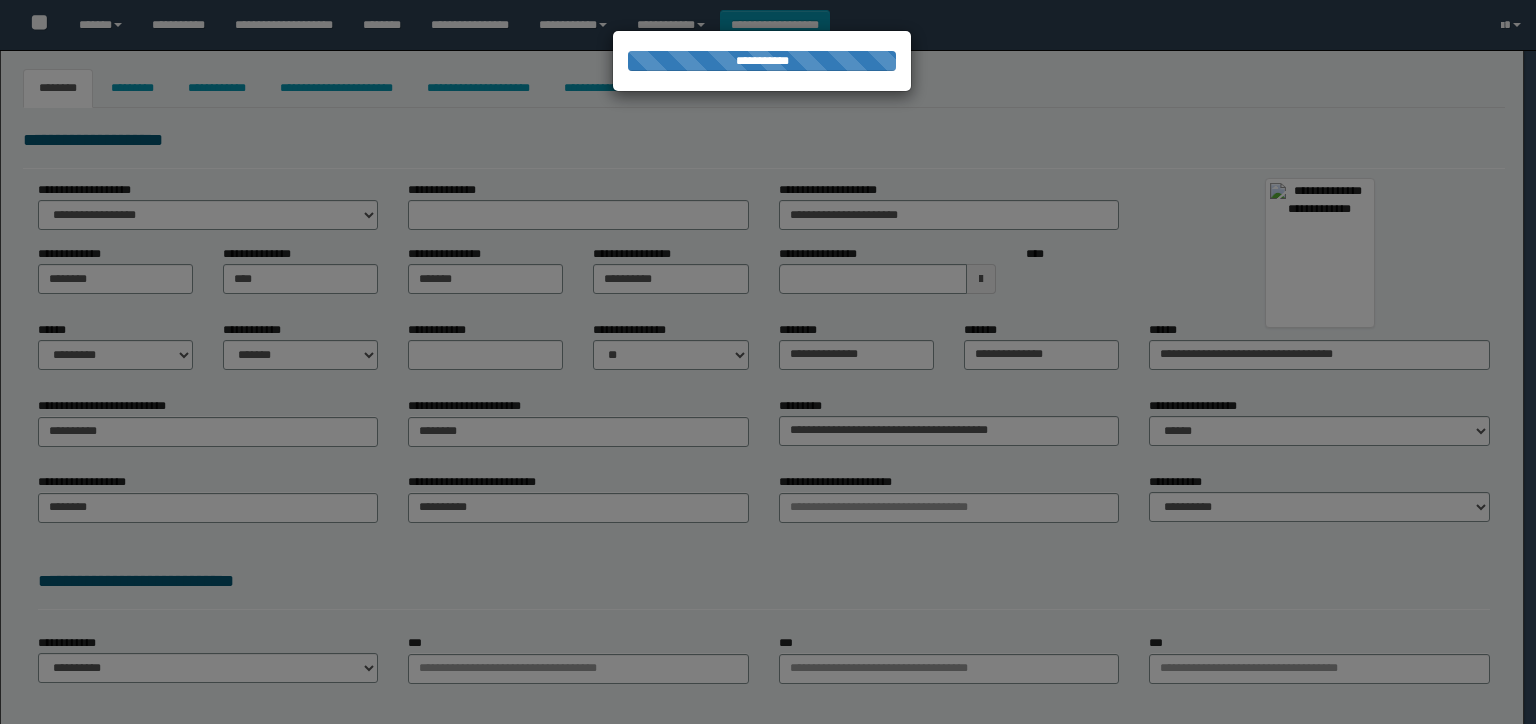 select on "*" 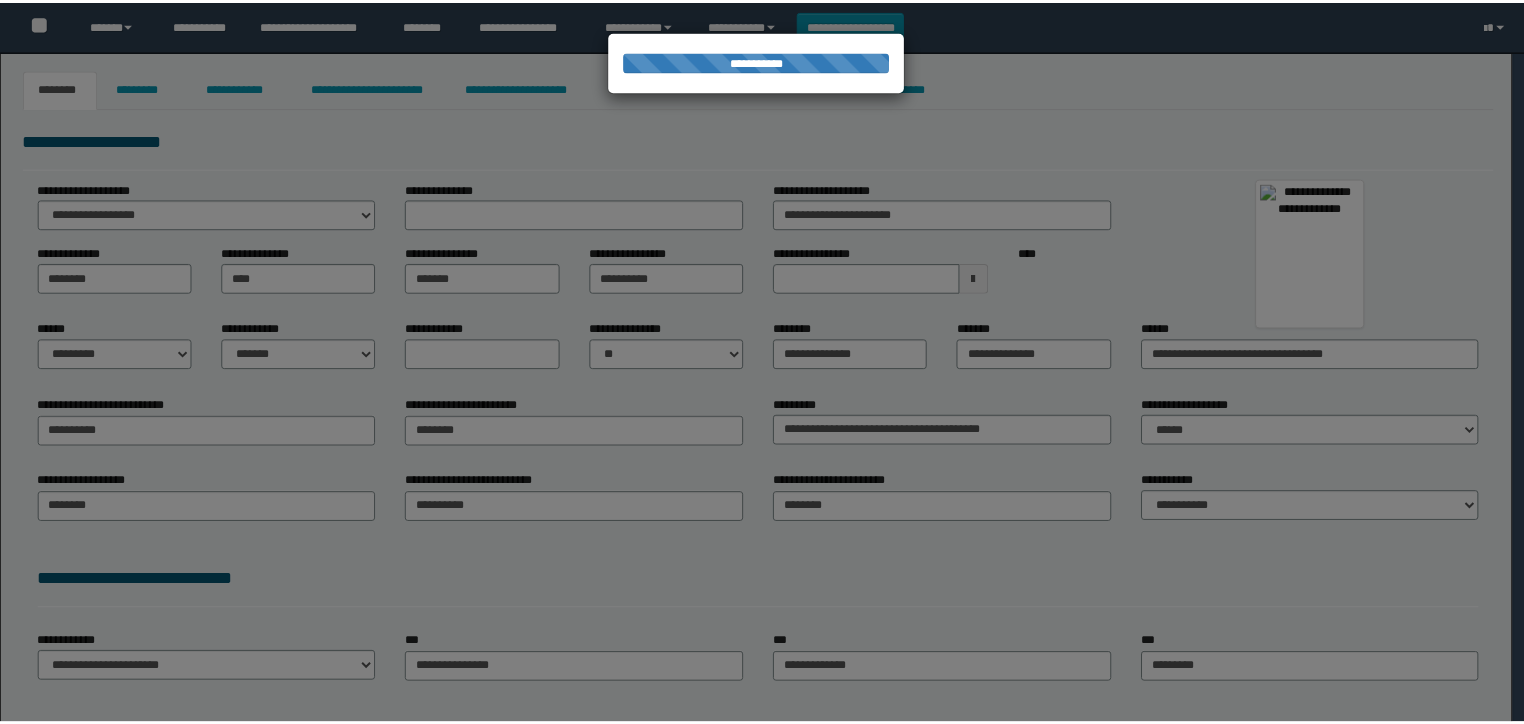 scroll, scrollTop: 0, scrollLeft: 0, axis: both 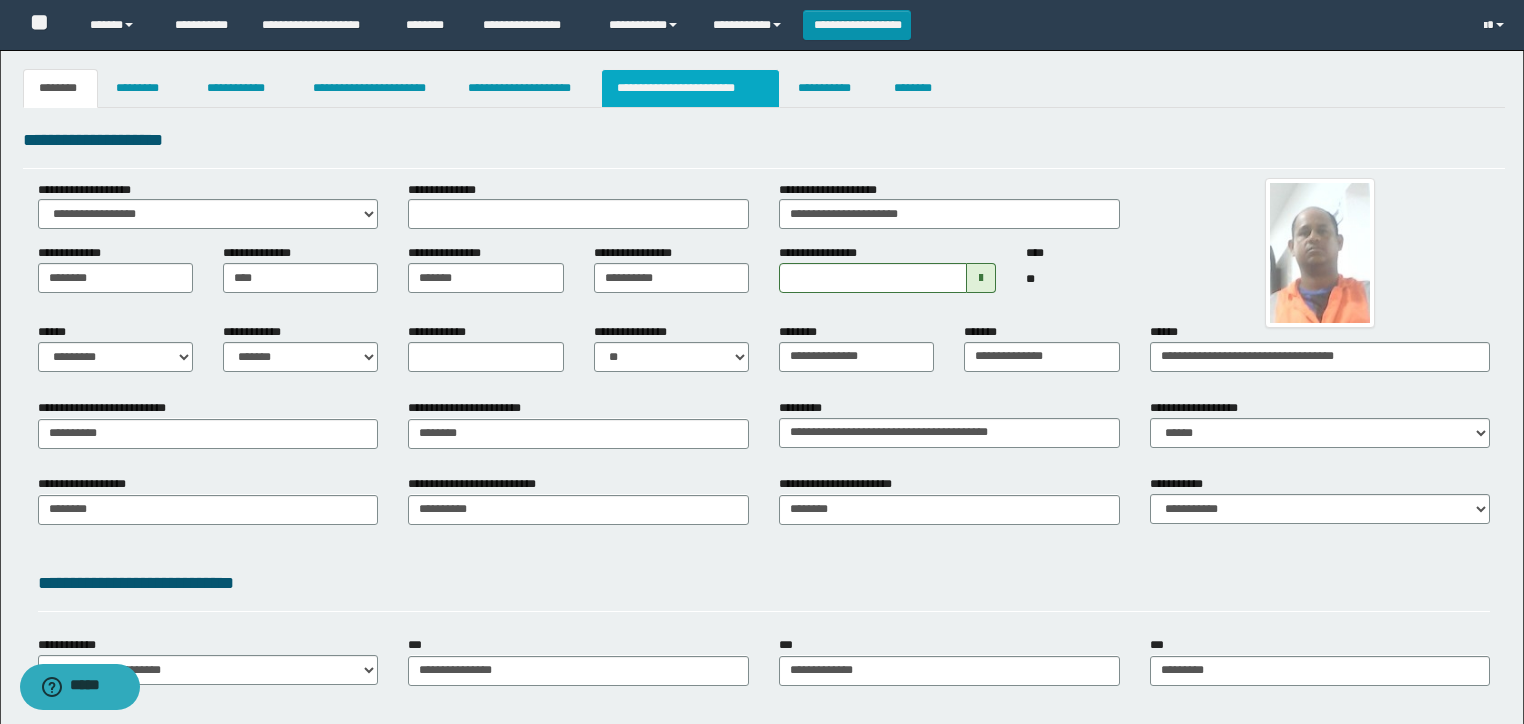 click on "**********" at bounding box center [690, 88] 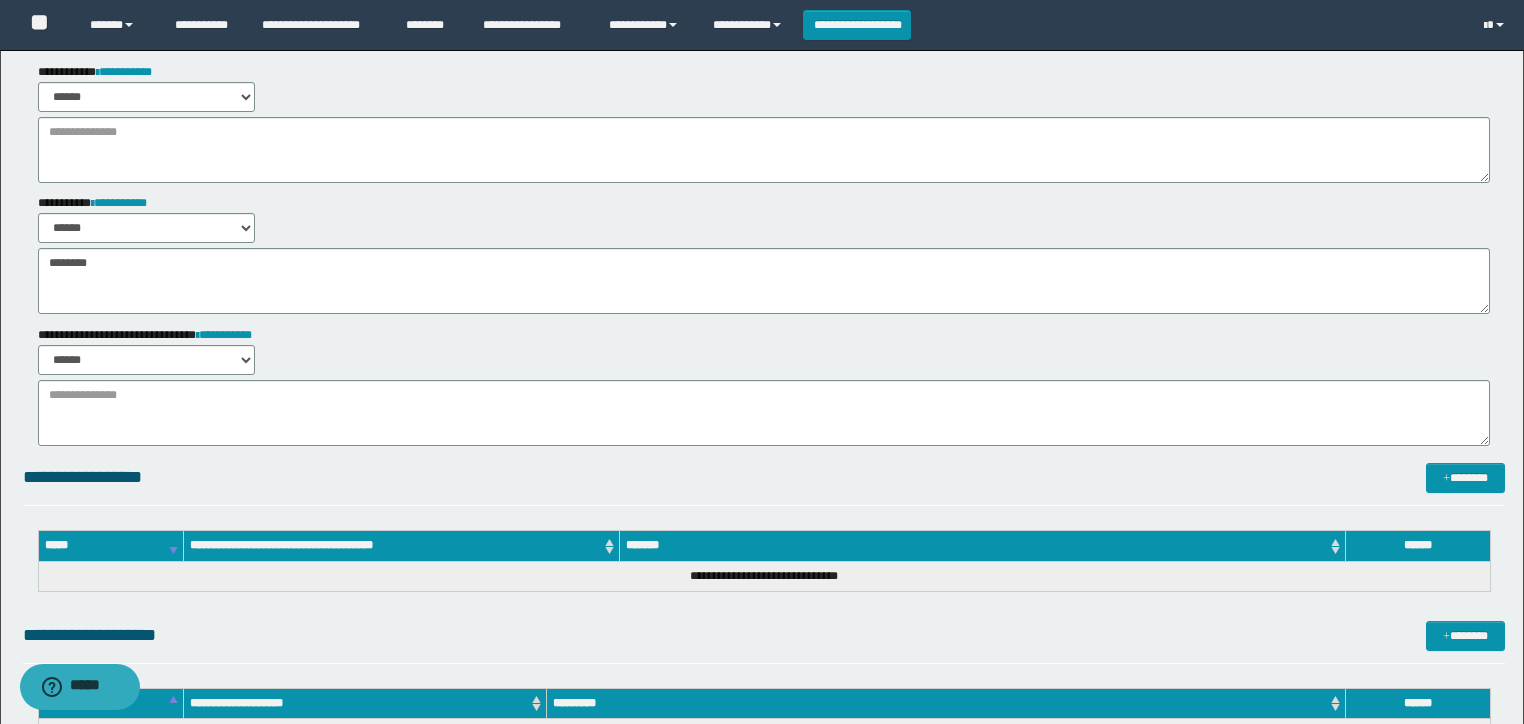 scroll, scrollTop: 320, scrollLeft: 0, axis: vertical 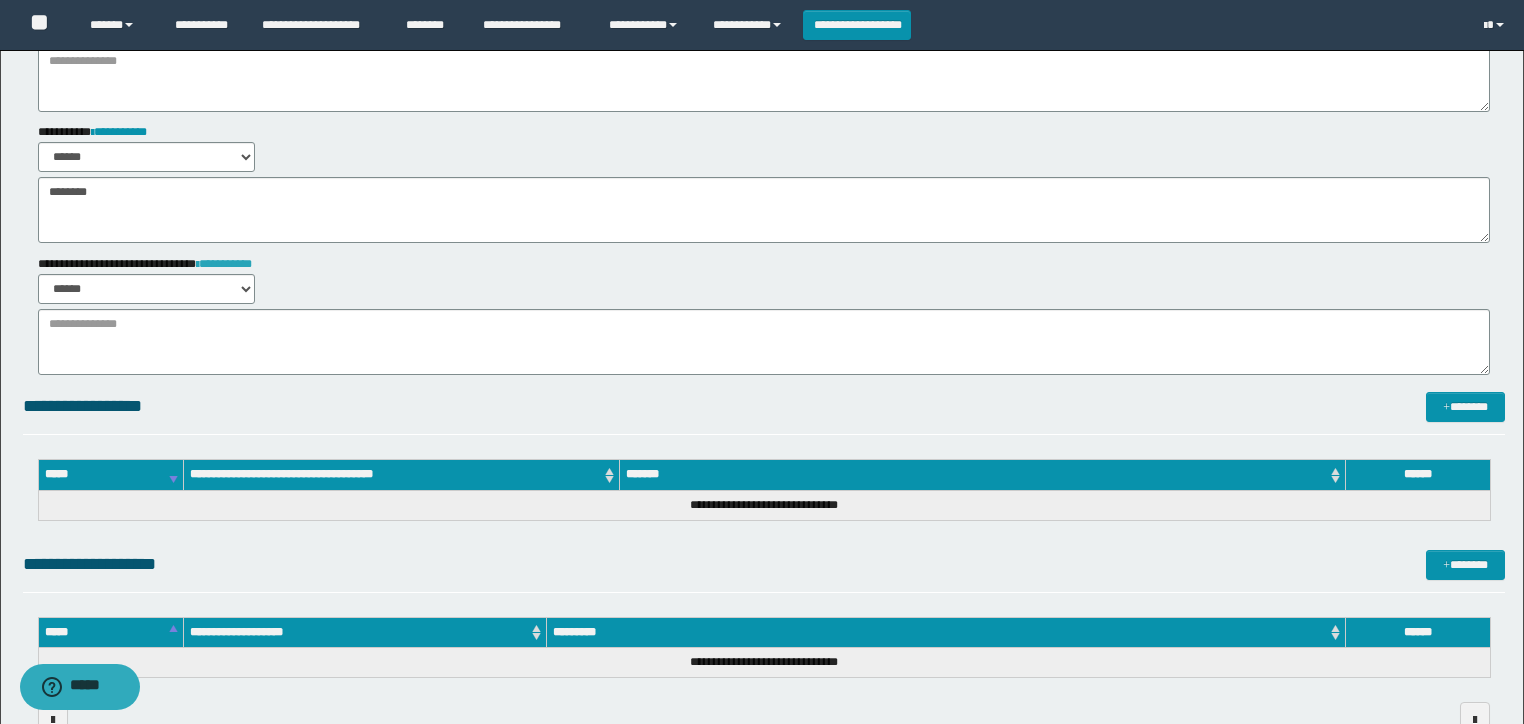 click on "**********" at bounding box center (224, 264) 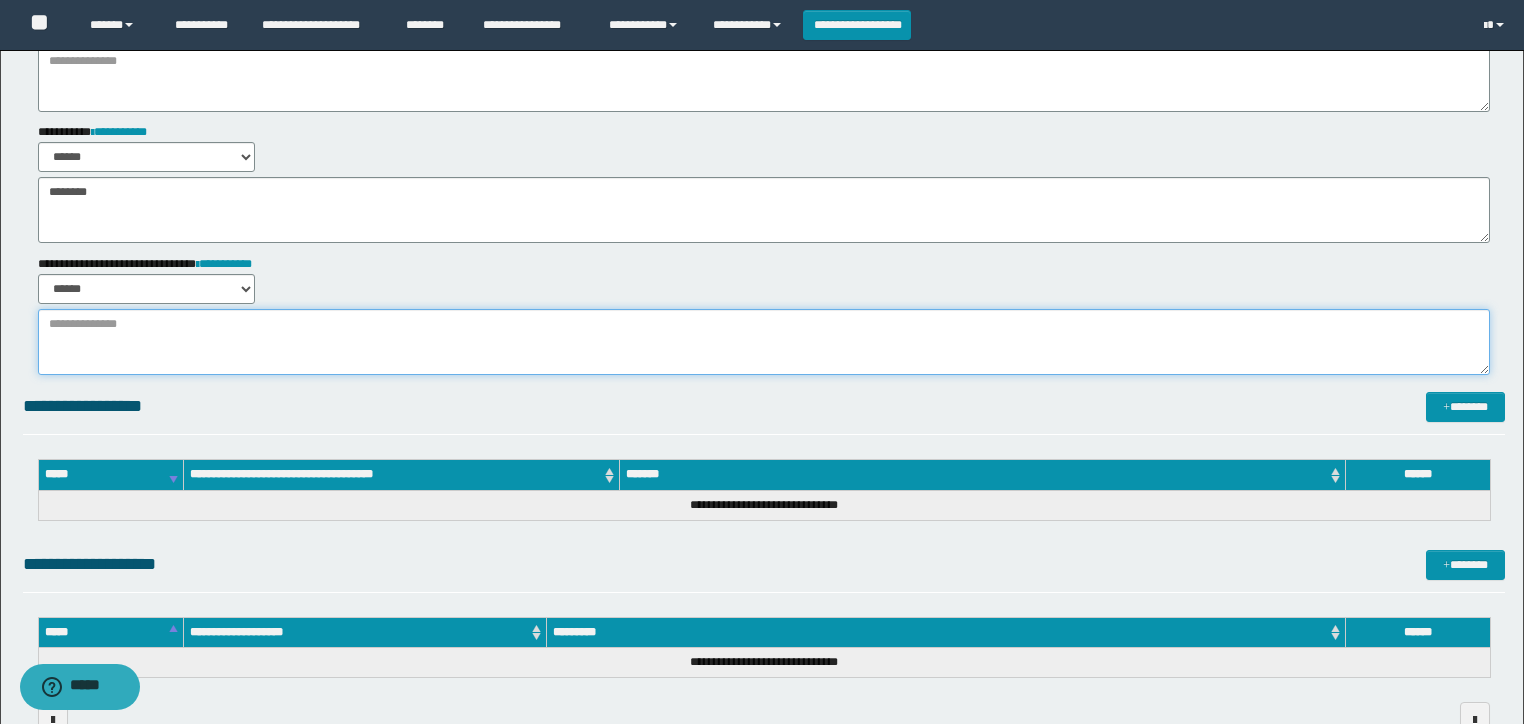 drag, startPoint x: 207, startPoint y: 342, endPoint x: 222, endPoint y: 325, distance: 22.671568 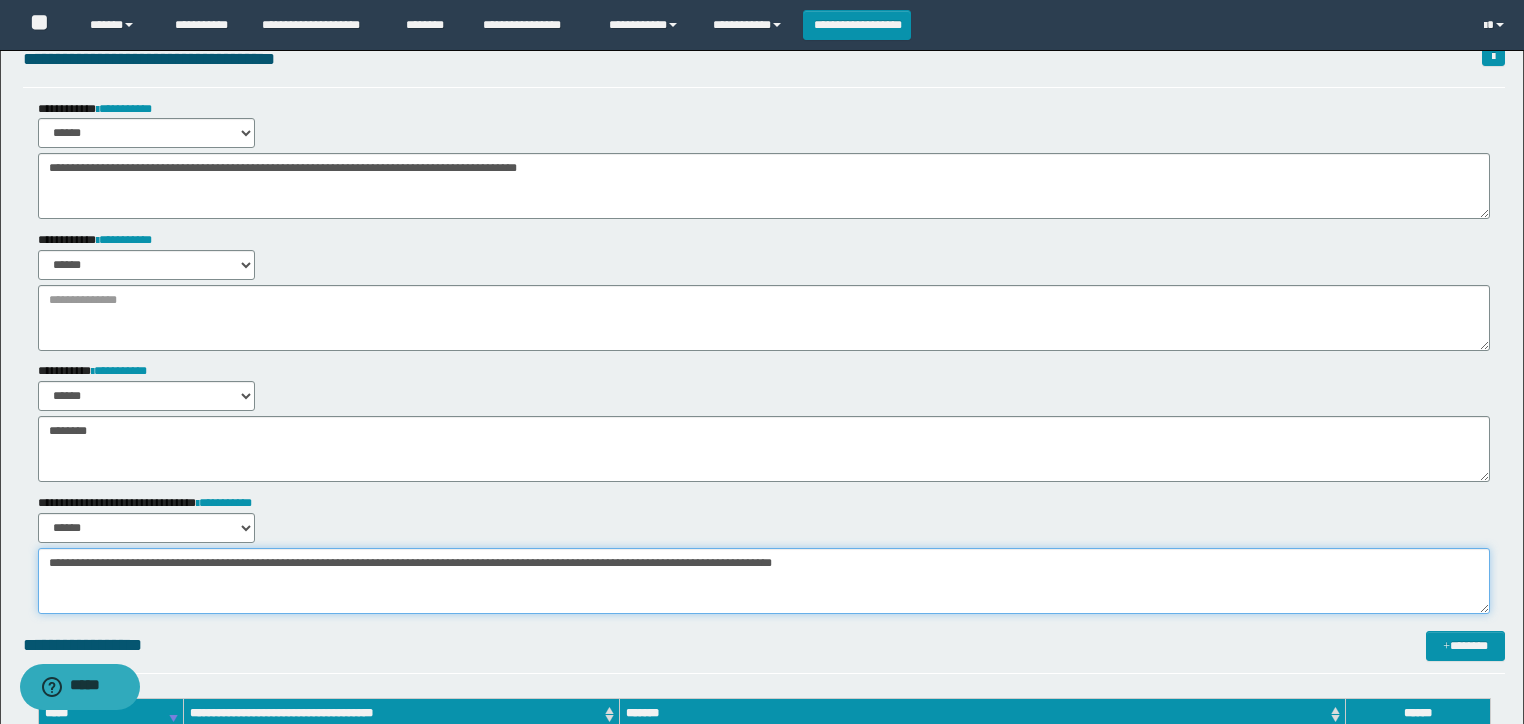 scroll, scrollTop: 80, scrollLeft: 0, axis: vertical 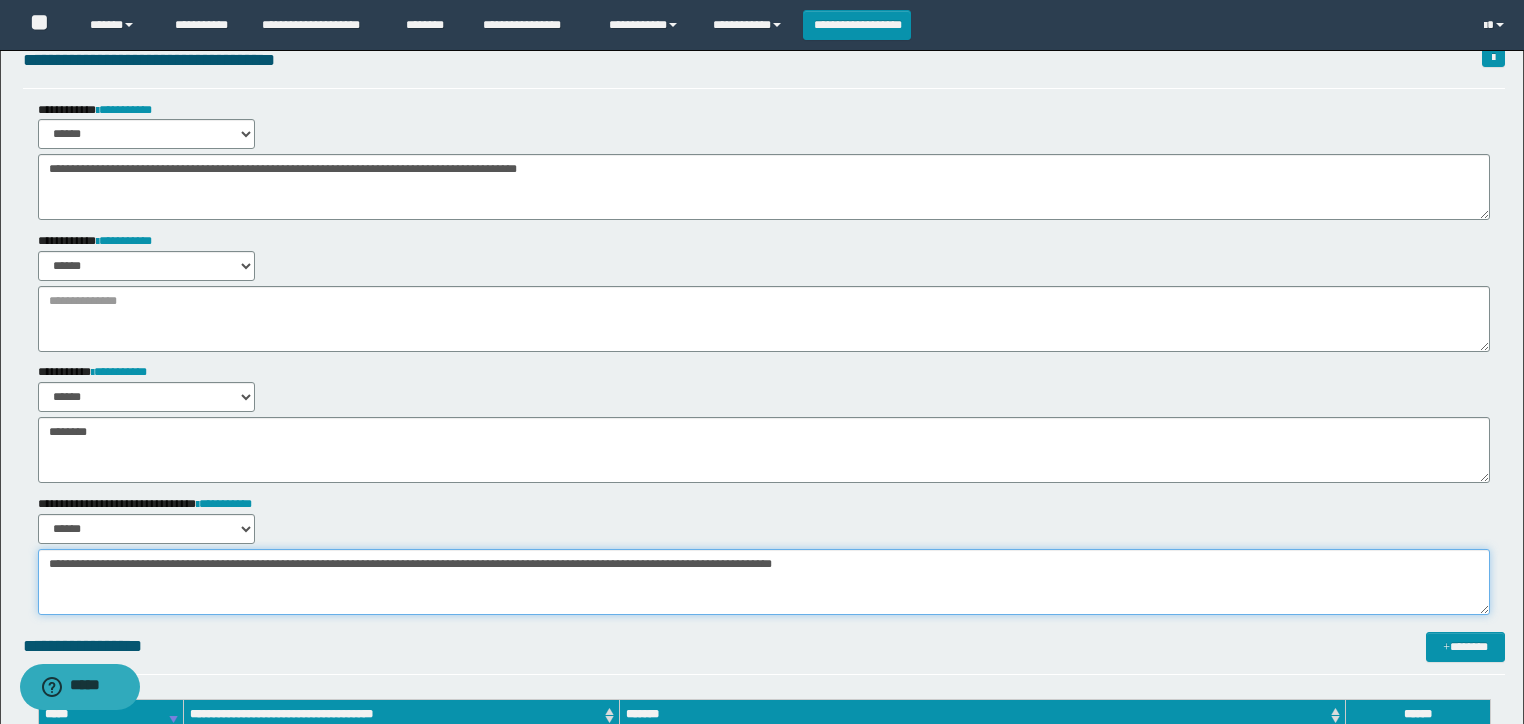 type on "**********" 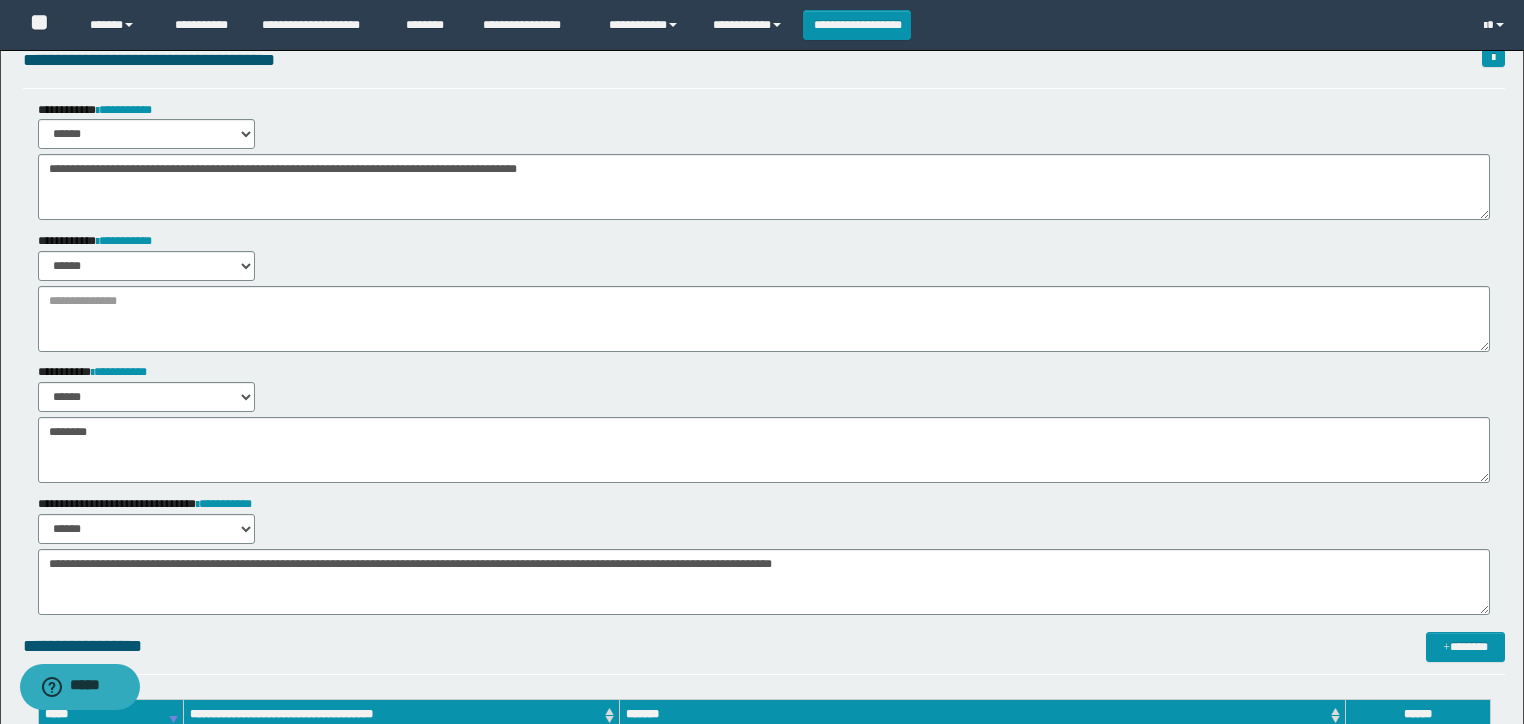 click on "**********" at bounding box center (109, 241) 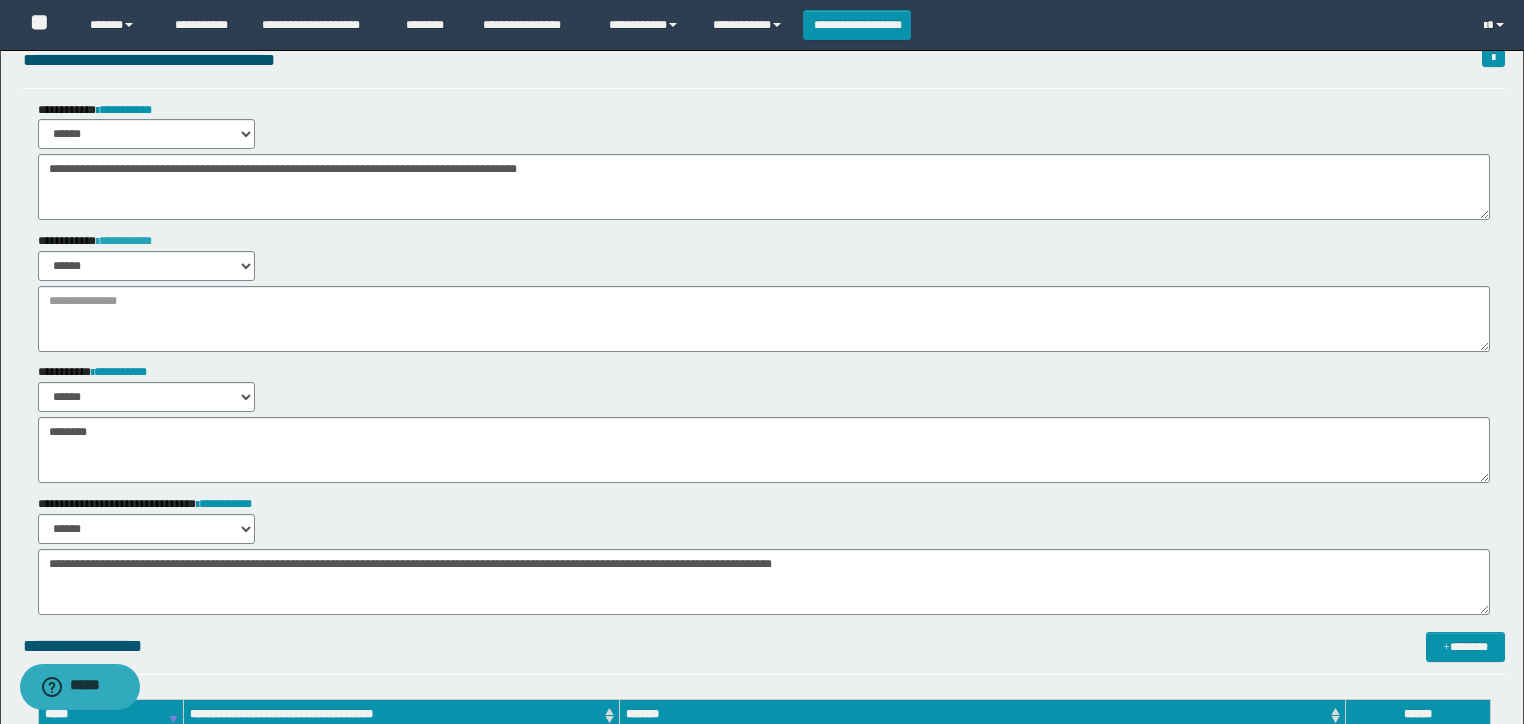 click on "**********" at bounding box center [124, 241] 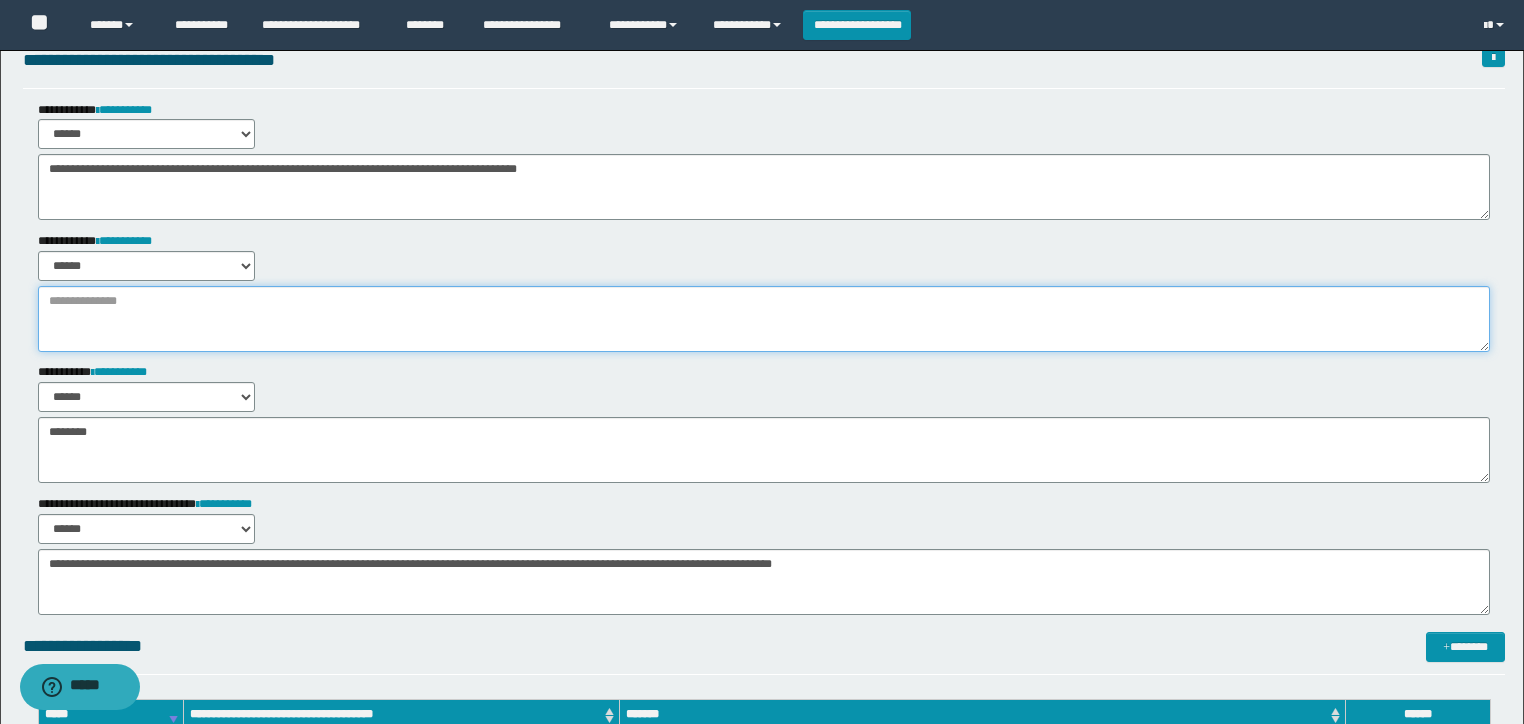click at bounding box center (764, 319) 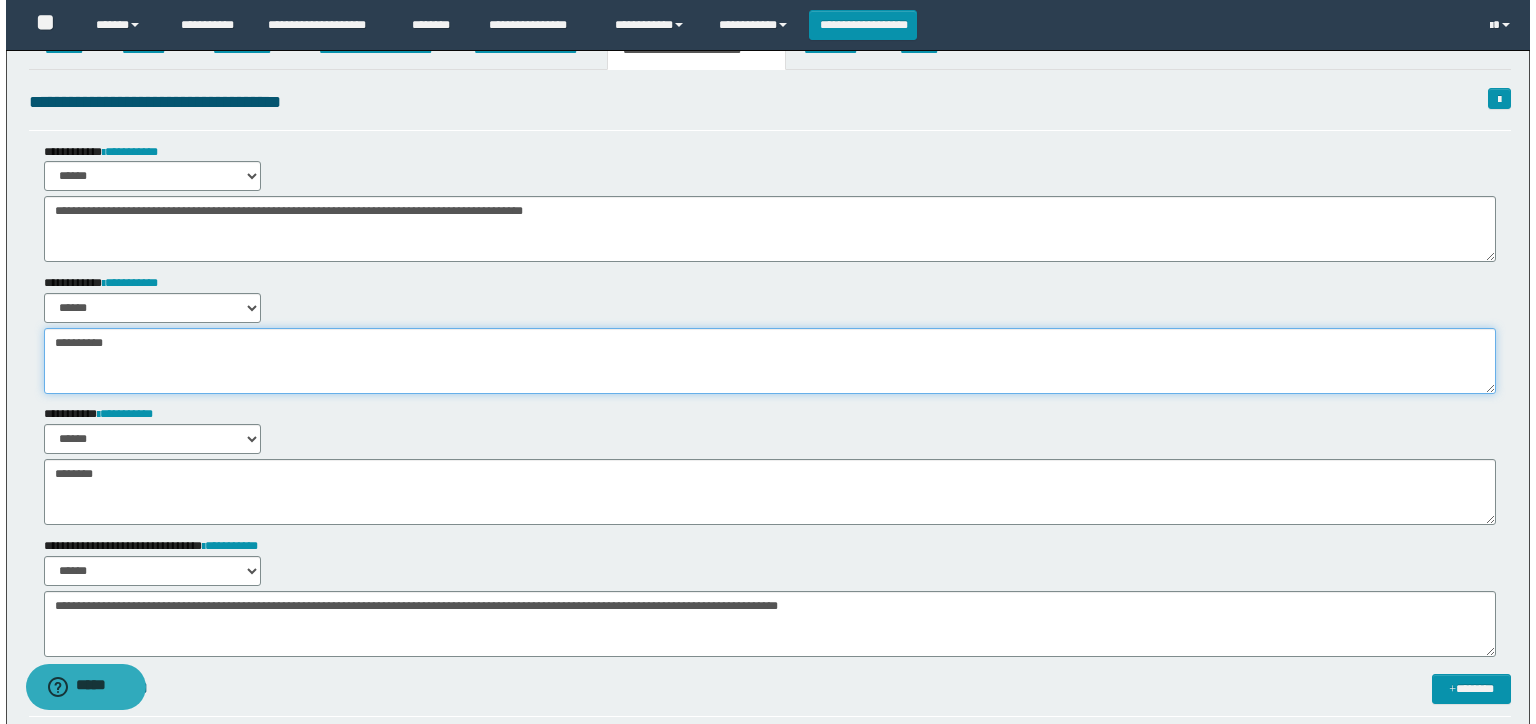 scroll, scrollTop: 0, scrollLeft: 0, axis: both 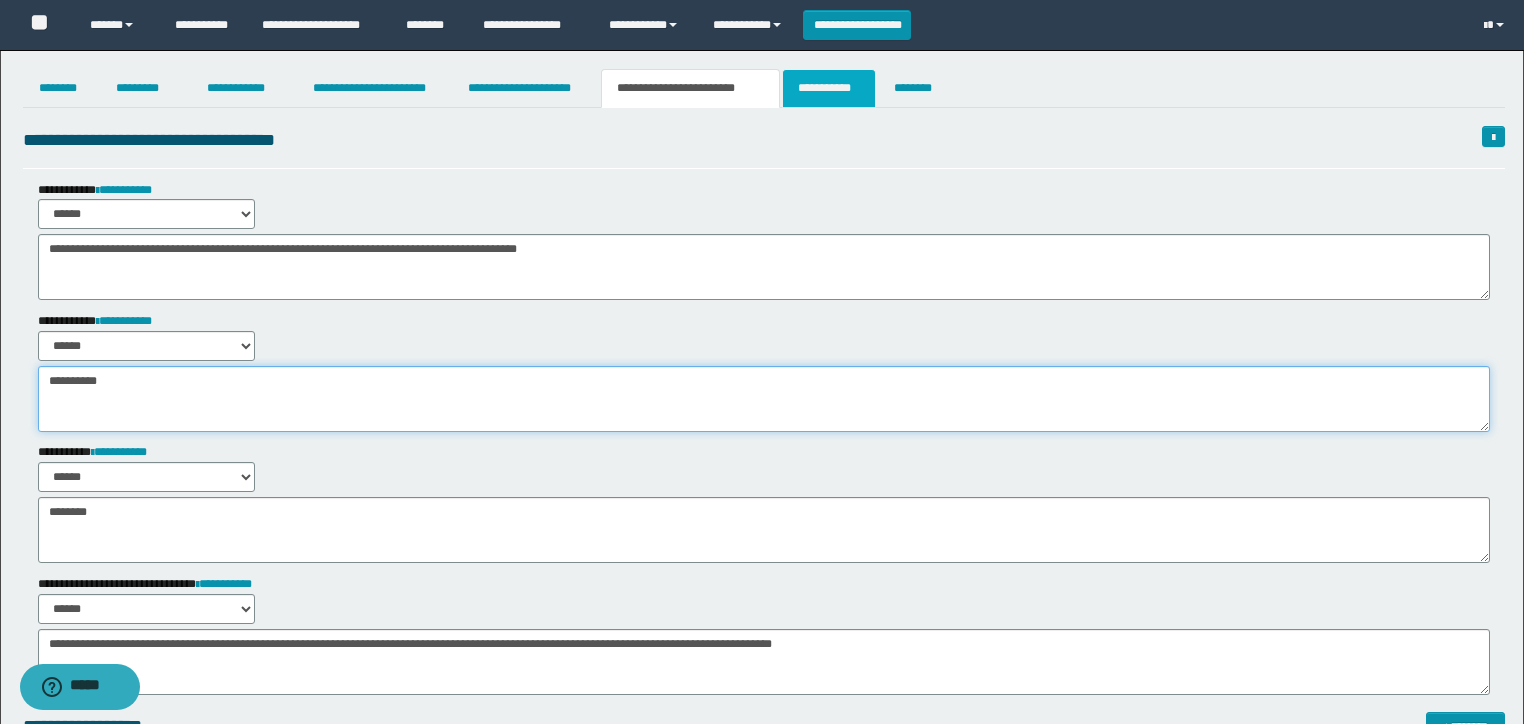 type on "********" 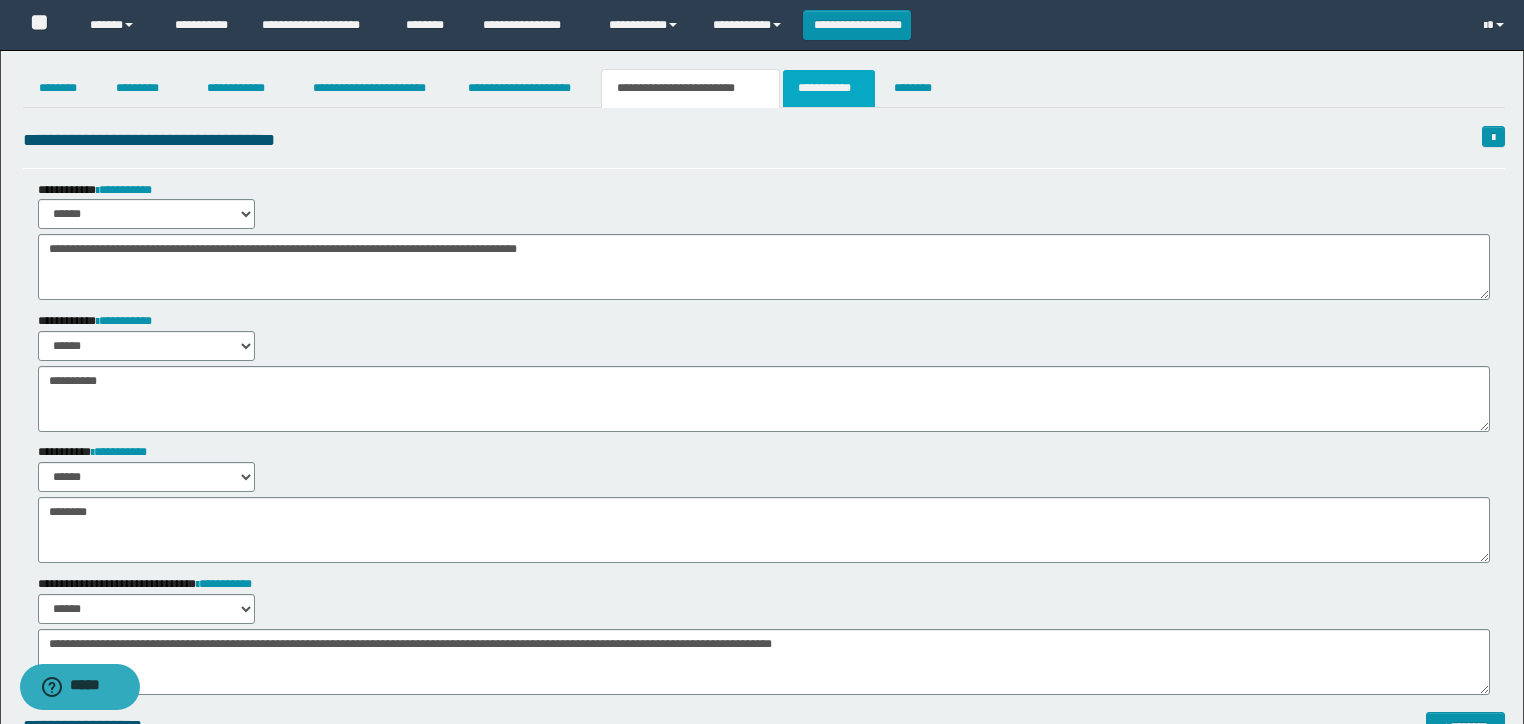 click on "**********" at bounding box center [829, 88] 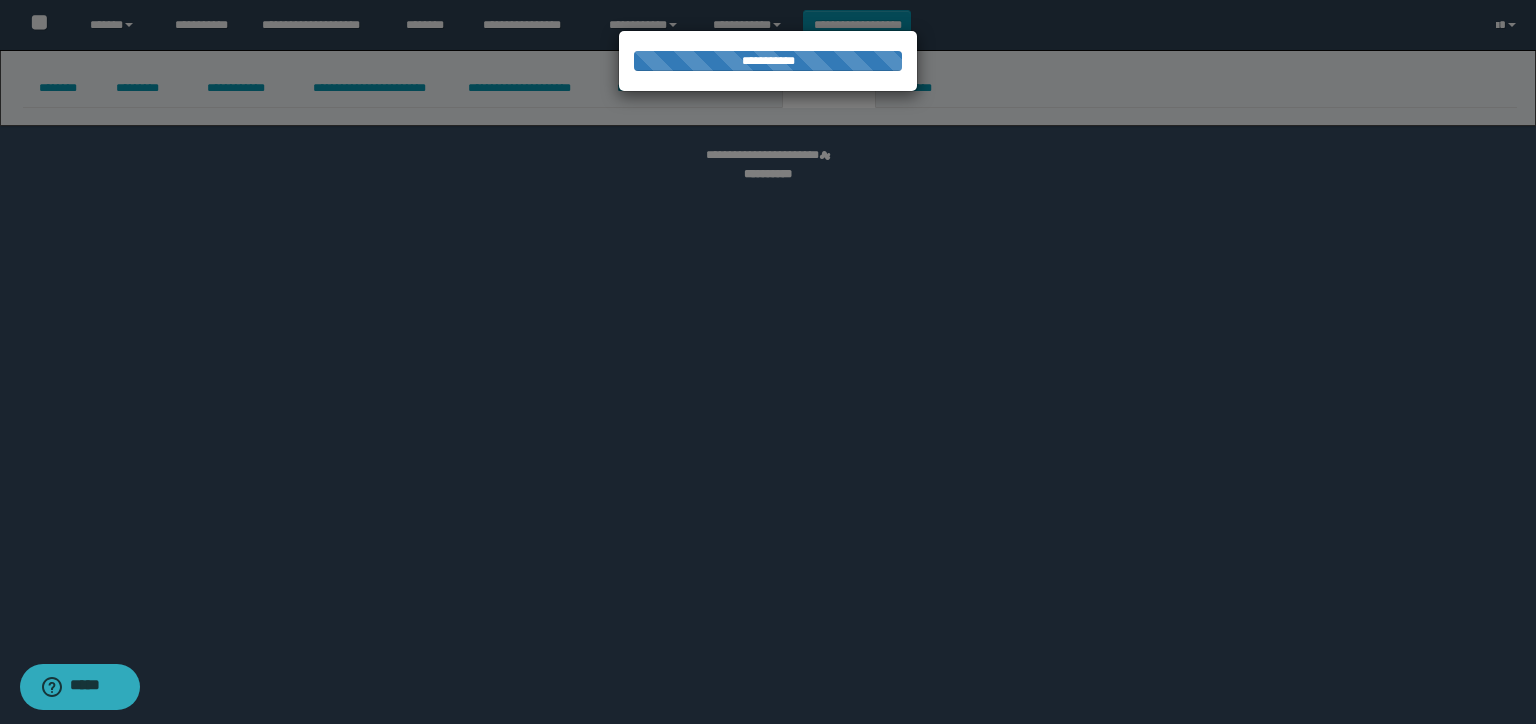 select on "****" 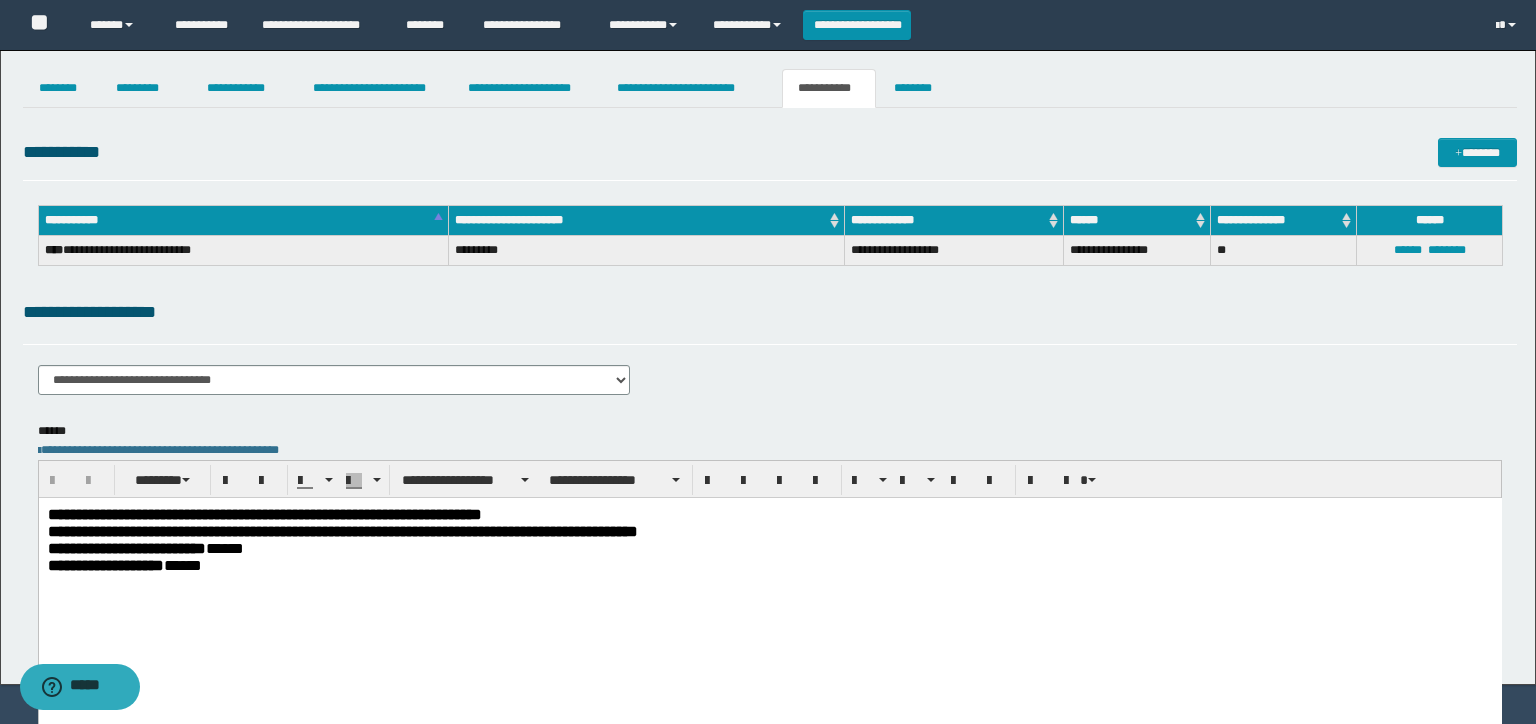 scroll, scrollTop: 0, scrollLeft: 0, axis: both 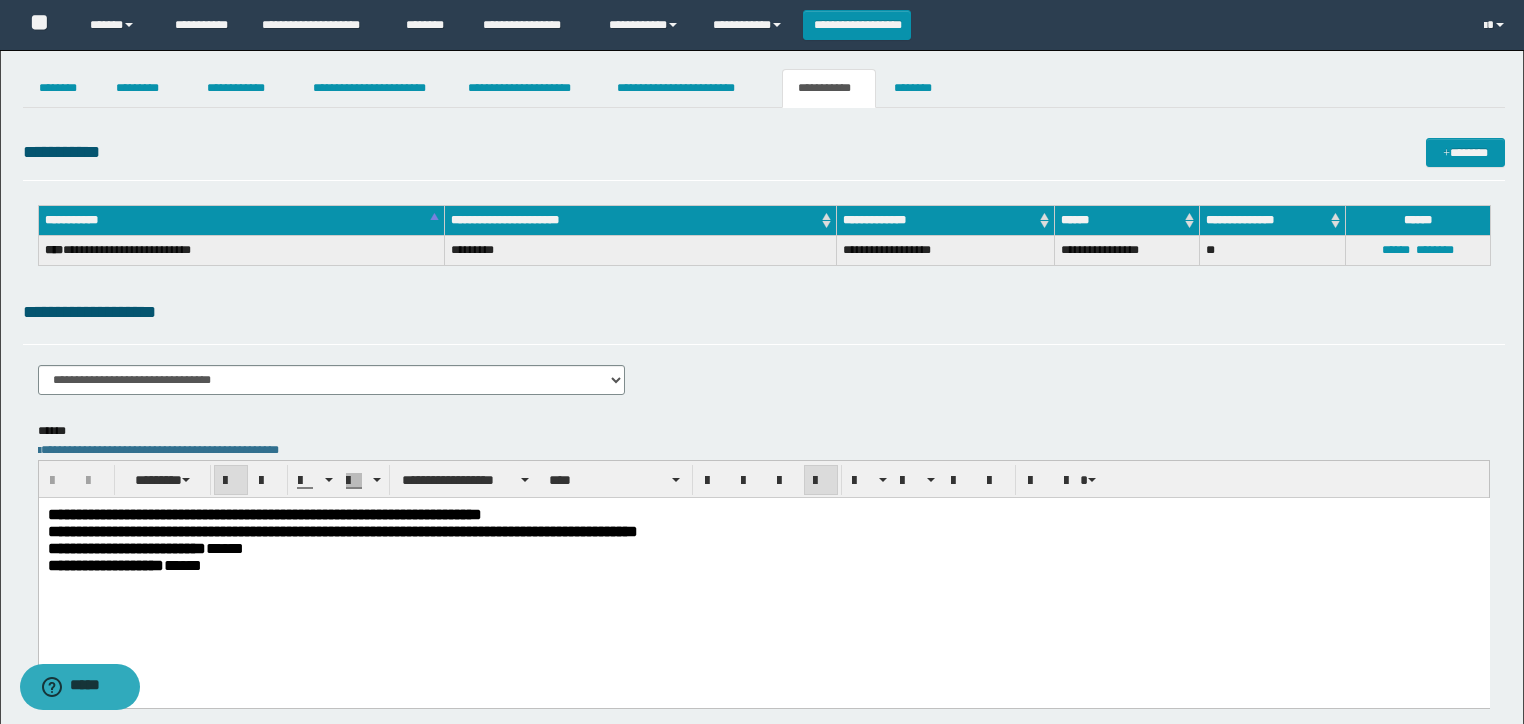 click on "**********" at bounding box center [342, 530] 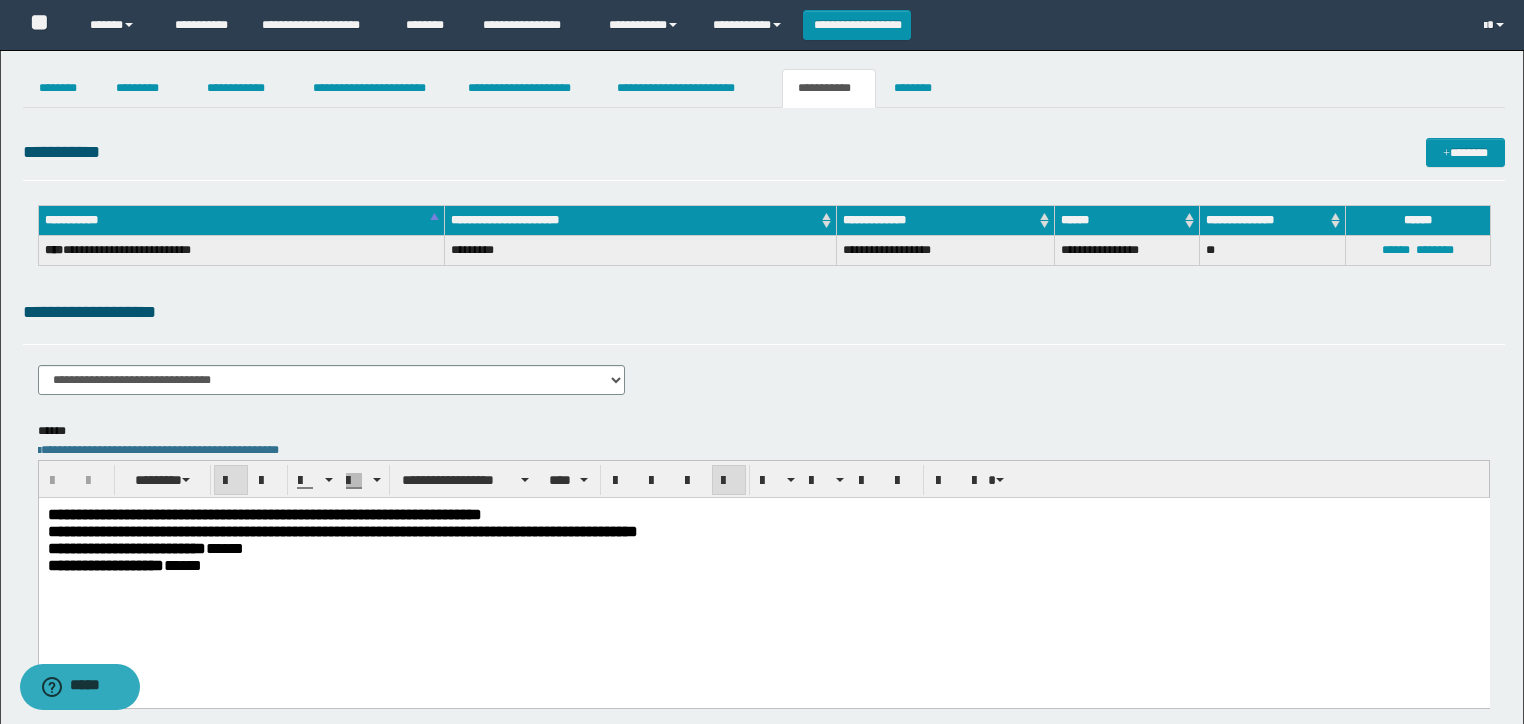 type 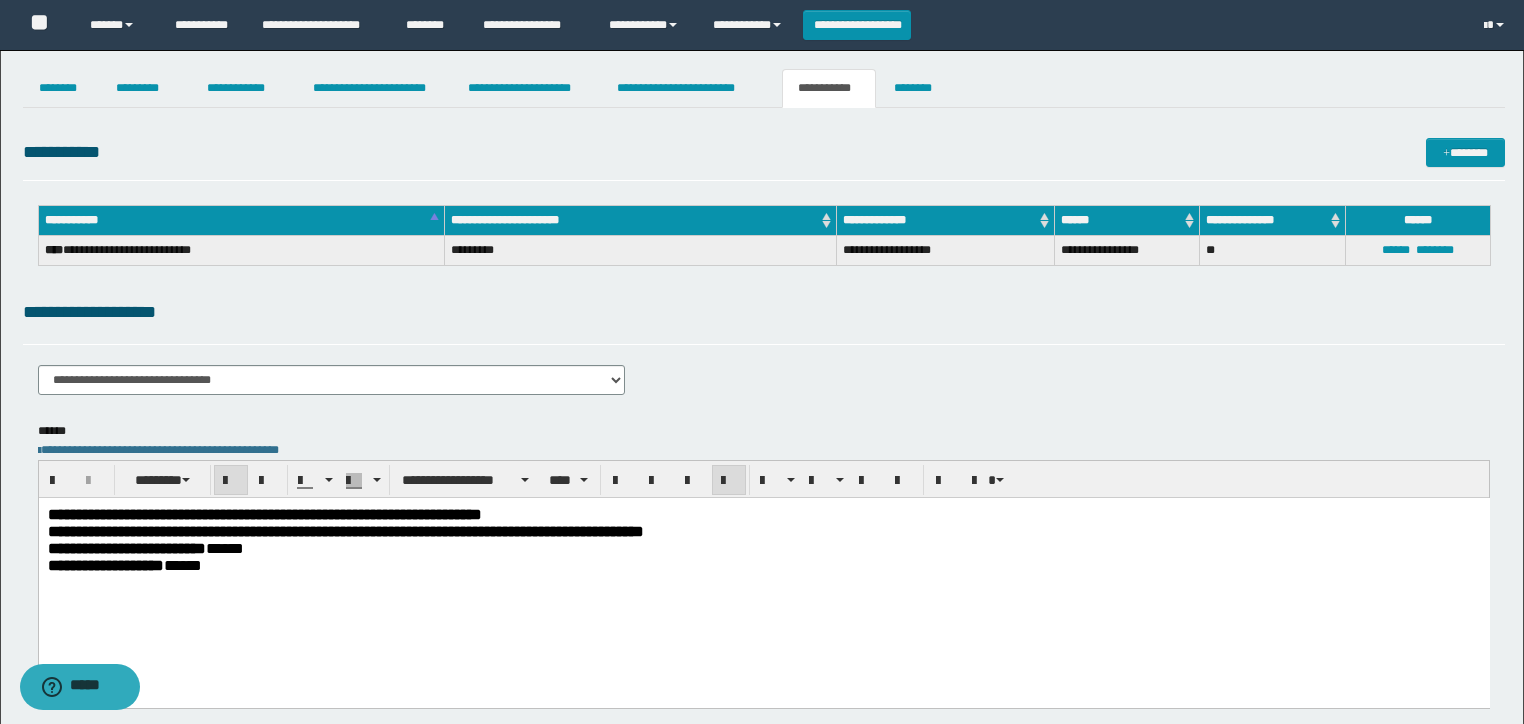click on "**********" at bounding box center [345, 530] 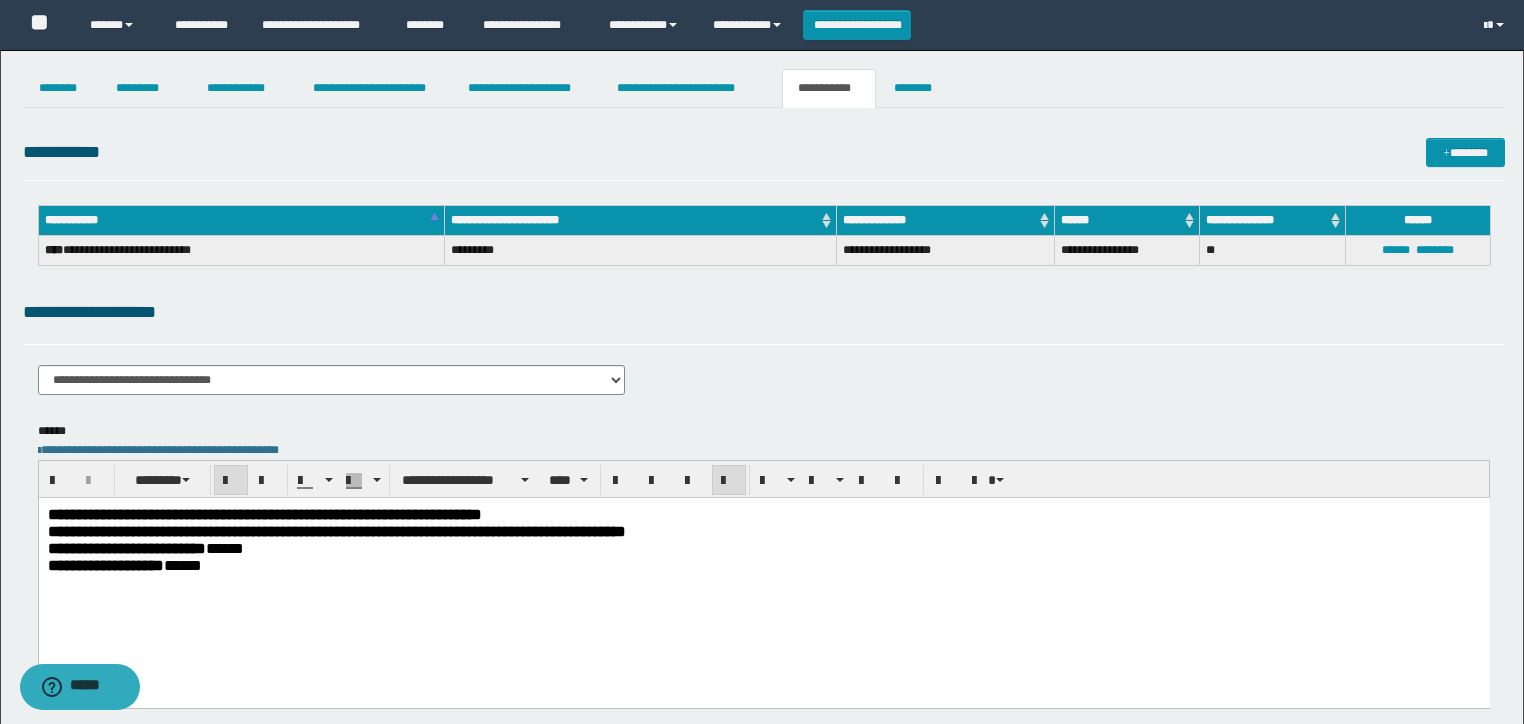click on "**********" at bounding box center [336, 530] 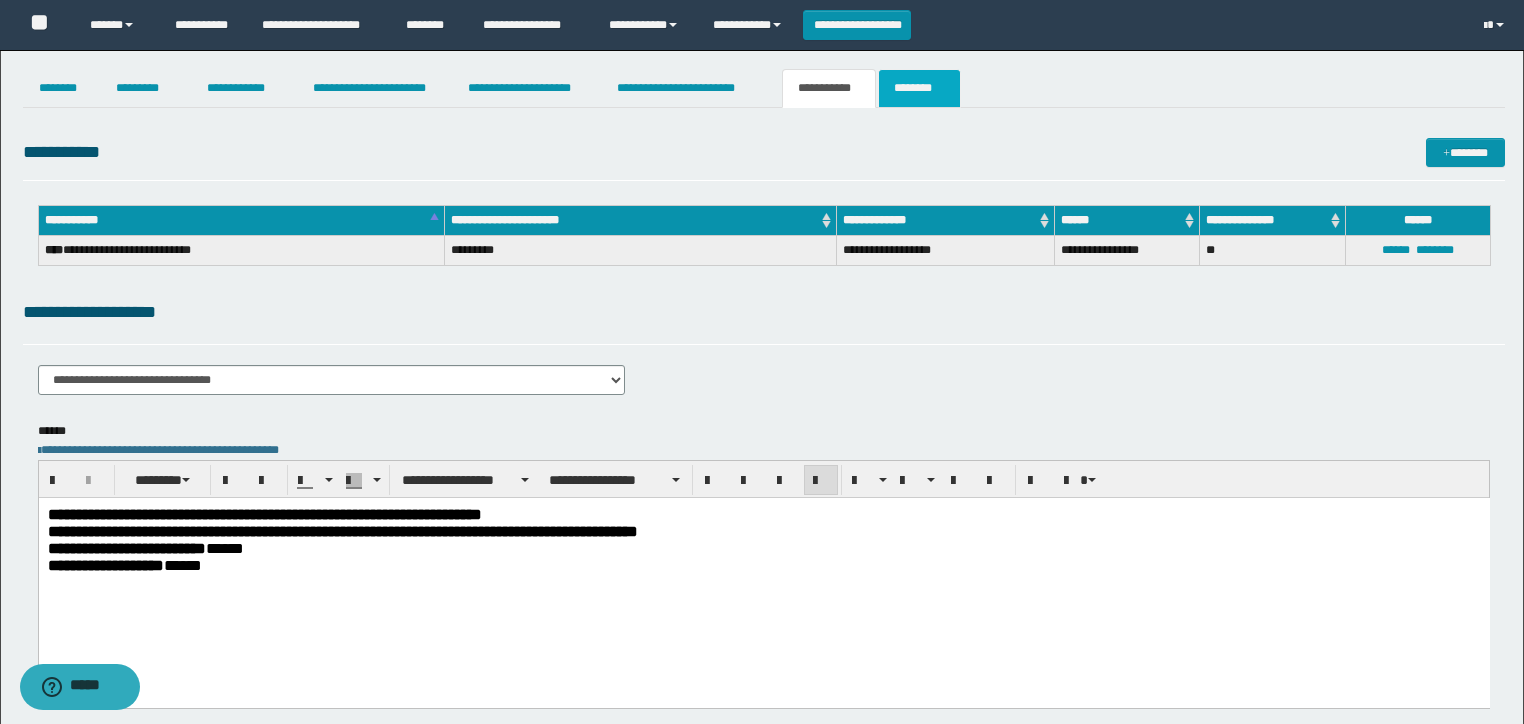 click on "********" at bounding box center (919, 88) 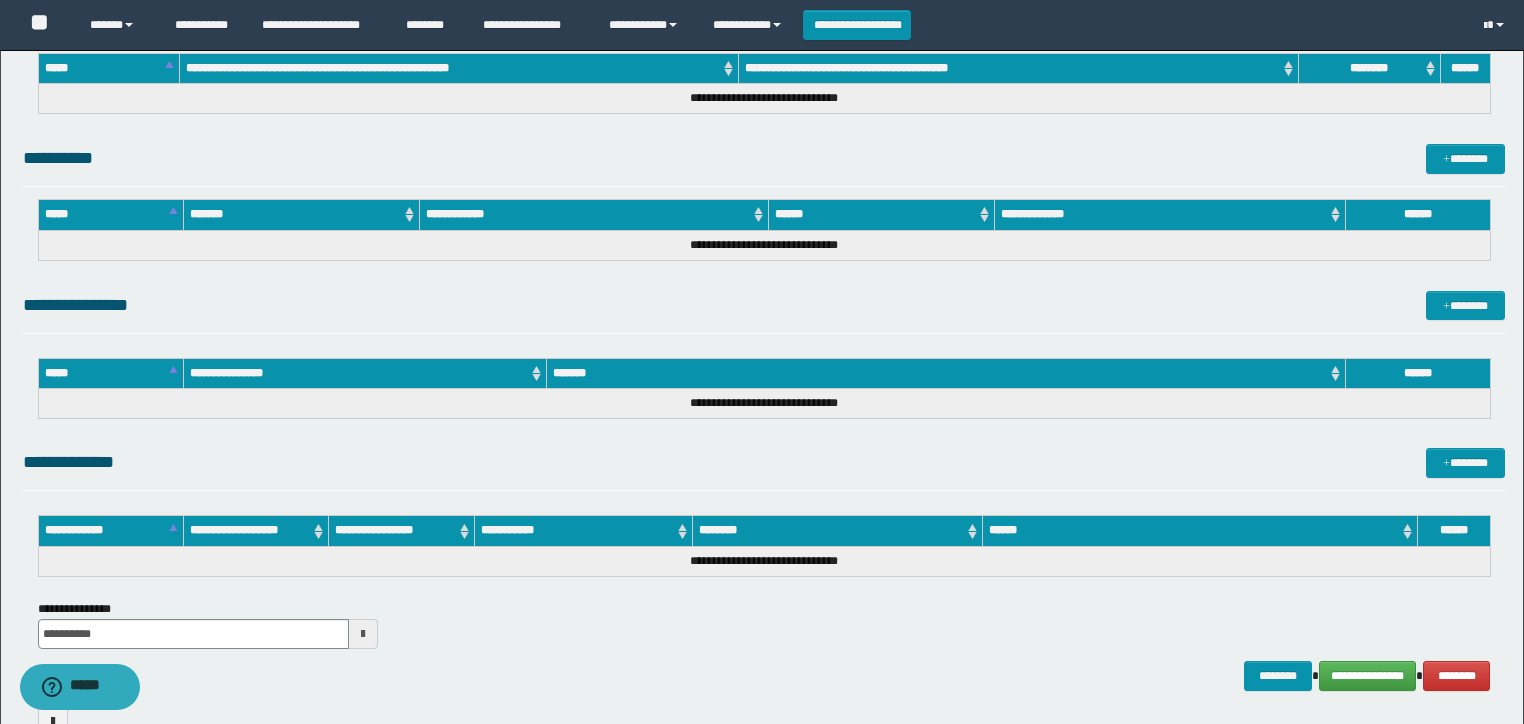 scroll, scrollTop: 1035, scrollLeft: 0, axis: vertical 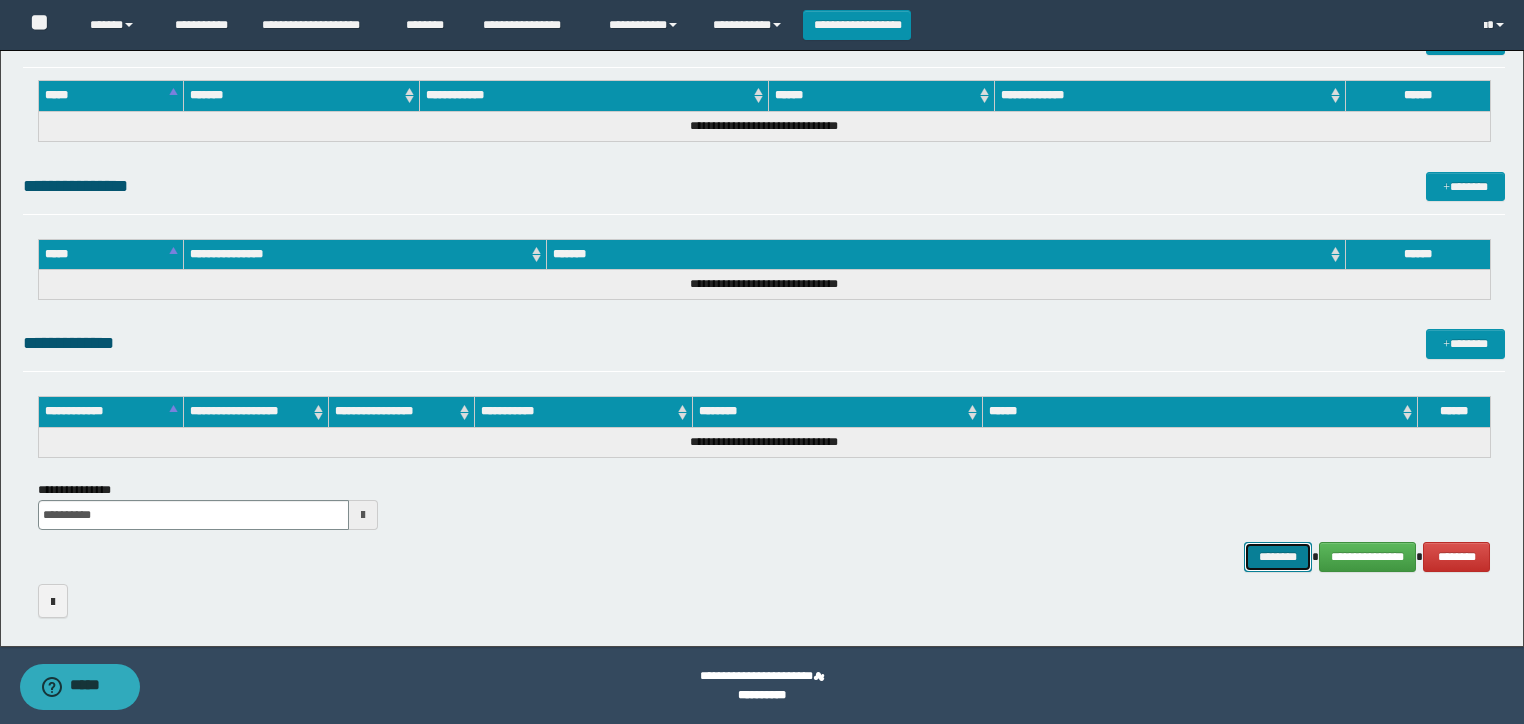 click on "********" at bounding box center (1277, 557) 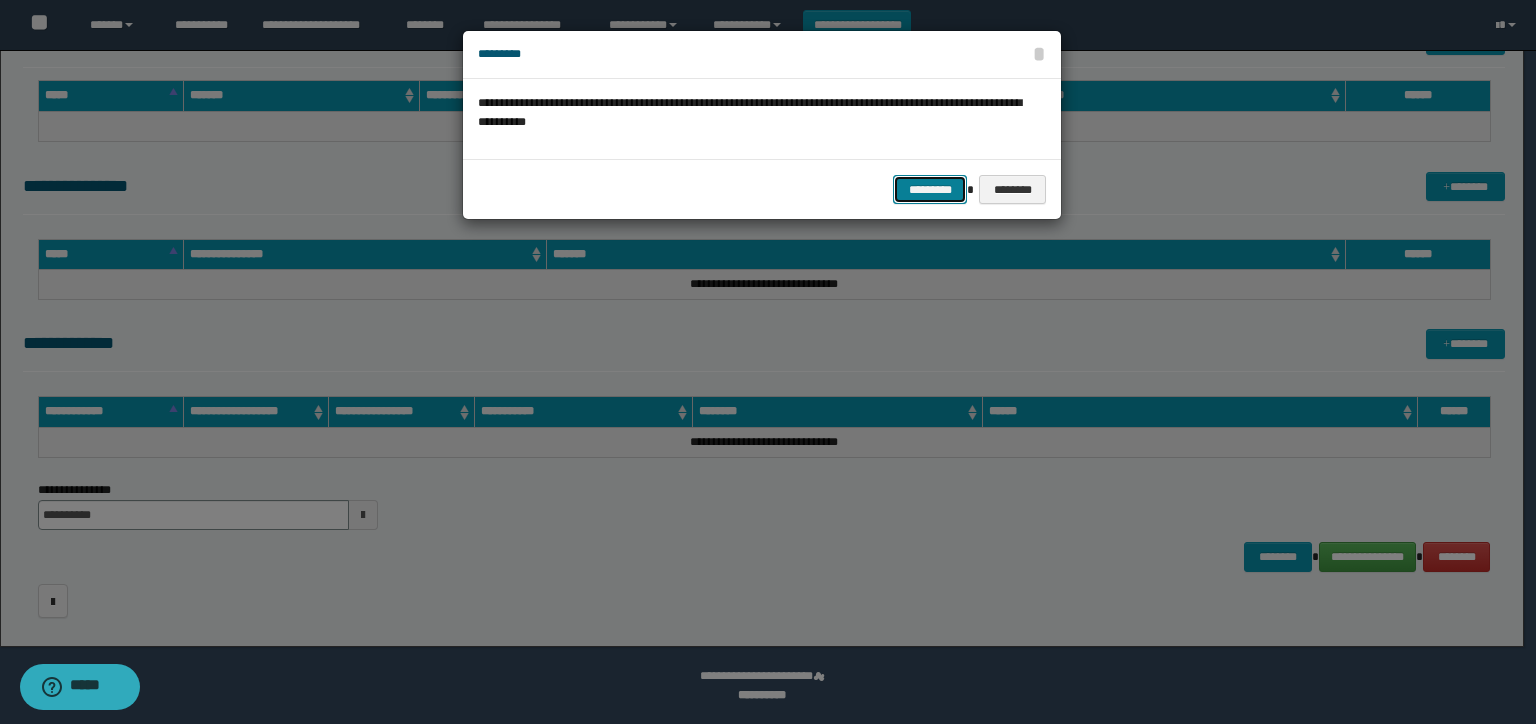 click on "*********" at bounding box center (930, 190) 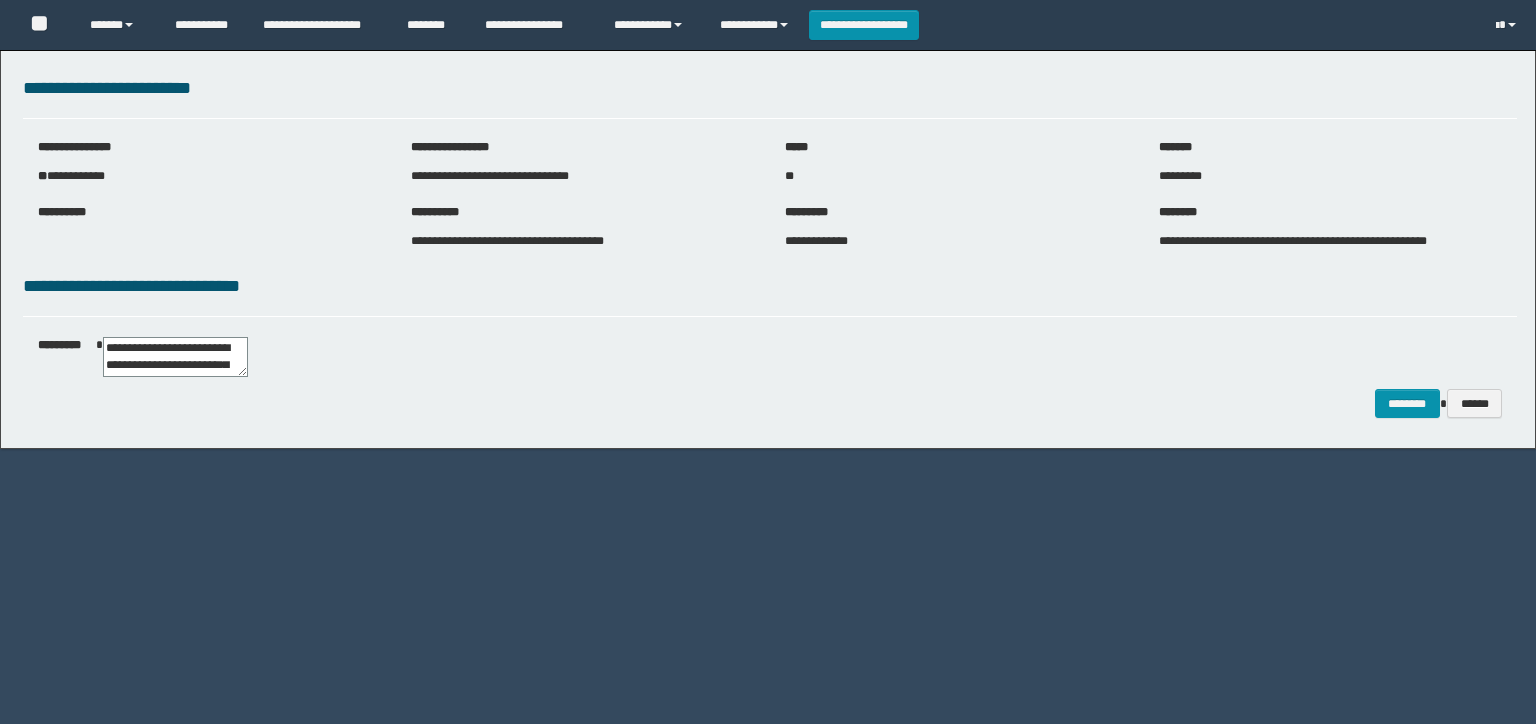 scroll, scrollTop: 0, scrollLeft: 0, axis: both 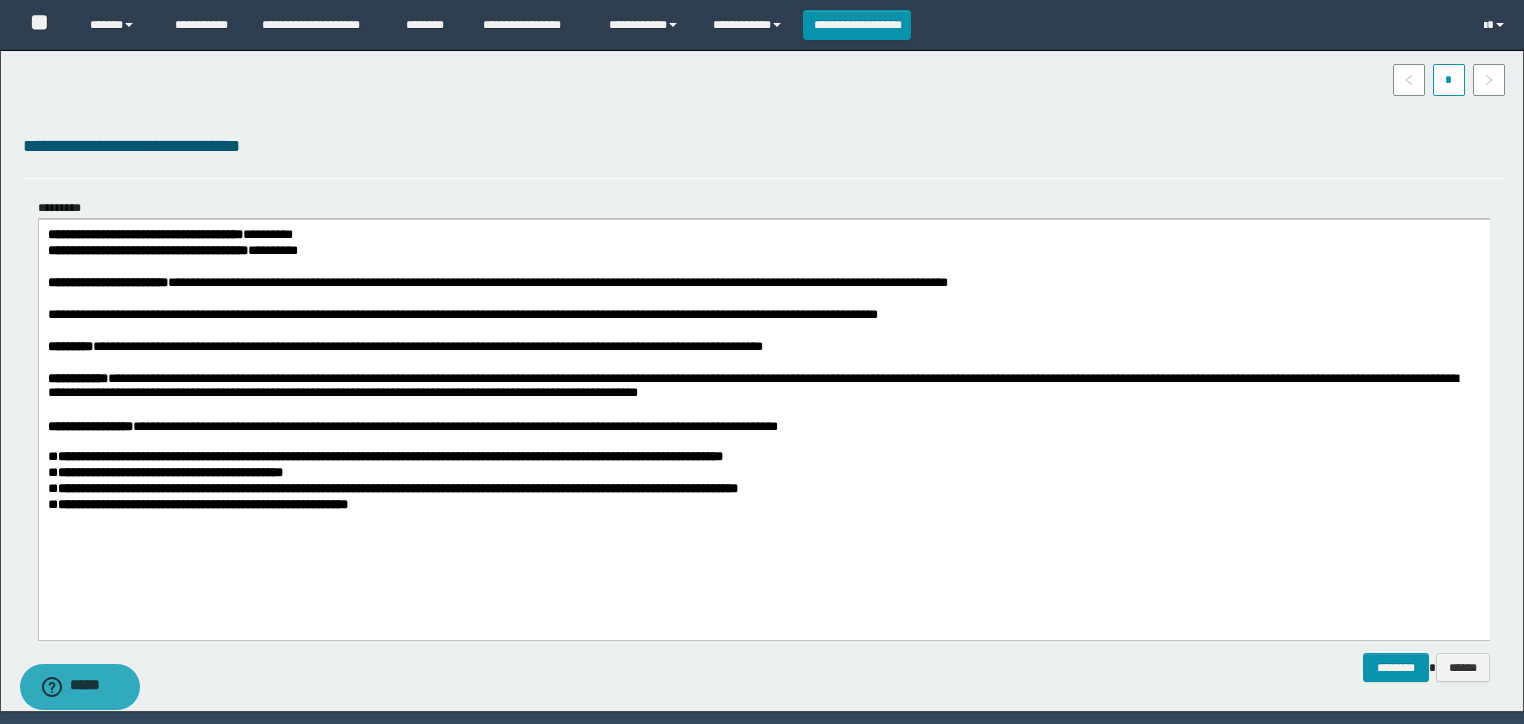 click on "**********" at bounding box center (763, 348) 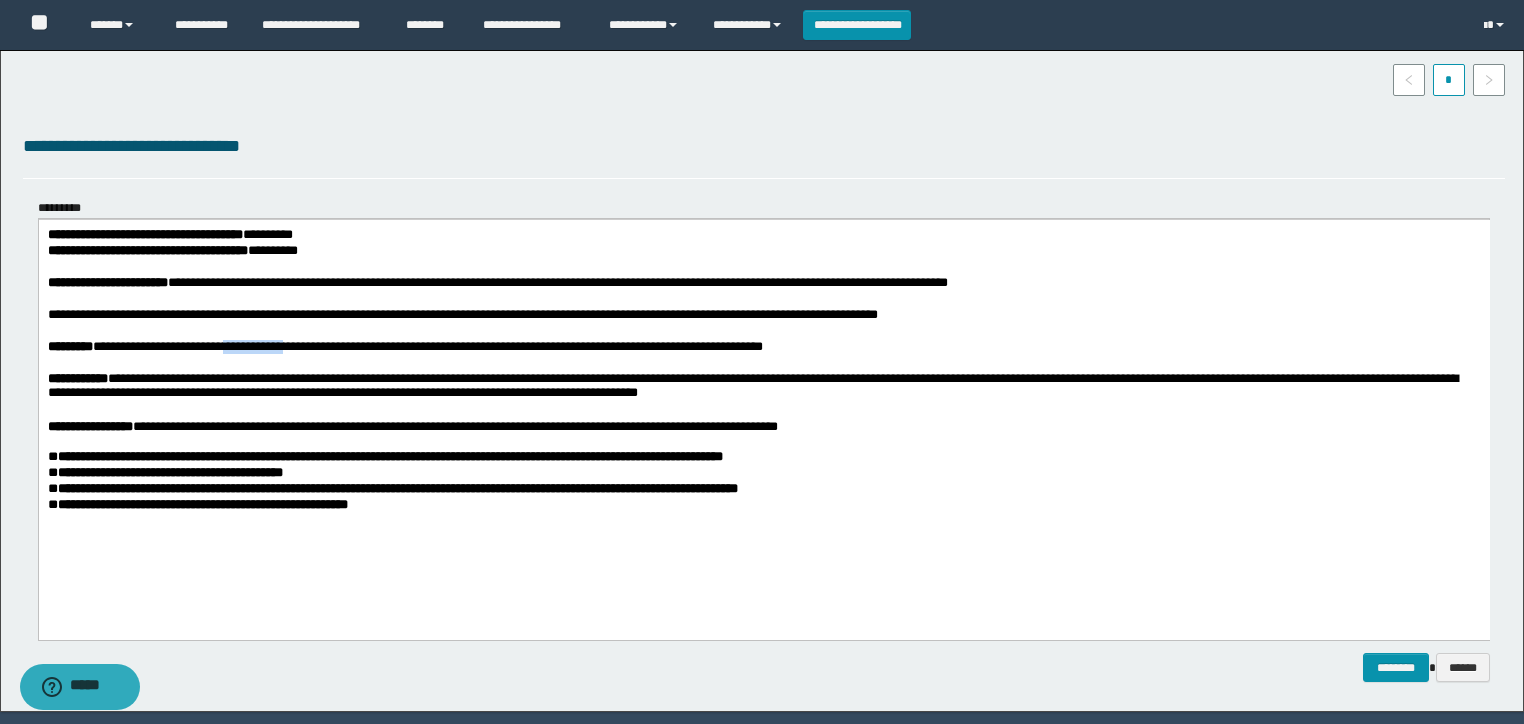 click on "**********" at bounding box center (763, 348) 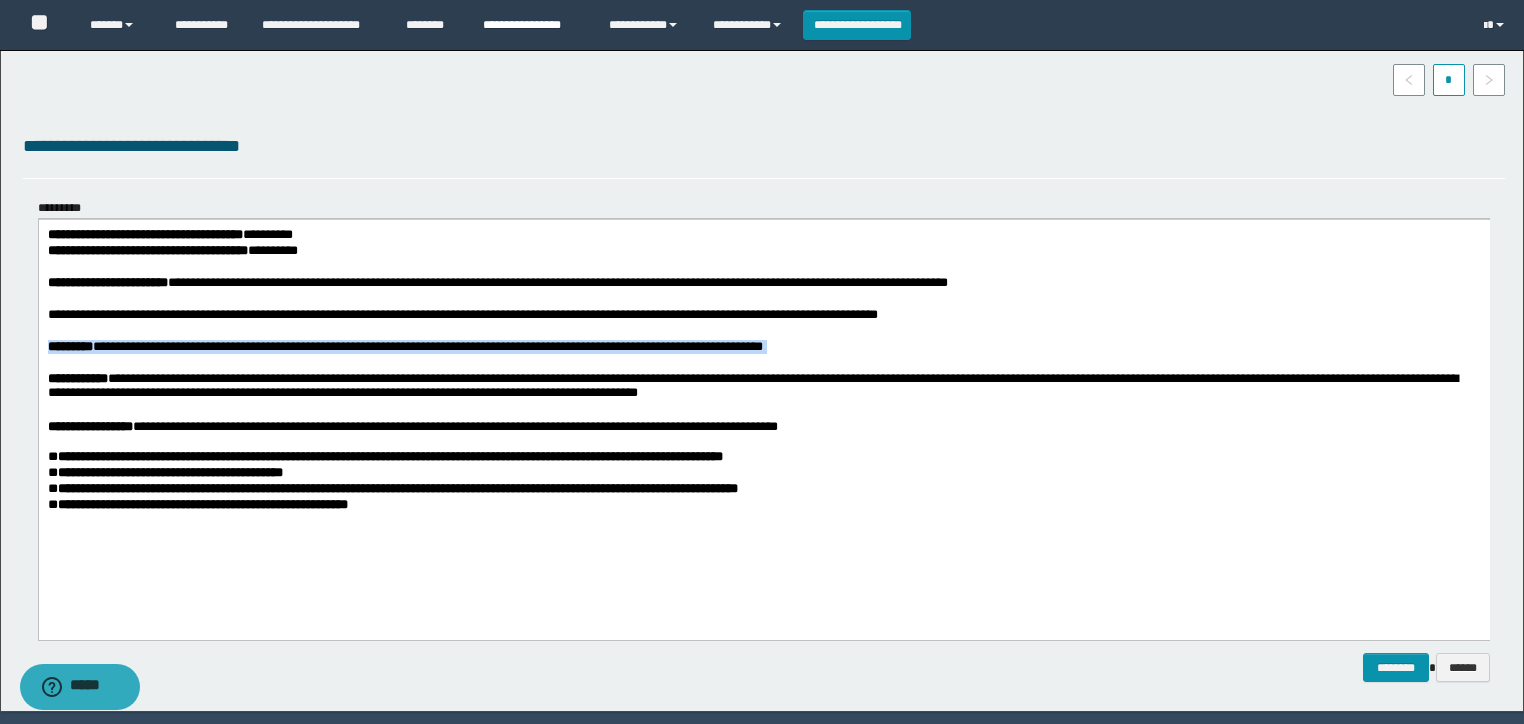 copy on "**********" 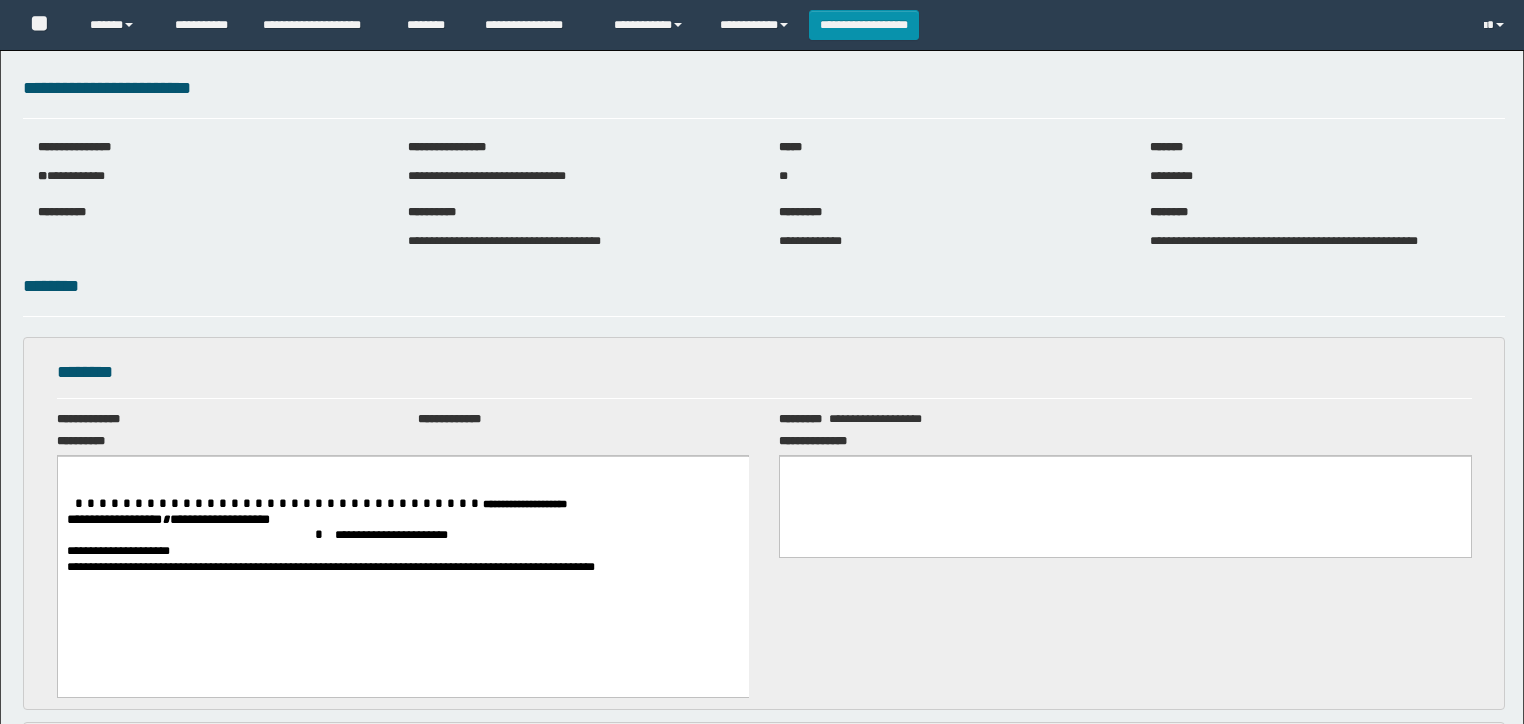 scroll, scrollTop: 0, scrollLeft: 0, axis: both 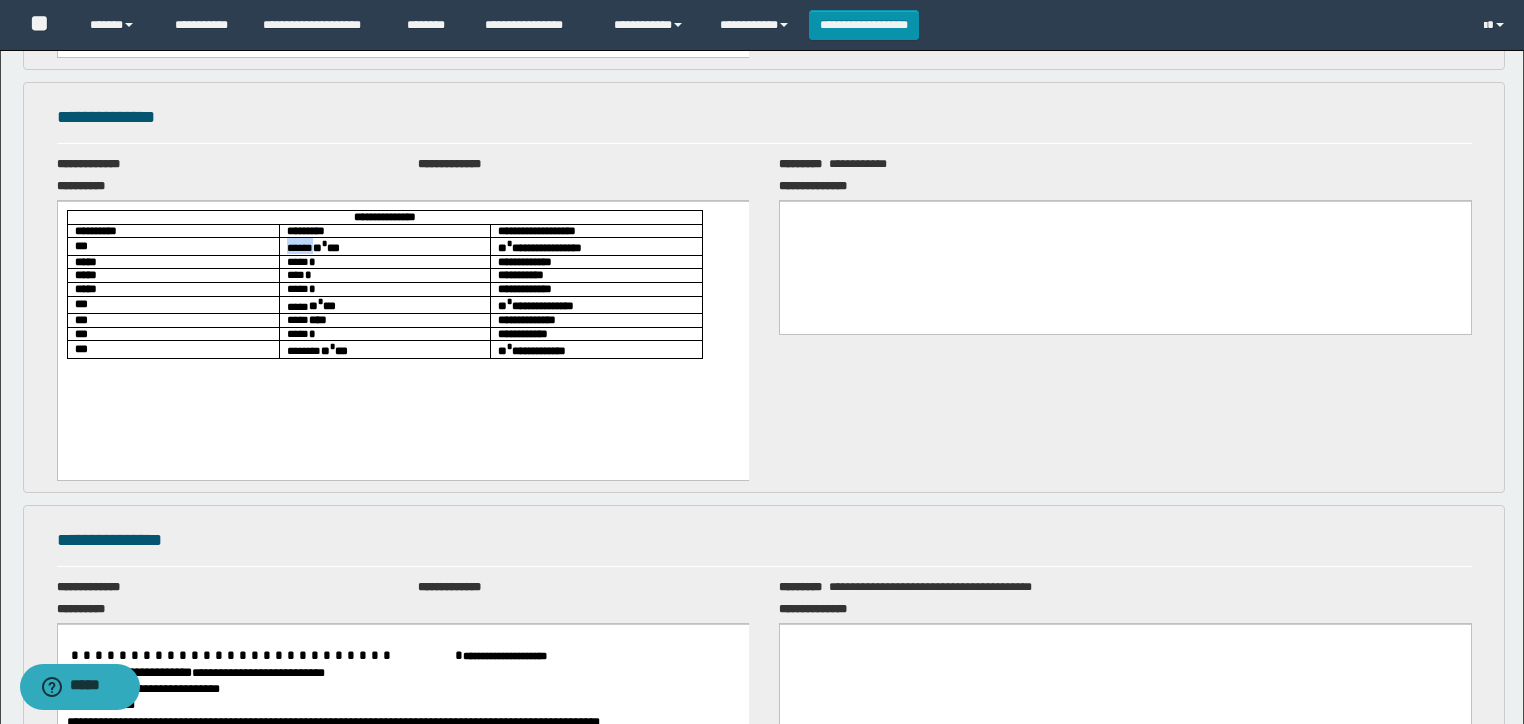 drag, startPoint x: 343, startPoint y: 243, endPoint x: 260, endPoint y: 269, distance: 86.977005 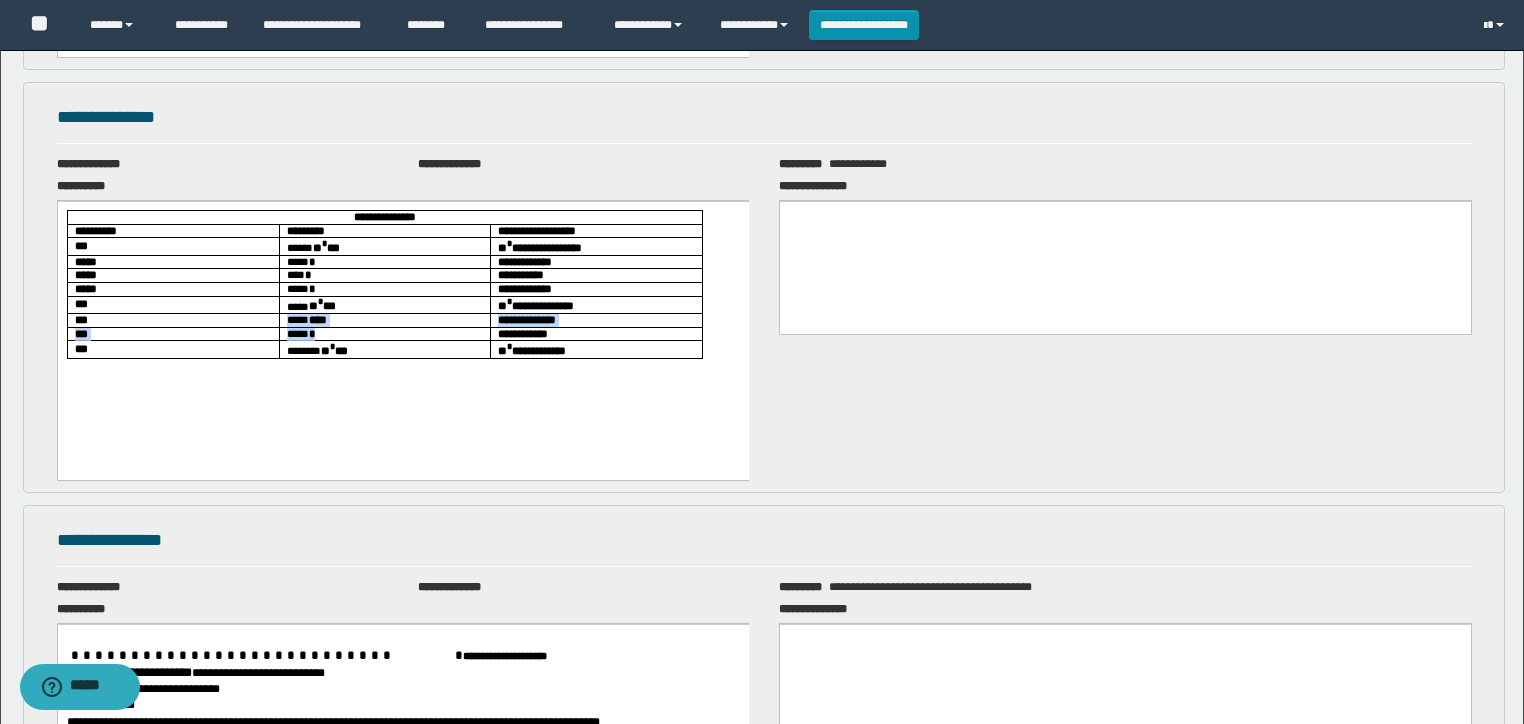 drag, startPoint x: 341, startPoint y: 328, endPoint x: 340, endPoint y: 318, distance: 10.049875 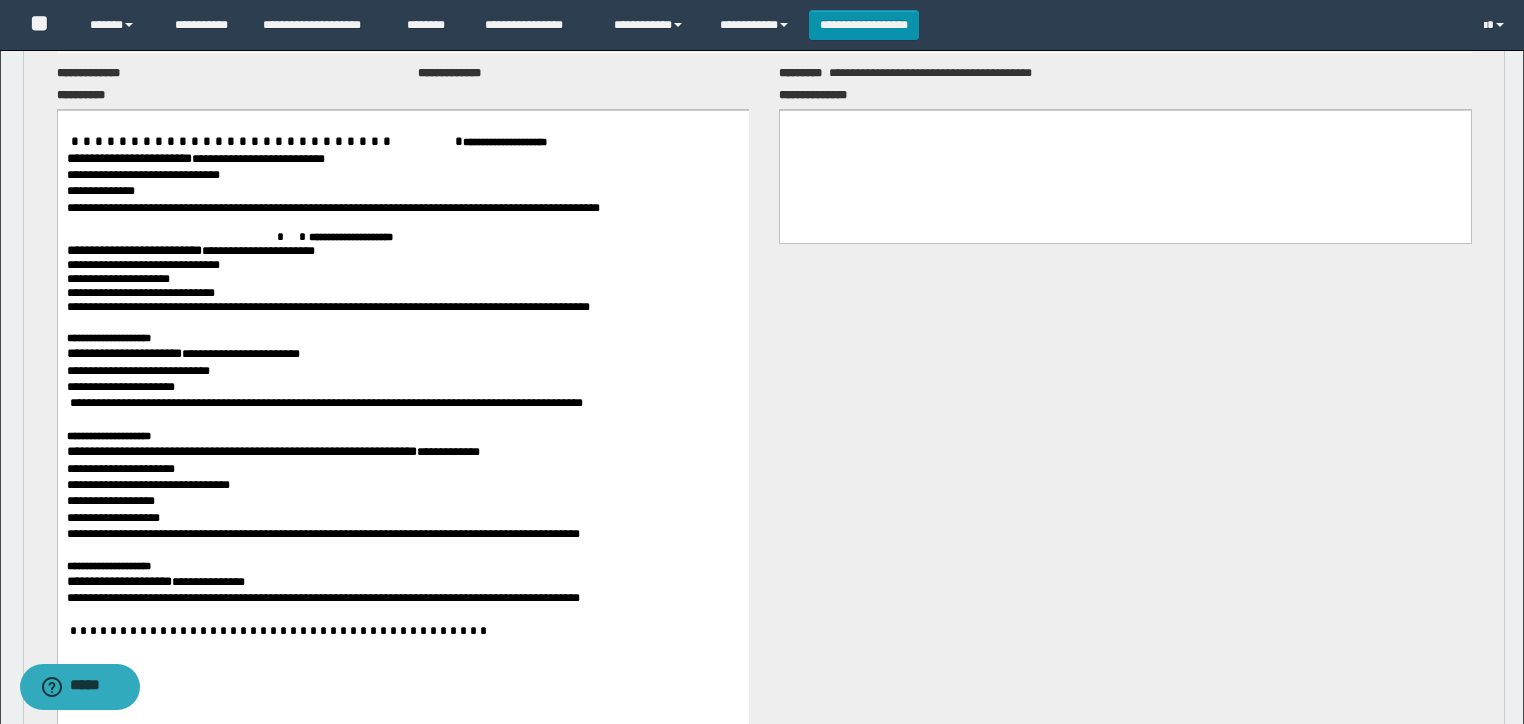 scroll, scrollTop: 1200, scrollLeft: 0, axis: vertical 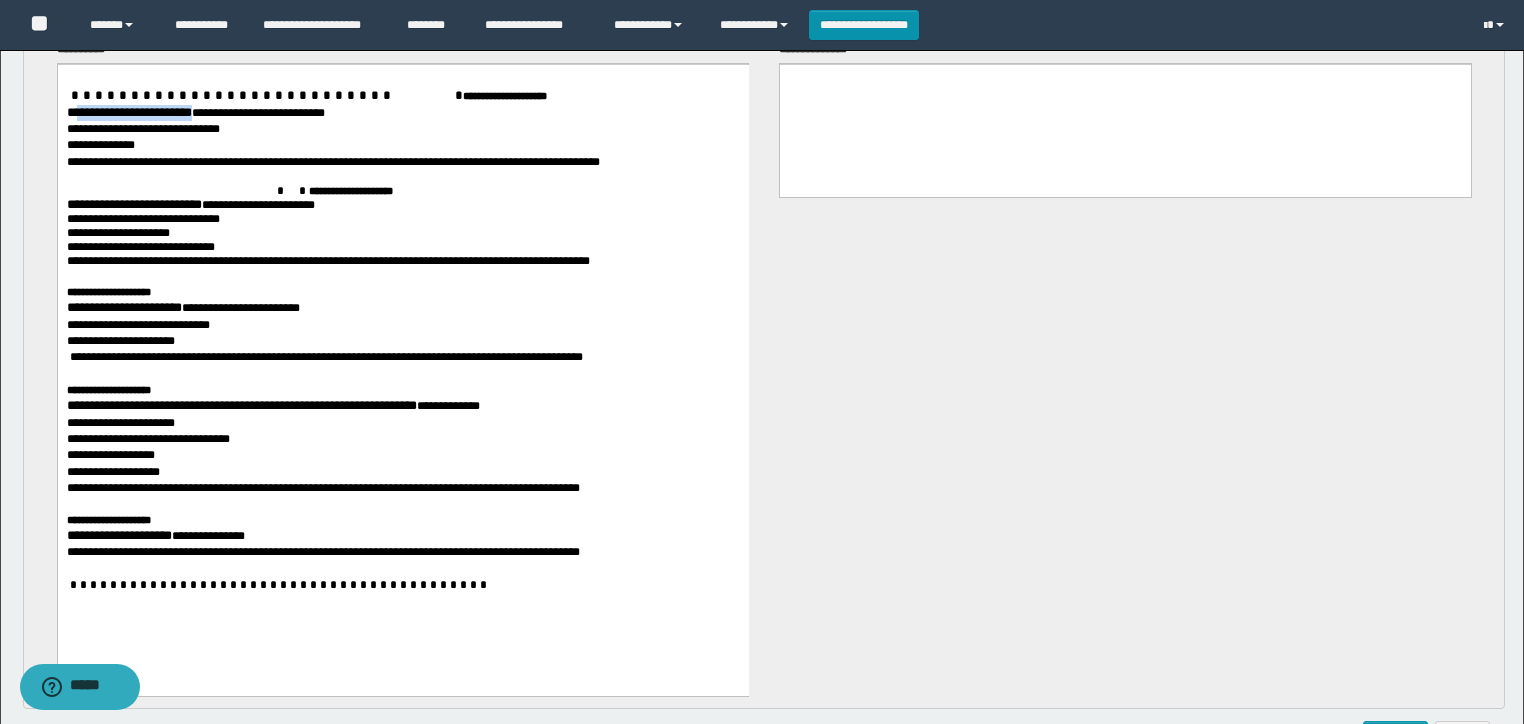 click on "**********" at bounding box center [128, 111] 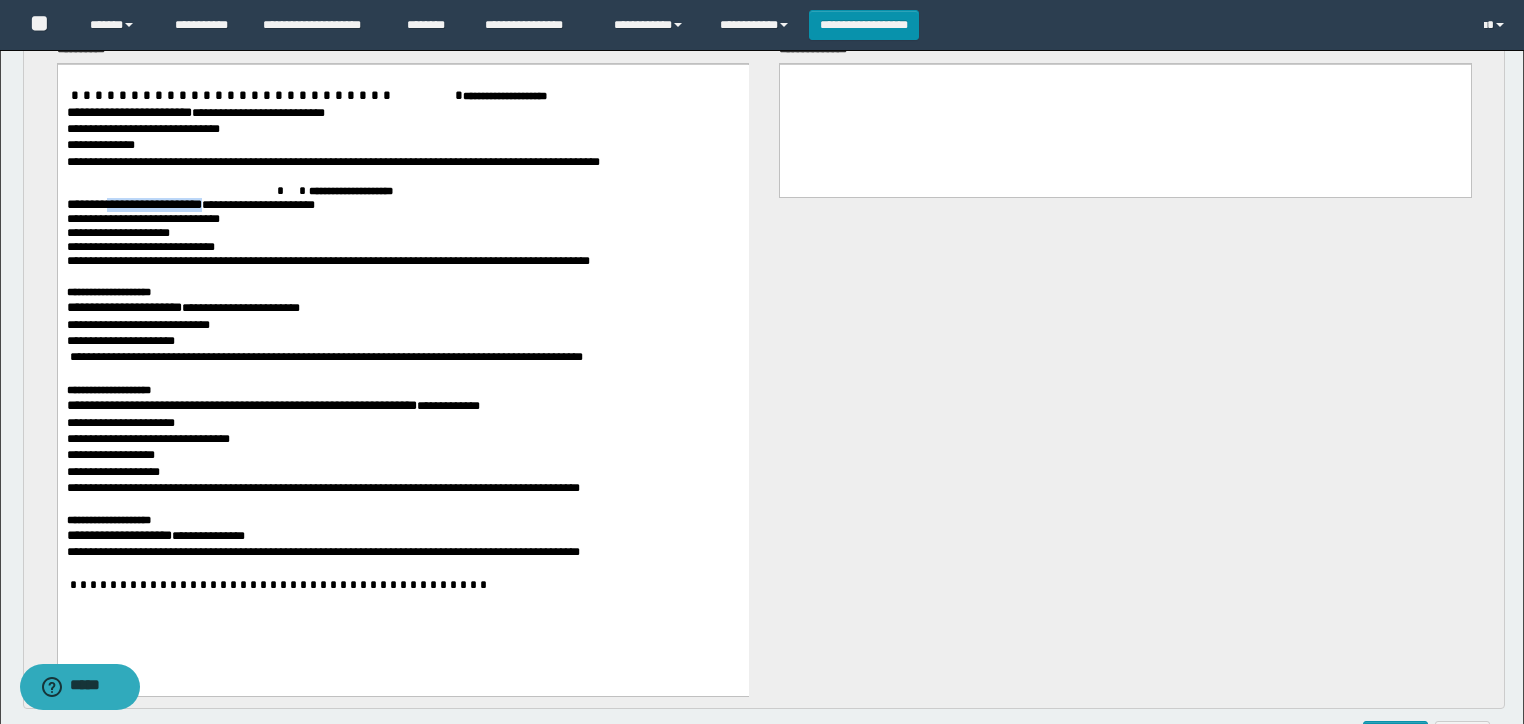 drag, startPoint x: 208, startPoint y: 199, endPoint x: 128, endPoint y: 199, distance: 80 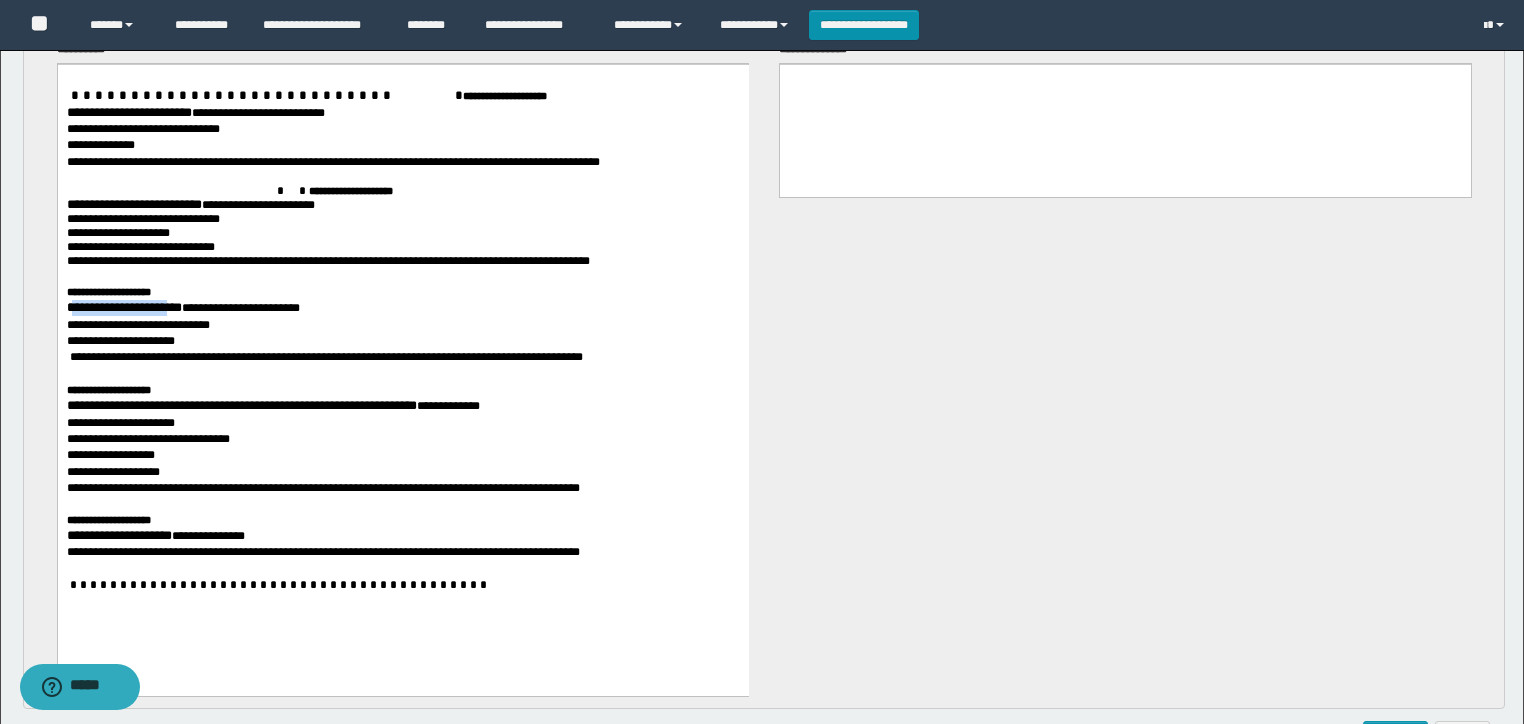 drag, startPoint x: 73, startPoint y: 319, endPoint x: 112, endPoint y: 347, distance: 48.010414 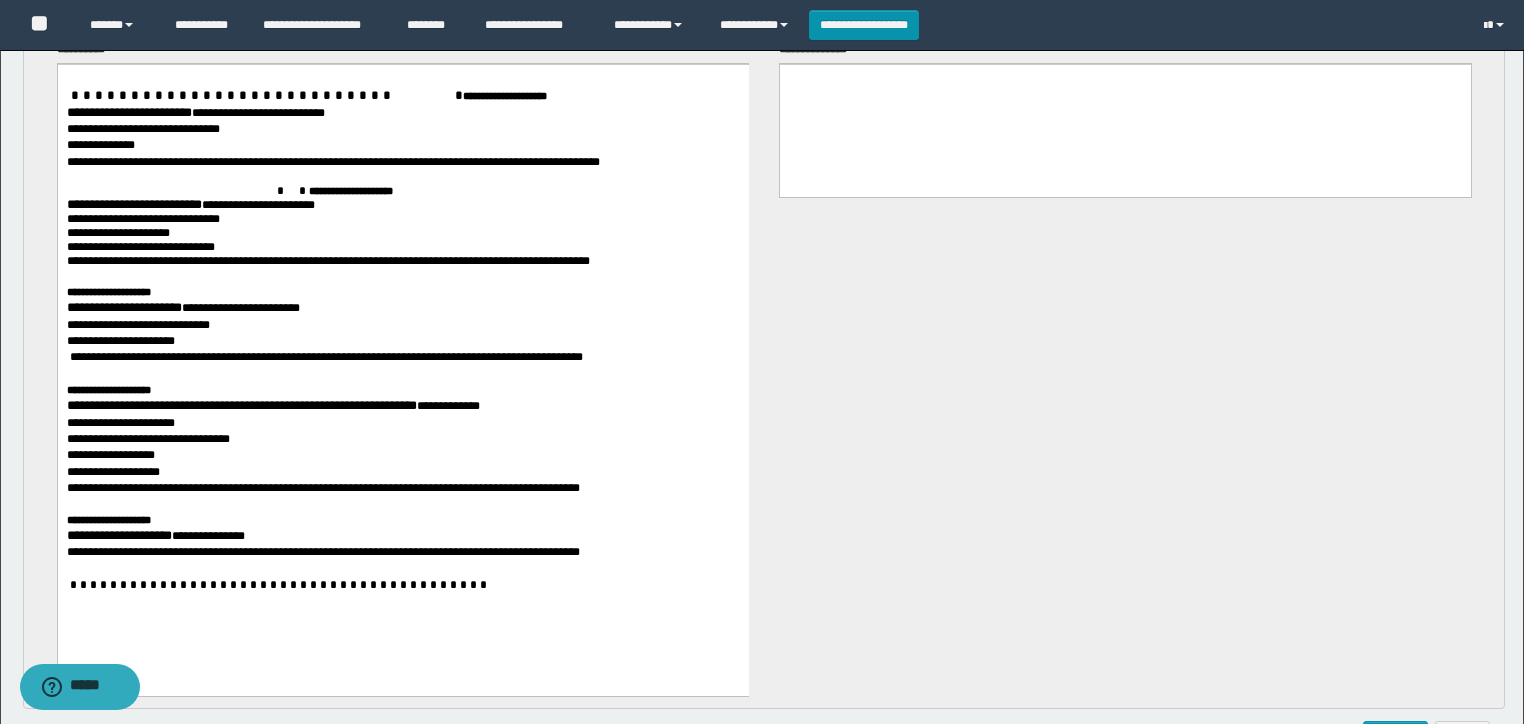 drag, startPoint x: 97, startPoint y: 394, endPoint x: 339, endPoint y: 407, distance: 242.34892 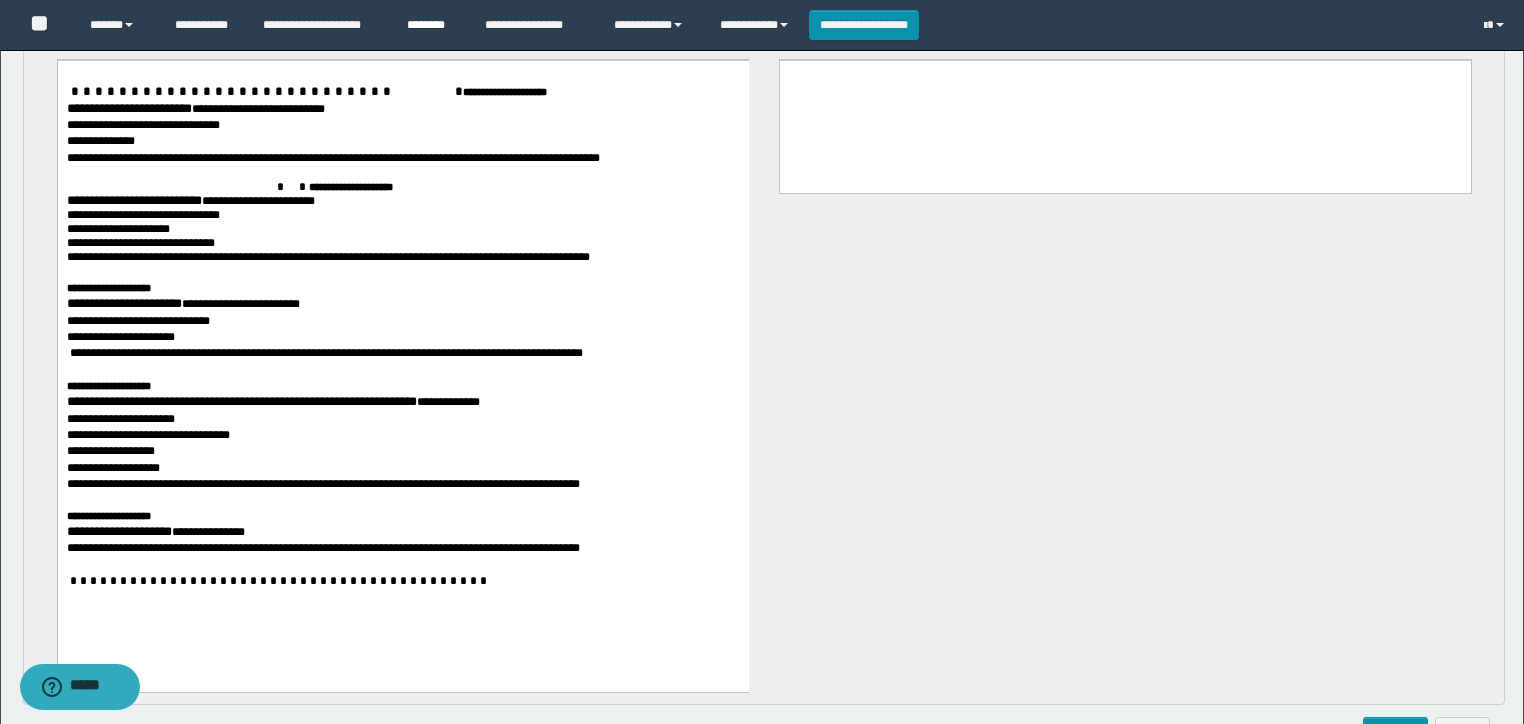 scroll, scrollTop: 1011, scrollLeft: 0, axis: vertical 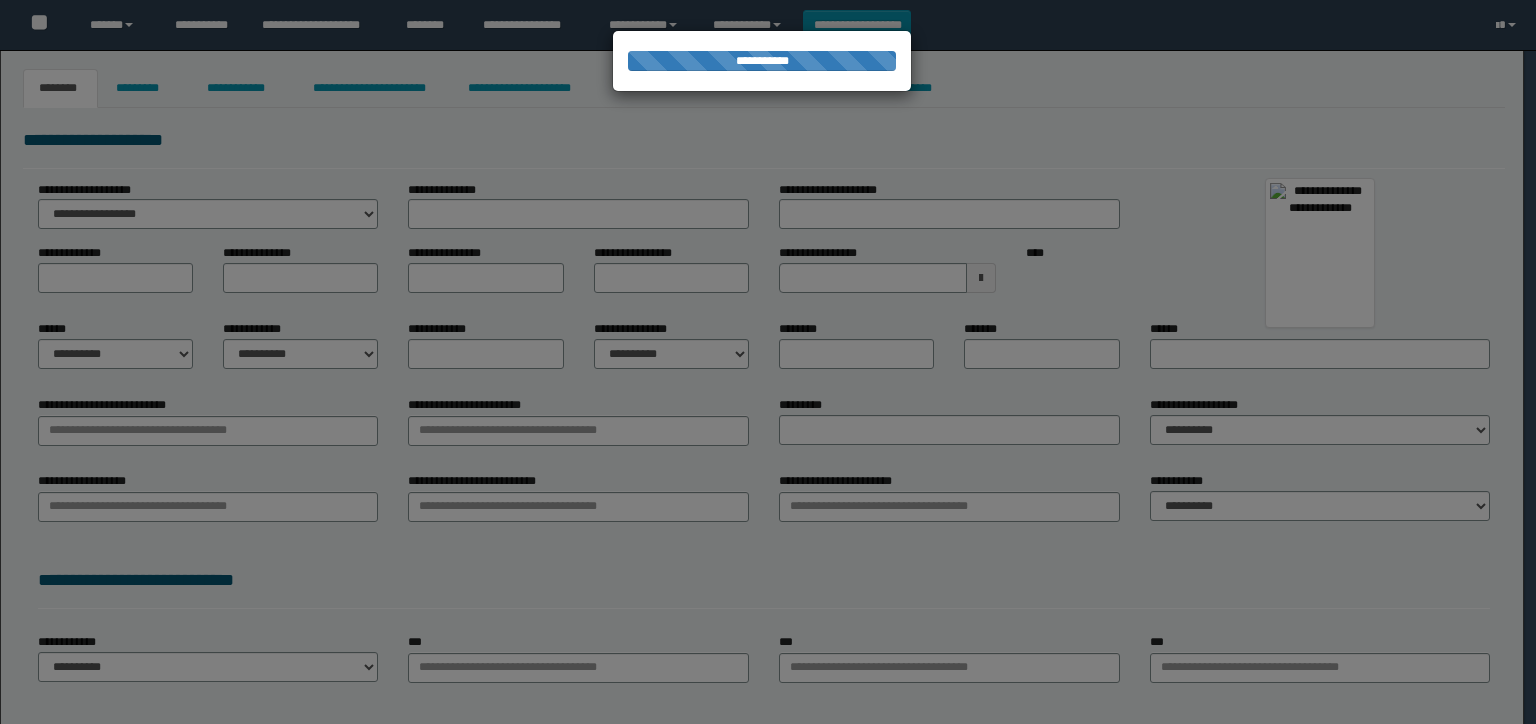 type on "**********" 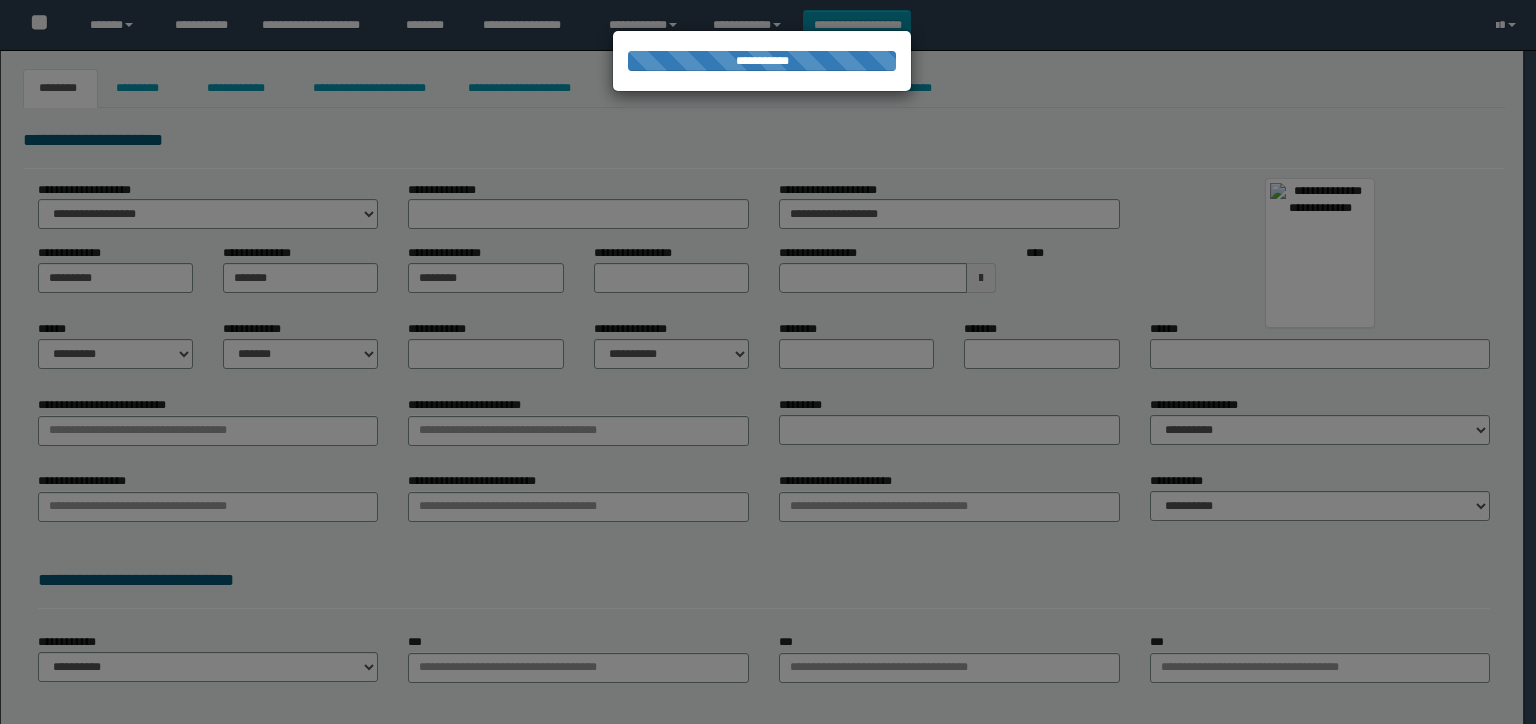 select on "*" 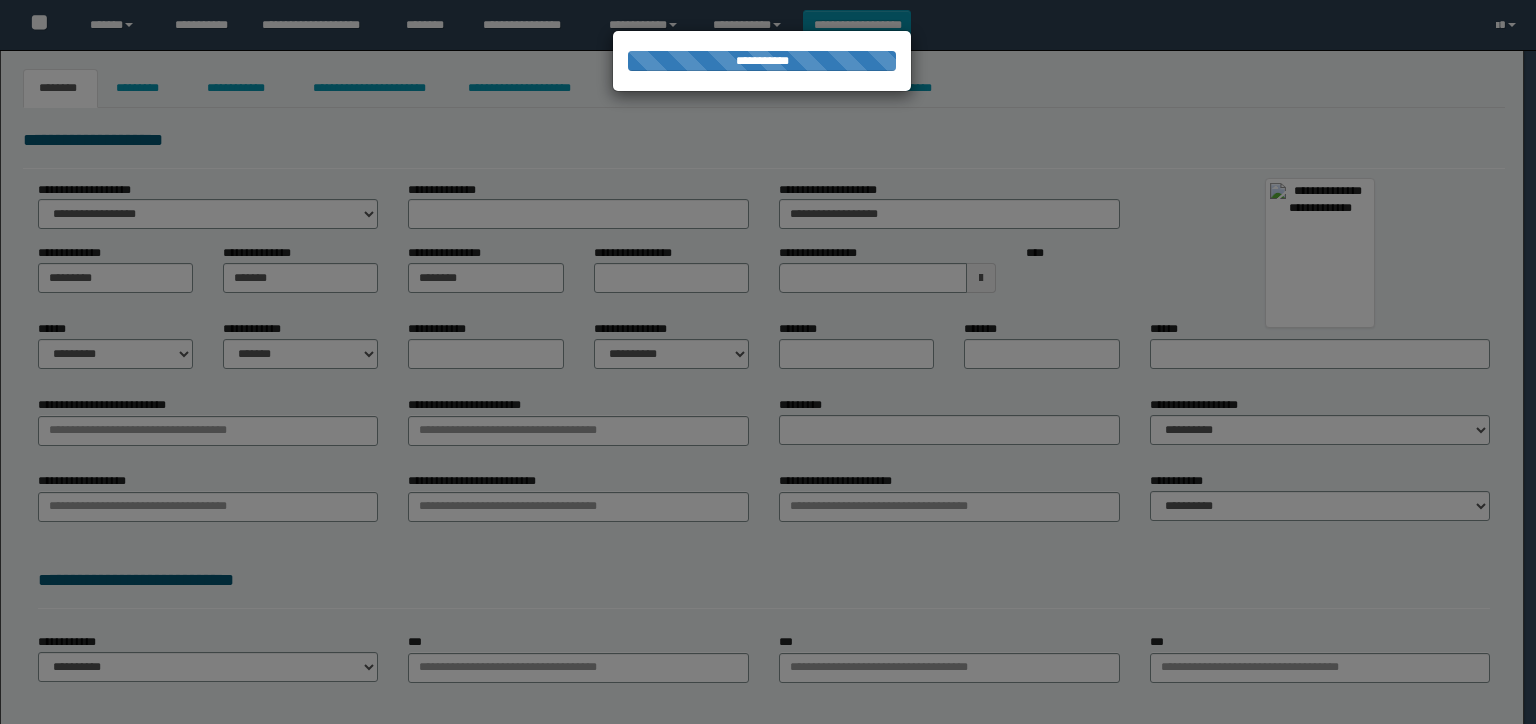 type on "**********" 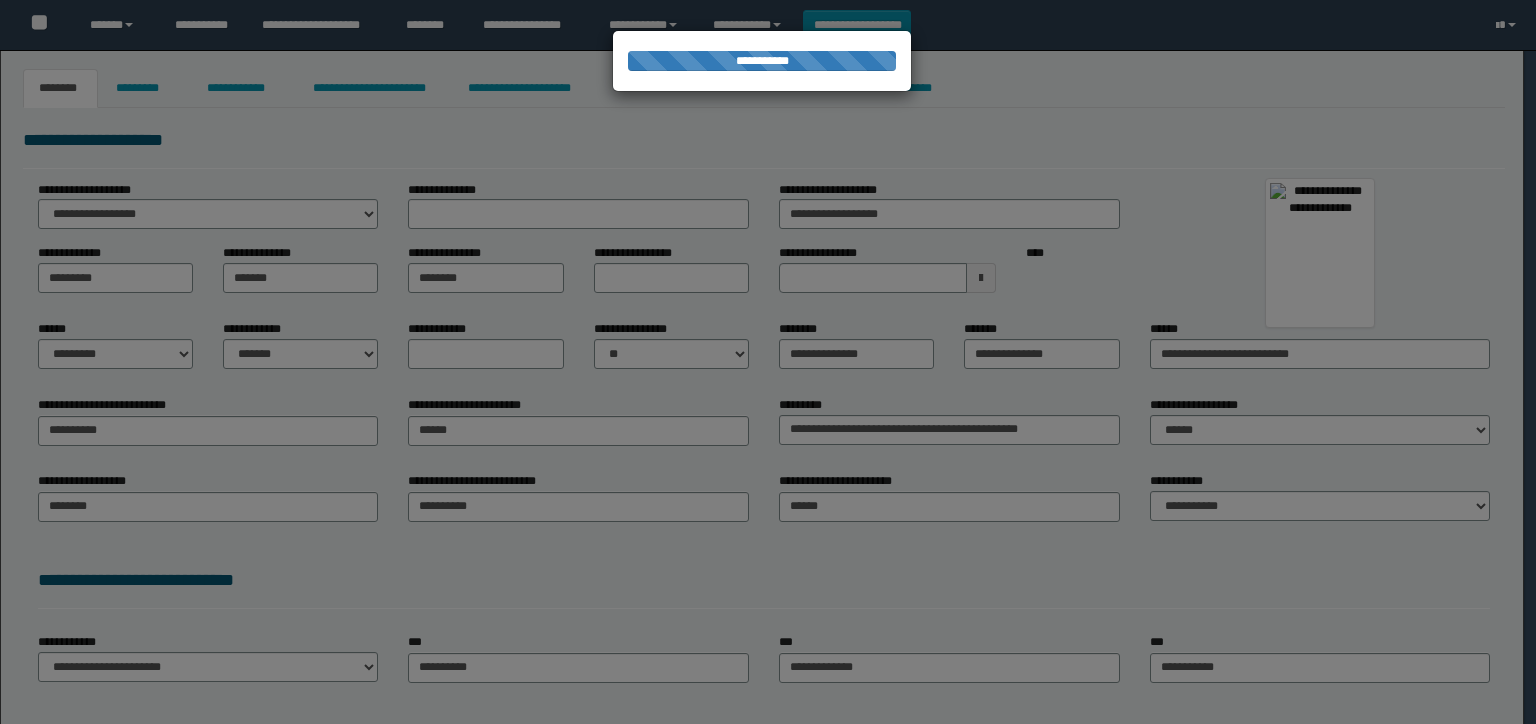 scroll, scrollTop: 0, scrollLeft: 0, axis: both 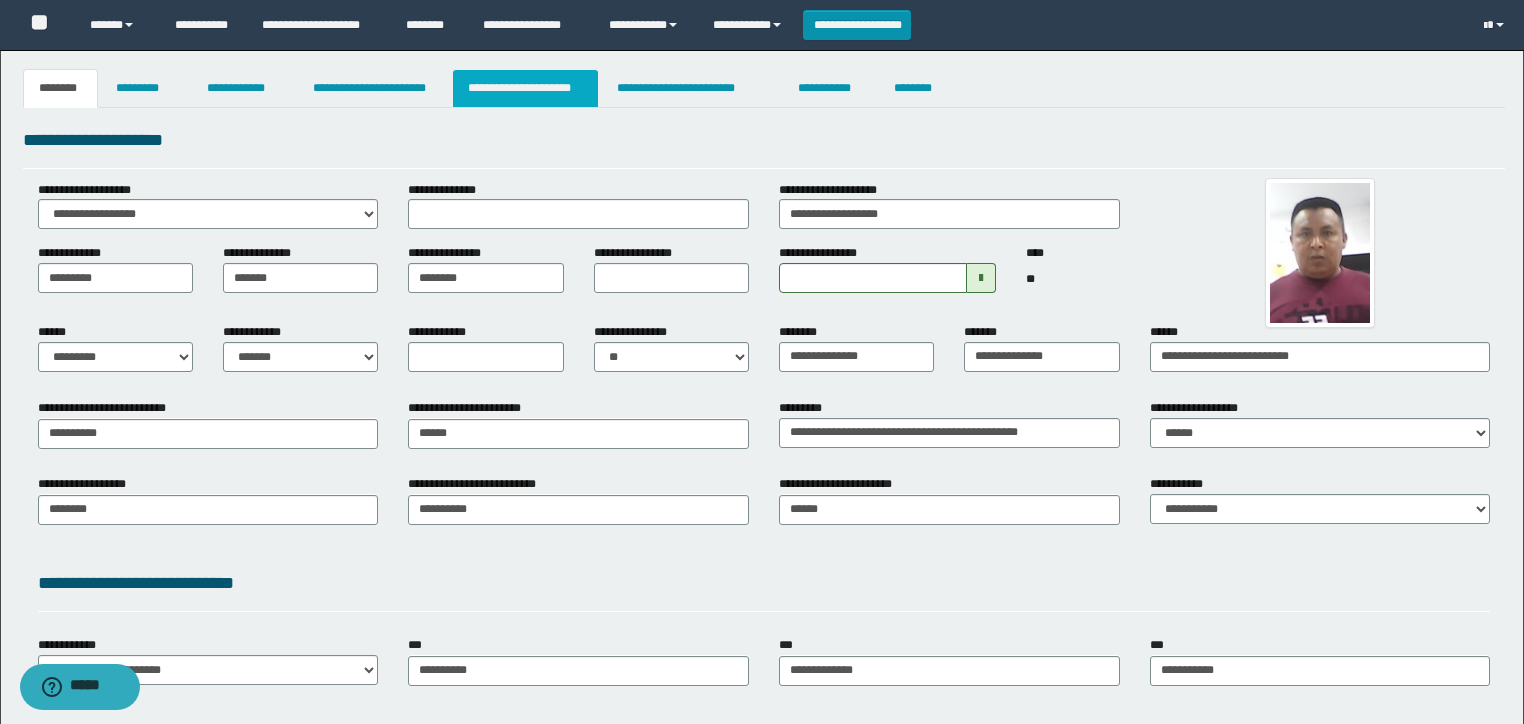 click on "**********" at bounding box center [525, 88] 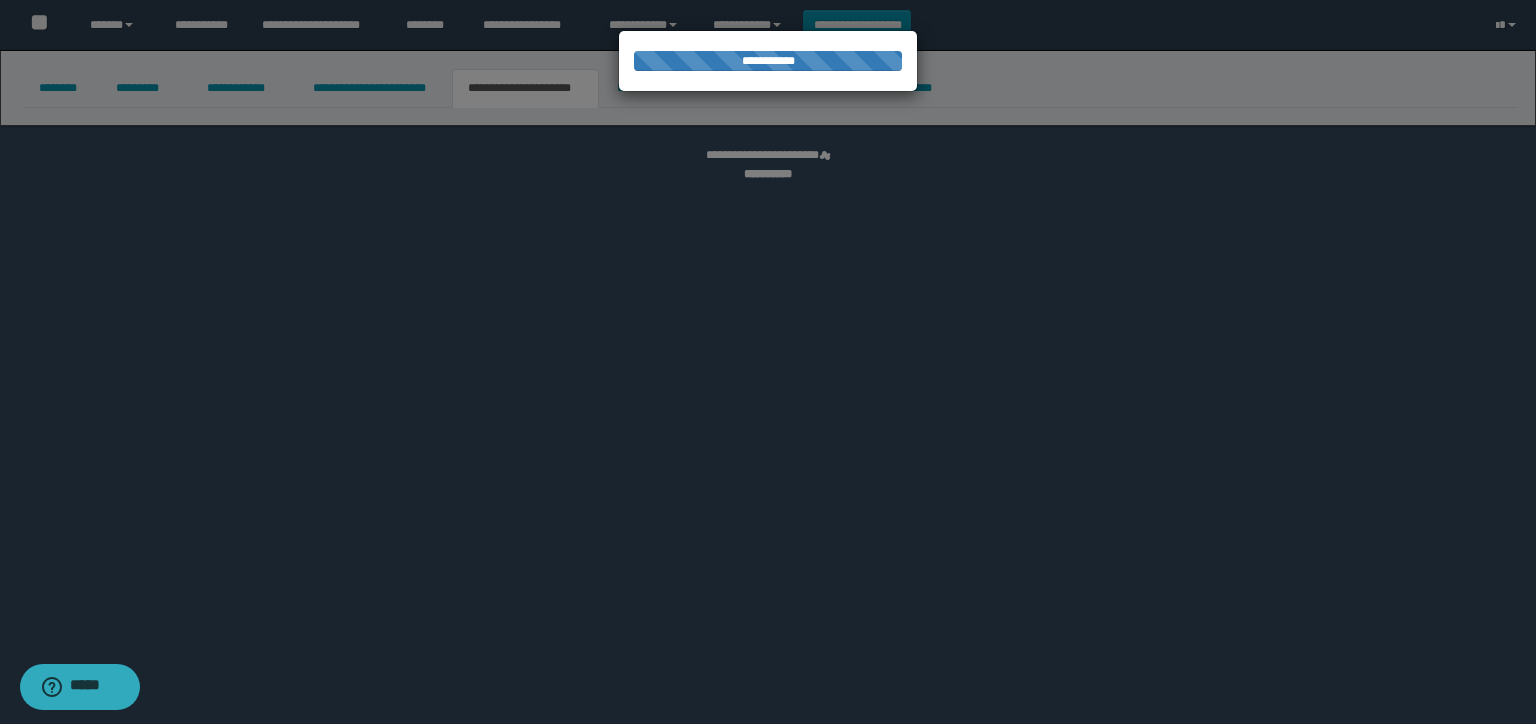 select on "*" 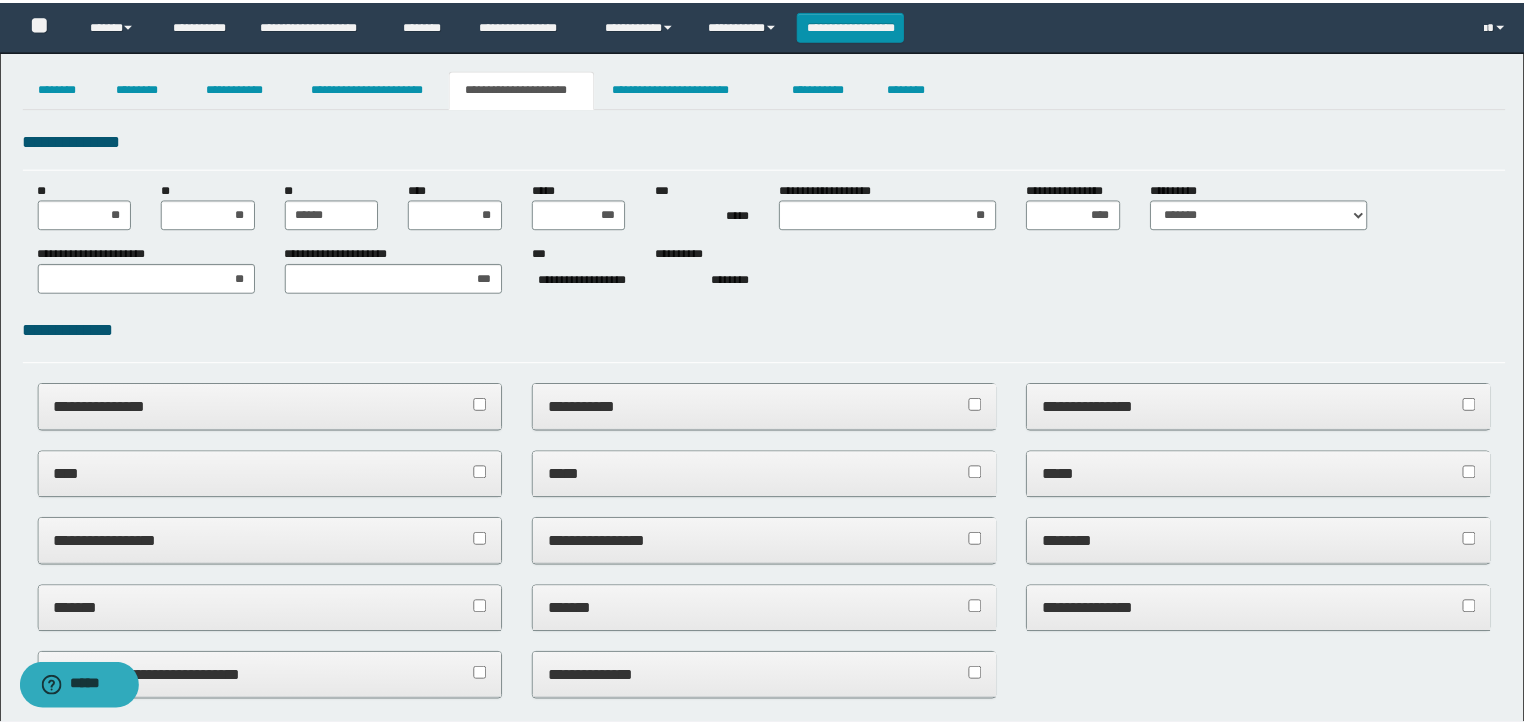 scroll, scrollTop: 0, scrollLeft: 0, axis: both 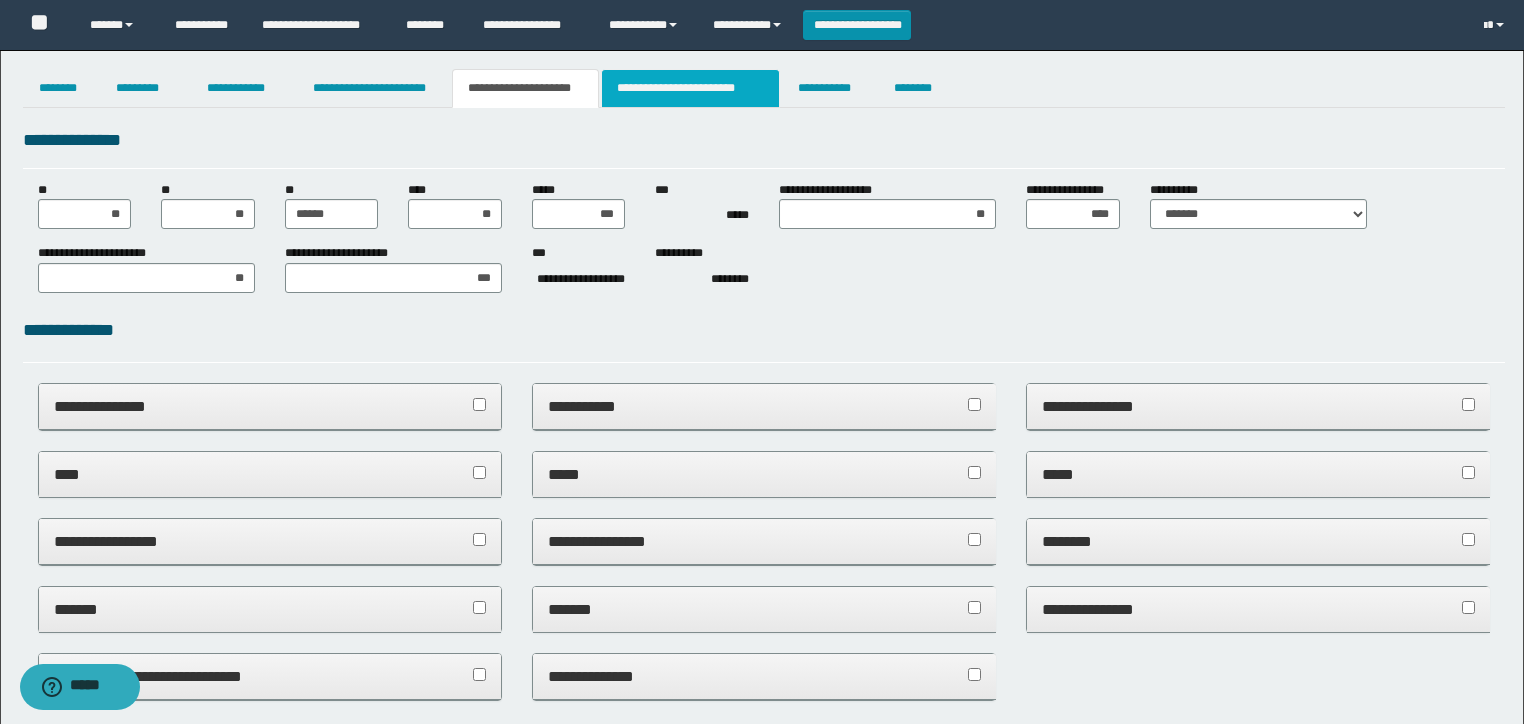 click on "**********" at bounding box center [690, 88] 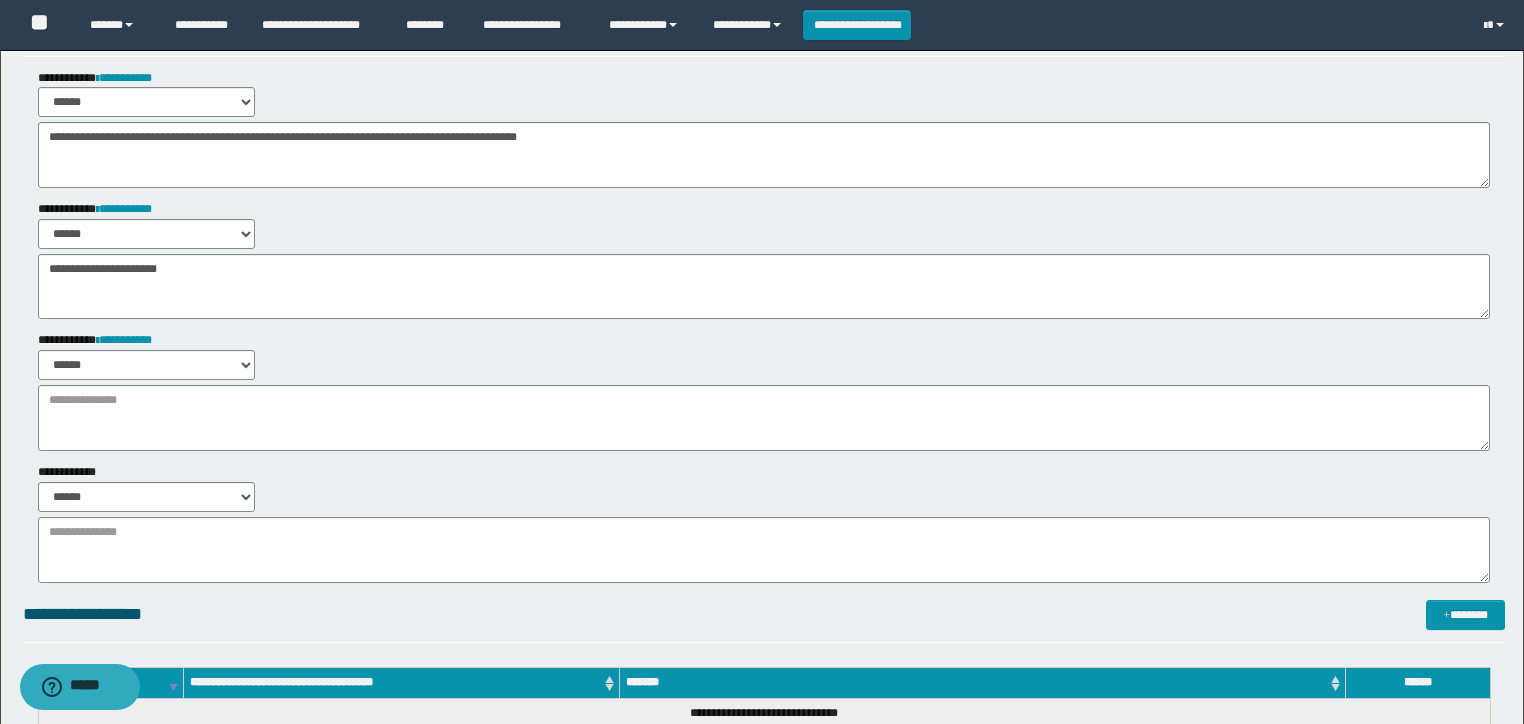 scroll, scrollTop: 160, scrollLeft: 0, axis: vertical 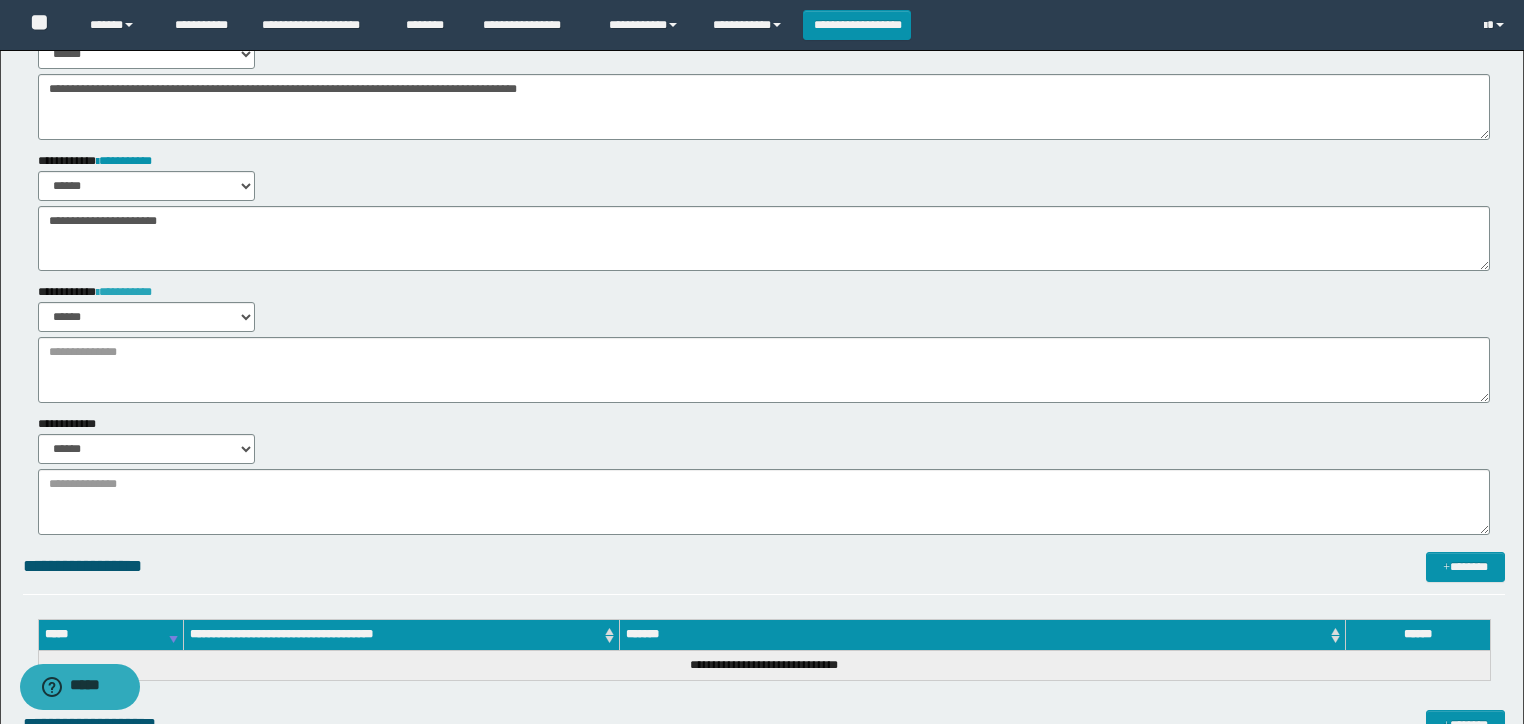 click on "**********" at bounding box center (124, 292) 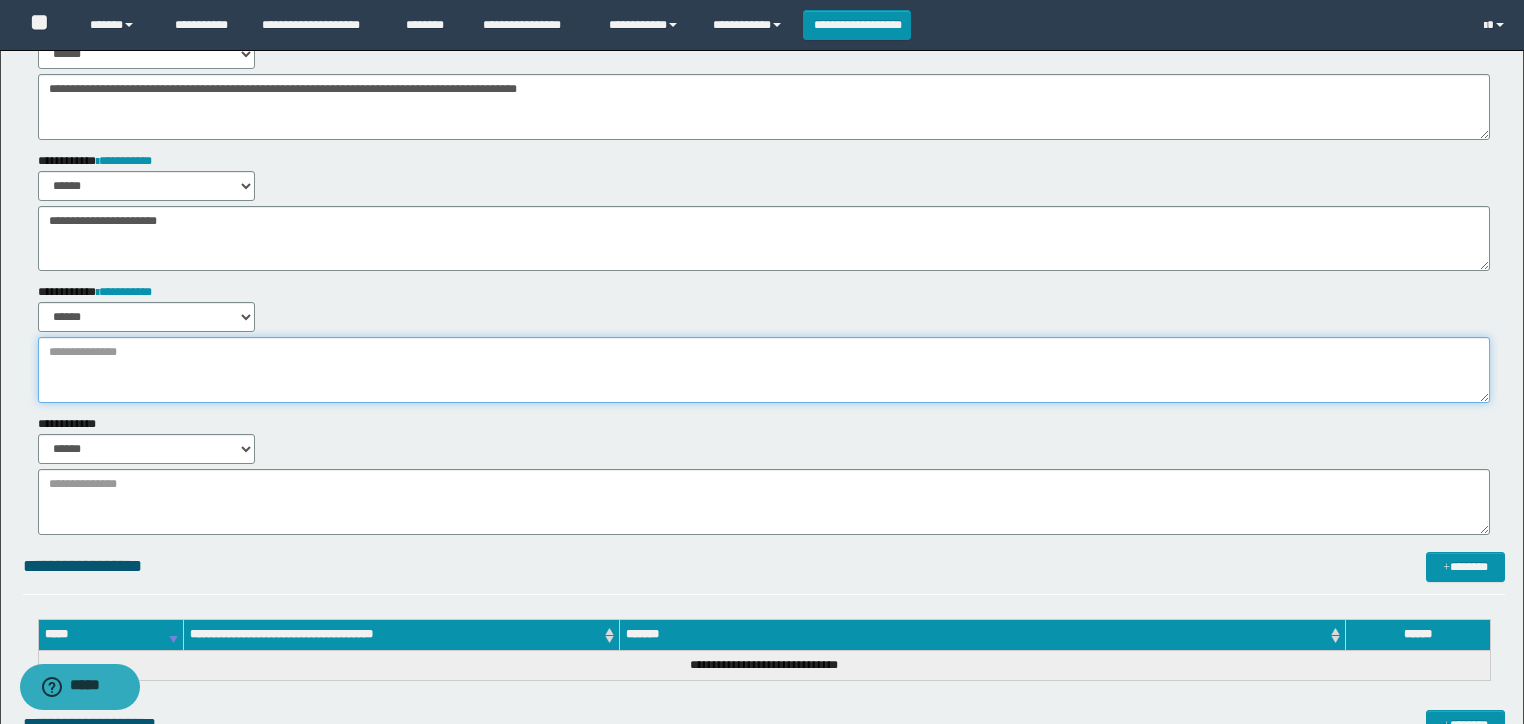 click at bounding box center (764, 370) 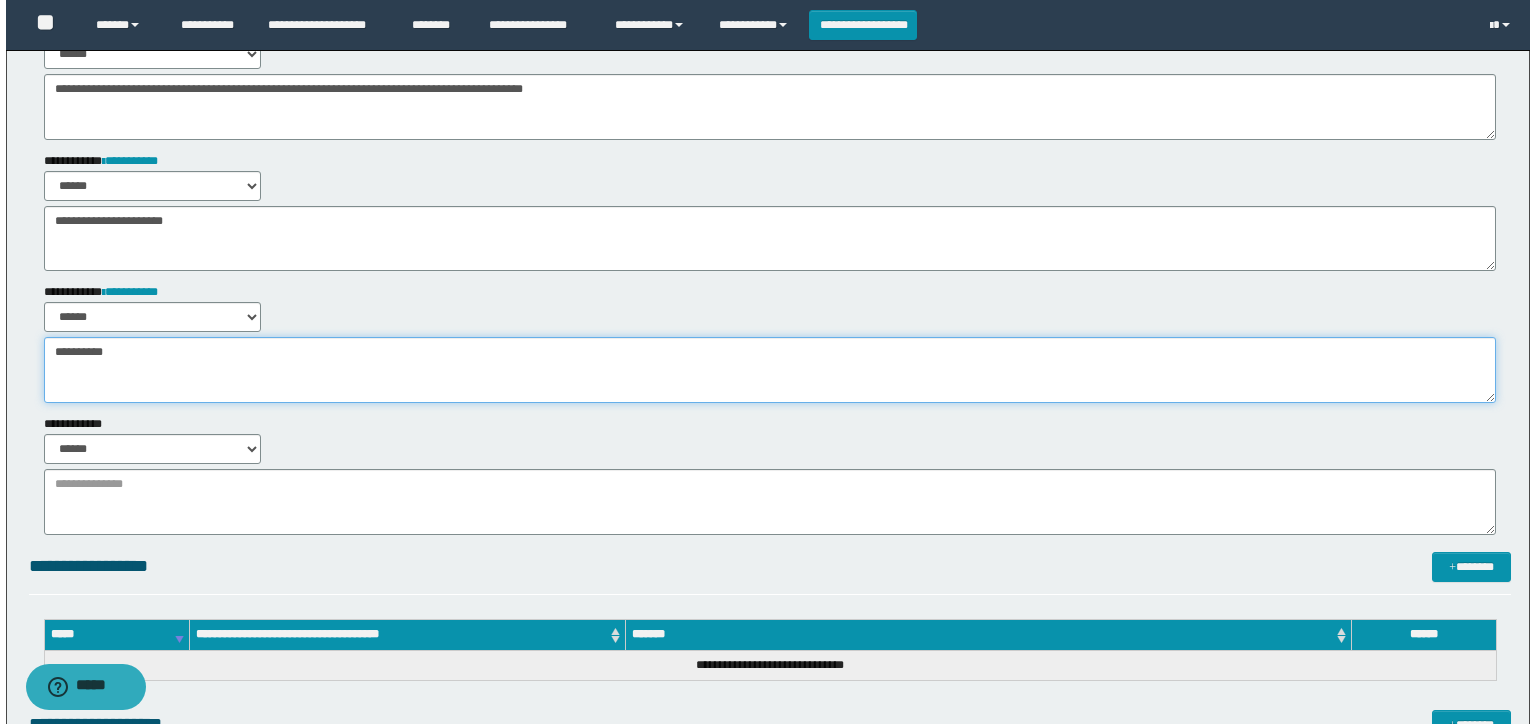 scroll, scrollTop: 0, scrollLeft: 0, axis: both 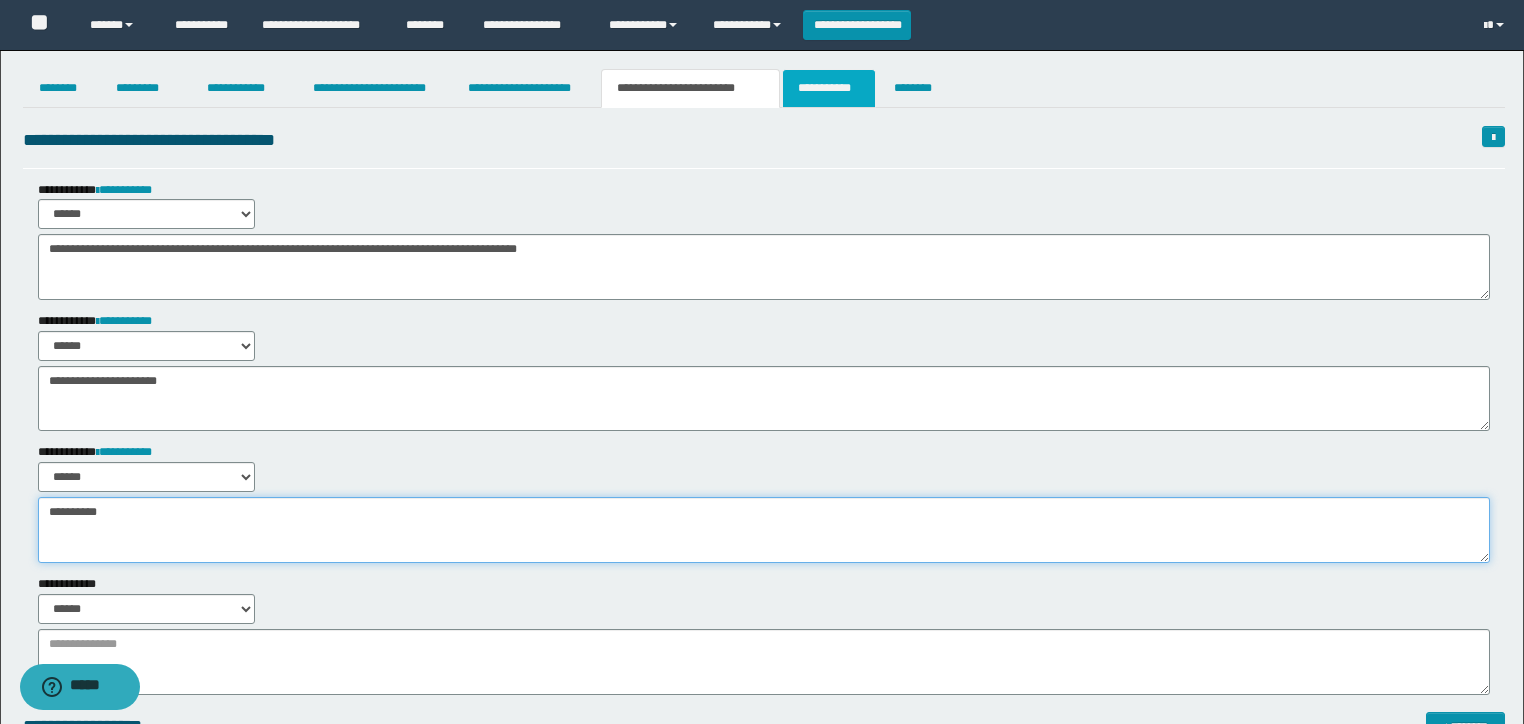 type on "********" 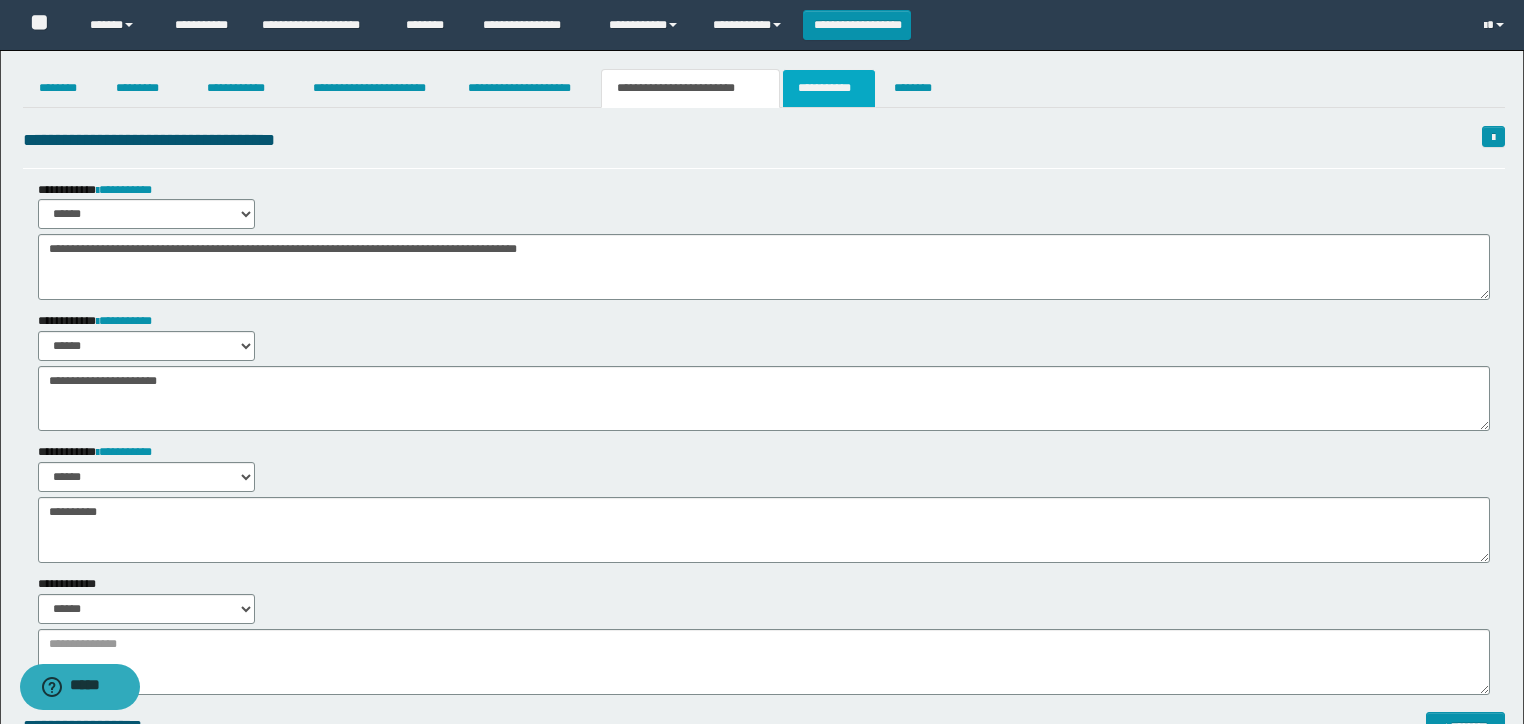 click on "**********" at bounding box center (829, 88) 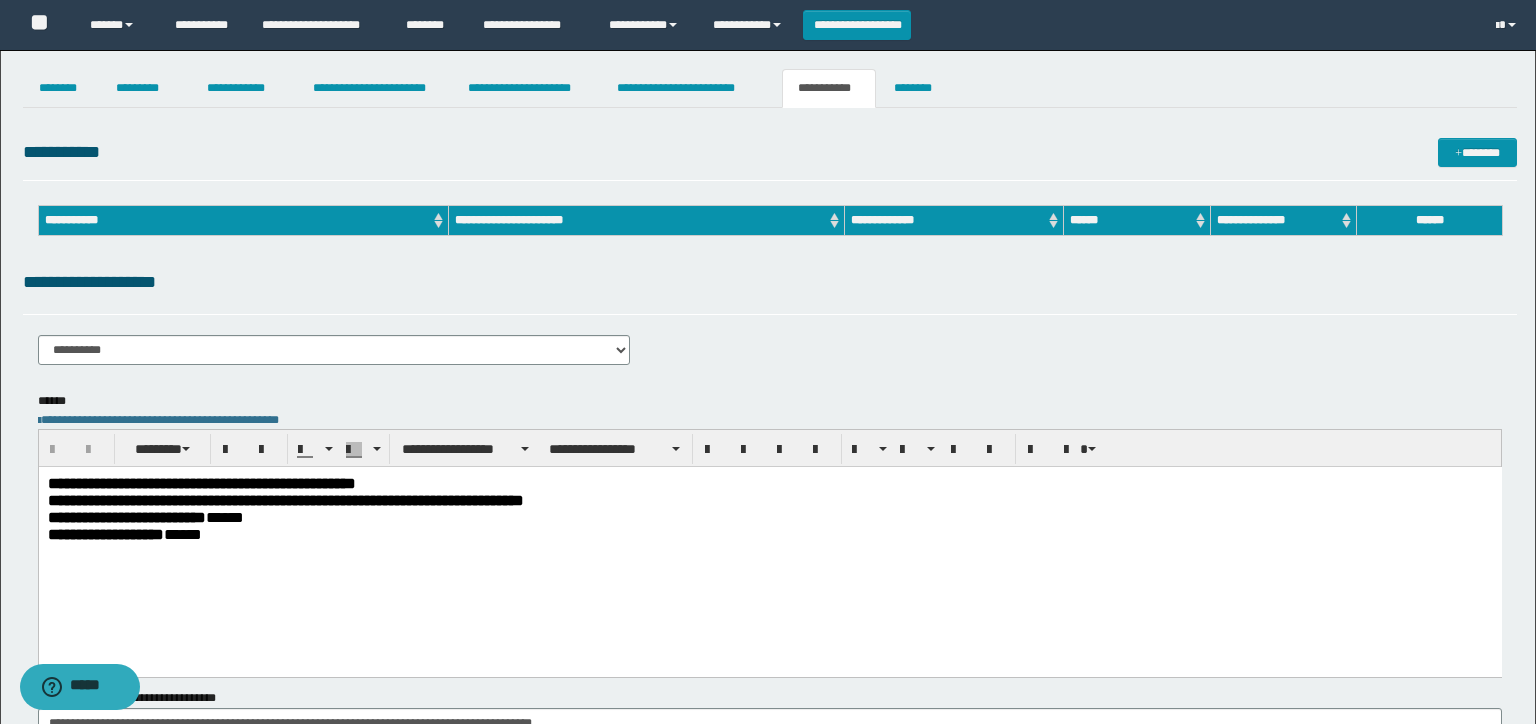 scroll, scrollTop: 0, scrollLeft: 0, axis: both 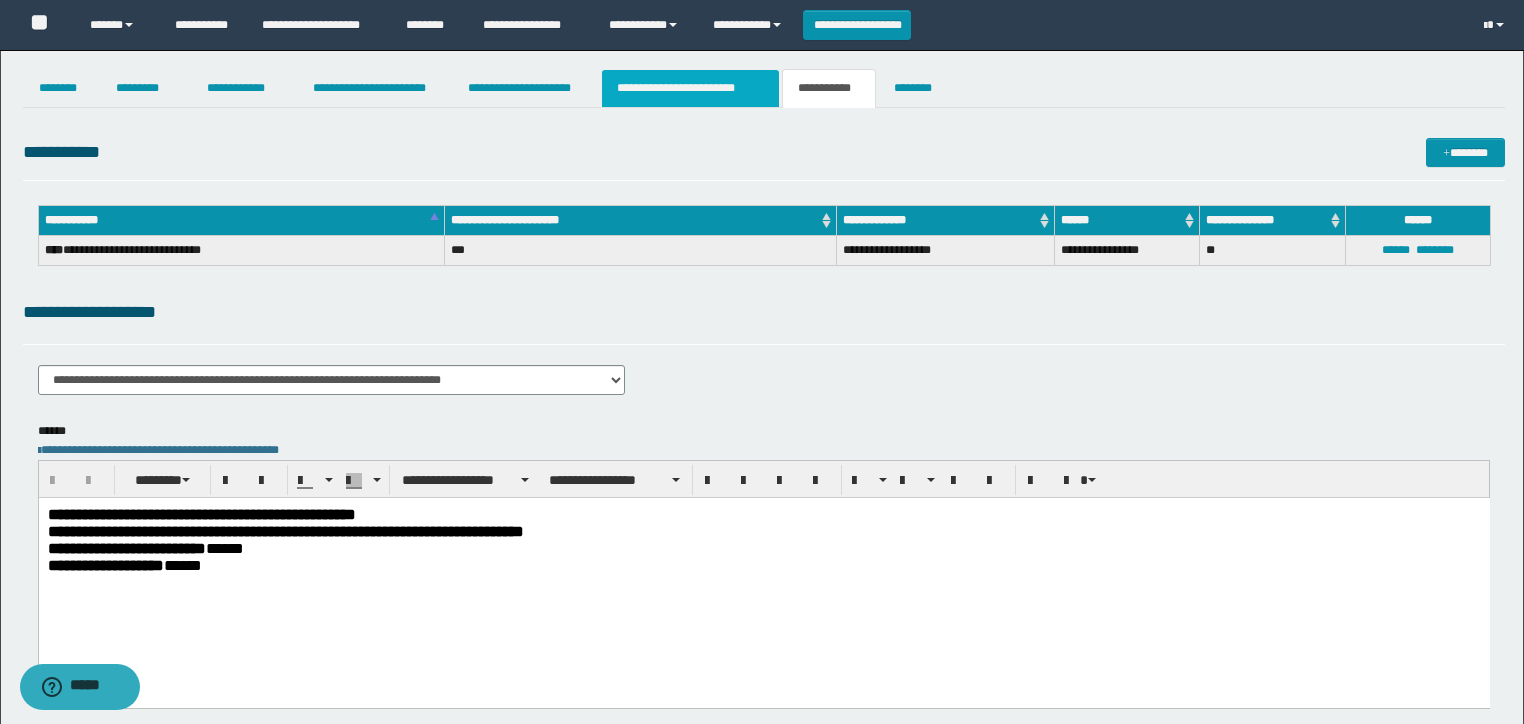 click on "**********" at bounding box center (690, 88) 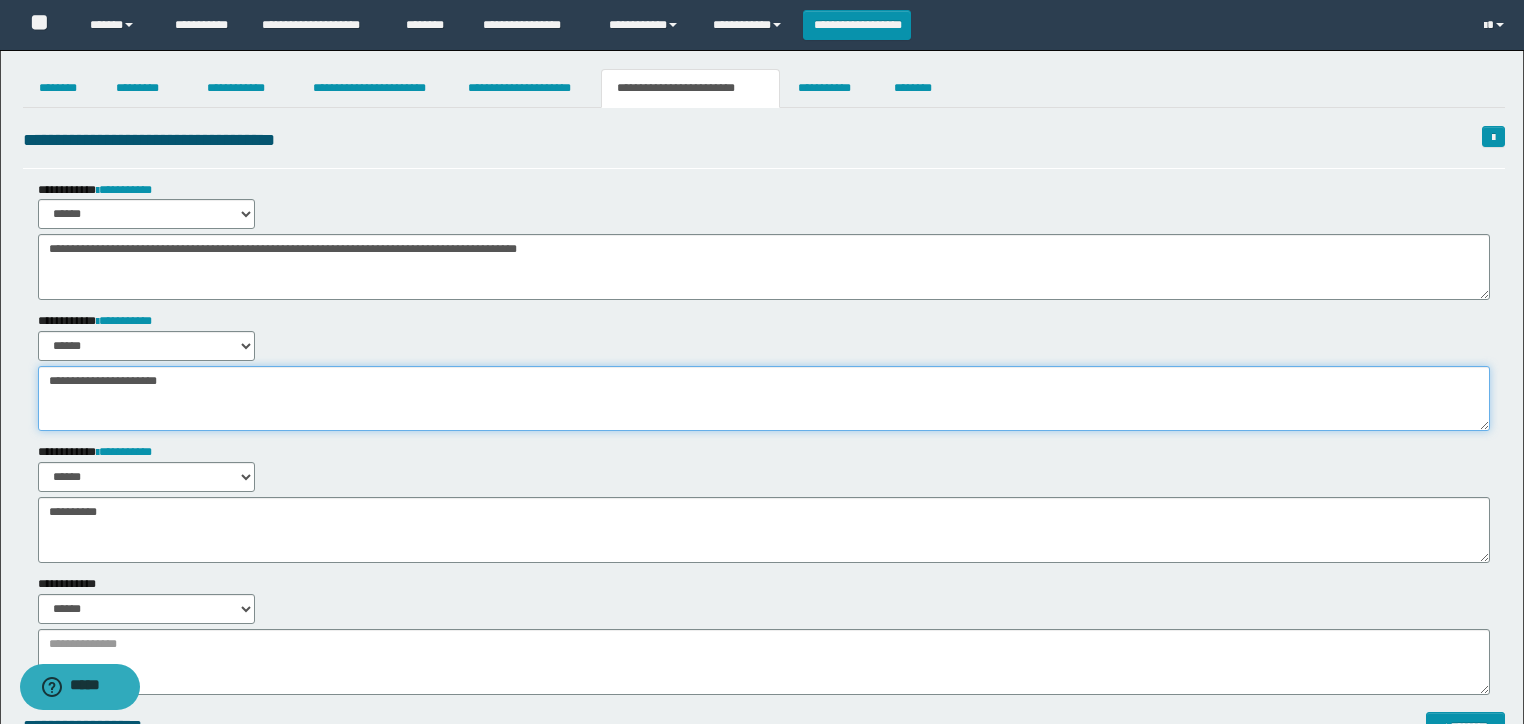 drag, startPoint x: 211, startPoint y: 391, endPoint x: 0, endPoint y: 387, distance: 211.03792 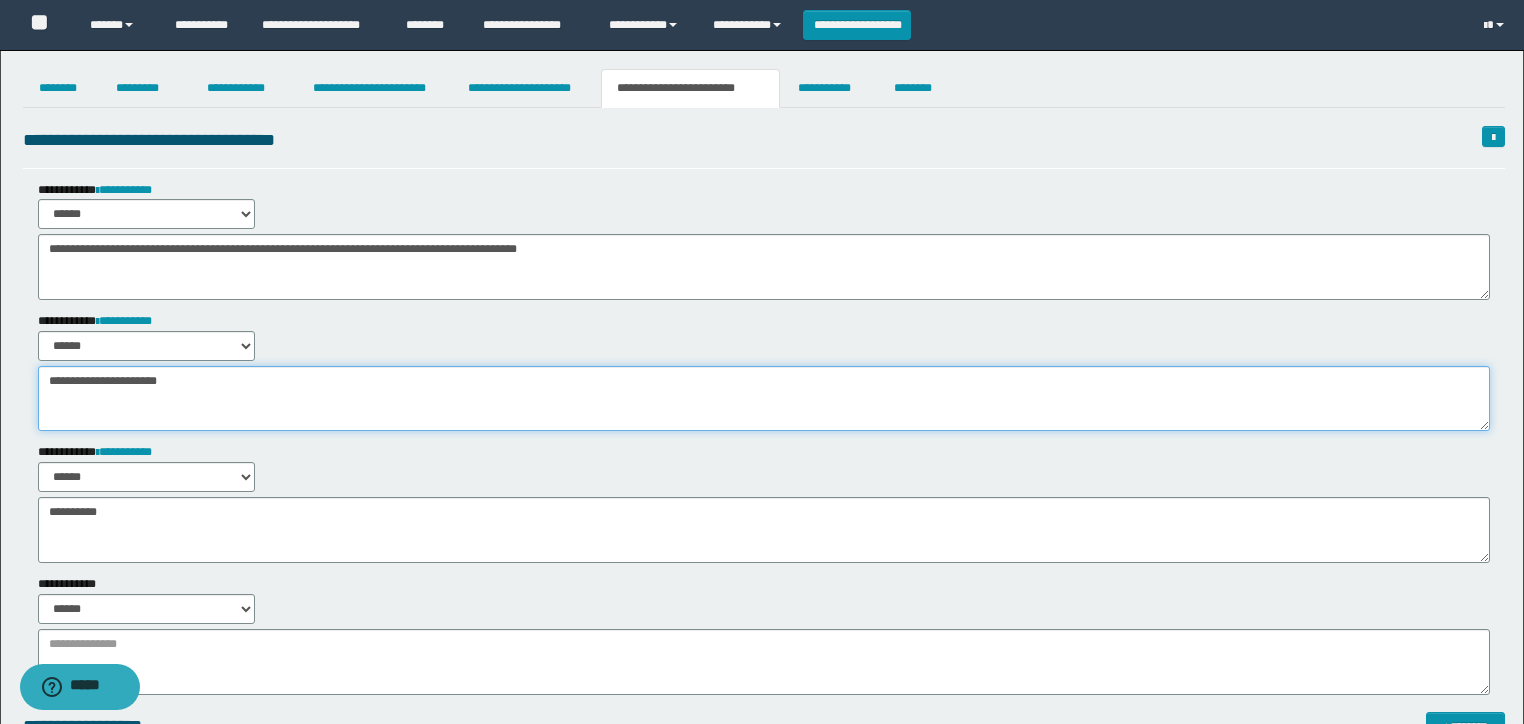 click on "**********" at bounding box center [762, 568] 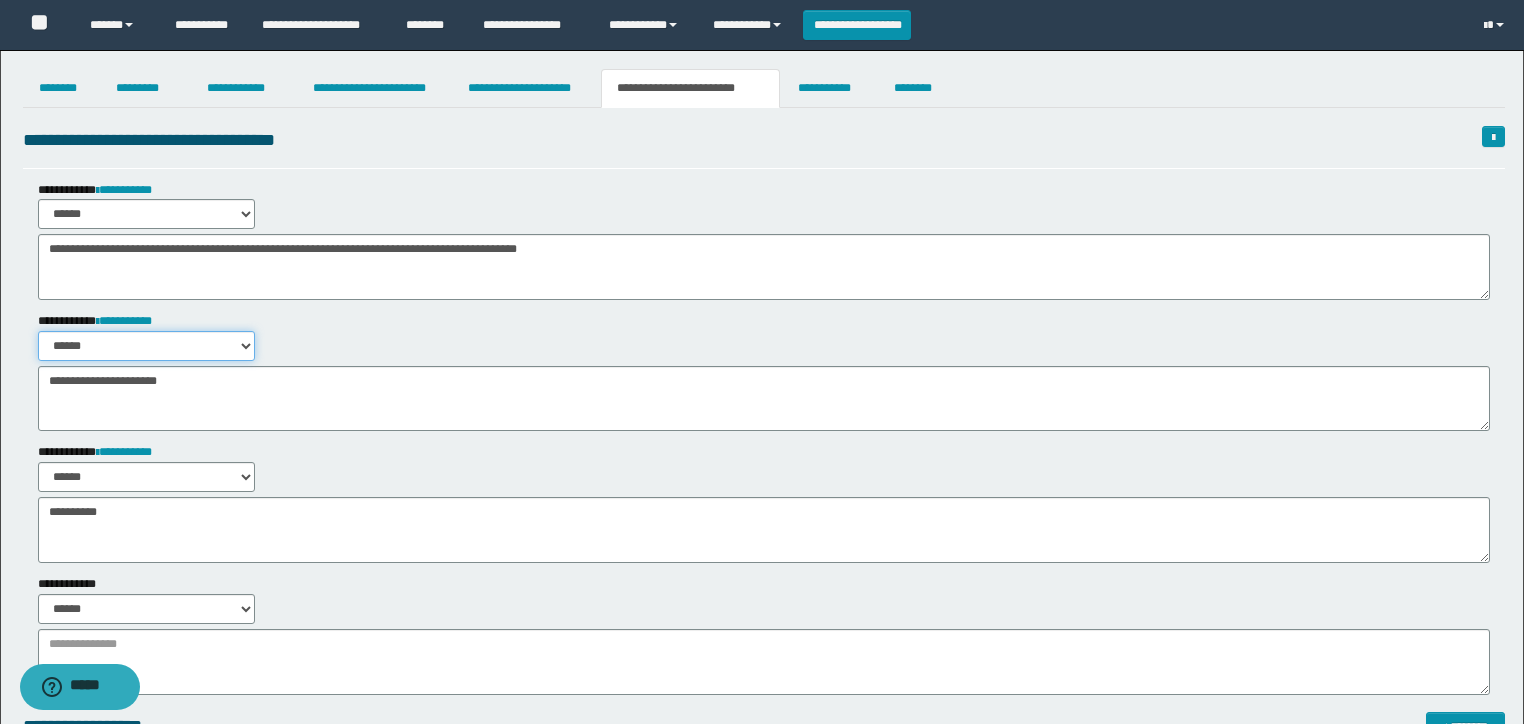 click on "******
*******" at bounding box center [146, 346] 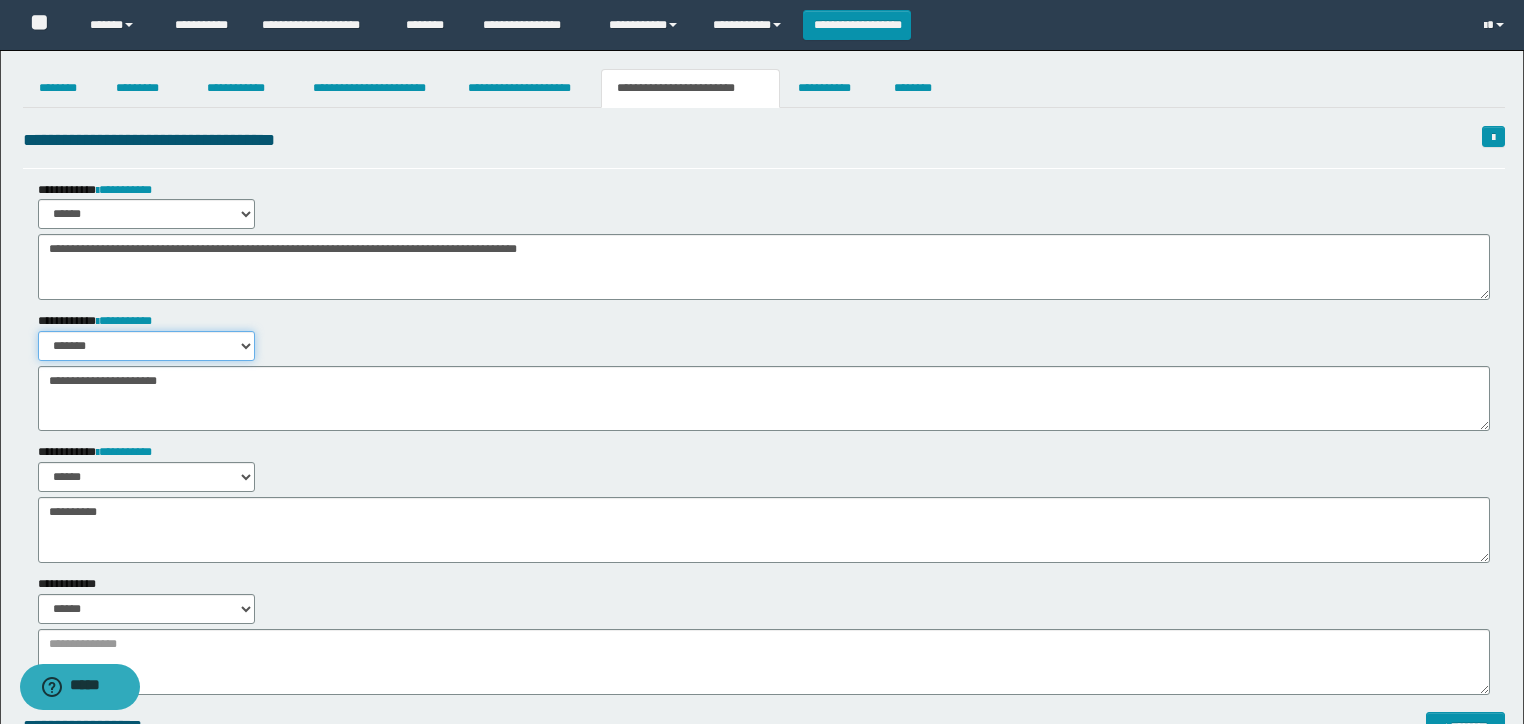click on "******
*******" at bounding box center [146, 346] 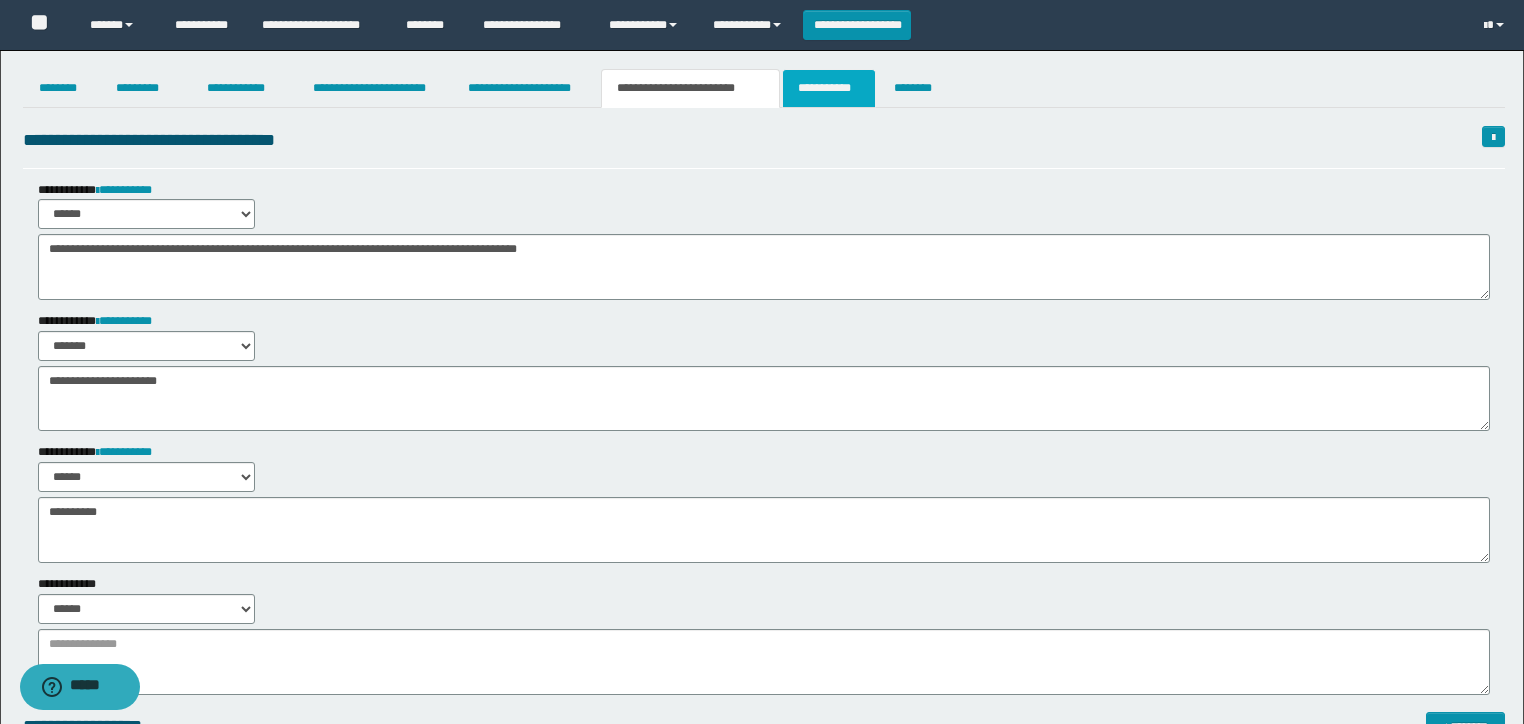 click on "**********" at bounding box center (829, 88) 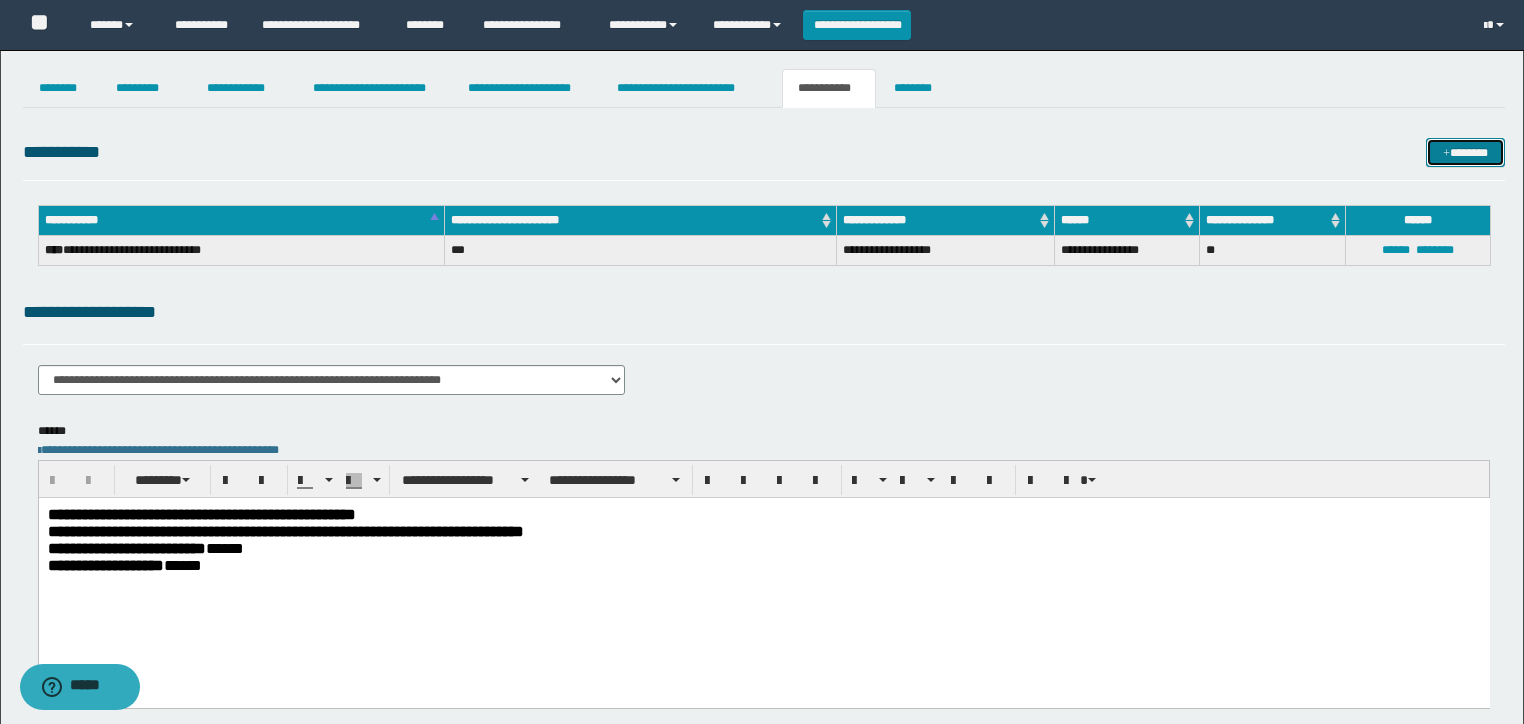 click on "*******" at bounding box center (1465, 153) 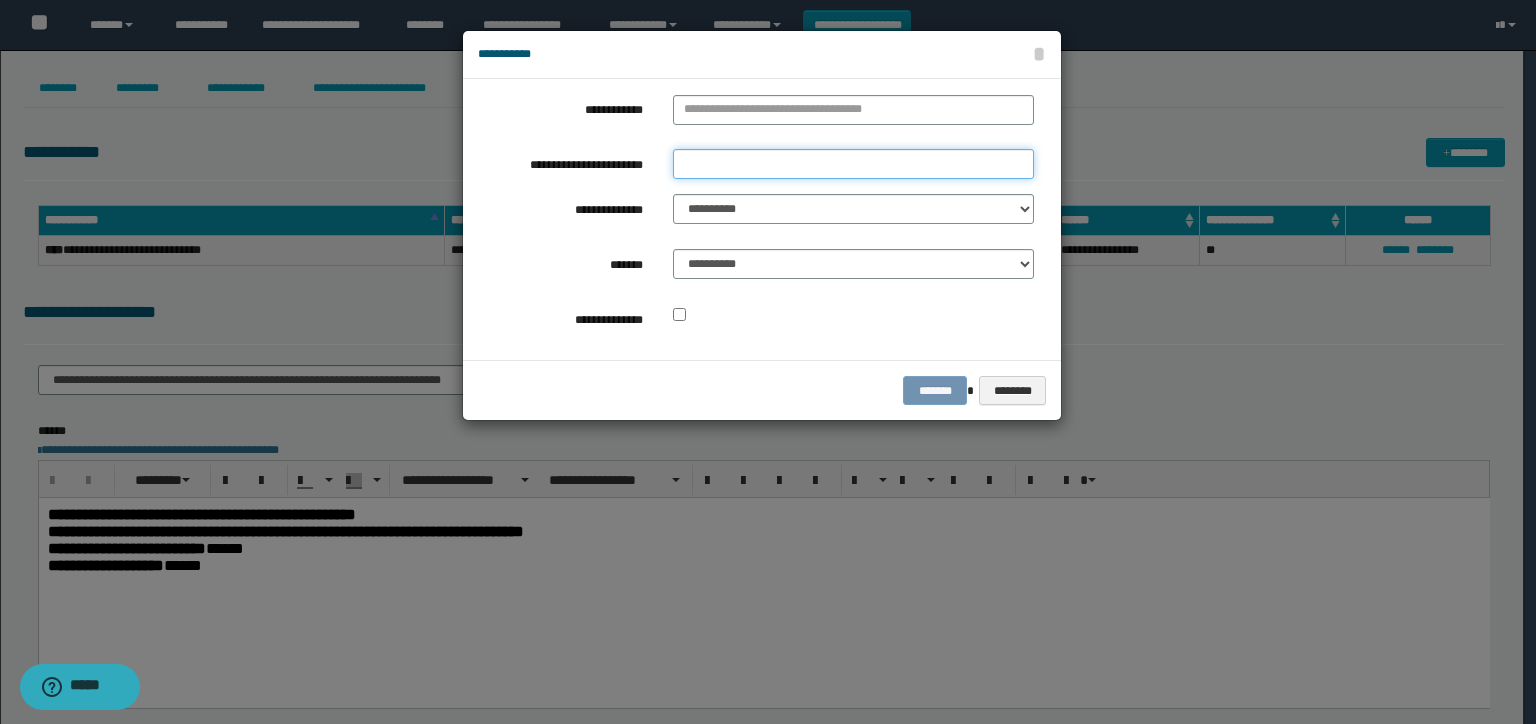 click on "**********" at bounding box center [853, 164] 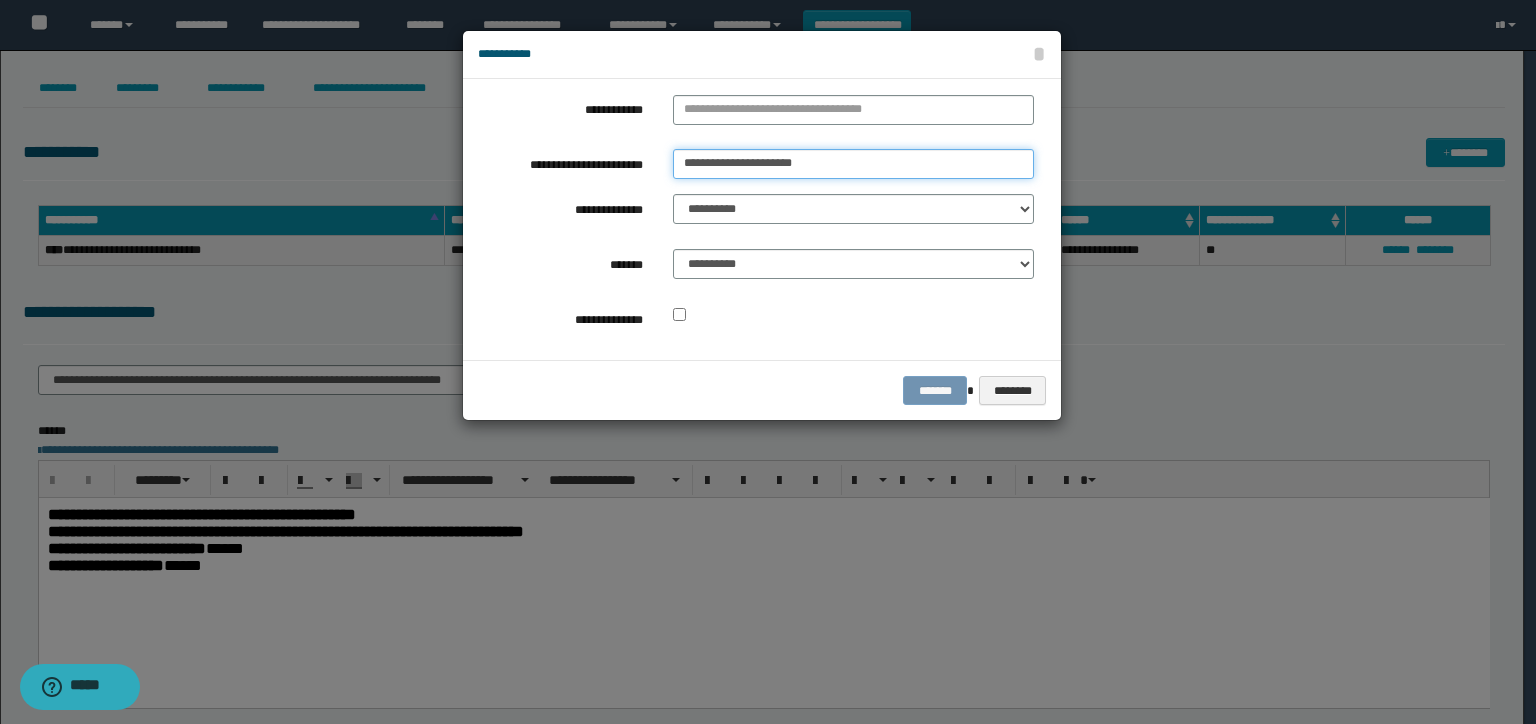 type on "**********" 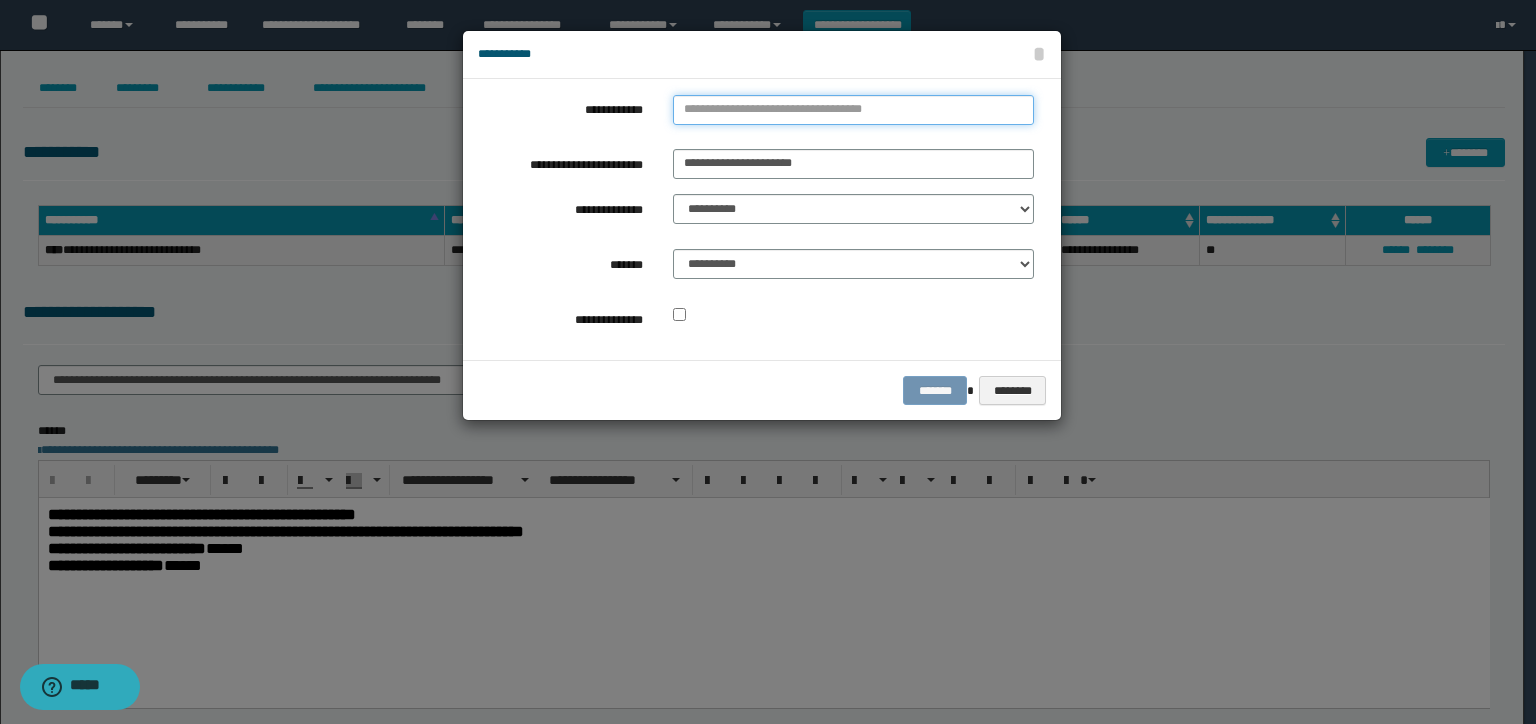 click on "**********" at bounding box center [853, 110] 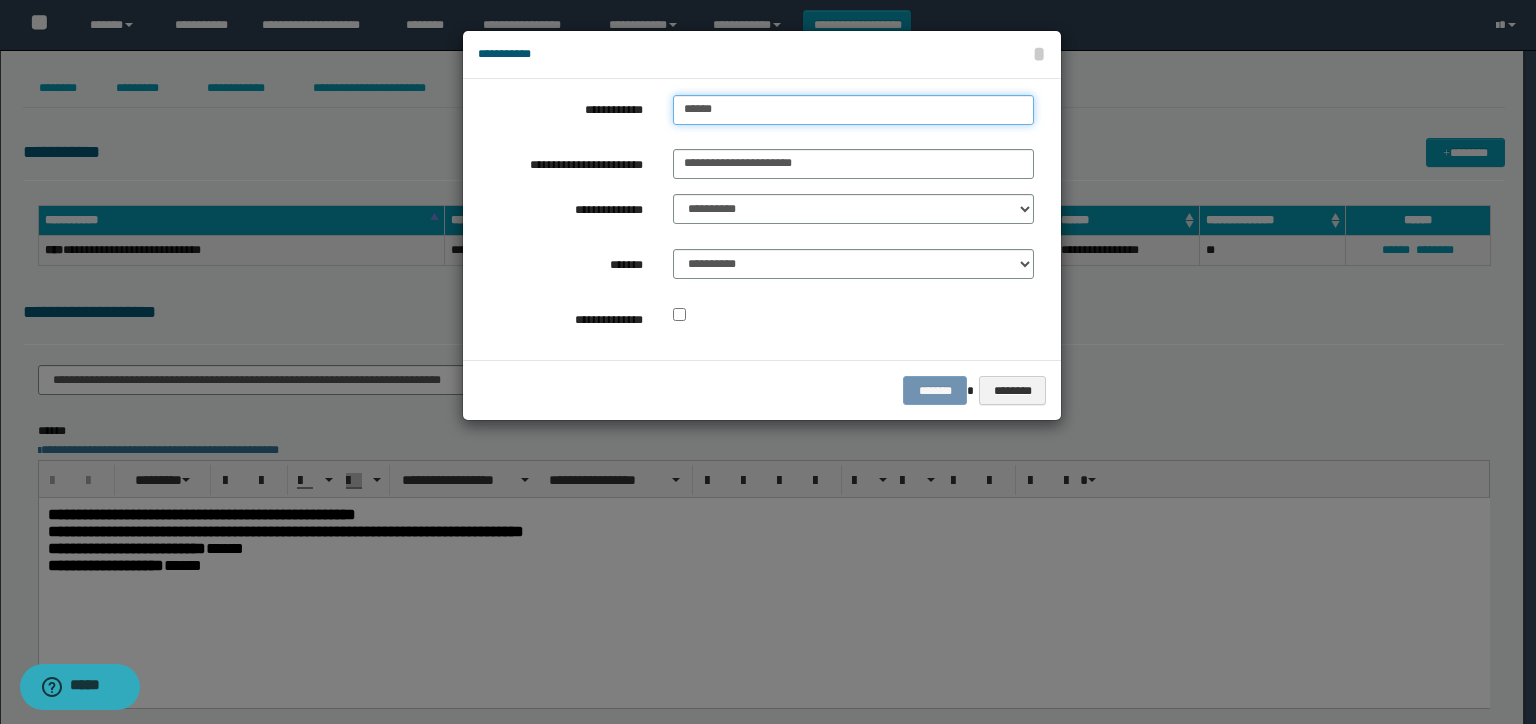 type on "*****" 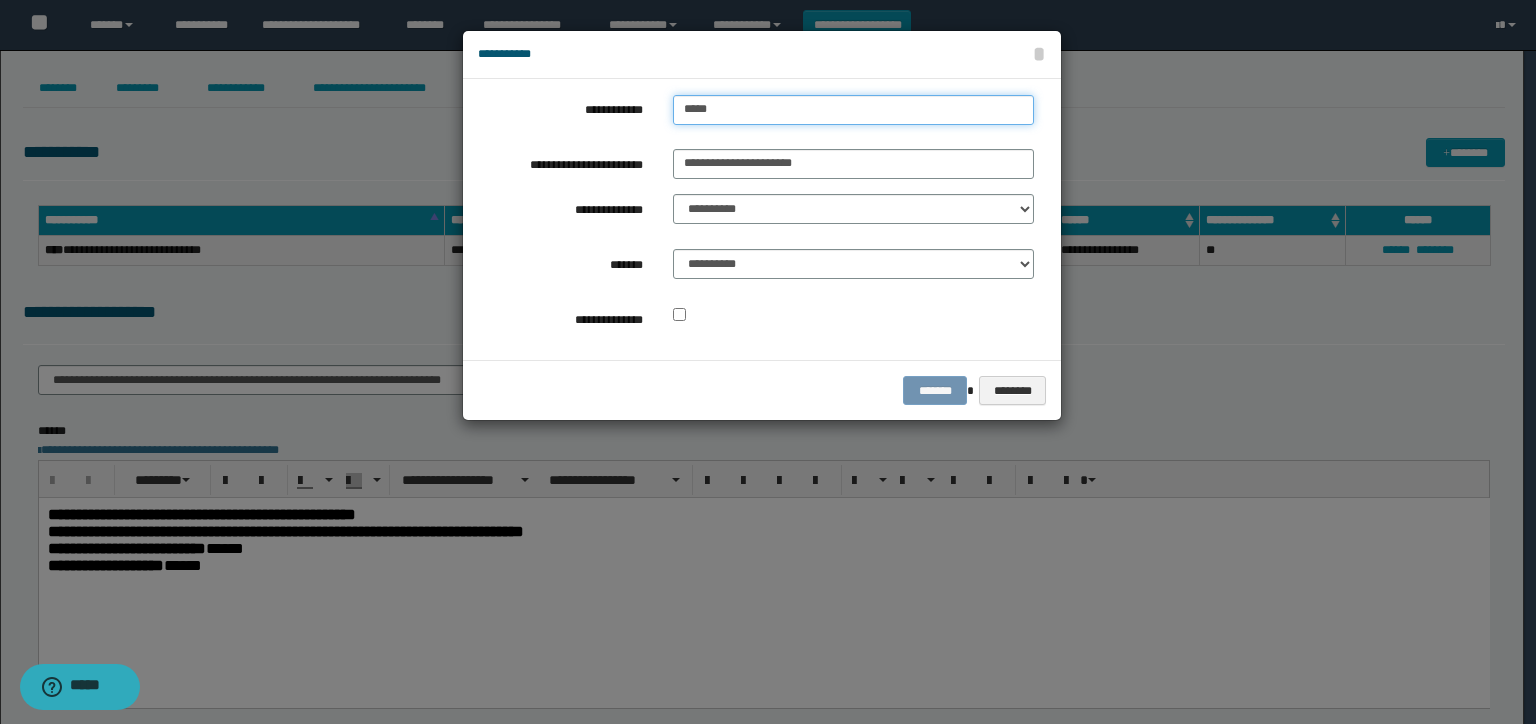 type on "*****" 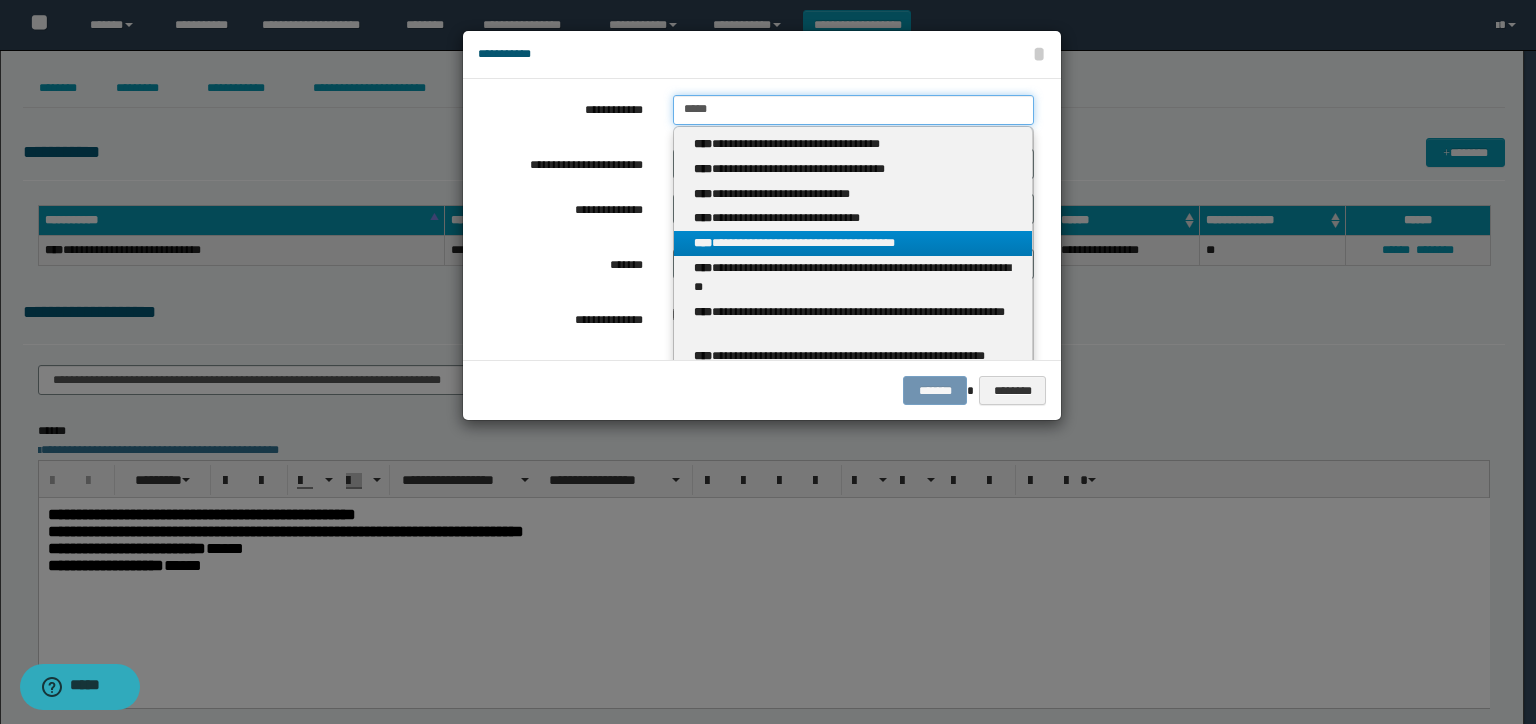 type on "*****" 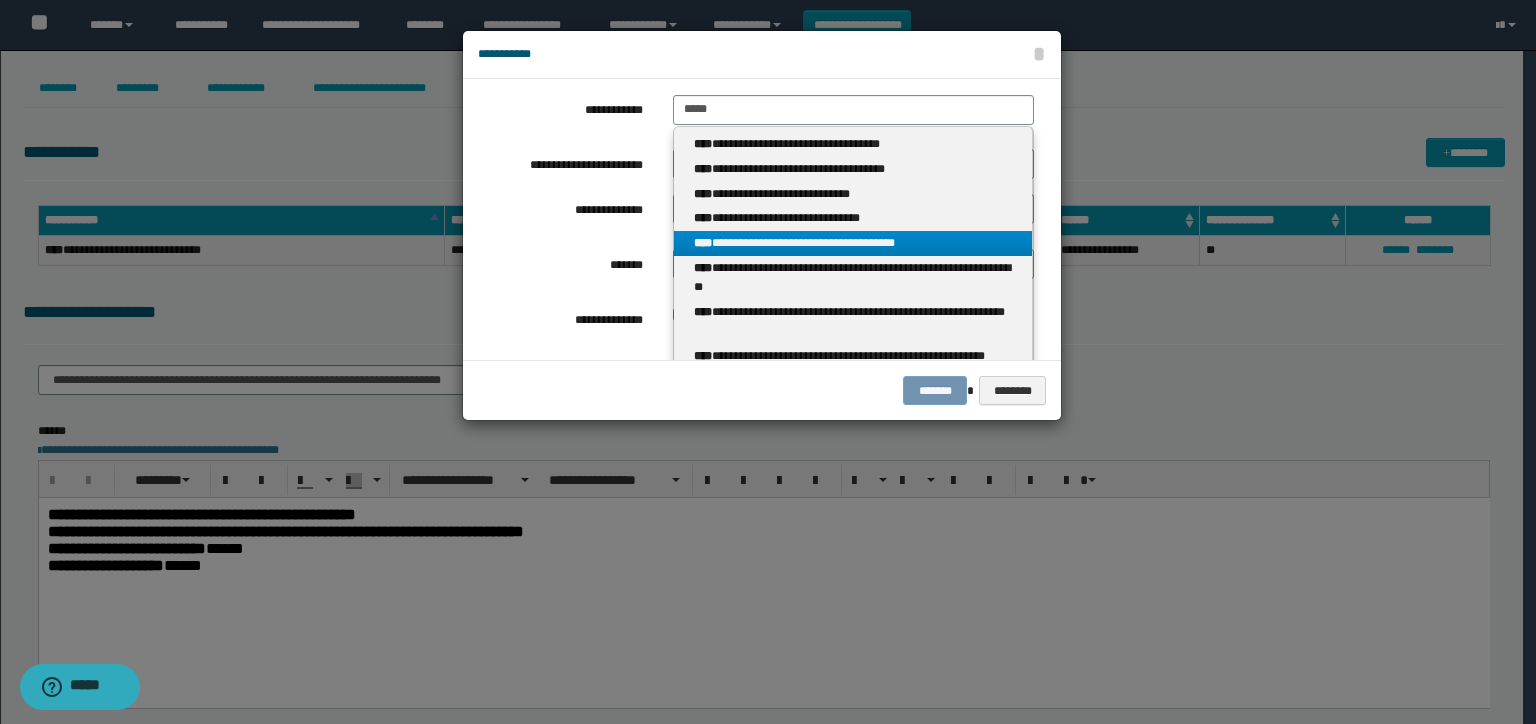 click on "**********" at bounding box center [853, 243] 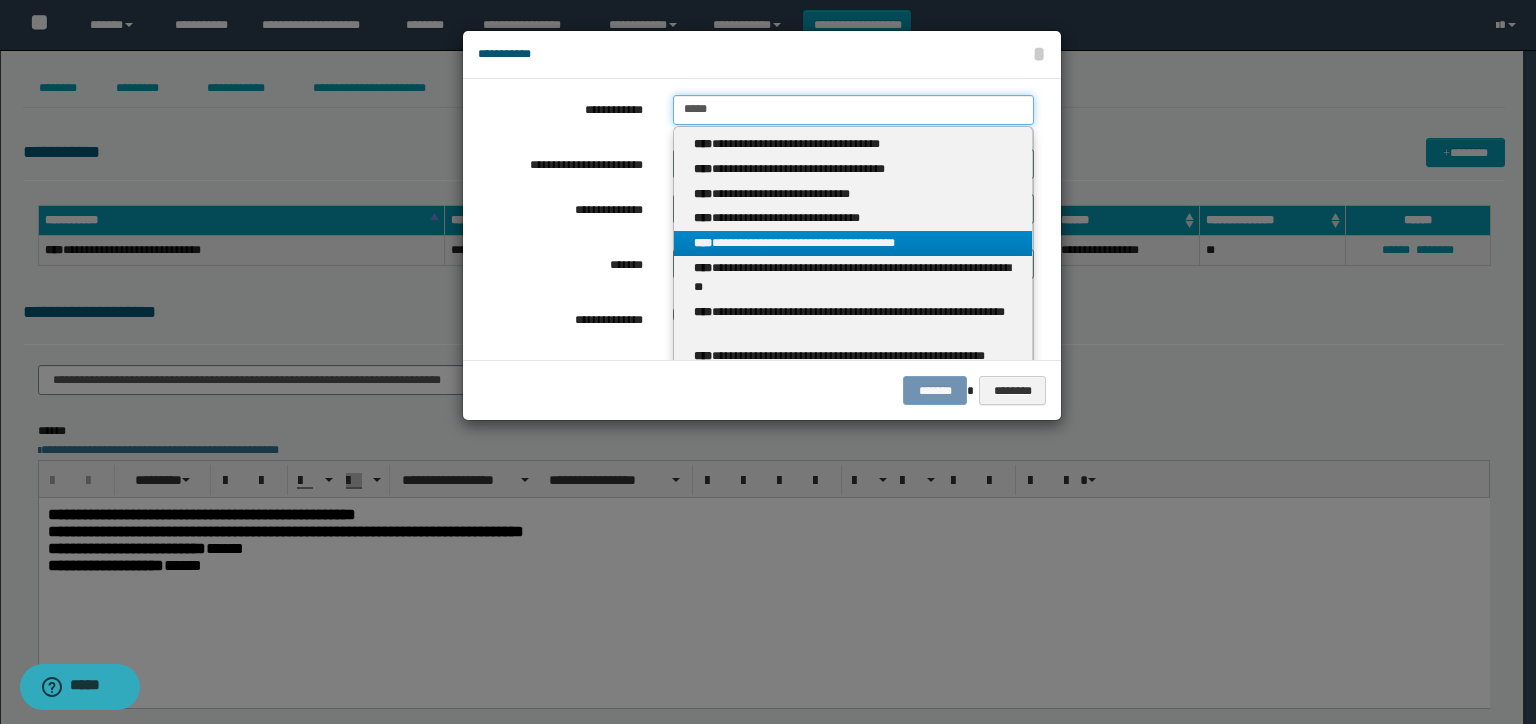type 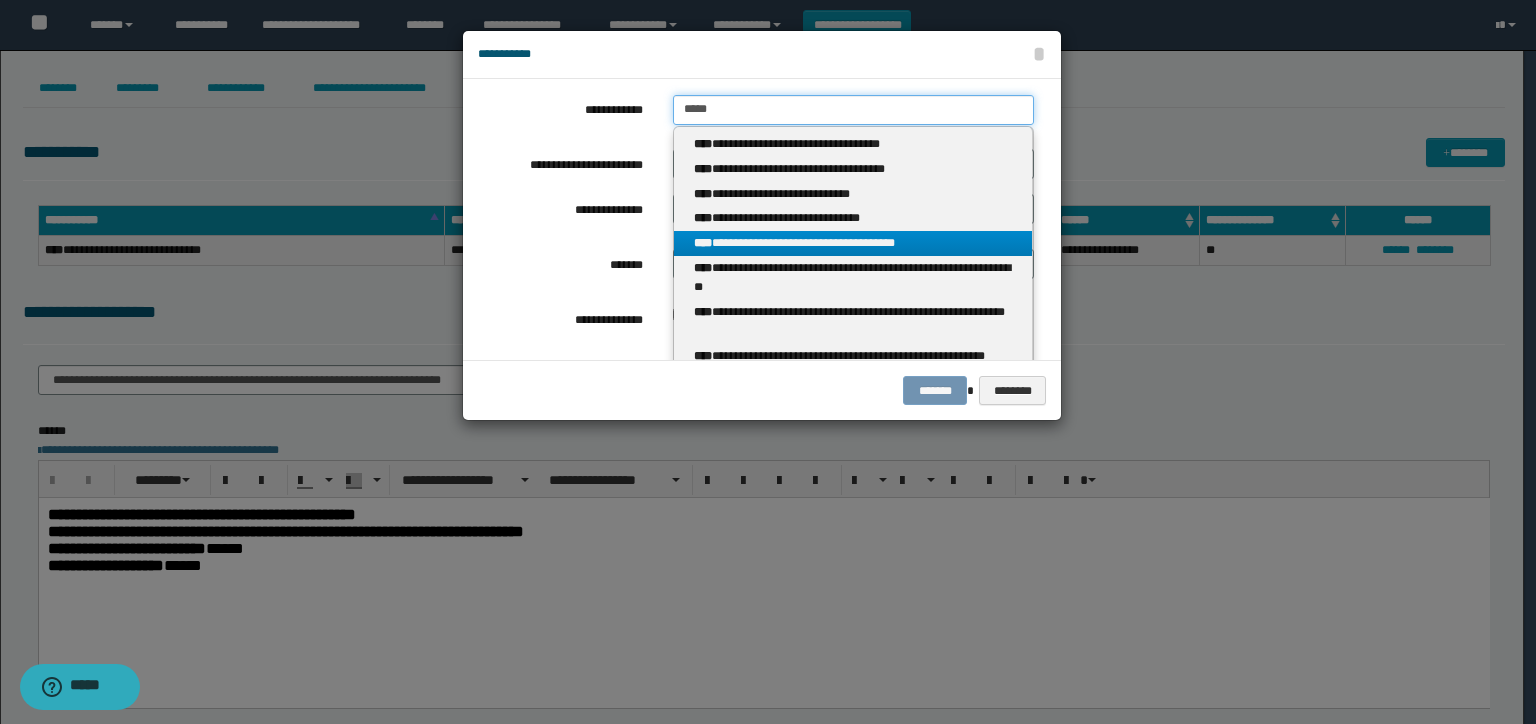 type on "**********" 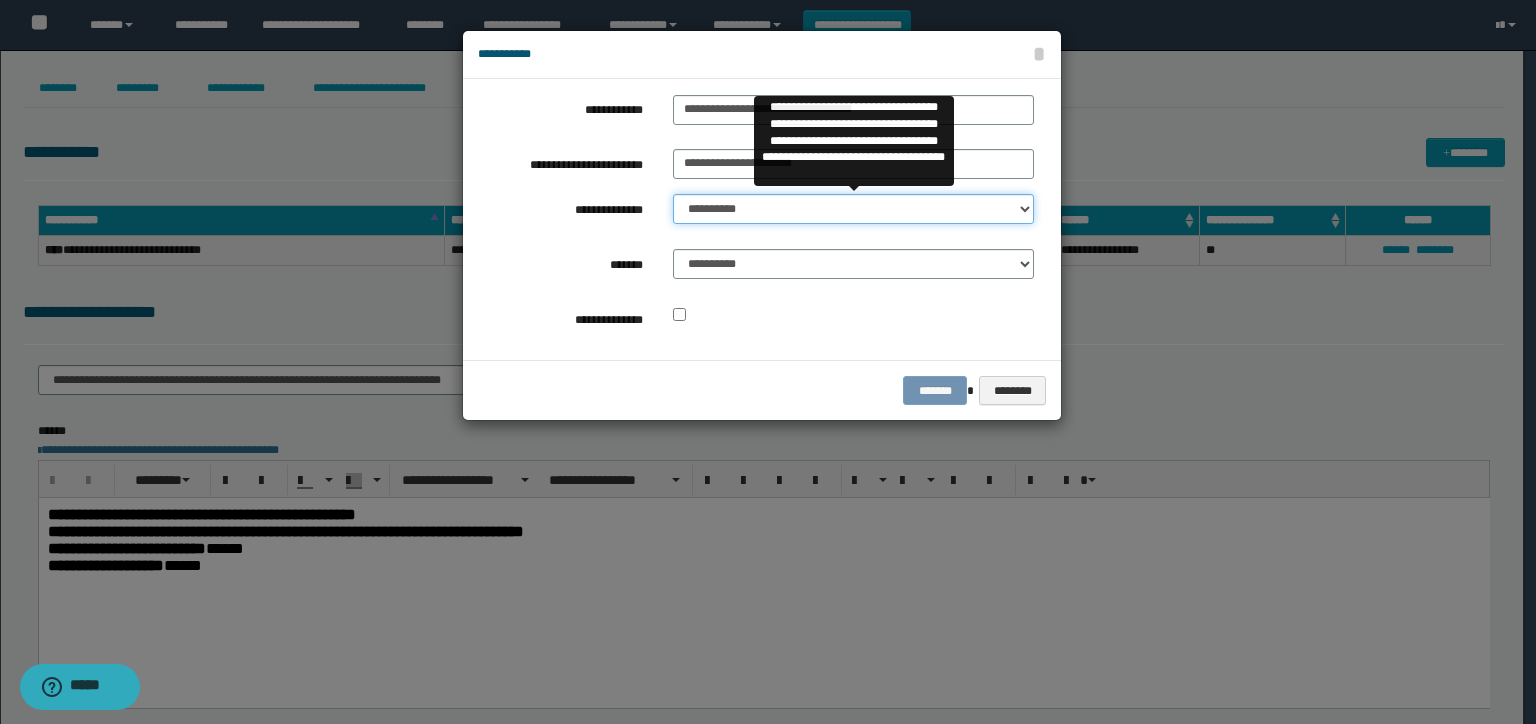 drag, startPoint x: 717, startPoint y: 210, endPoint x: 732, endPoint y: 223, distance: 19.849434 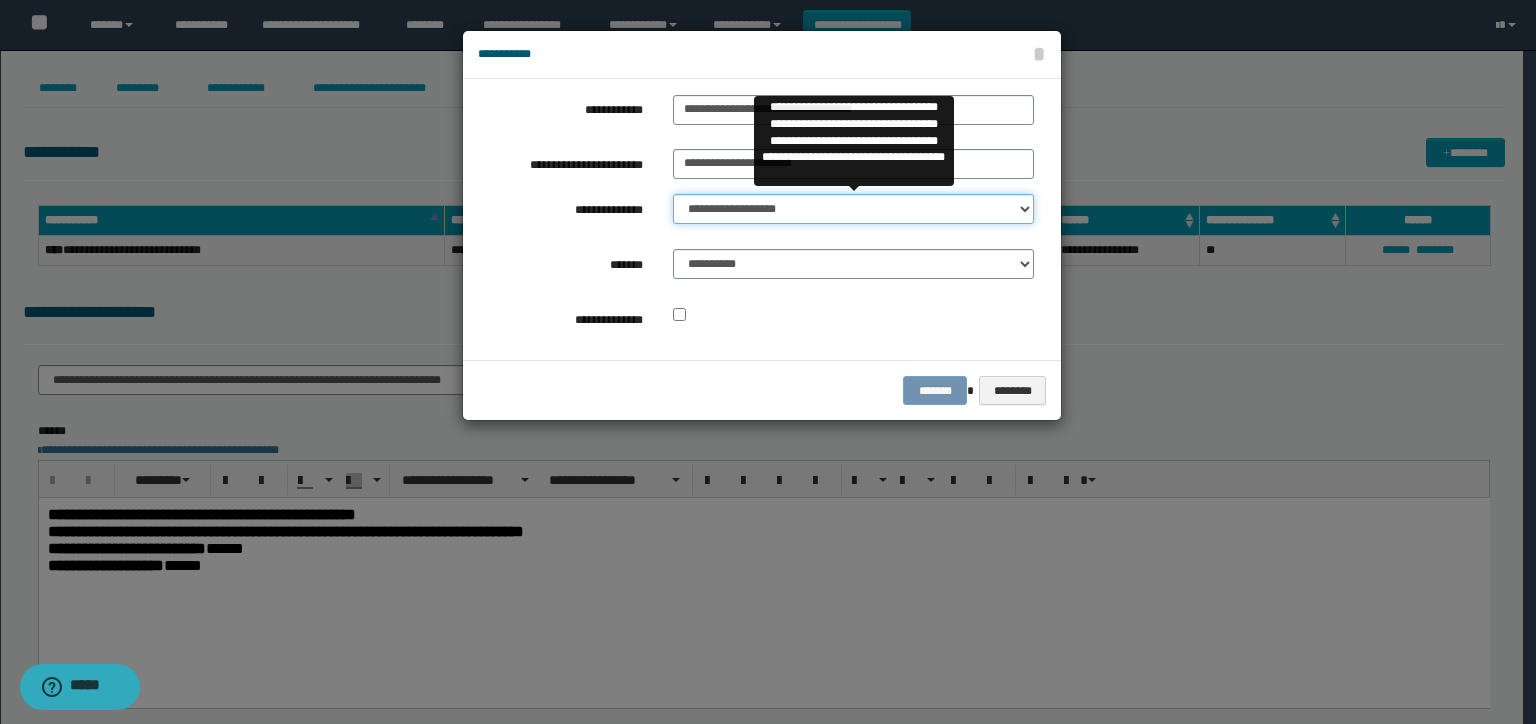 click on "**********" at bounding box center [853, 209] 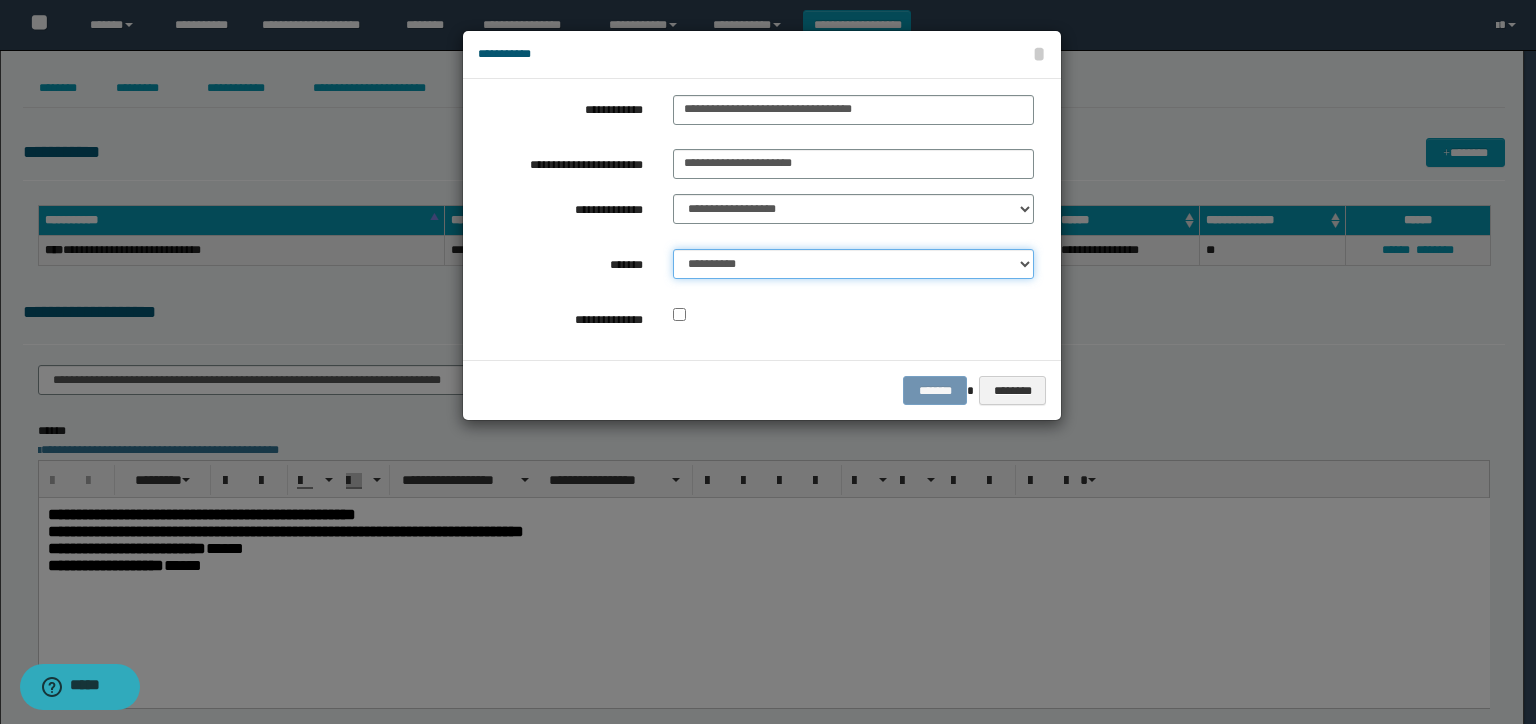click on "**********" at bounding box center [853, 264] 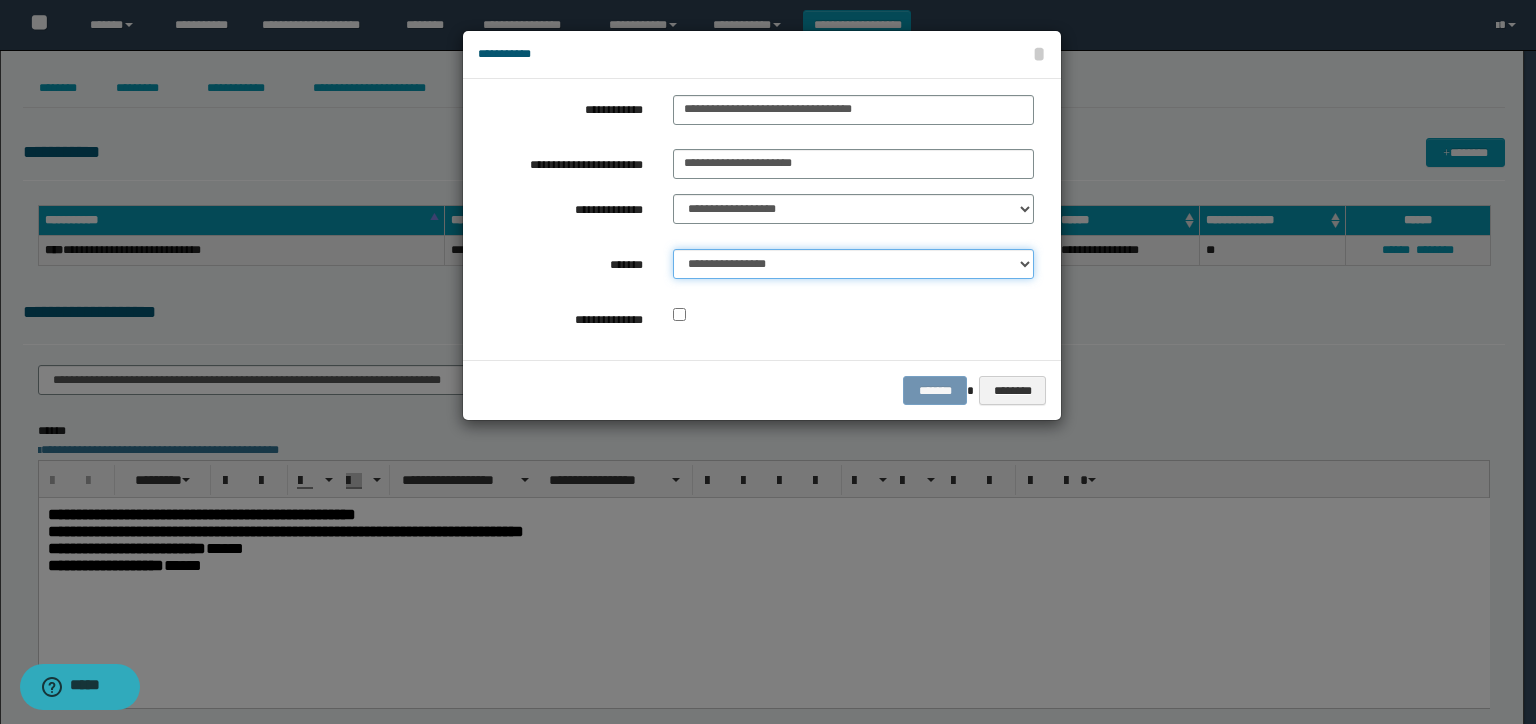 click on "**********" at bounding box center (853, 264) 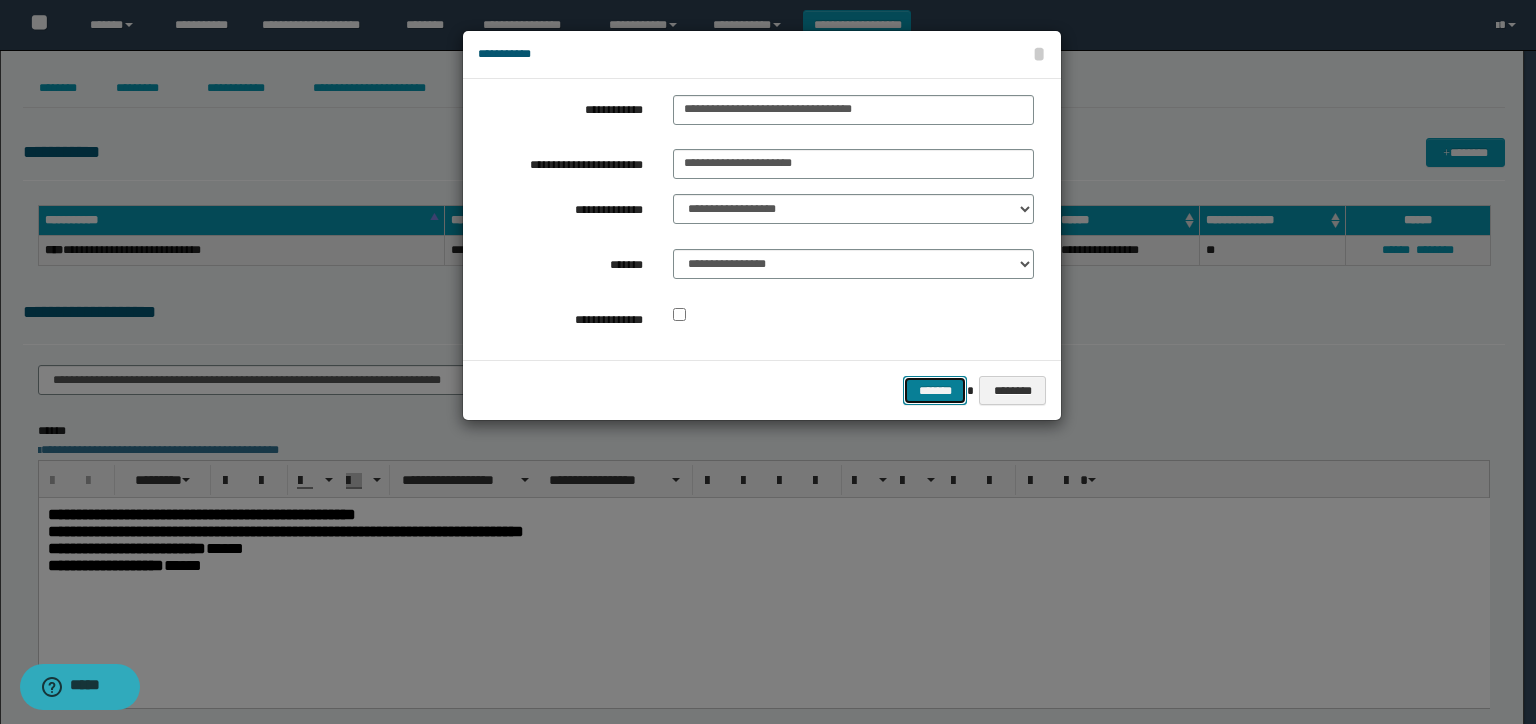 click on "*******" at bounding box center [935, 391] 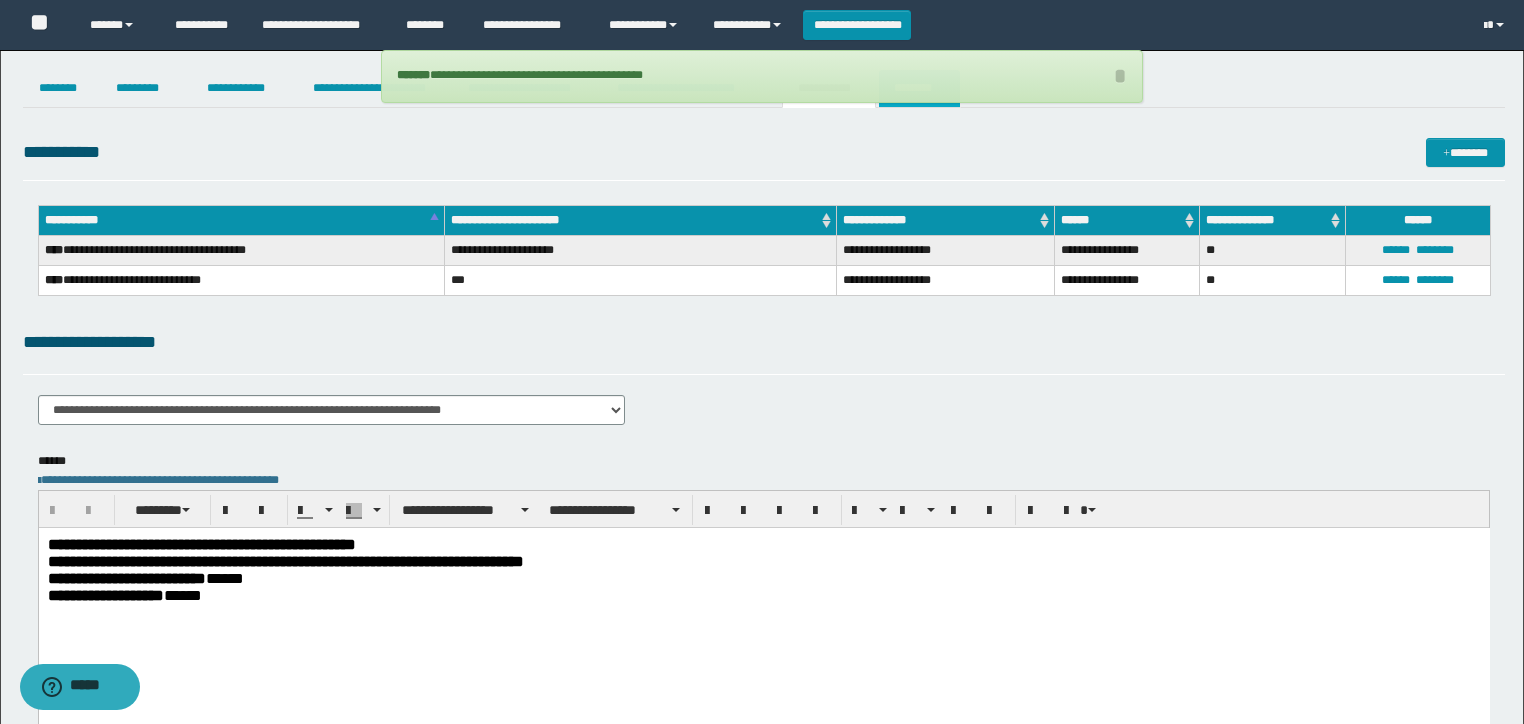 click on "********" at bounding box center [919, 88] 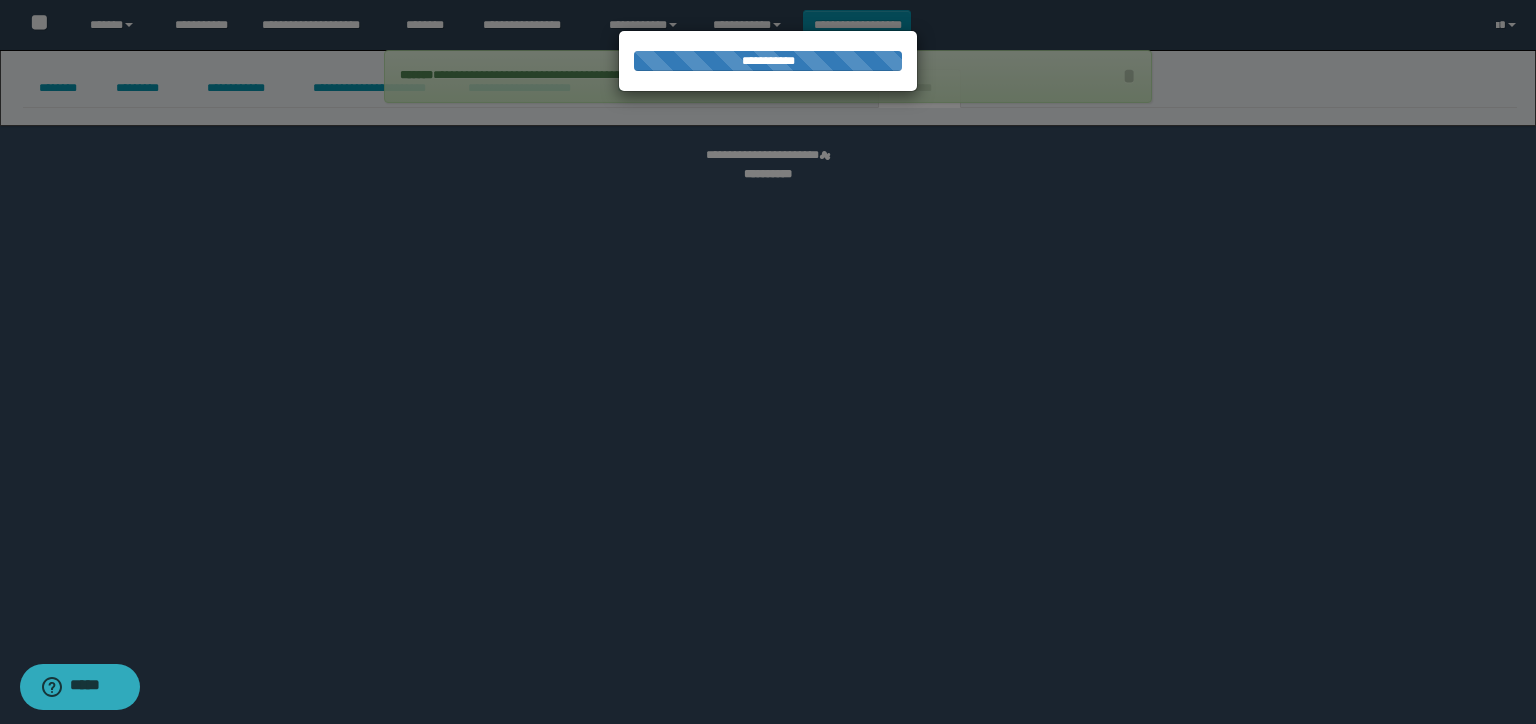 select on "****" 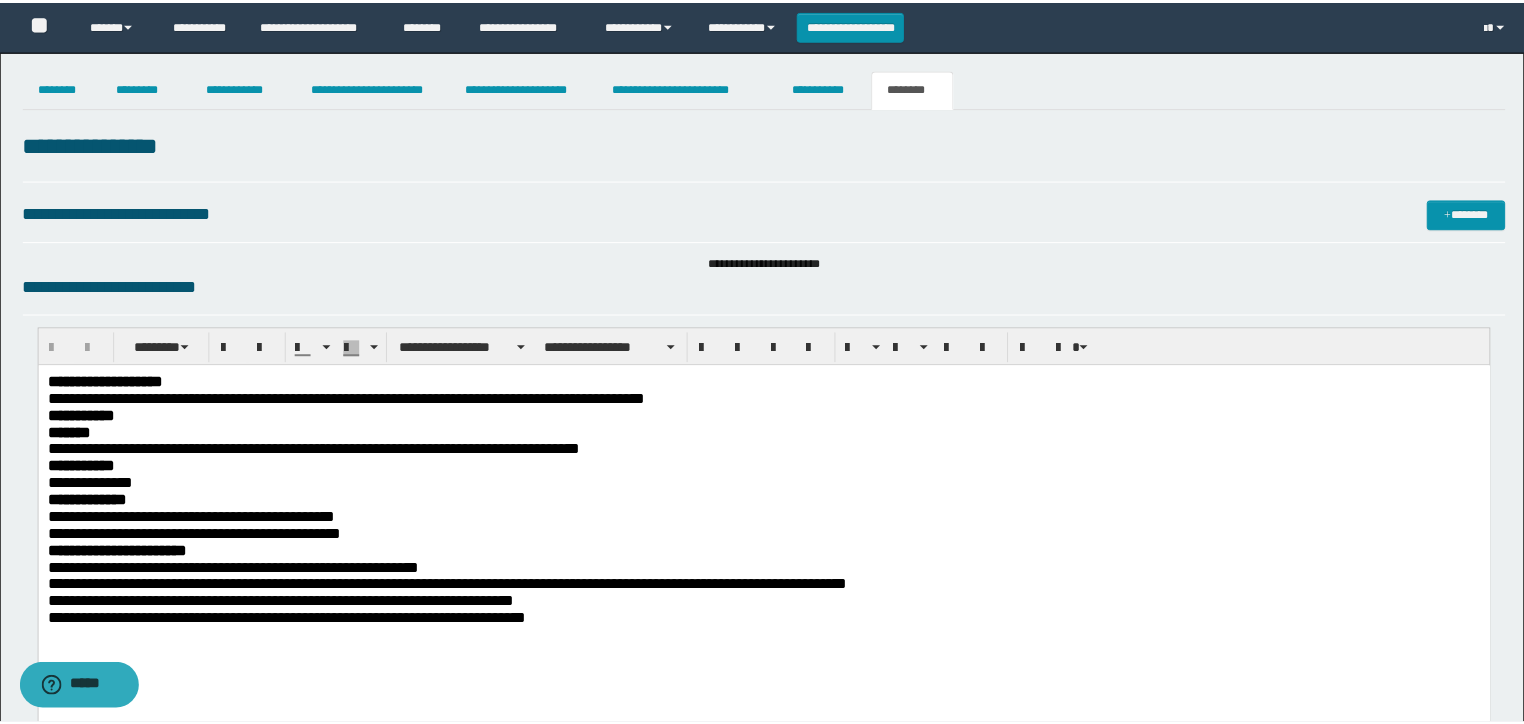 scroll, scrollTop: 0, scrollLeft: 0, axis: both 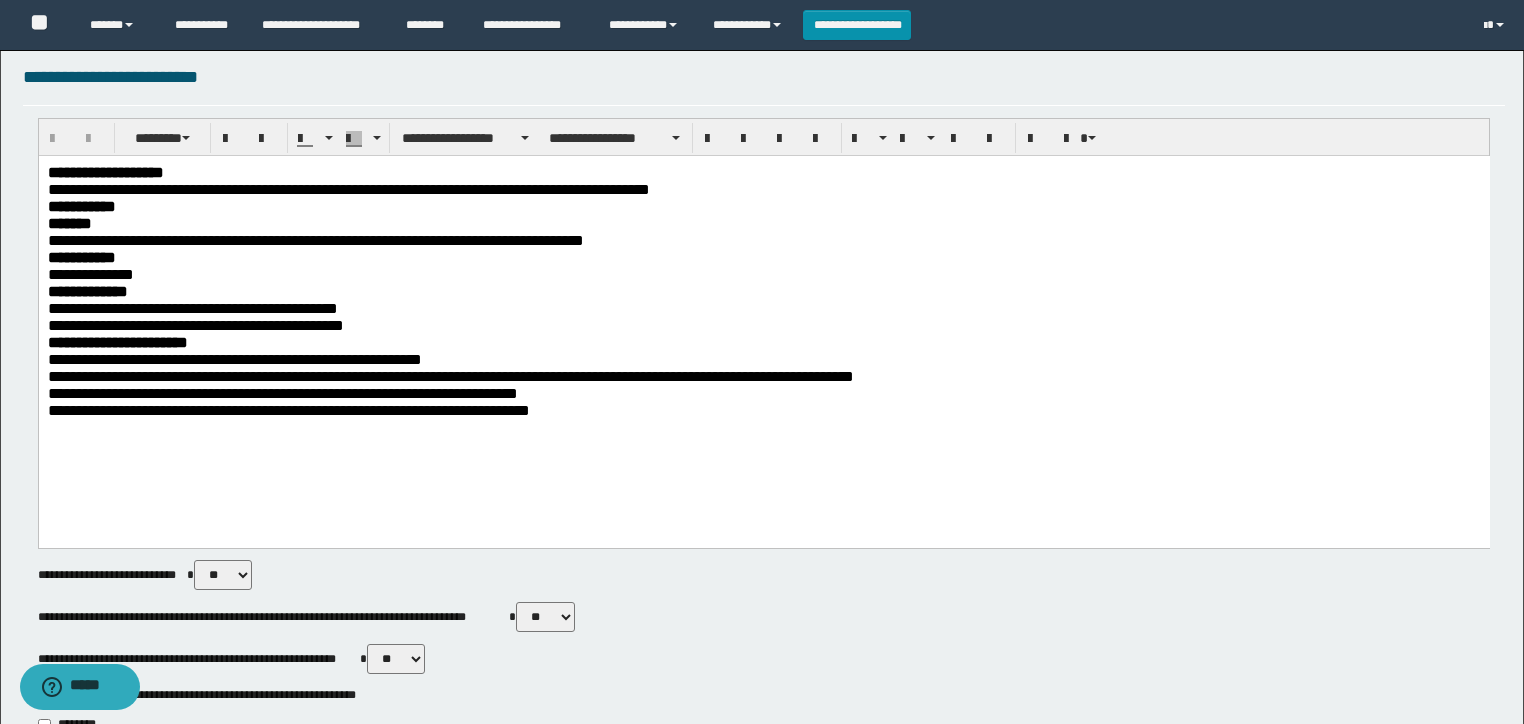 click on "**********" at bounding box center [763, 410] 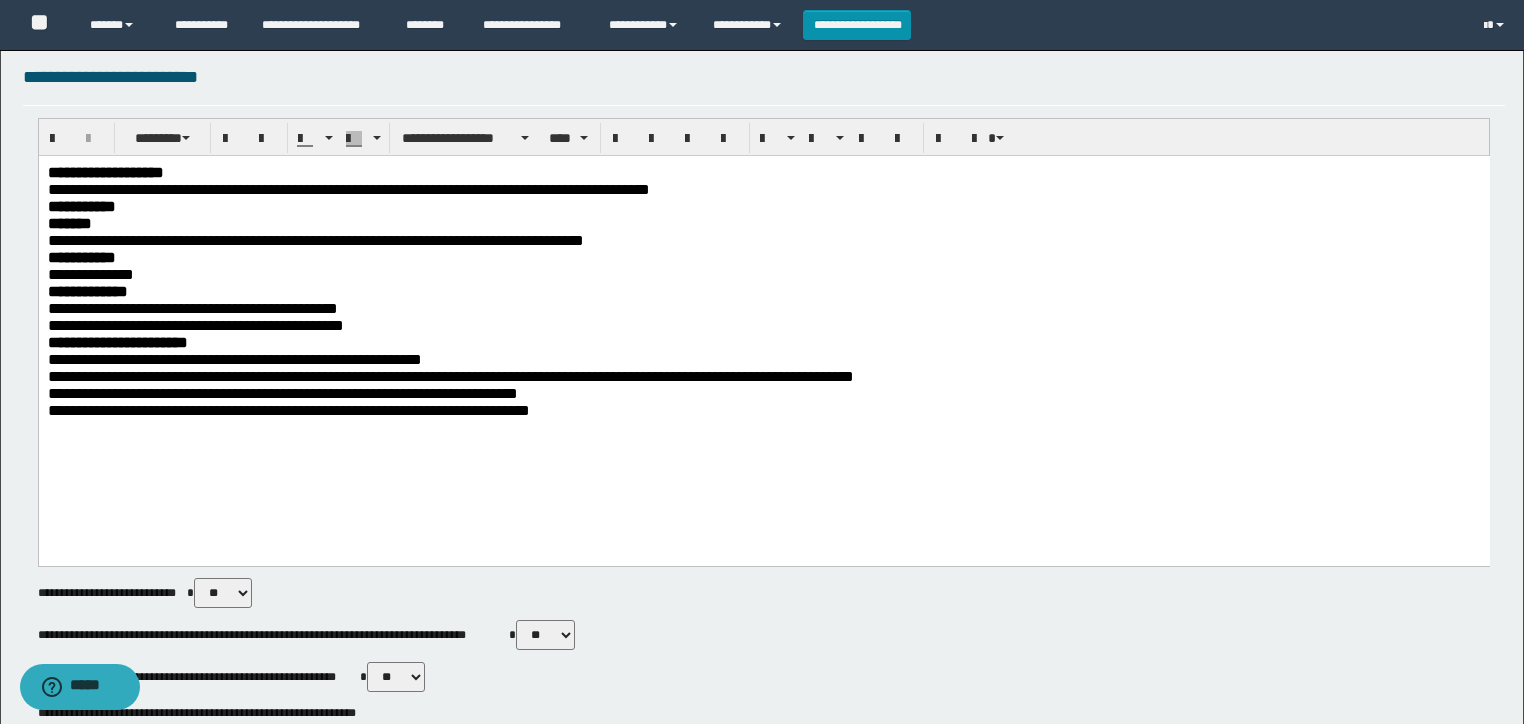 type 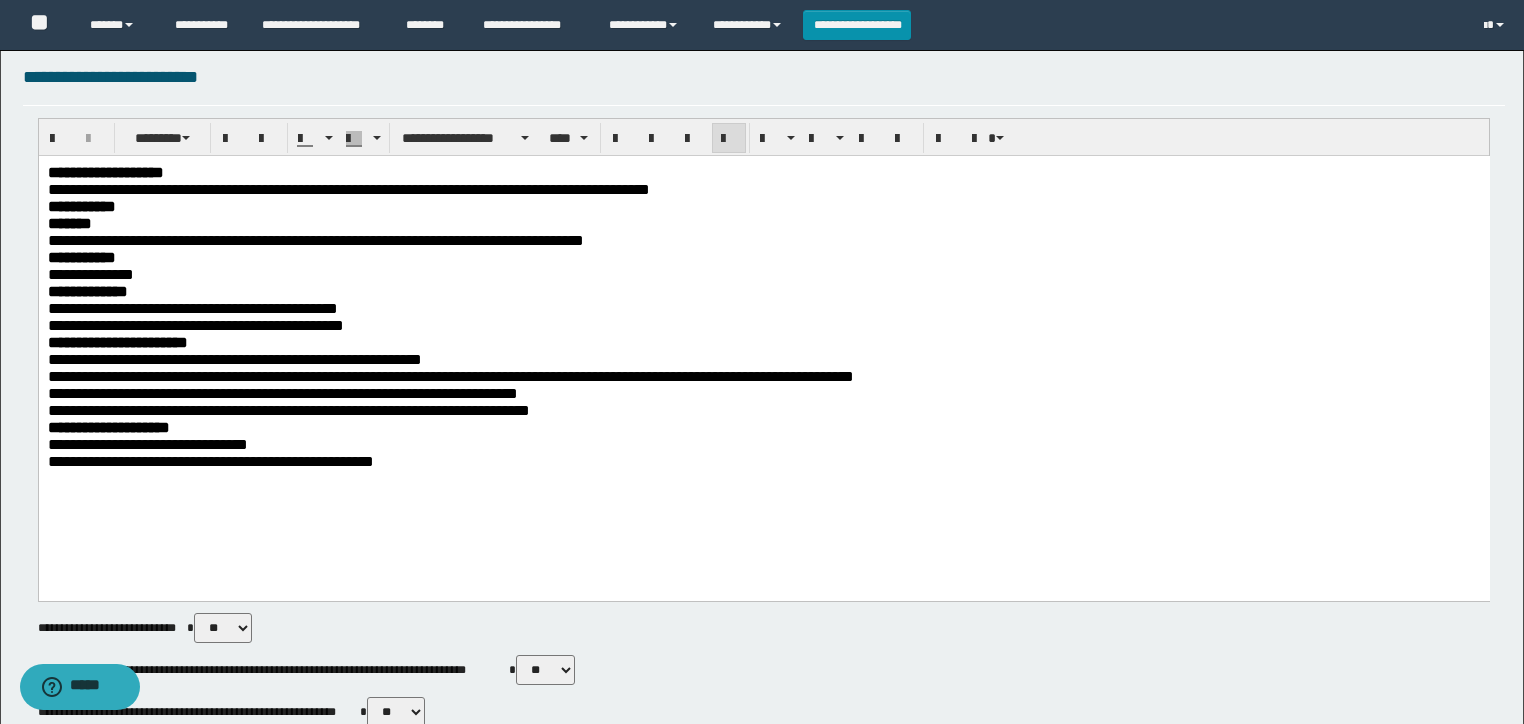 click on "**********" at bounding box center (210, 461) 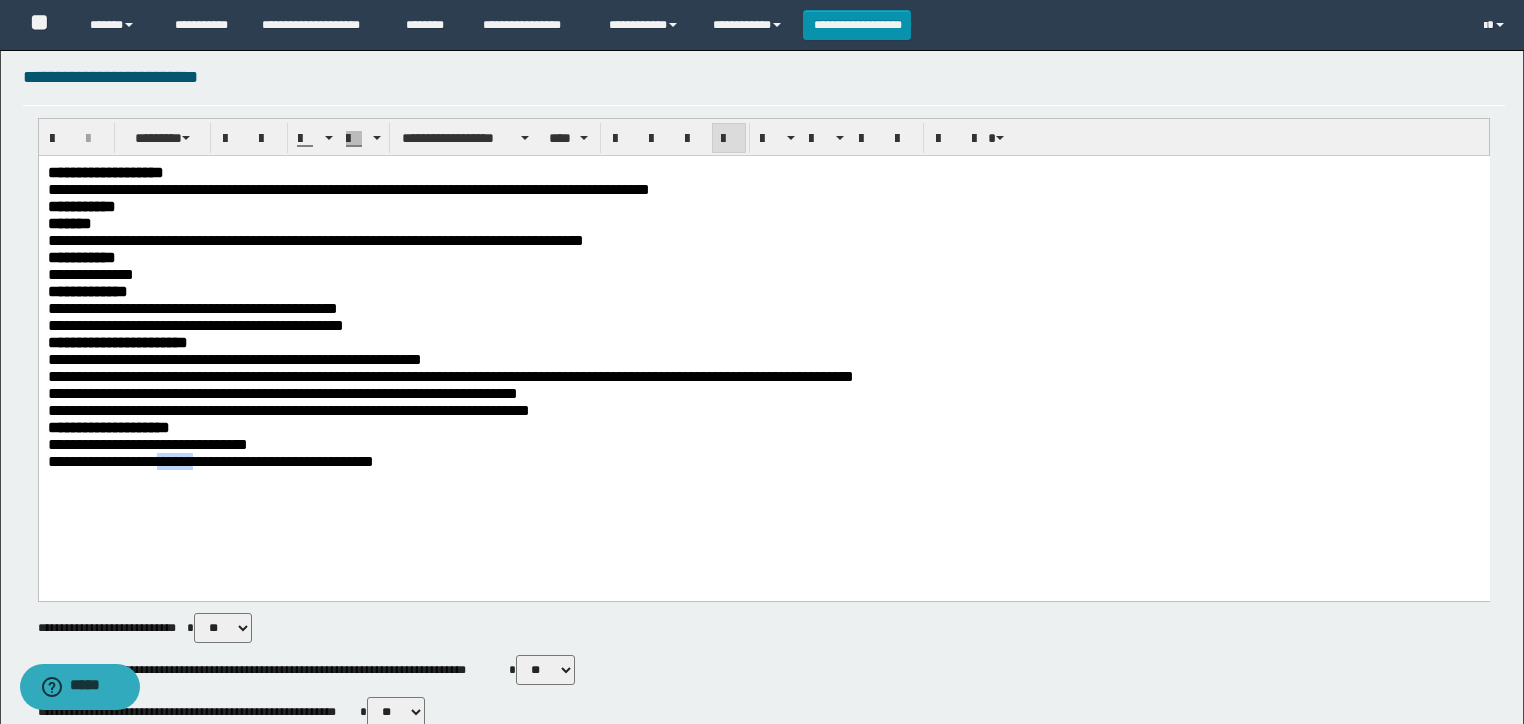 click on "**********" at bounding box center [210, 461] 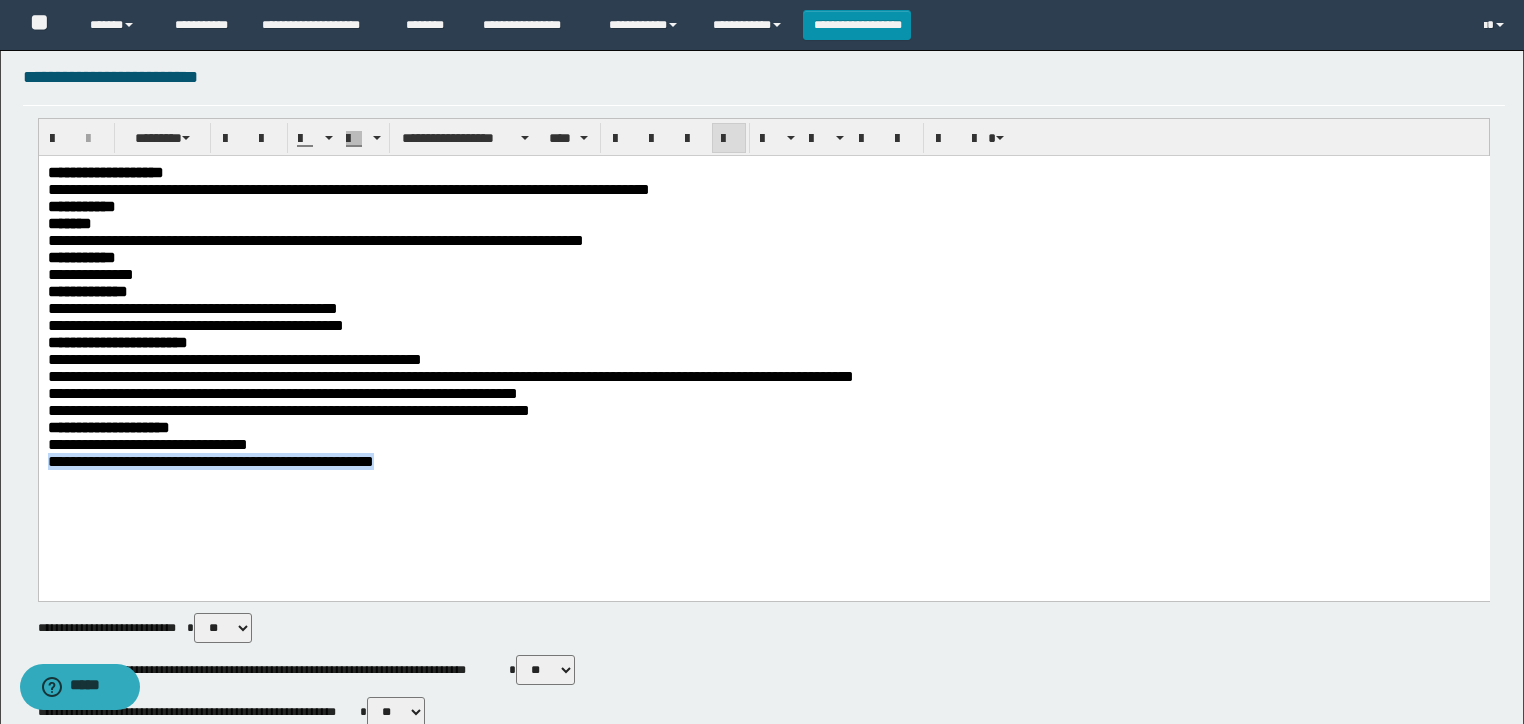 click on "**********" at bounding box center [210, 461] 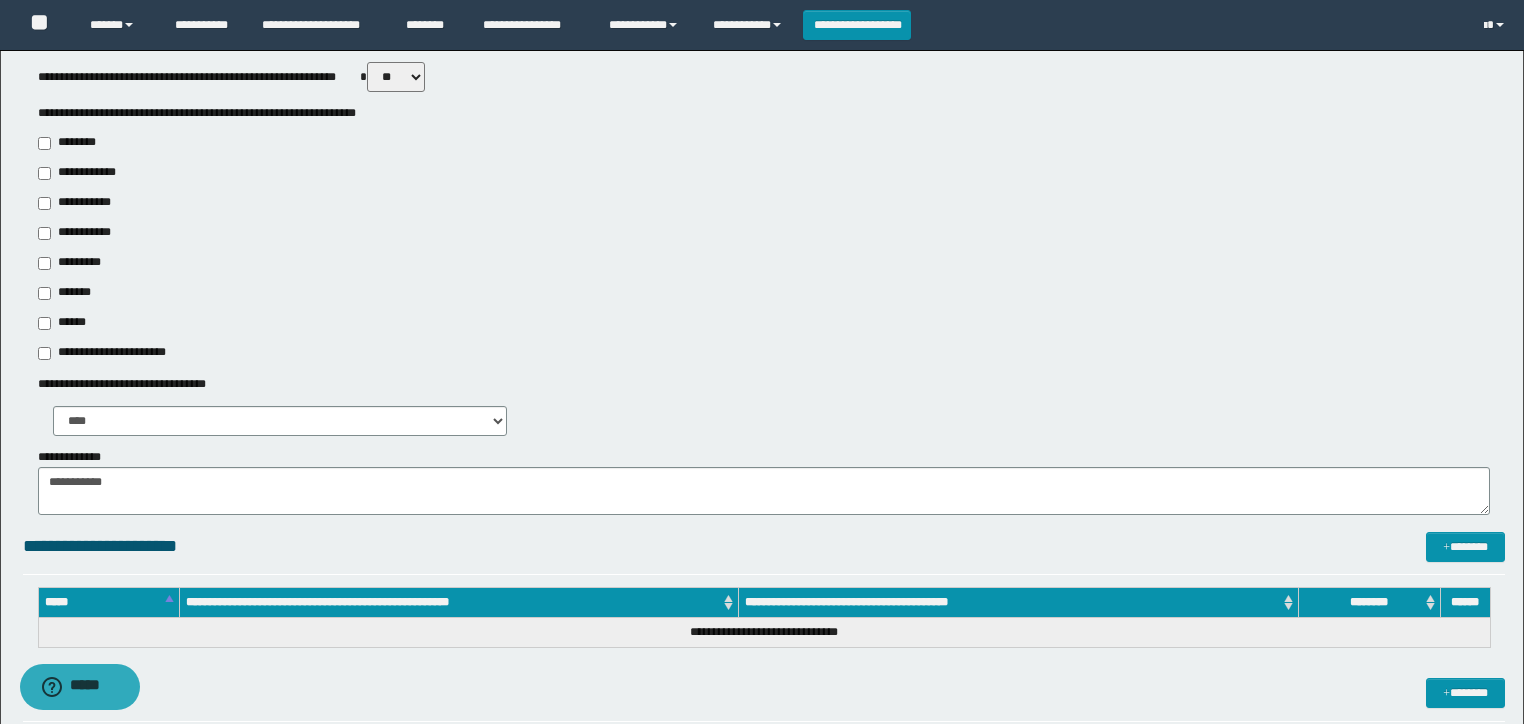 scroll, scrollTop: 960, scrollLeft: 0, axis: vertical 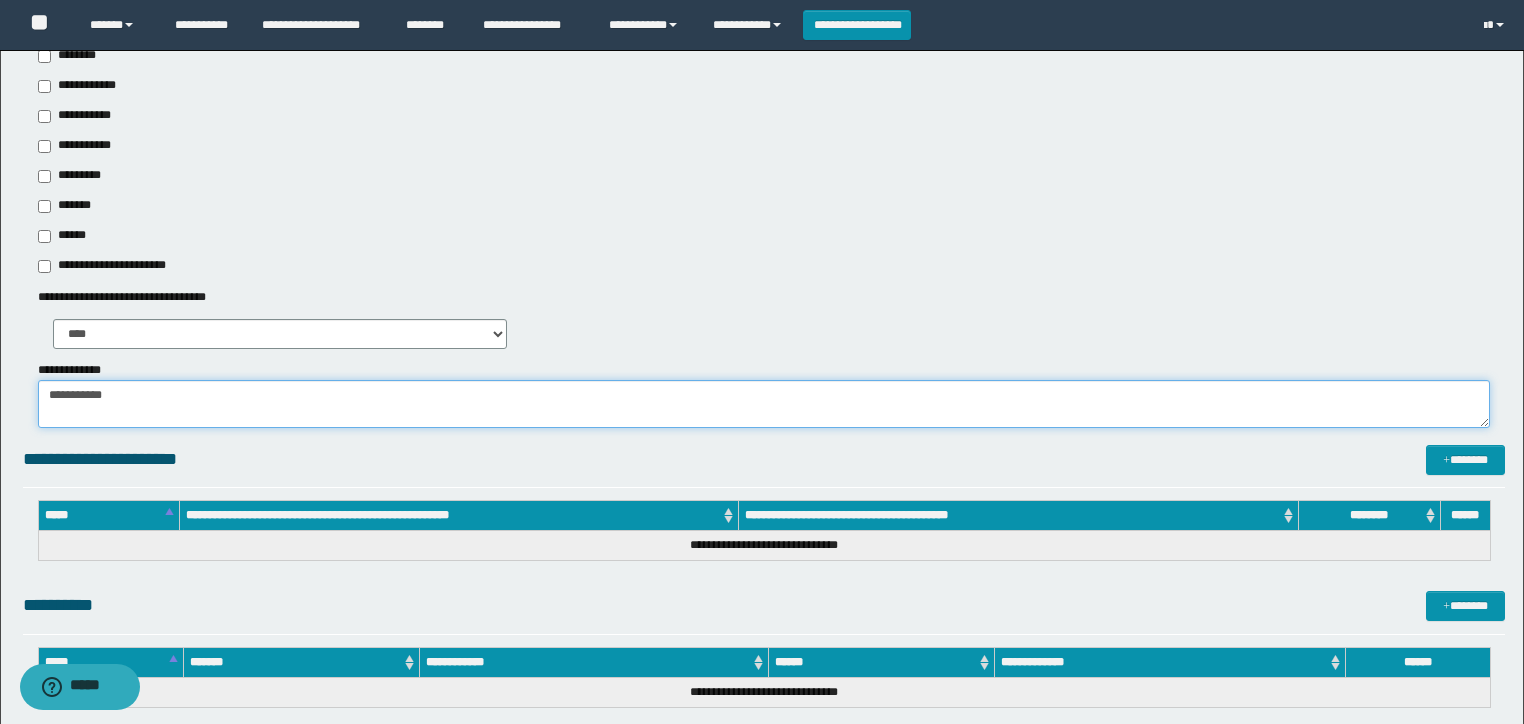 click on "**********" at bounding box center [764, 404] 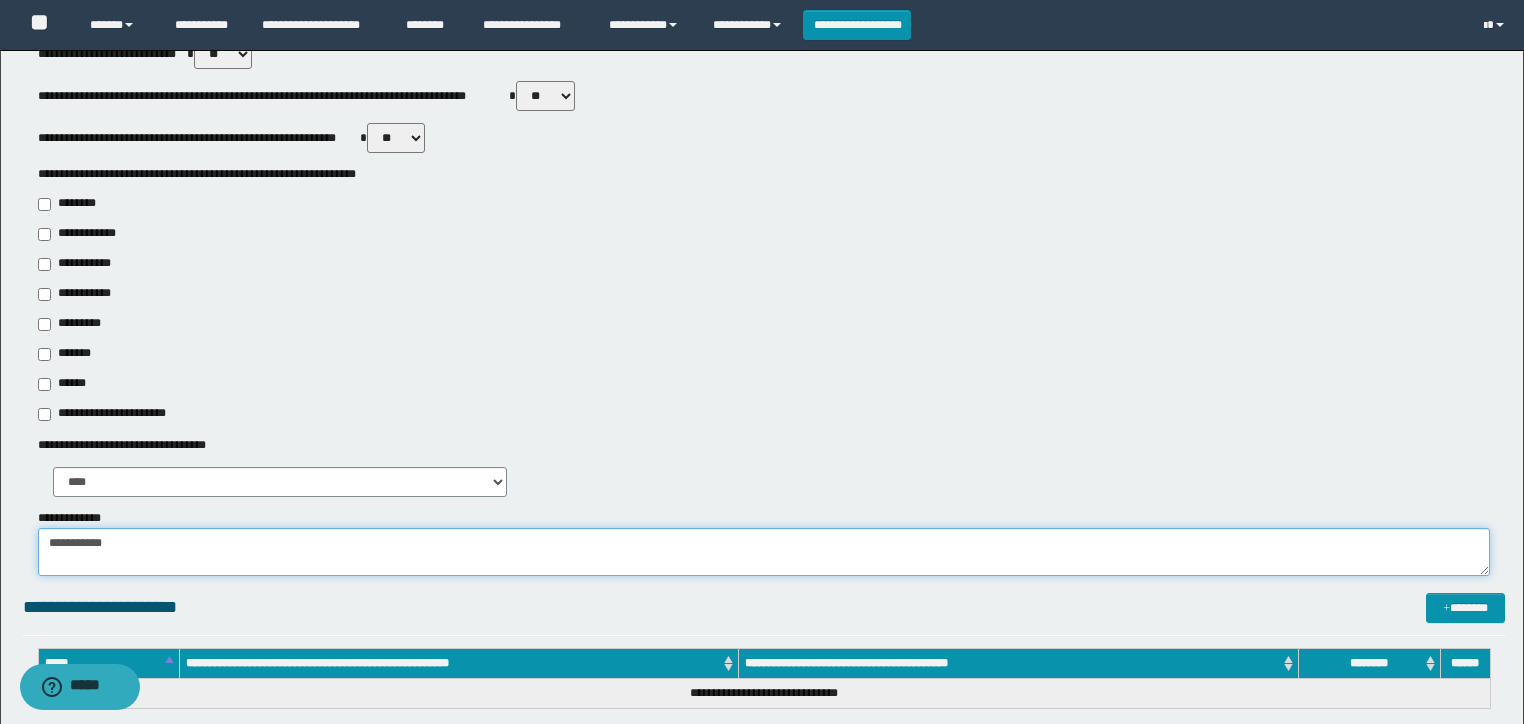 scroll, scrollTop: 800, scrollLeft: 0, axis: vertical 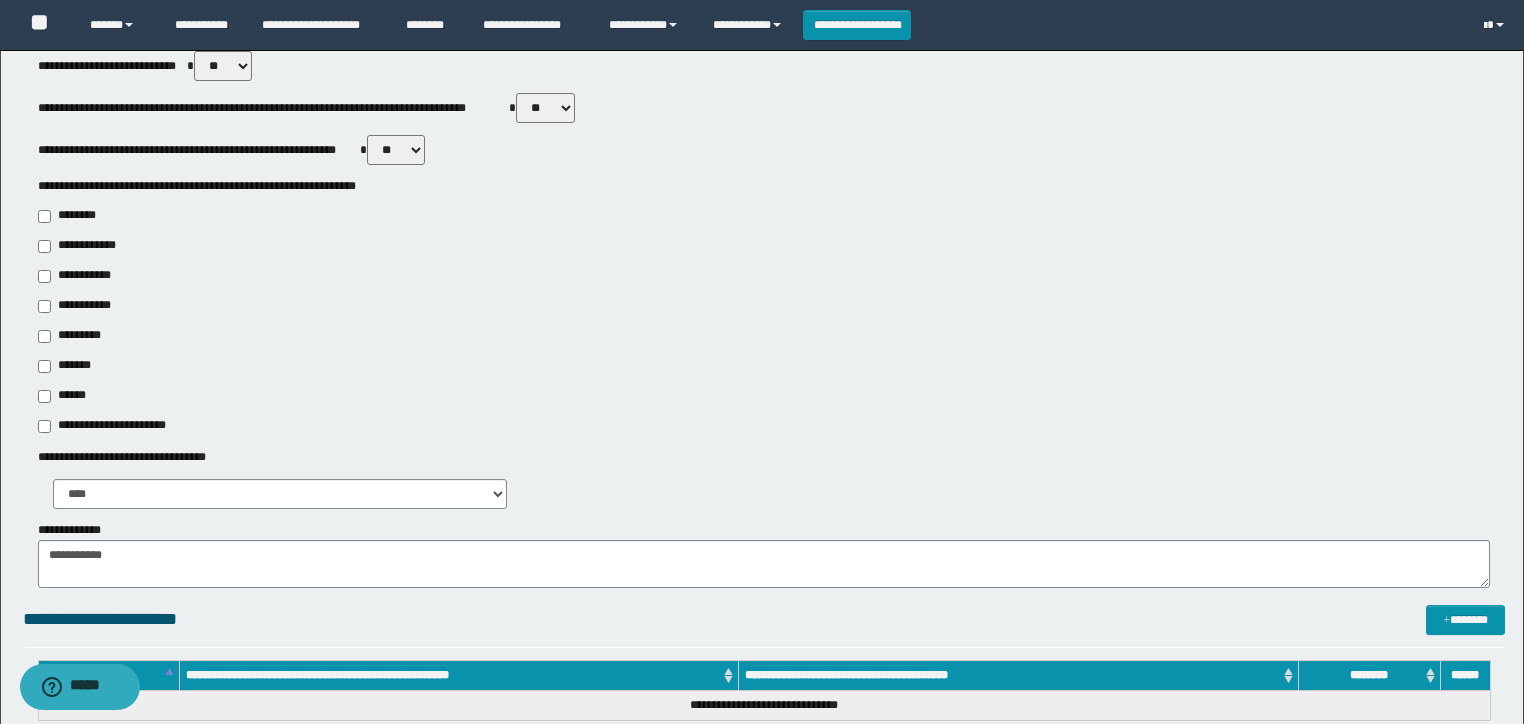 click on "******" at bounding box center (63, 396) 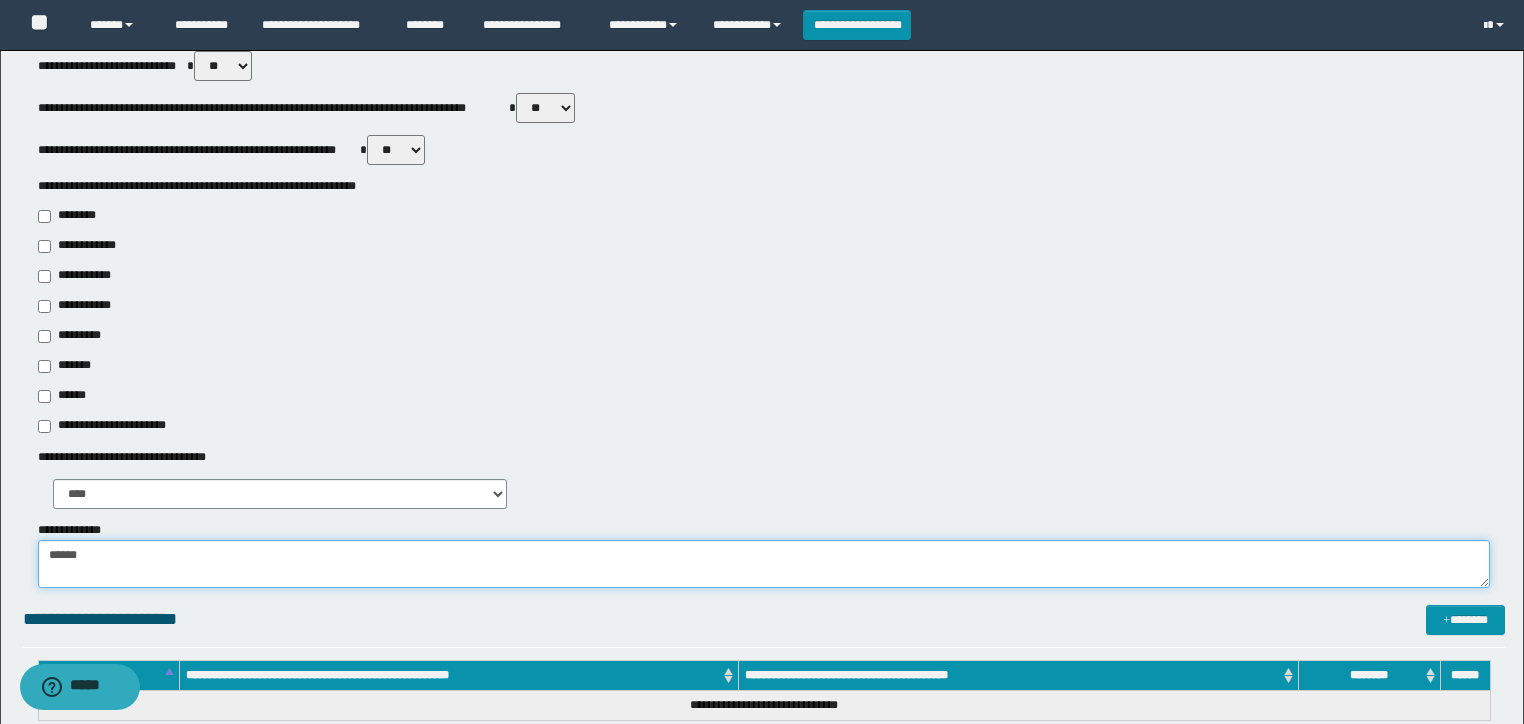 click on "******" at bounding box center [764, 564] 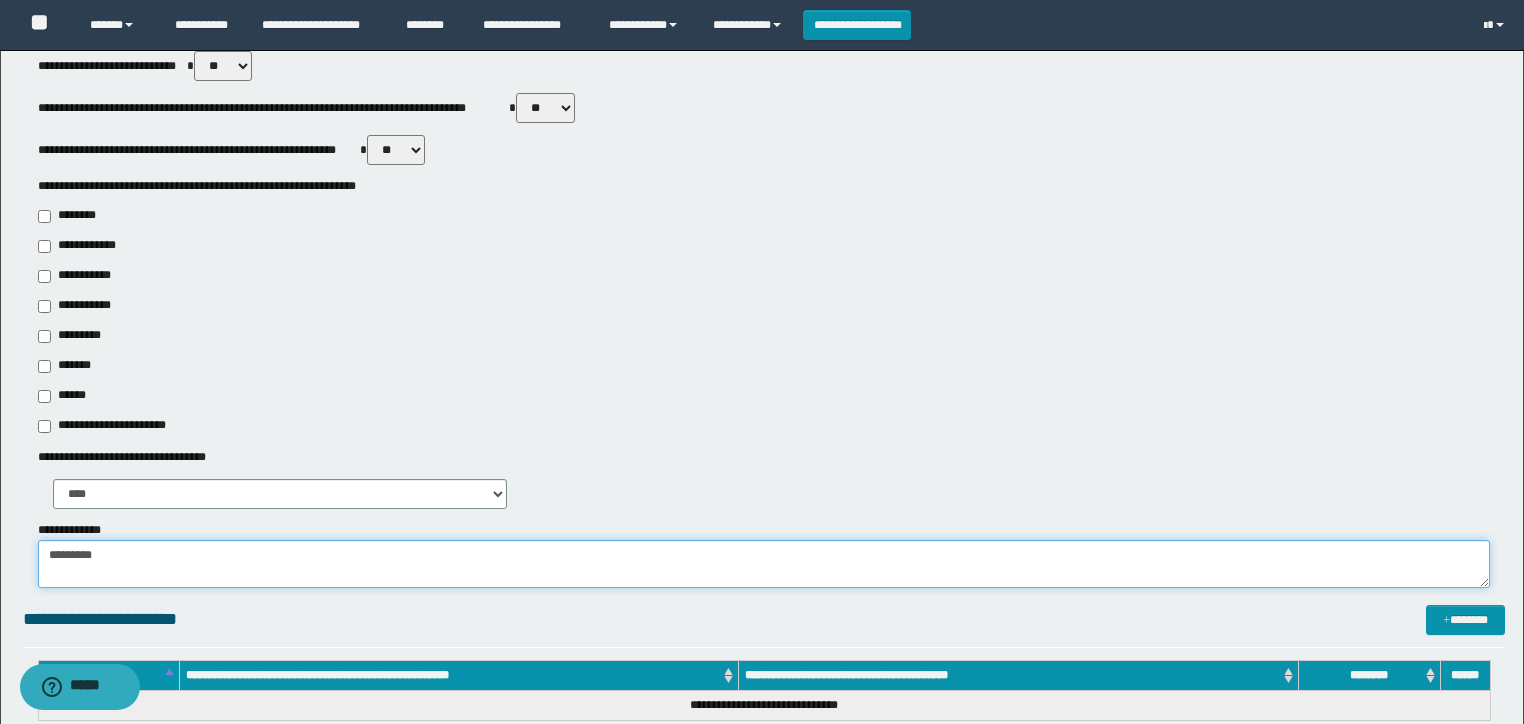 paste on "**********" 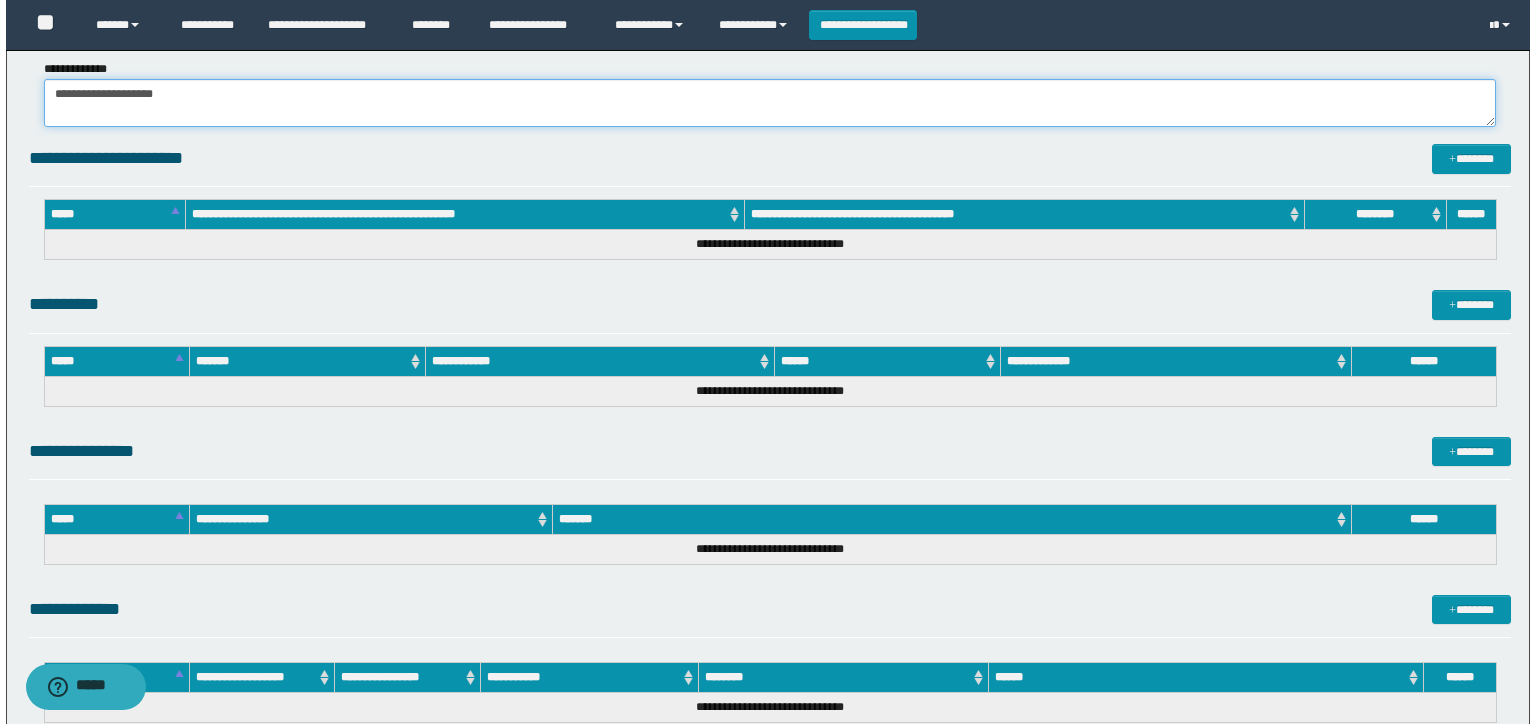 scroll, scrollTop: 1520, scrollLeft: 0, axis: vertical 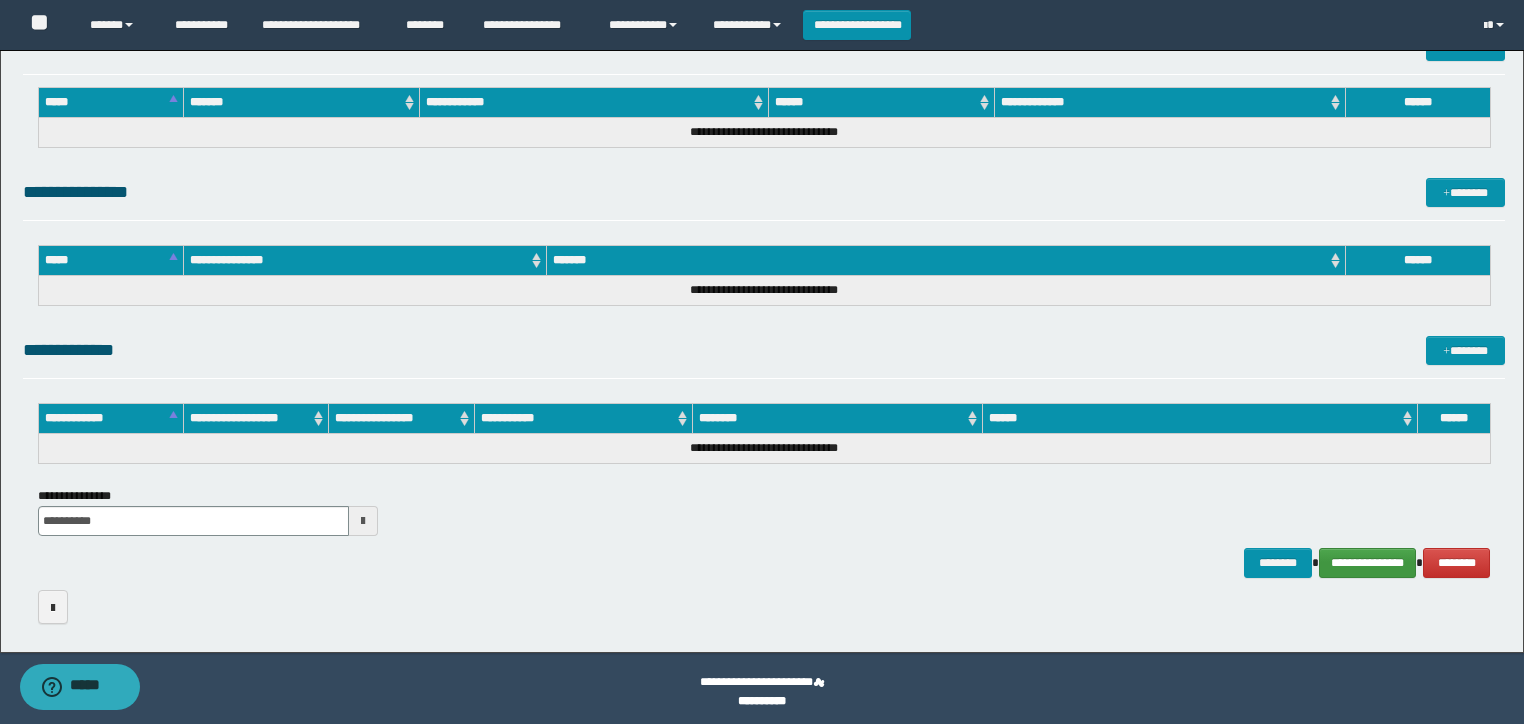 type on "**********" 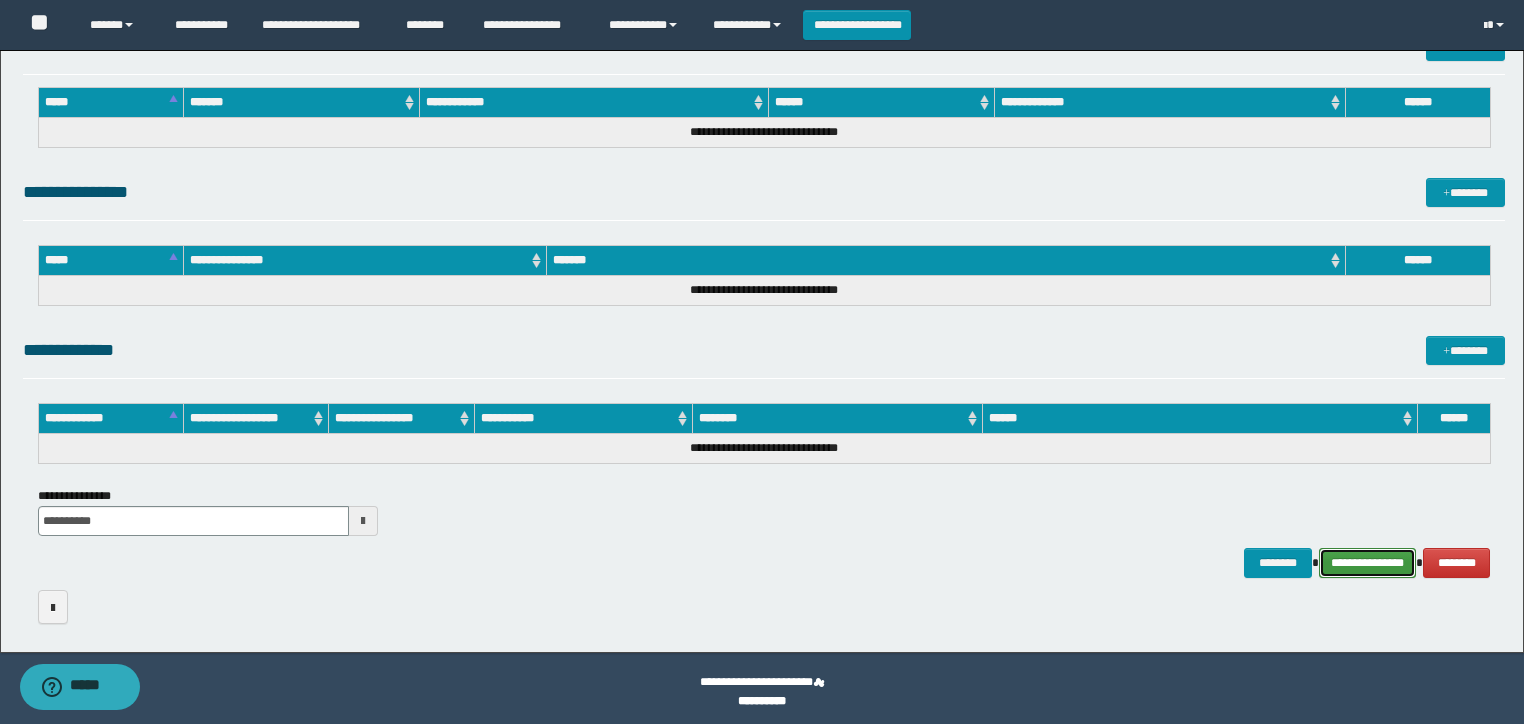 click on "**********" at bounding box center (1368, 563) 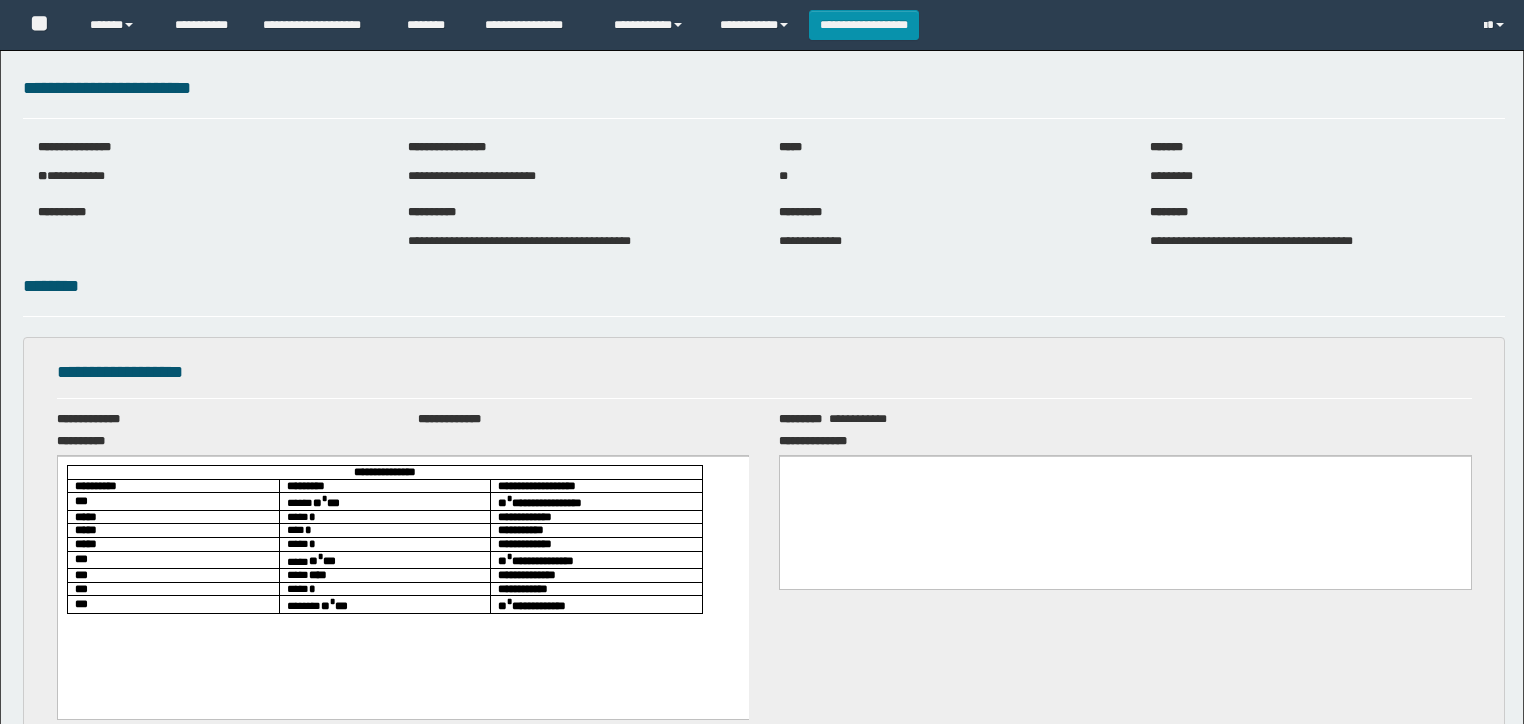 scroll, scrollTop: 306, scrollLeft: 0, axis: vertical 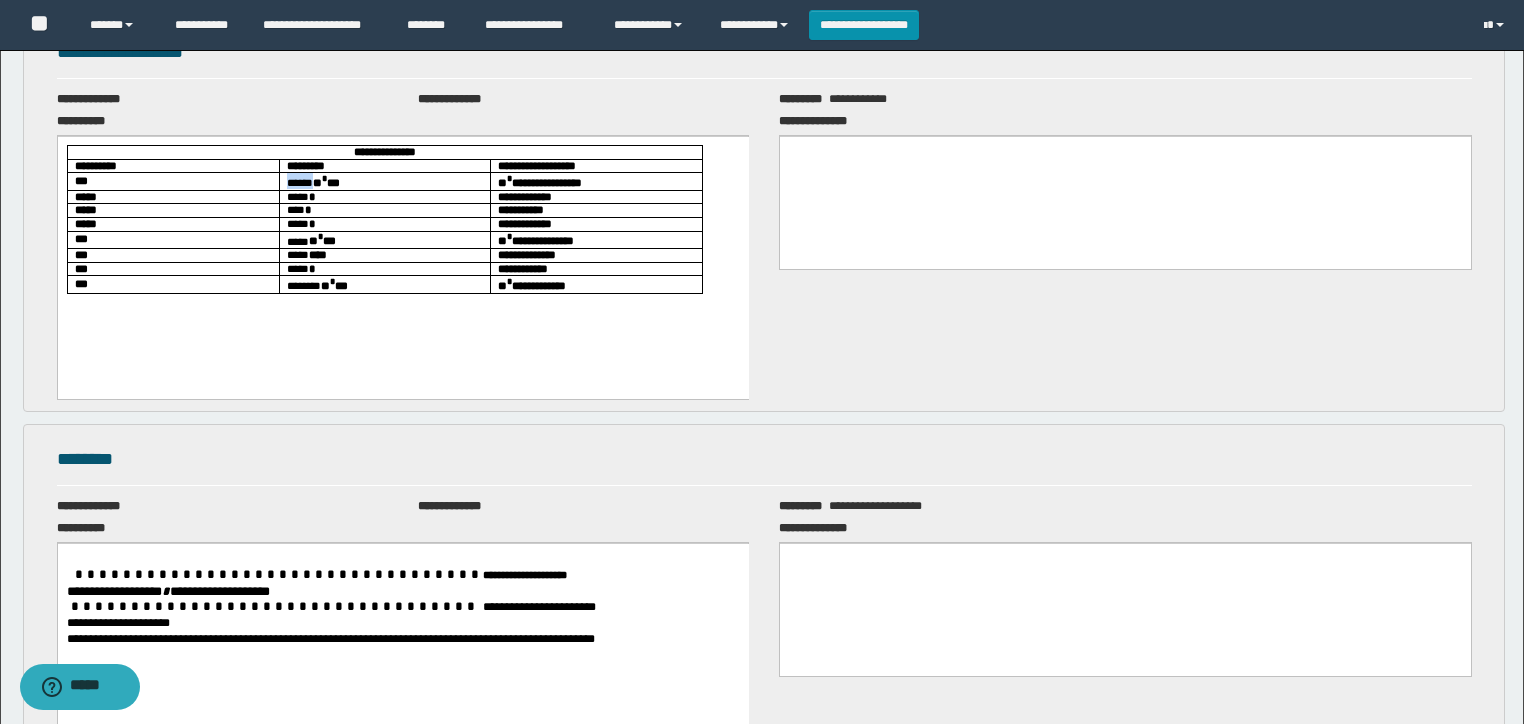 drag, startPoint x: 336, startPoint y: 179, endPoint x: 269, endPoint y: 204, distance: 71.51224 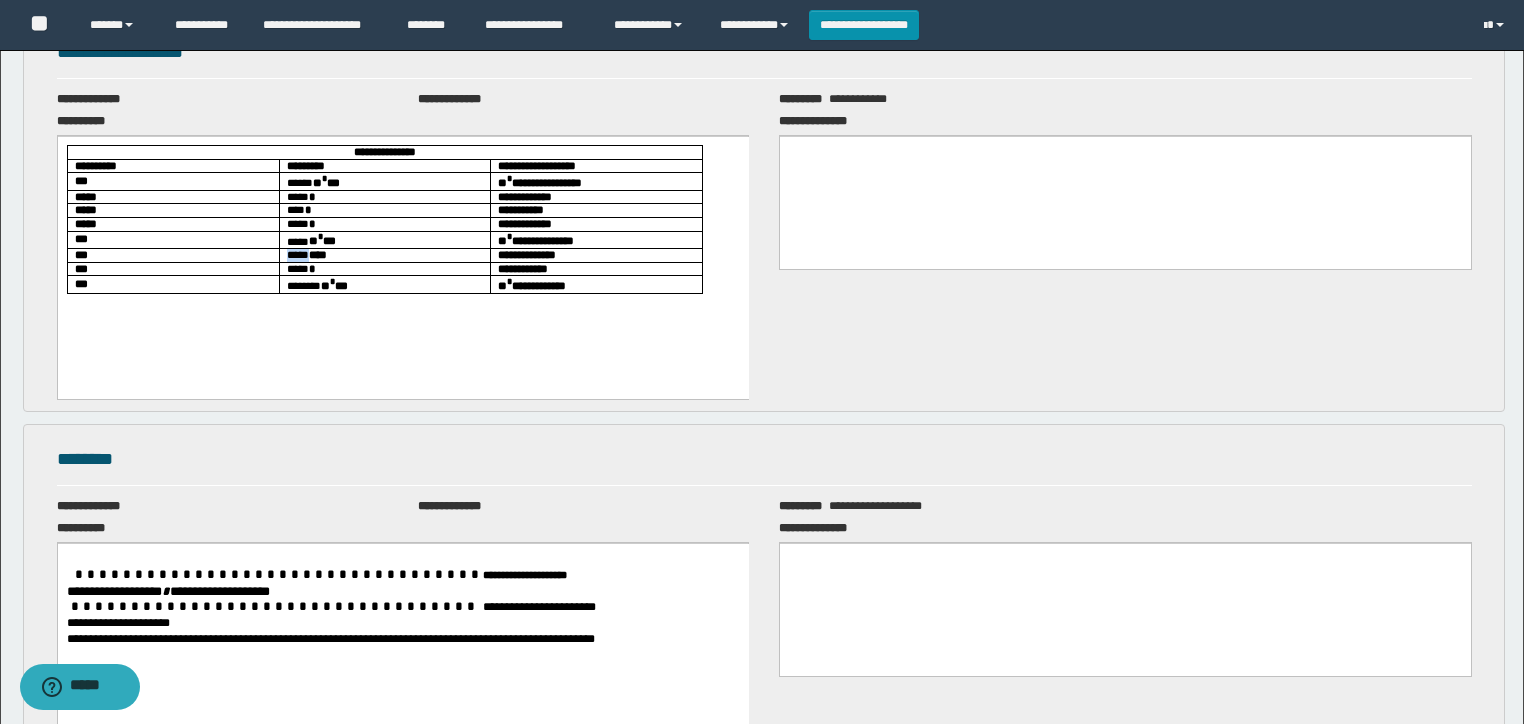 drag, startPoint x: 246, startPoint y: 253, endPoint x: 288, endPoint y: 261, distance: 42.755116 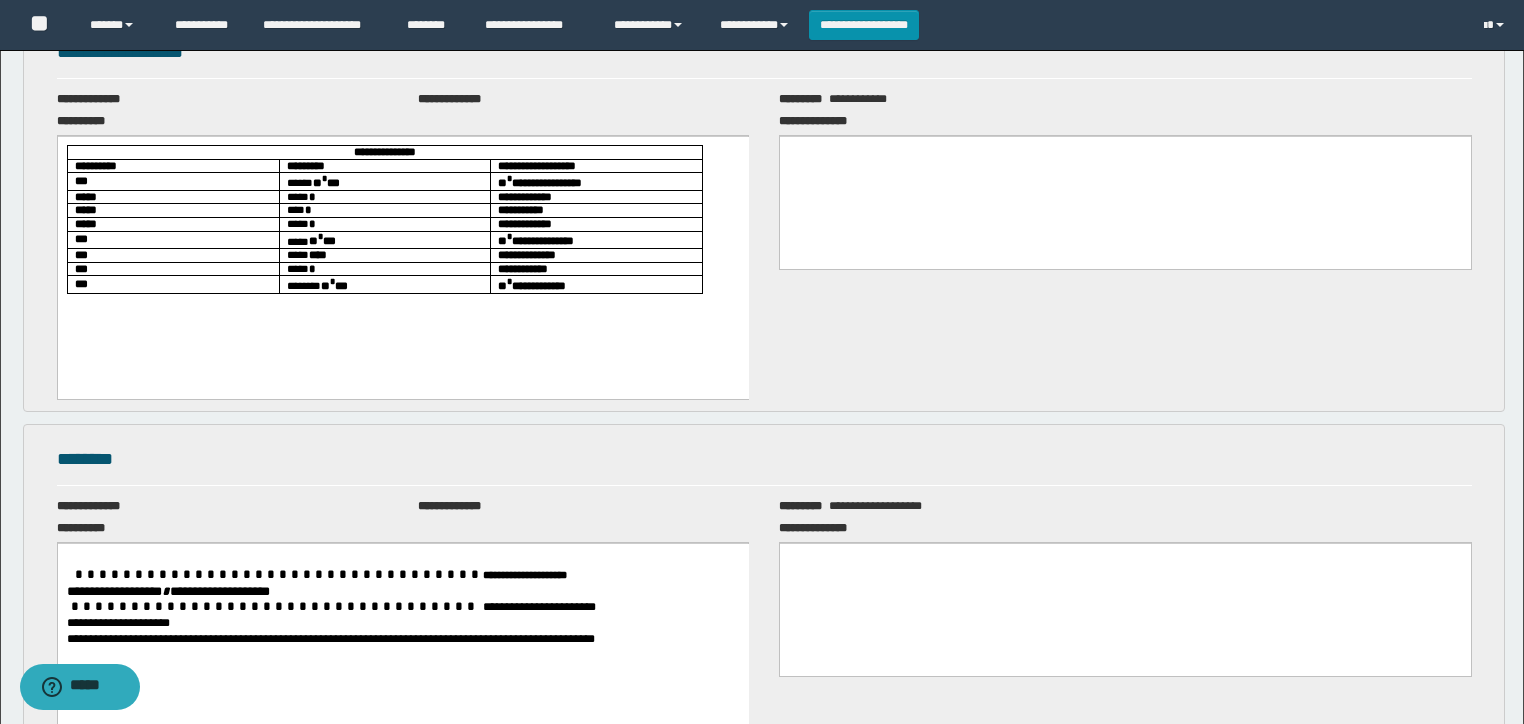 drag, startPoint x: 264, startPoint y: 290, endPoint x: 249, endPoint y: 291, distance: 15.033297 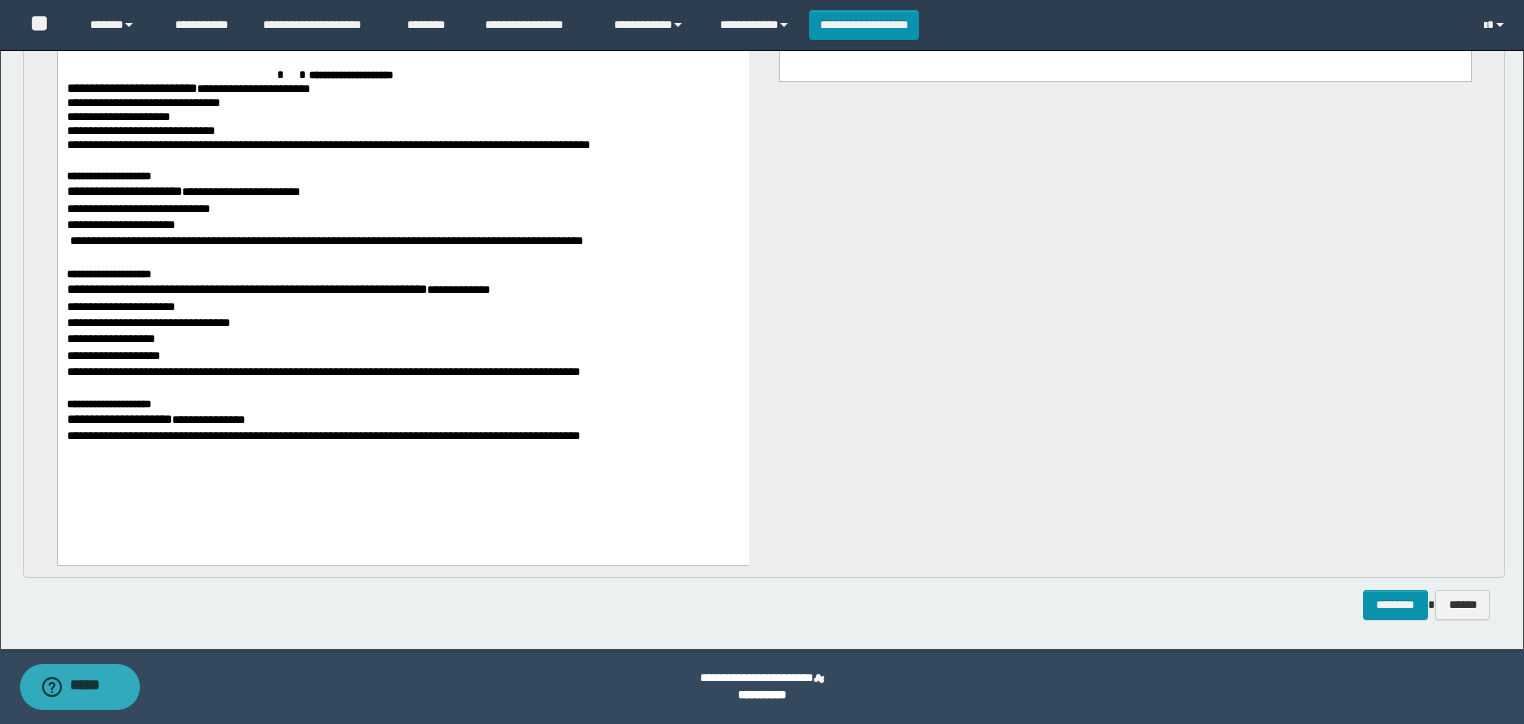 scroll, scrollTop: 1284, scrollLeft: 0, axis: vertical 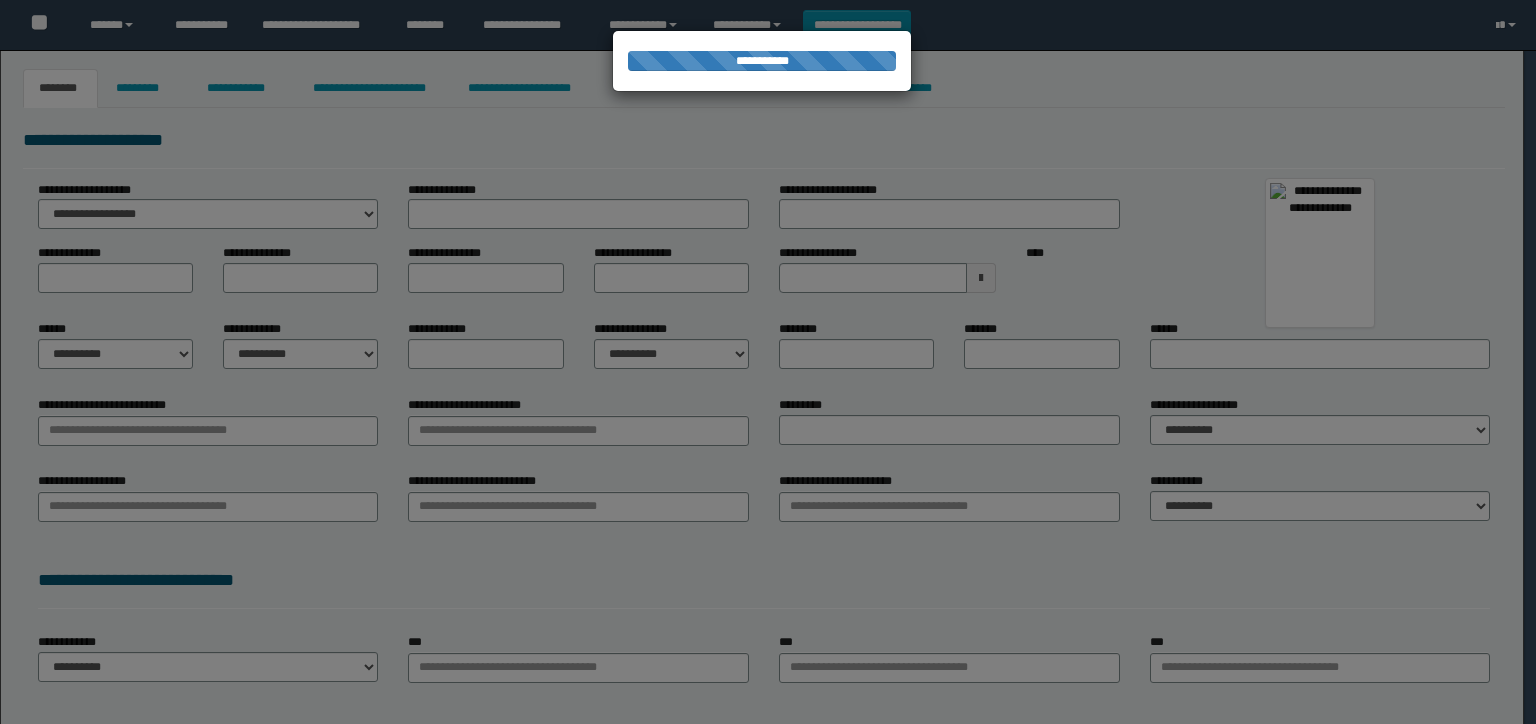 type on "**********" 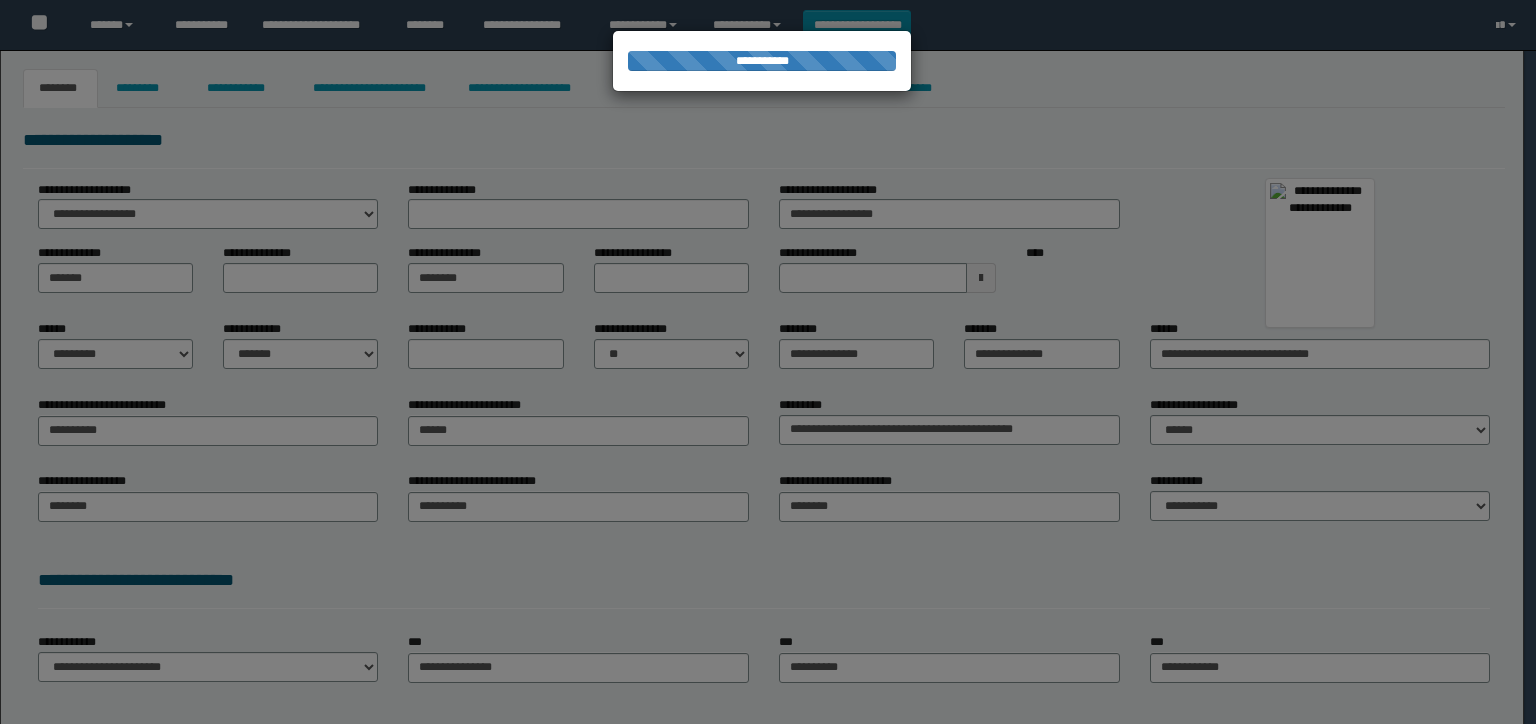 scroll, scrollTop: 0, scrollLeft: 0, axis: both 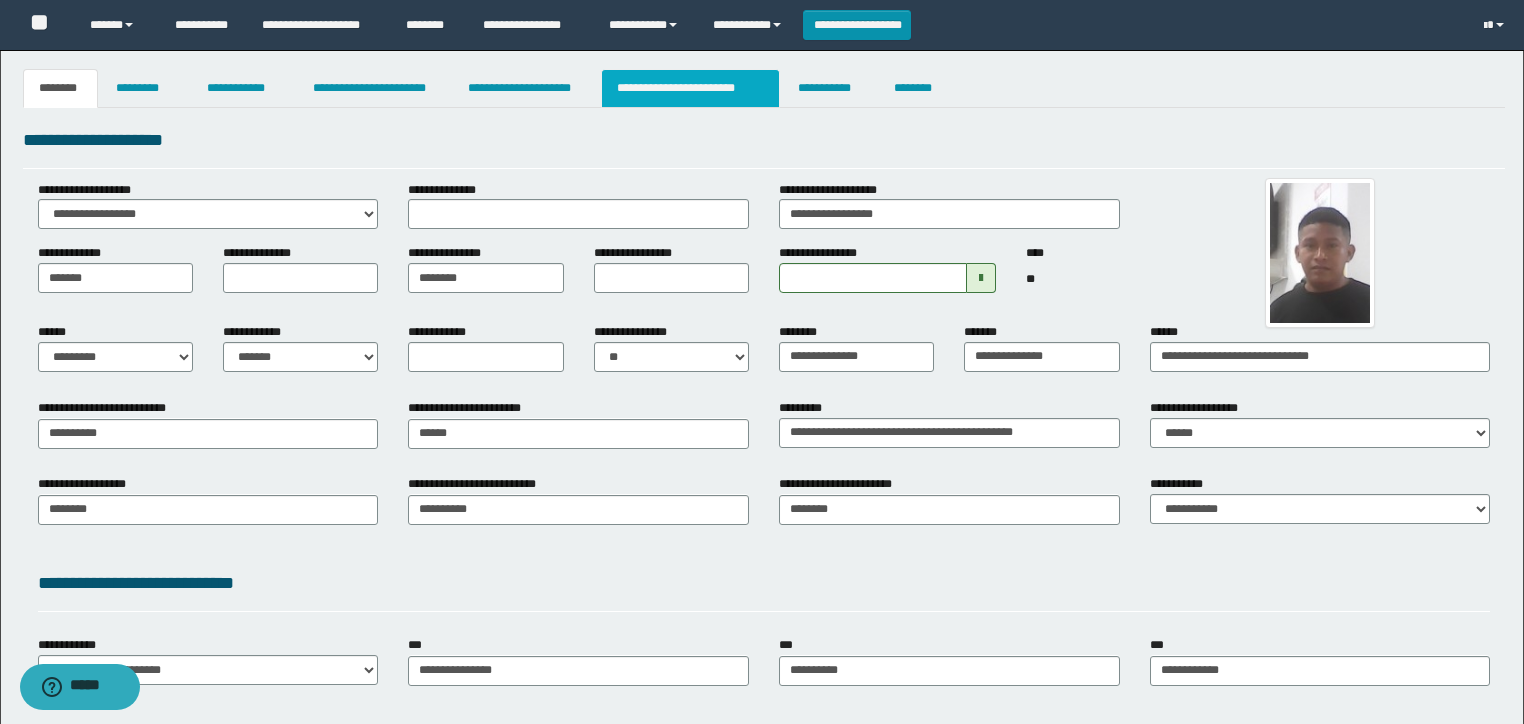 click on "**********" at bounding box center [690, 88] 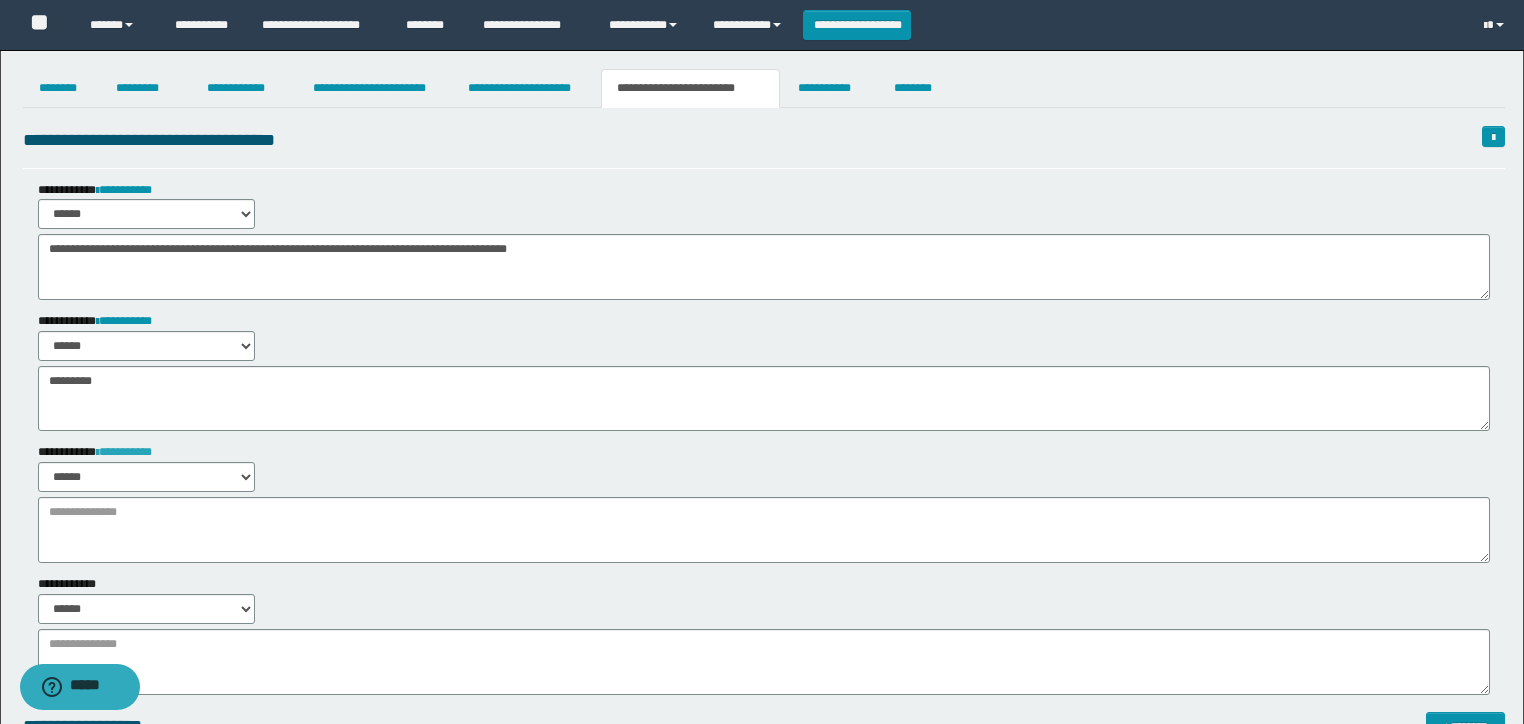 click on "**********" at bounding box center [124, 452] 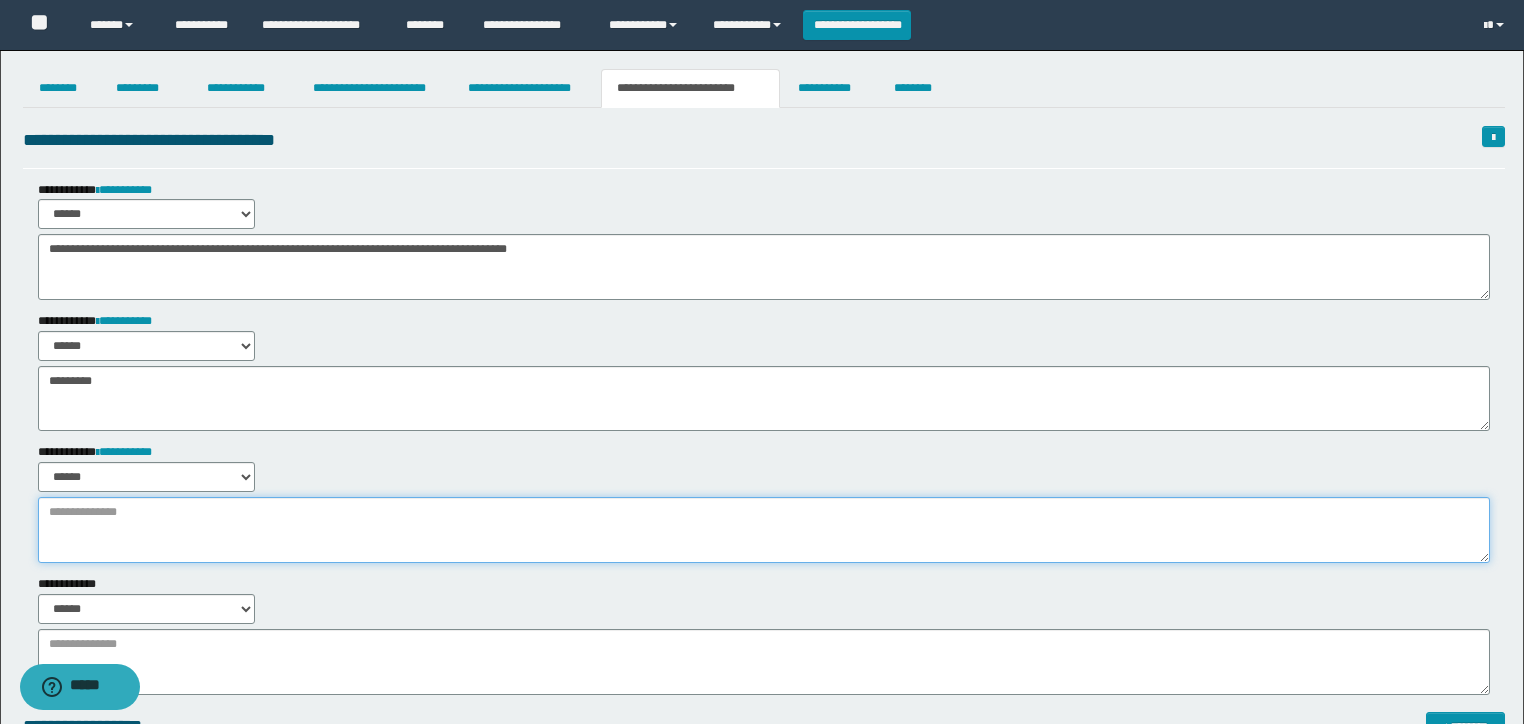 click at bounding box center [764, 530] 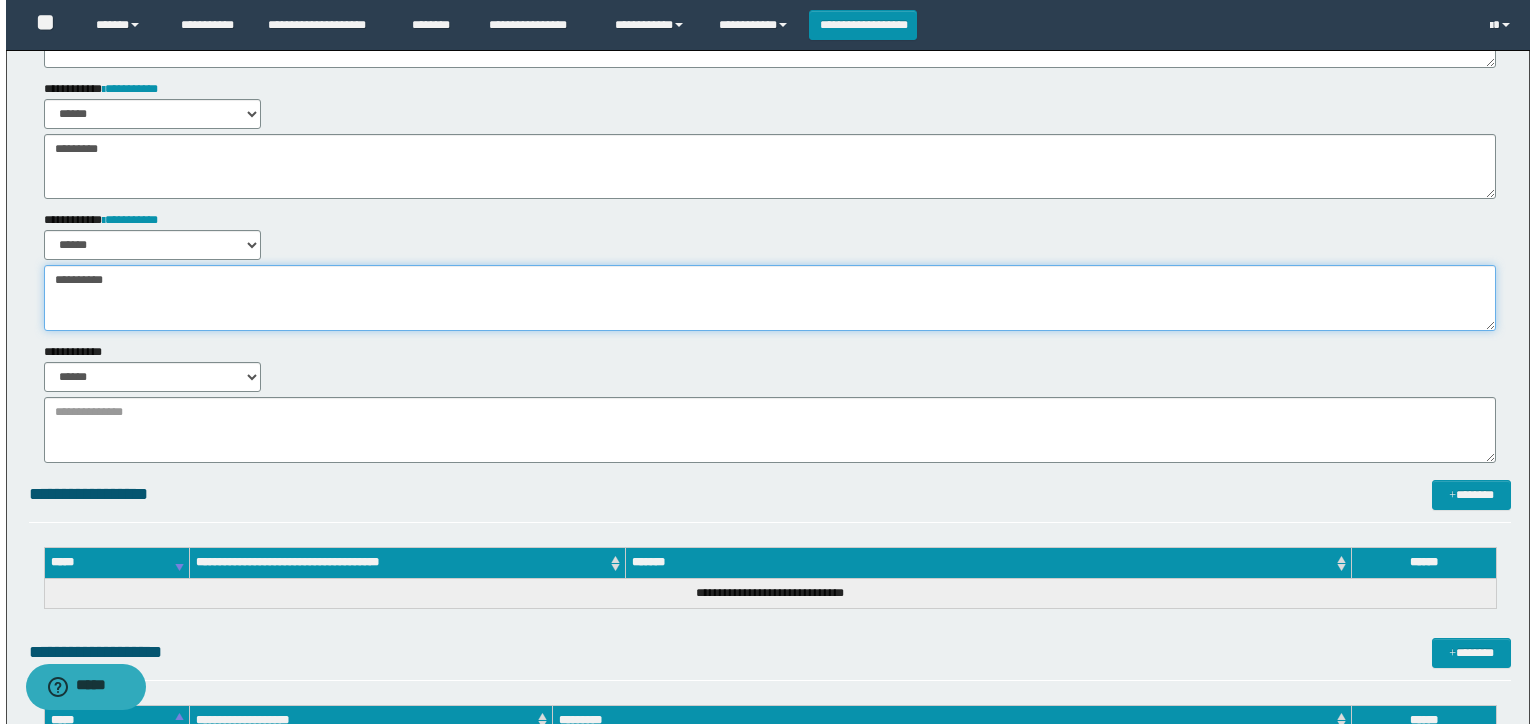scroll, scrollTop: 0, scrollLeft: 0, axis: both 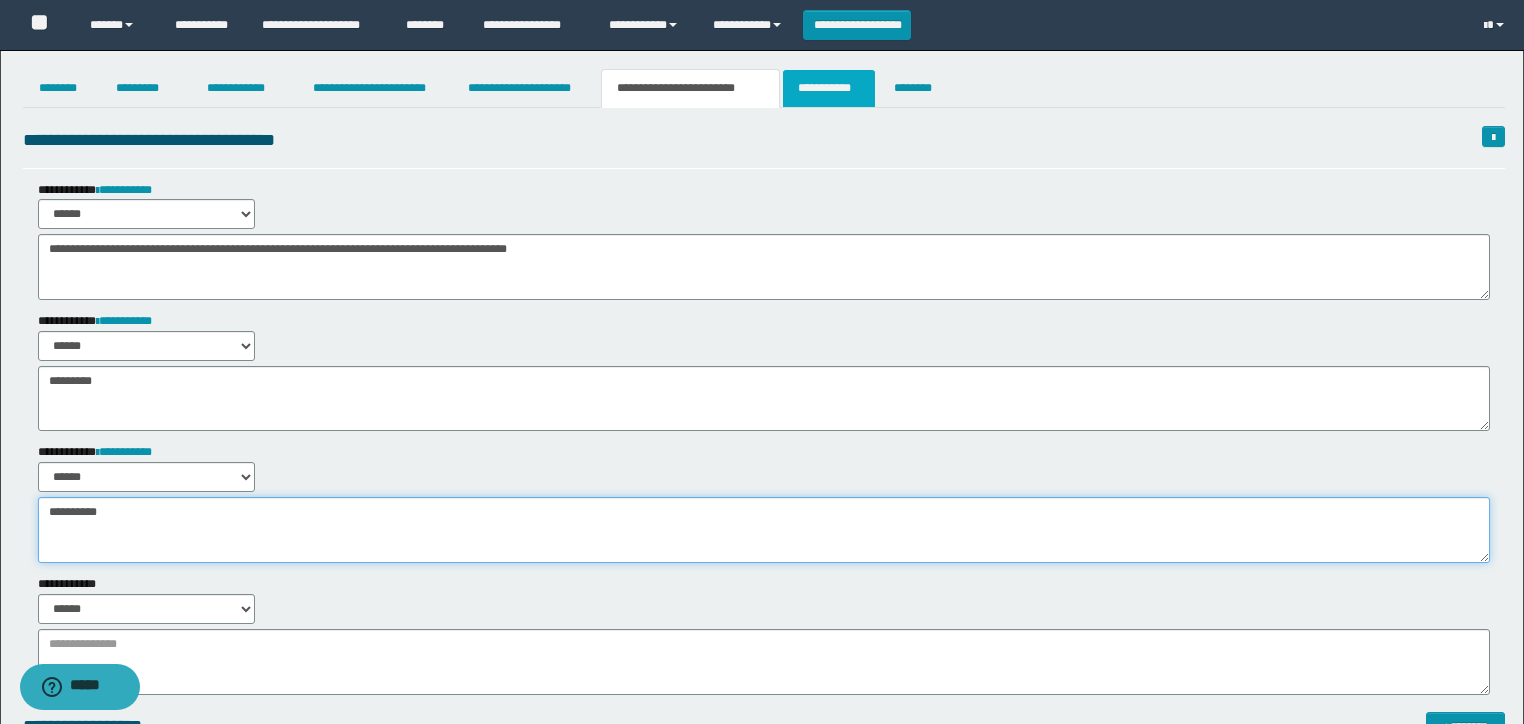 type on "********" 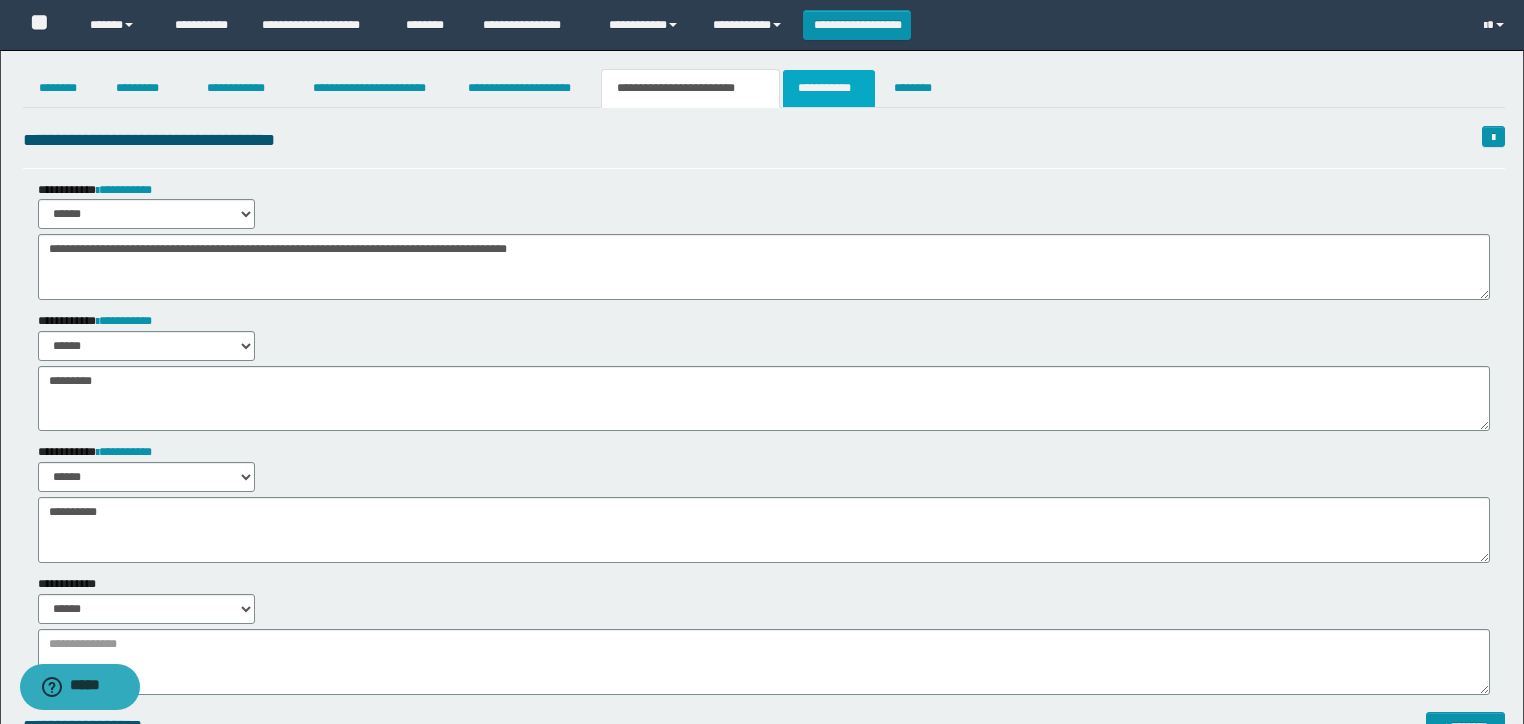 click on "**********" at bounding box center (829, 88) 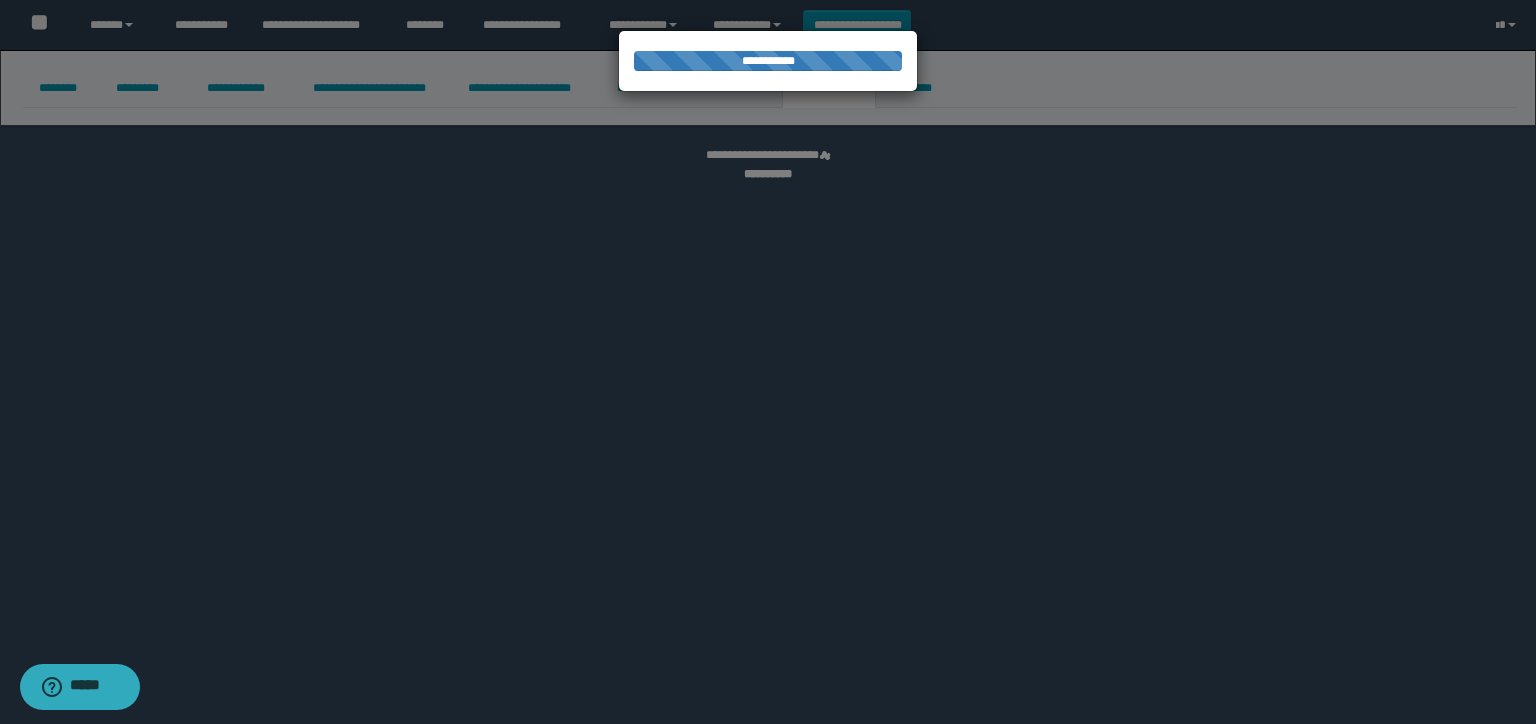 select on "****" 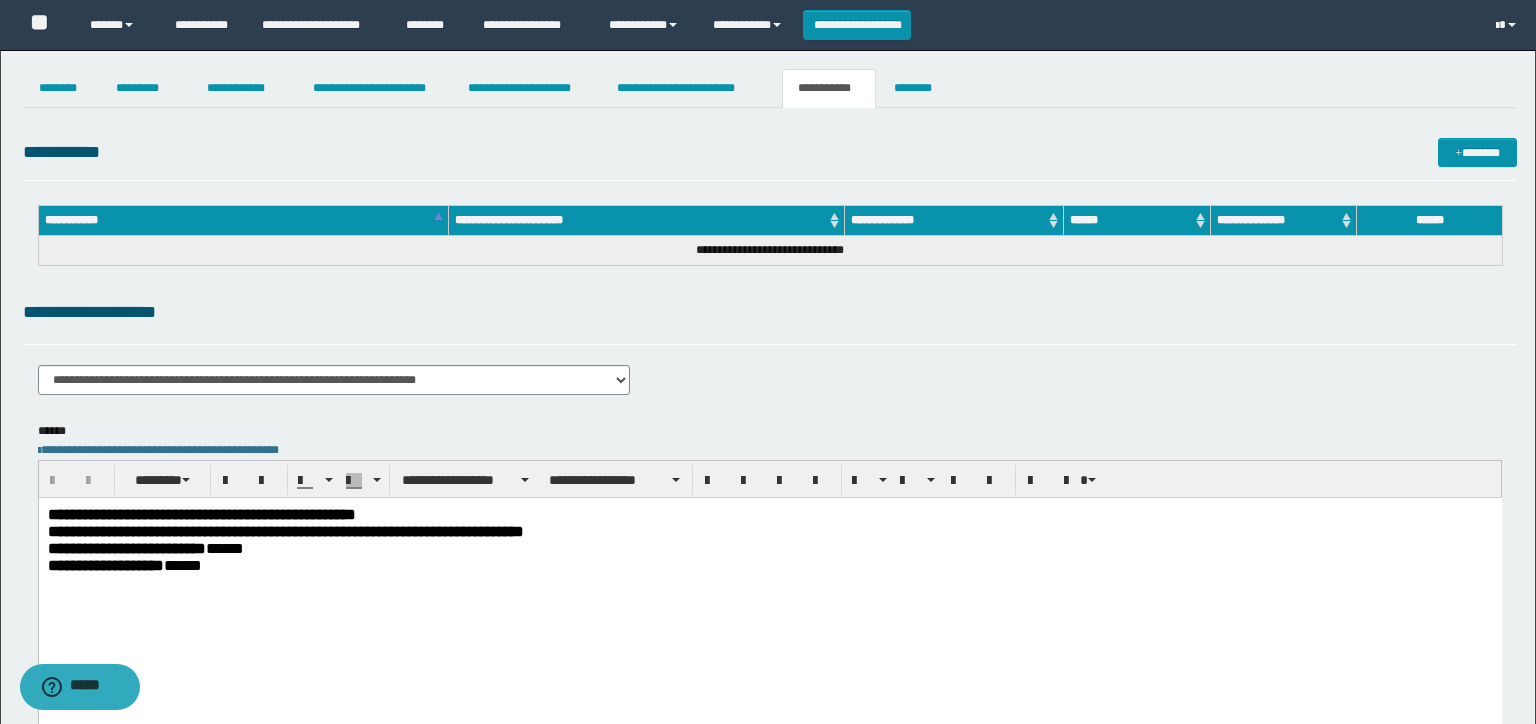 scroll, scrollTop: 0, scrollLeft: 0, axis: both 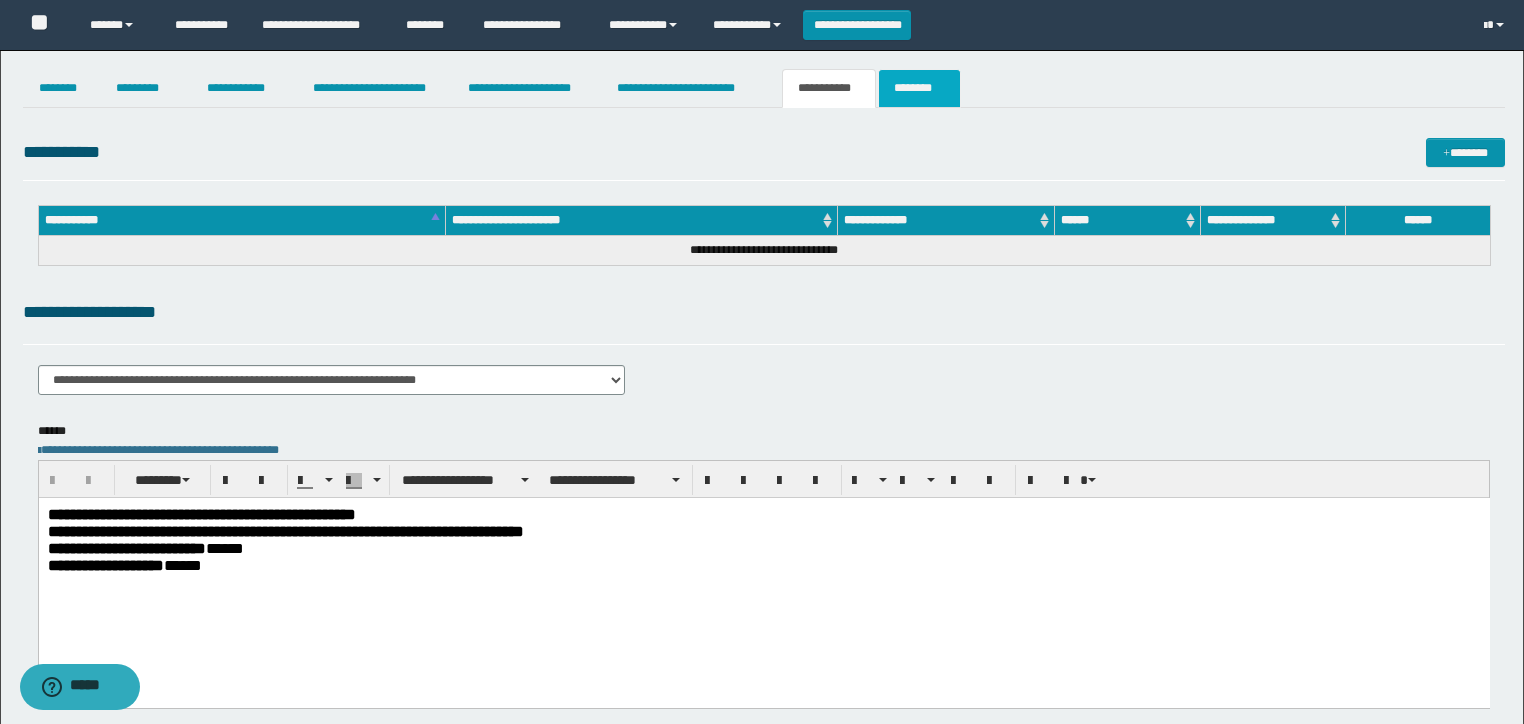 click on "********" at bounding box center [919, 88] 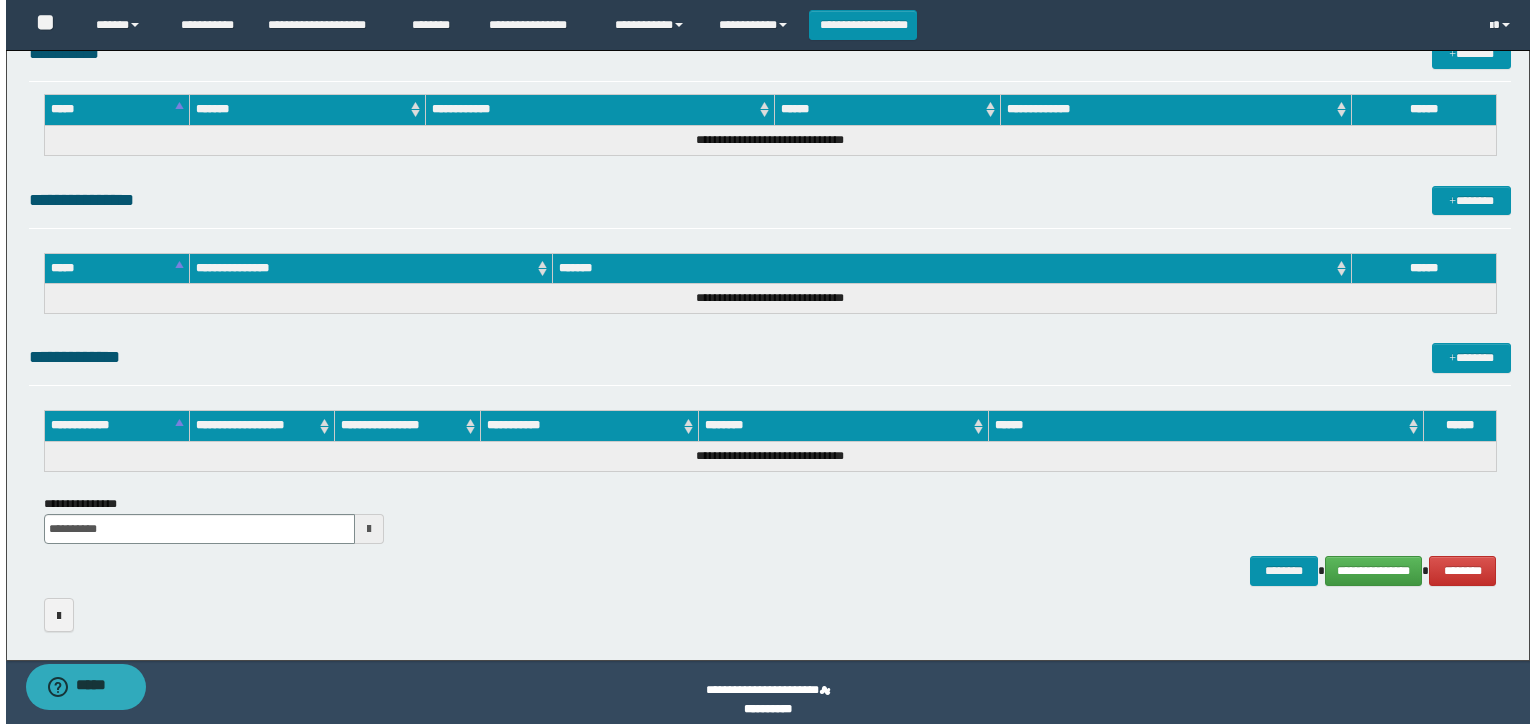 scroll, scrollTop: 998, scrollLeft: 0, axis: vertical 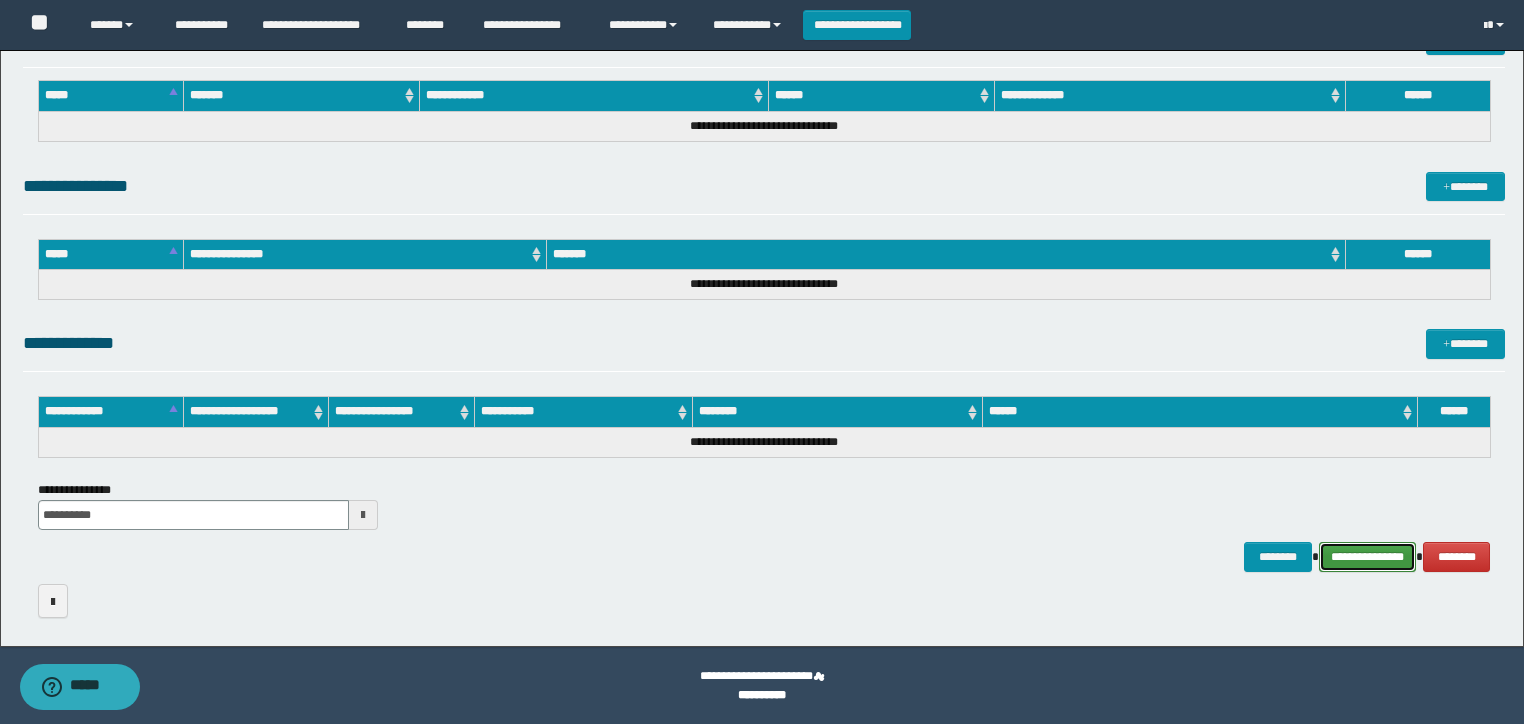 click on "**********" at bounding box center [1368, 557] 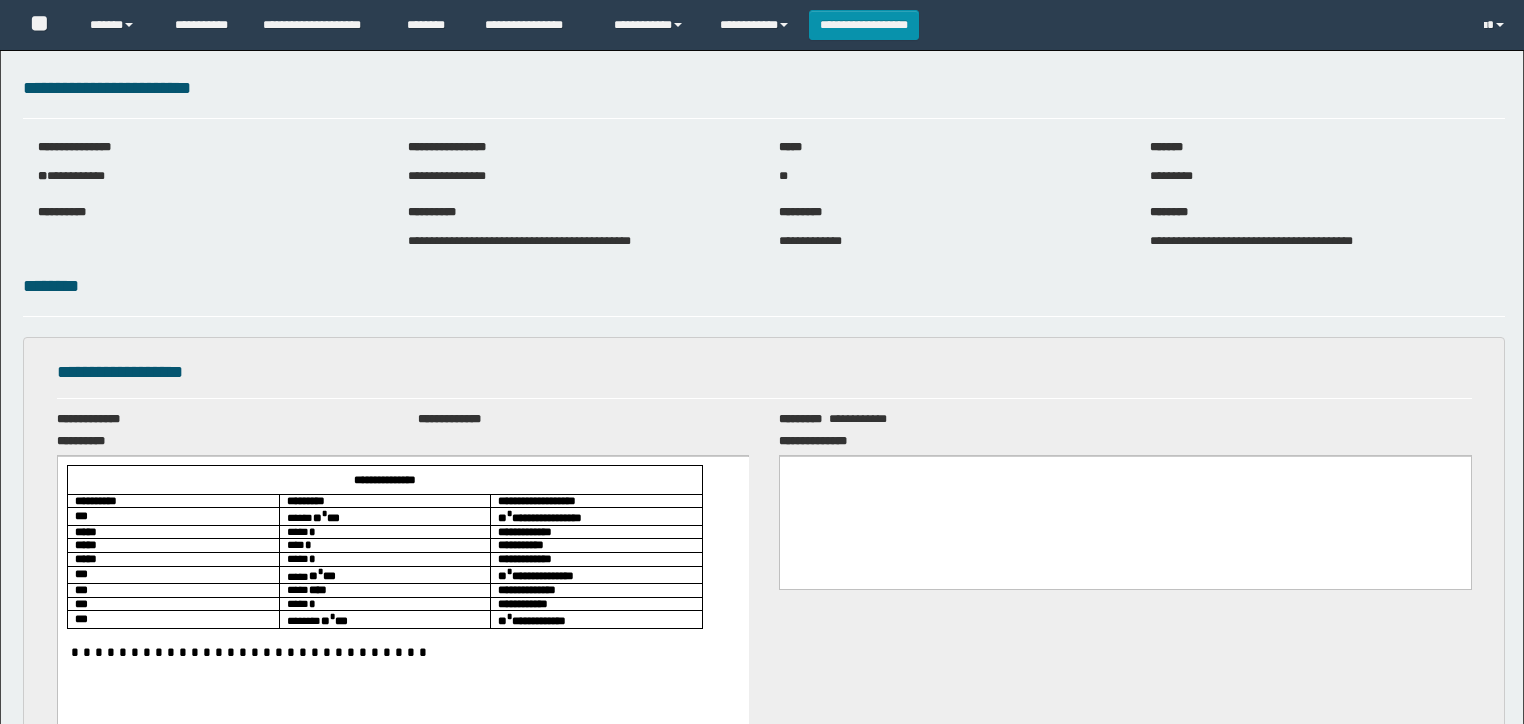 scroll, scrollTop: 0, scrollLeft: 0, axis: both 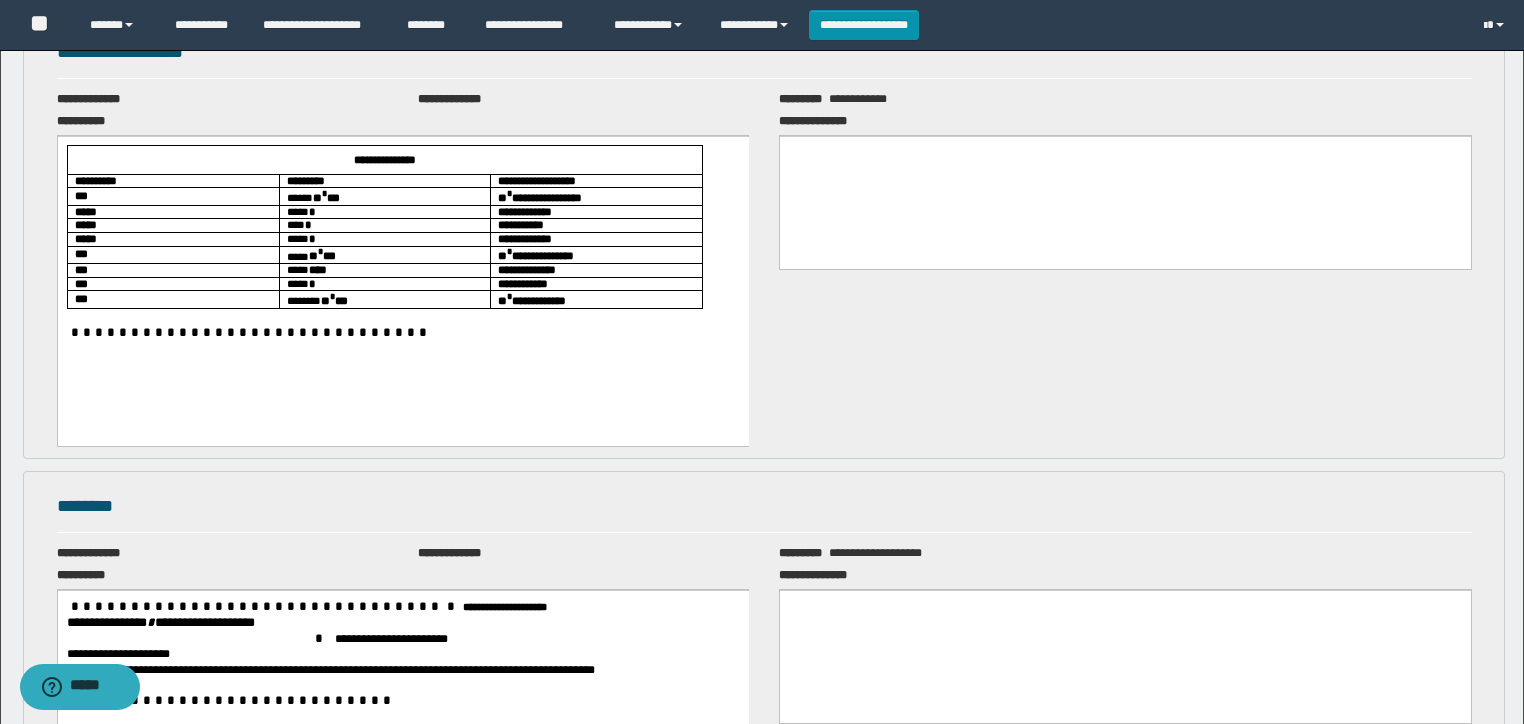 drag, startPoint x: 341, startPoint y: 195, endPoint x: 304, endPoint y: 228, distance: 49.57822 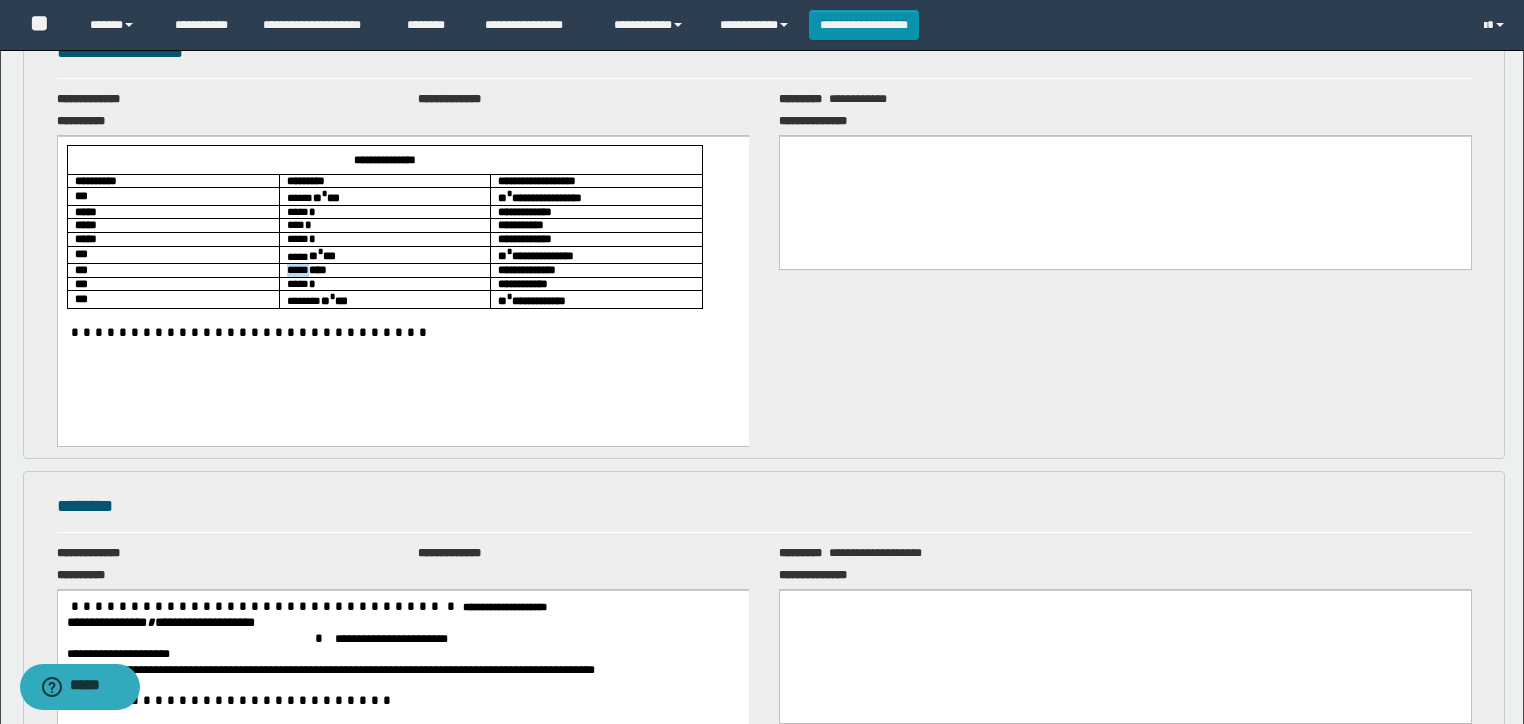 drag, startPoint x: 332, startPoint y: 267, endPoint x: 370, endPoint y: 303, distance: 52.34501 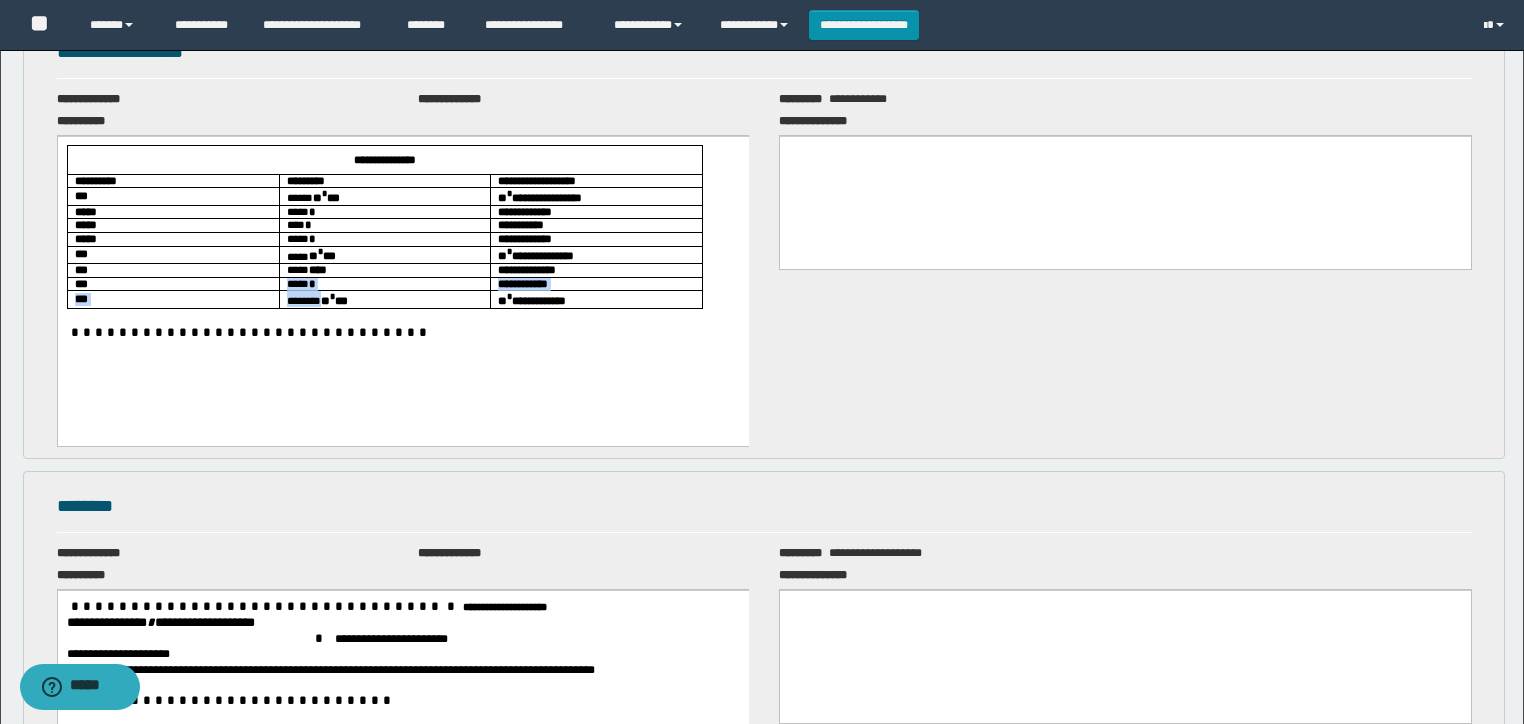 drag, startPoint x: 219, startPoint y: 275, endPoint x: 324, endPoint y: 313, distance: 111.66467 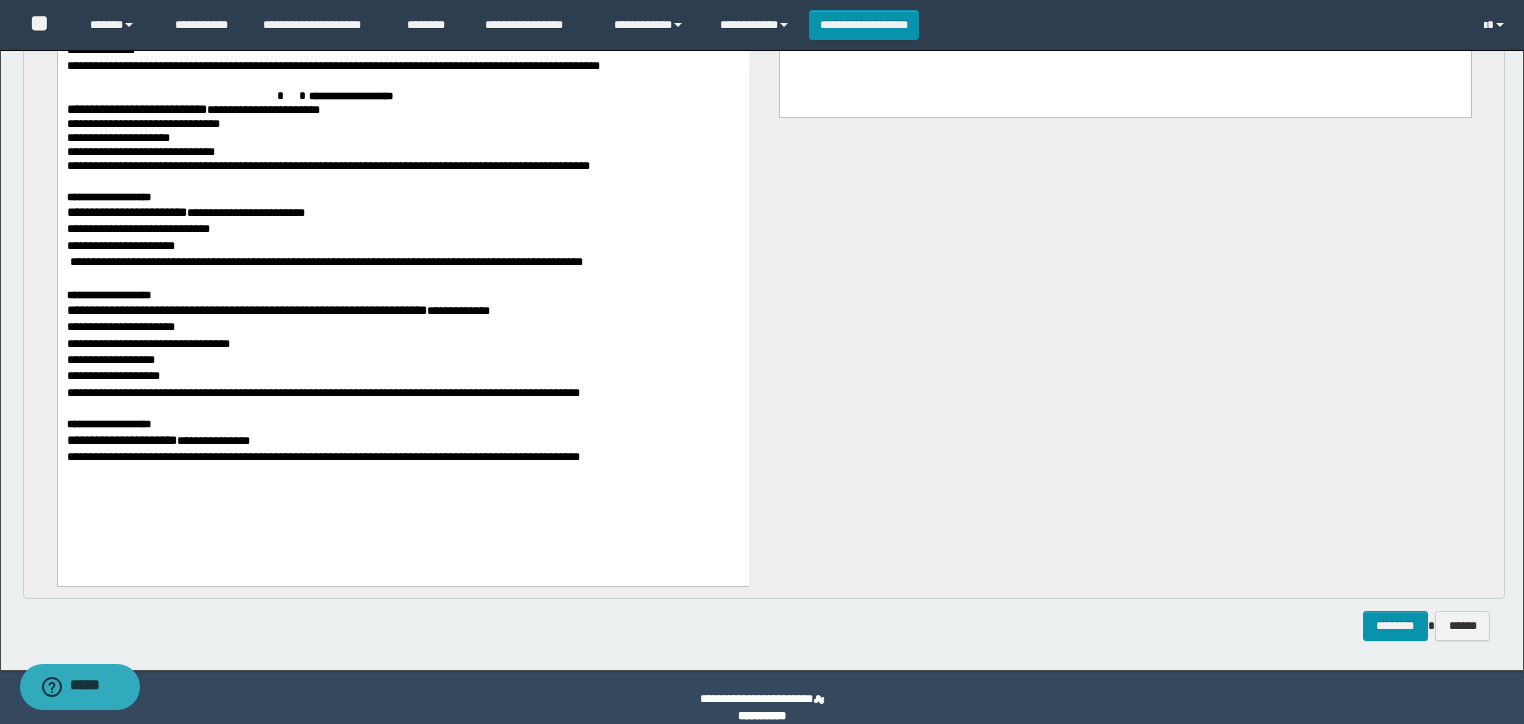 scroll, scrollTop: 1316, scrollLeft: 0, axis: vertical 